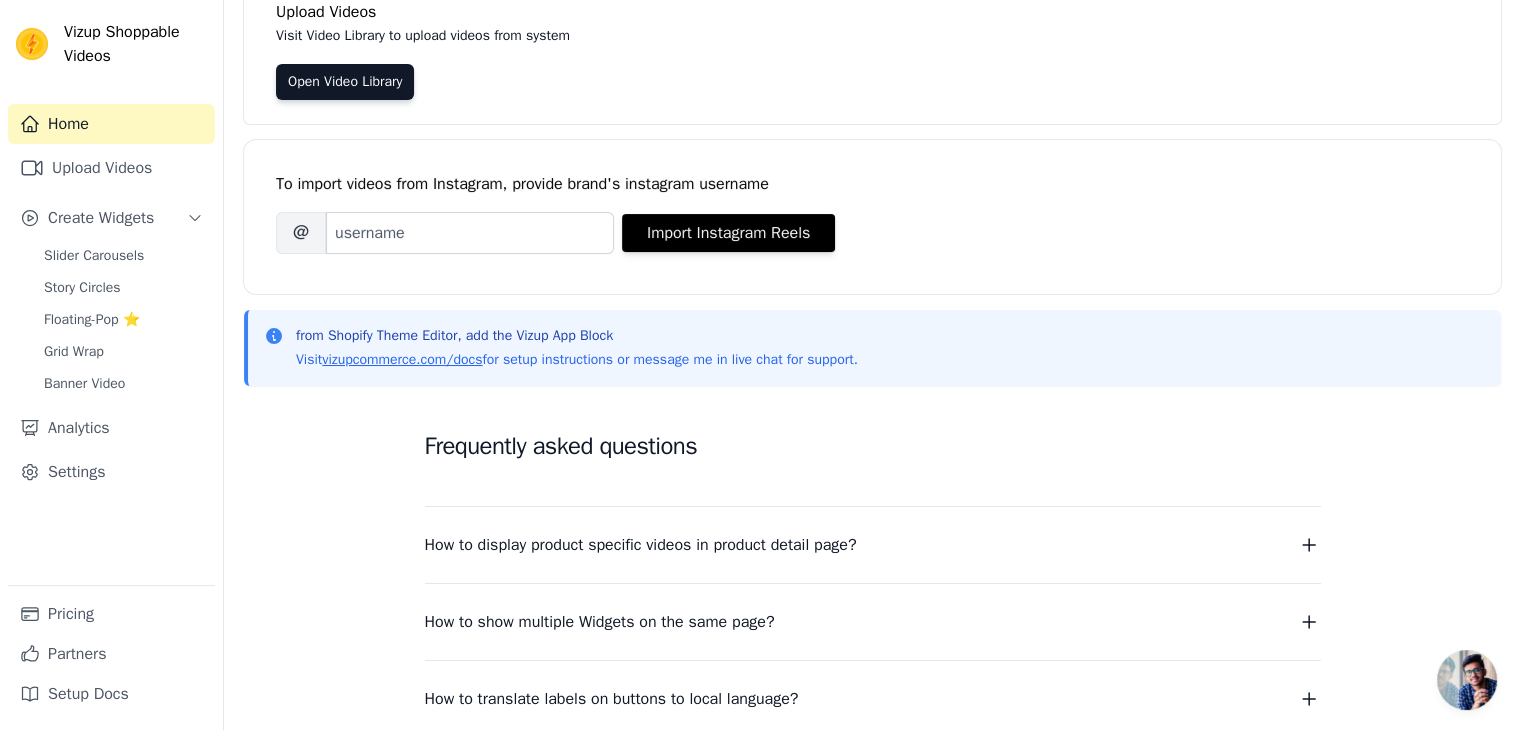 scroll, scrollTop: 200, scrollLeft: 0, axis: vertical 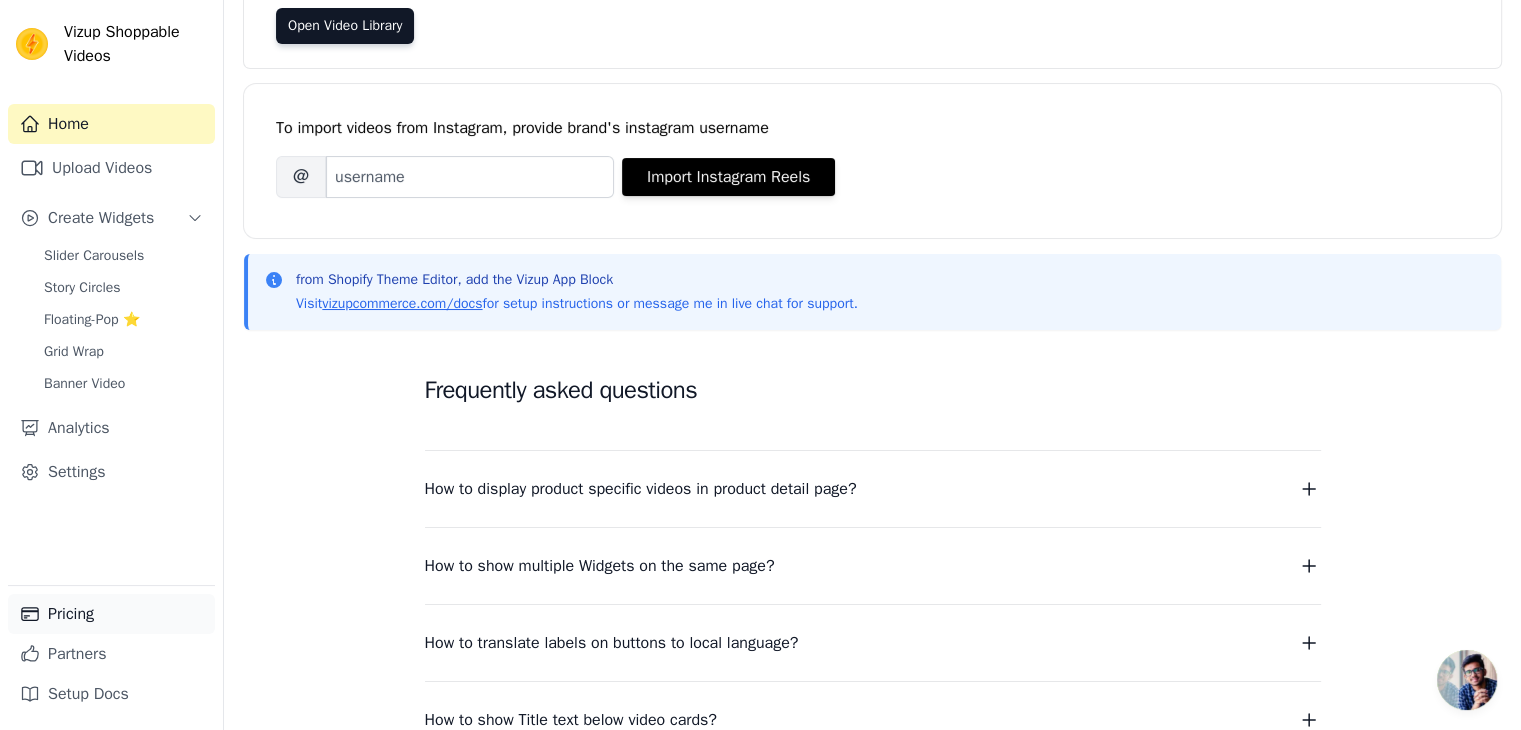 click on "Pricing" at bounding box center [111, 614] 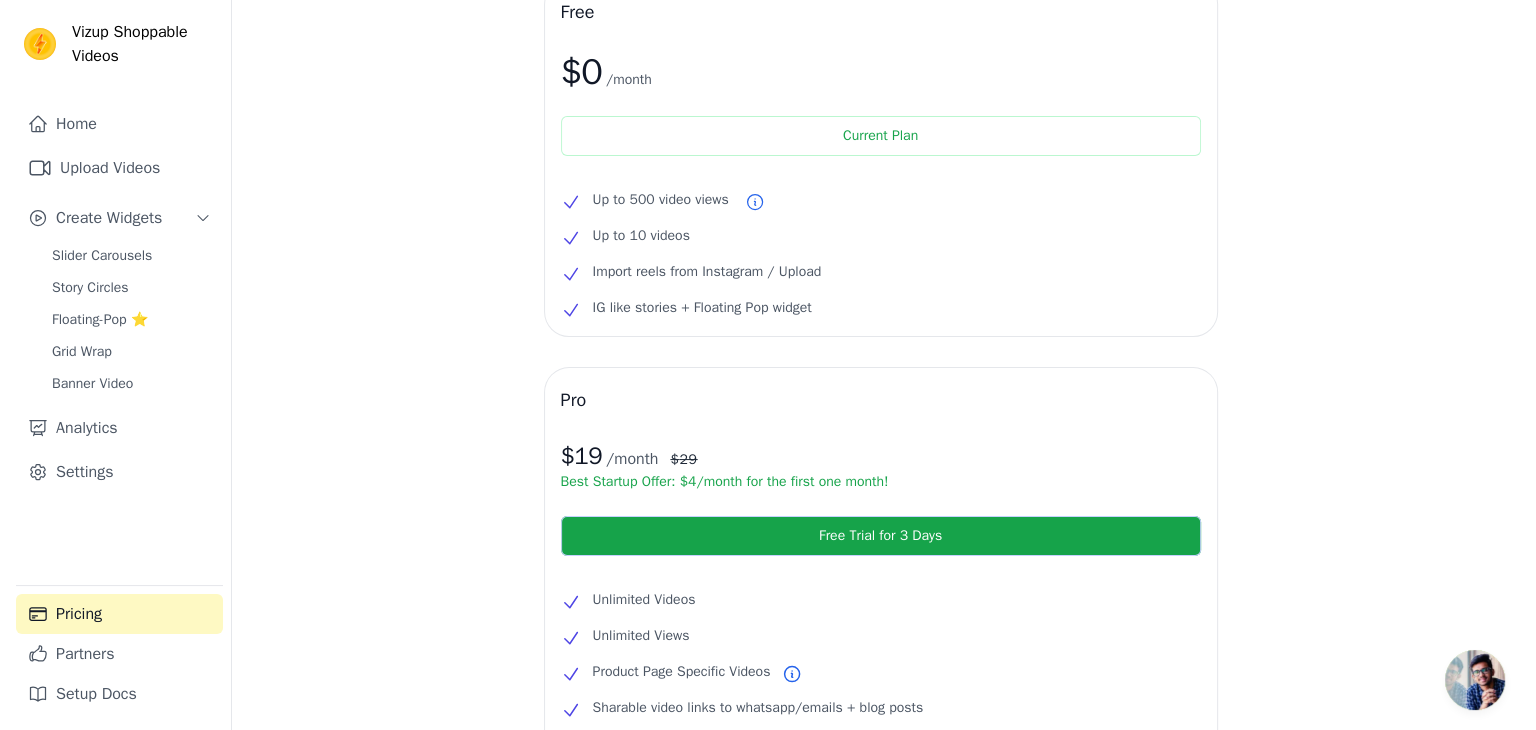 scroll, scrollTop: 0, scrollLeft: 0, axis: both 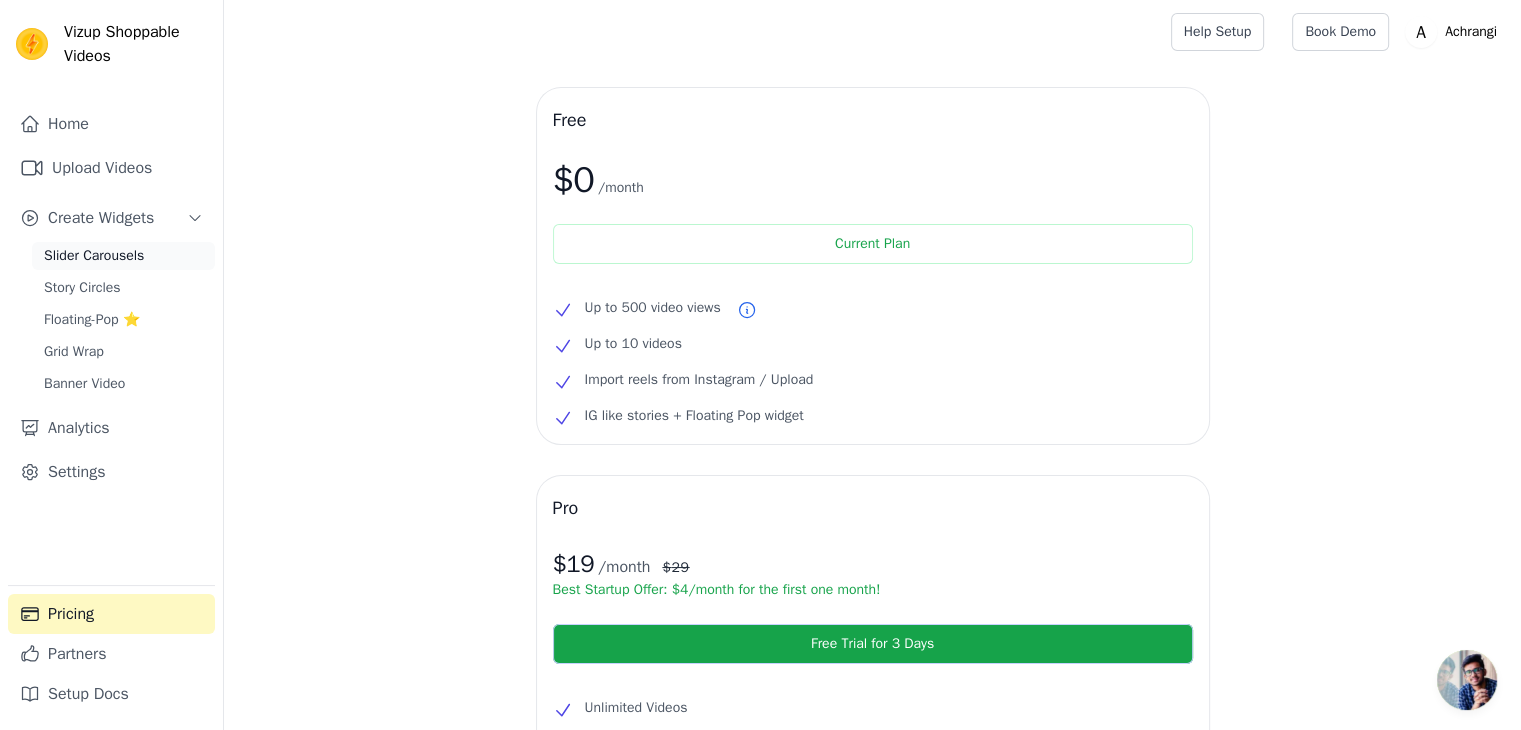 click on "Slider Carousels" at bounding box center [94, 256] 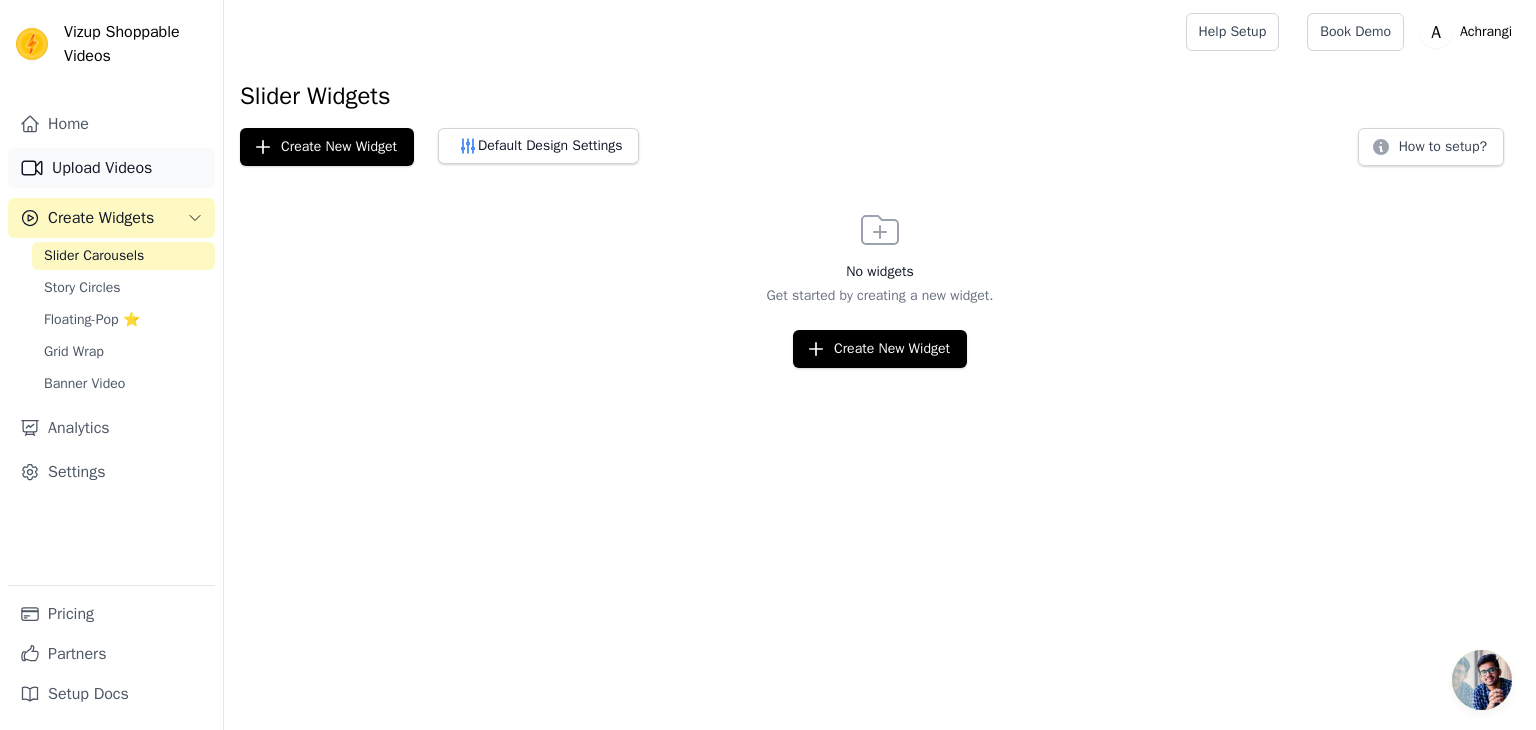 click on "Upload Videos" at bounding box center (111, 168) 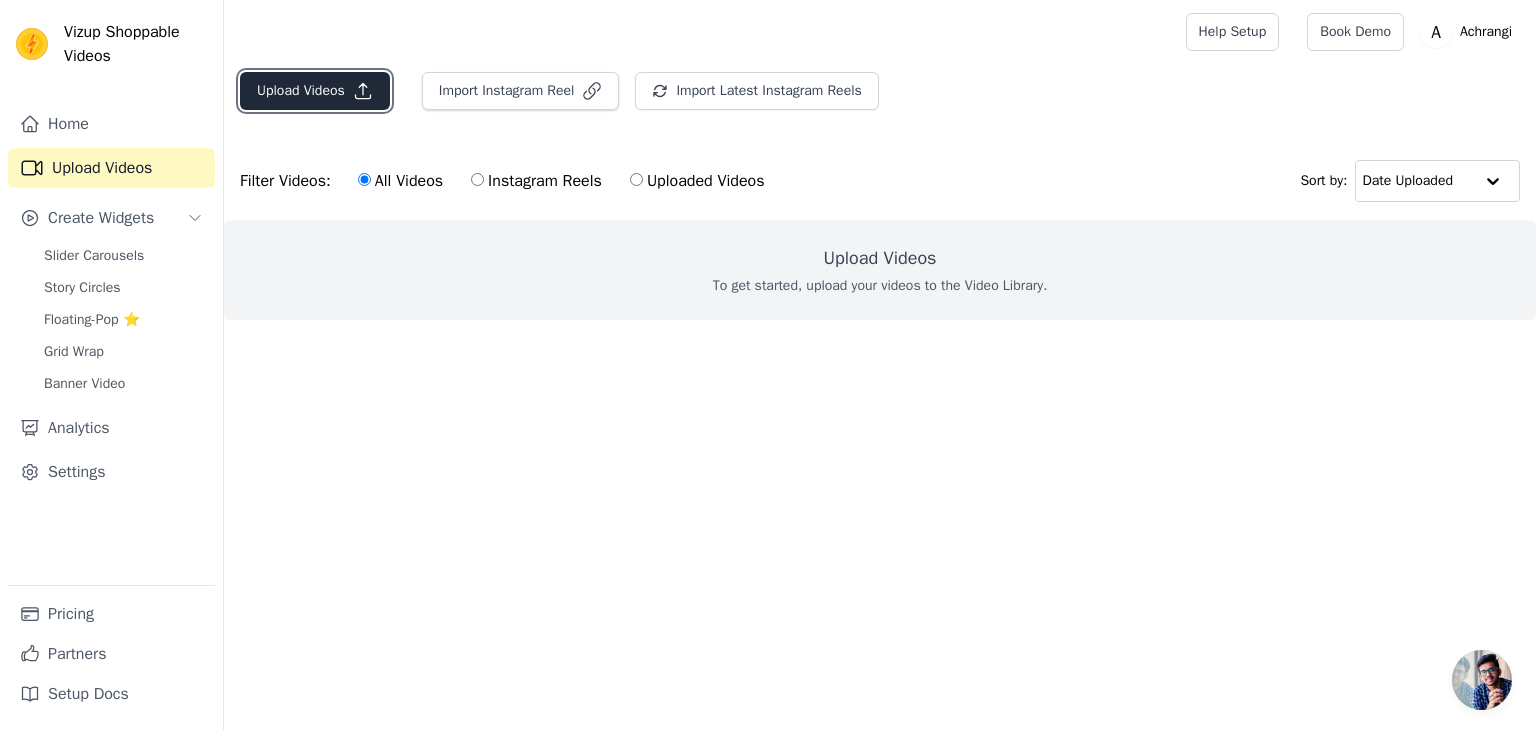 click on "Upload Videos" at bounding box center [315, 91] 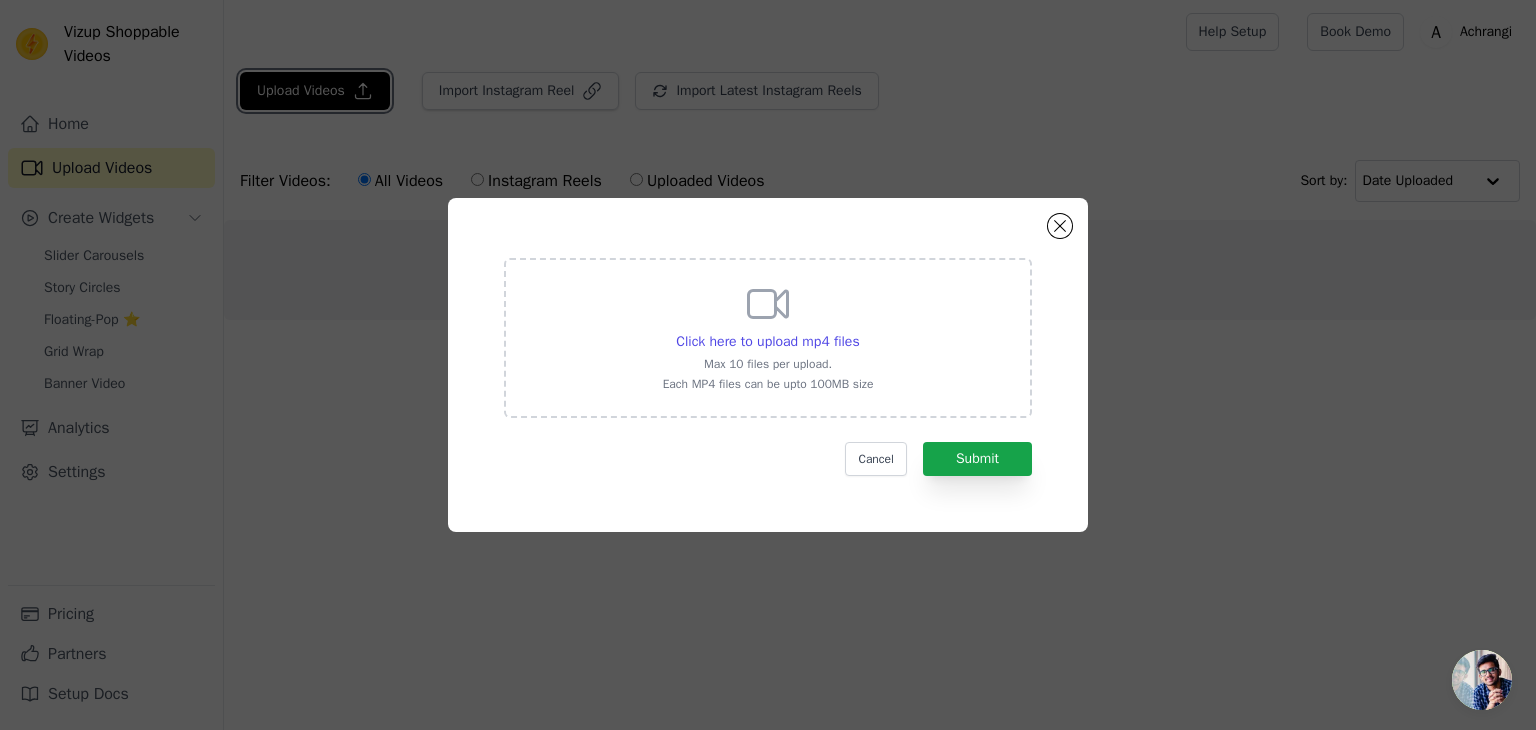 type 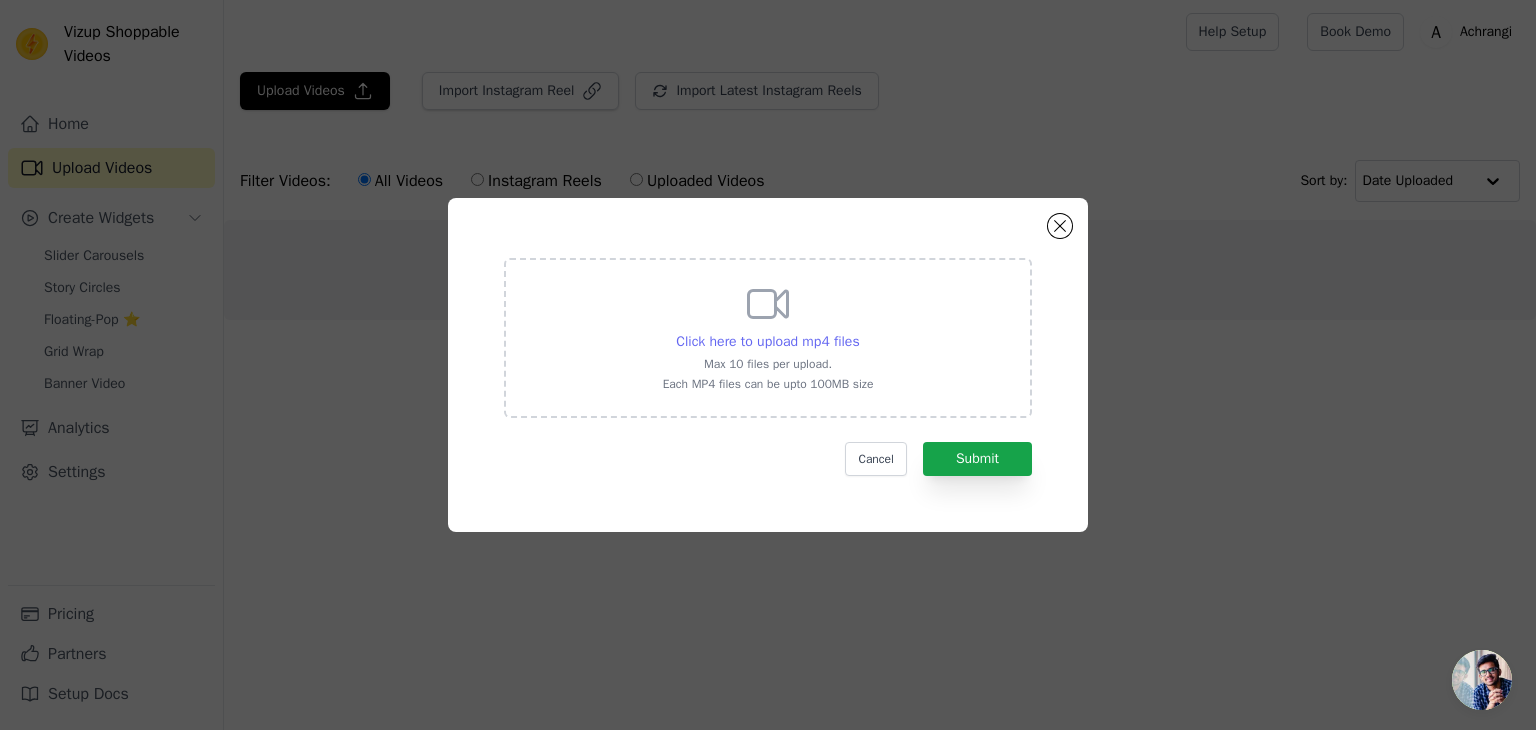 click on "Click here to upload mp4 files" at bounding box center (767, 341) 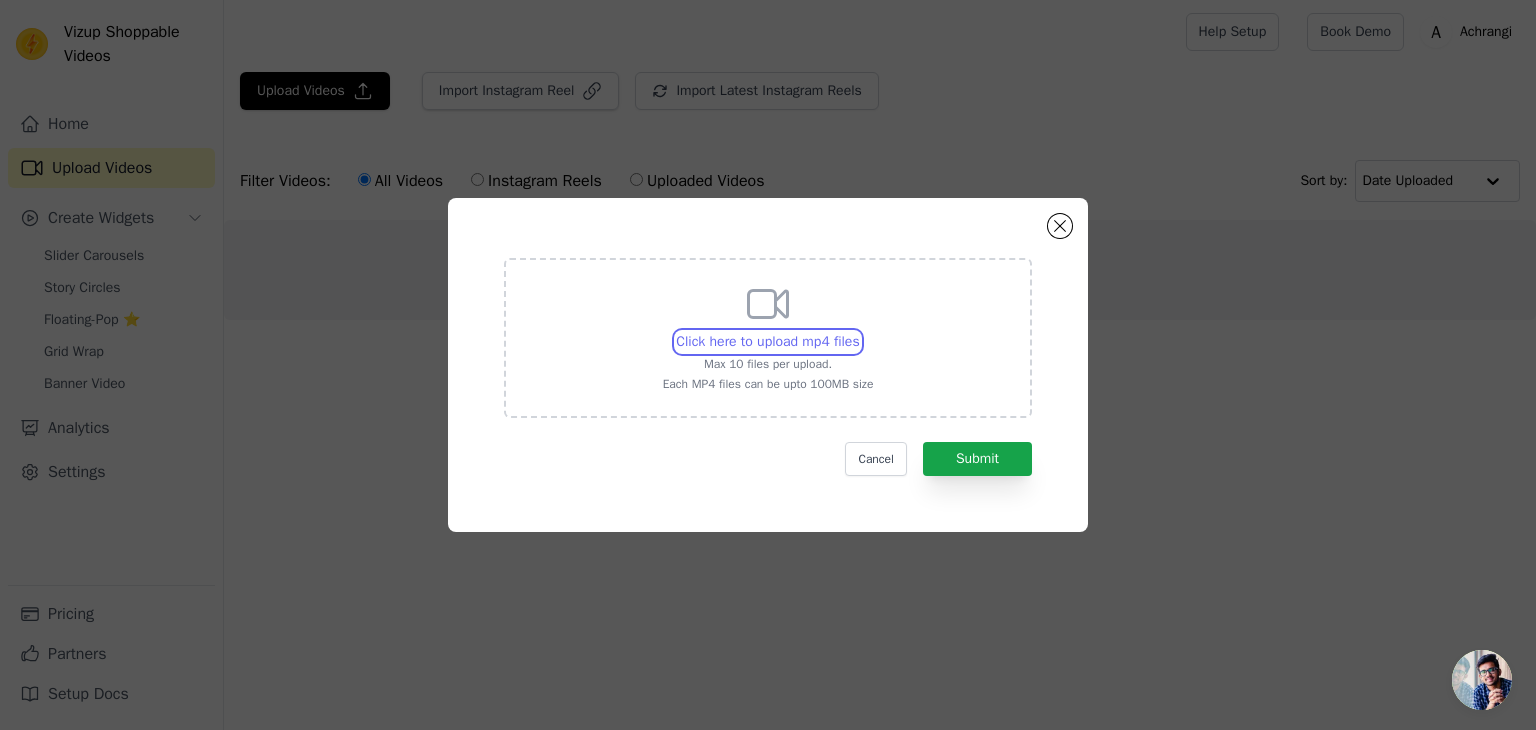 type on "C:\fakepath\Reel-1.mp4" 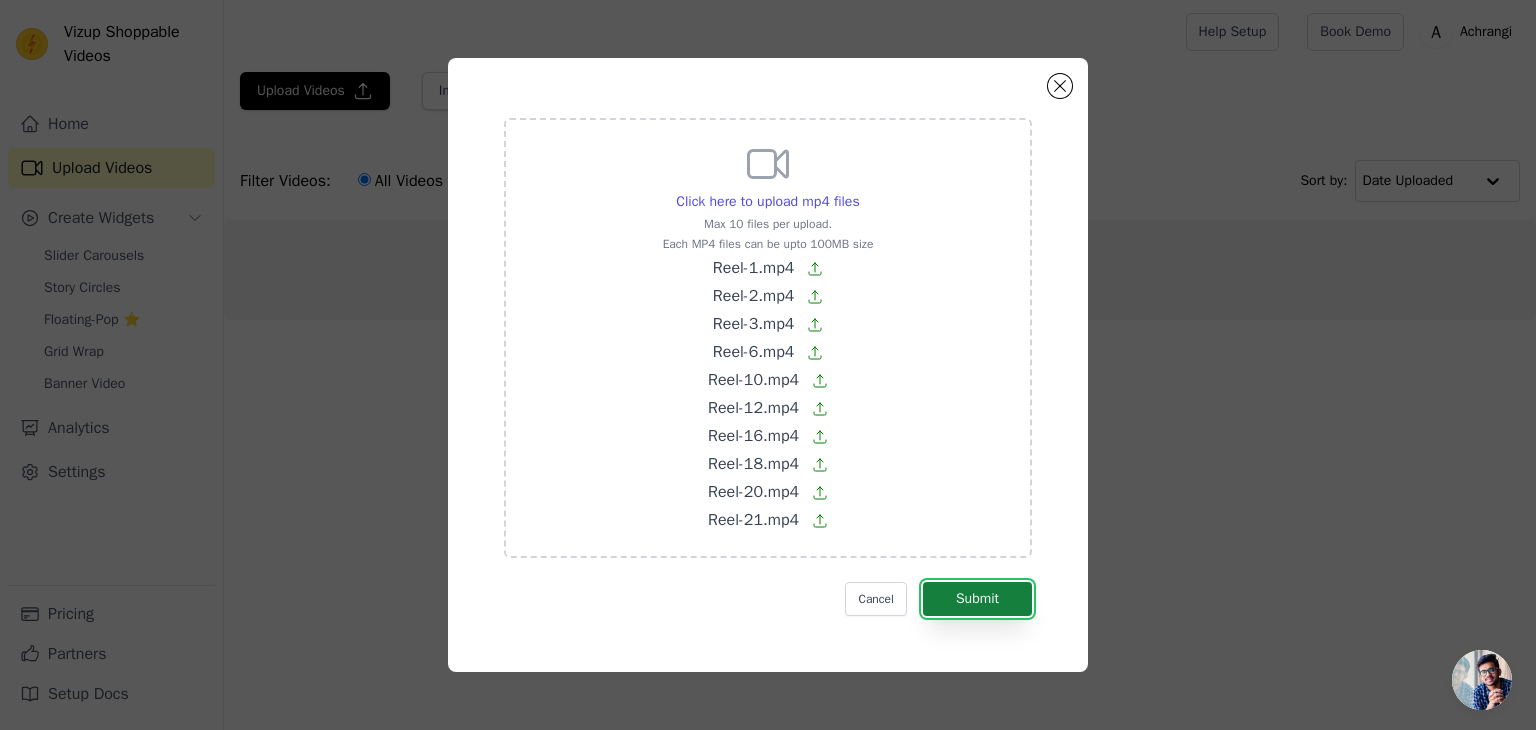 click on "Submit" at bounding box center [977, 599] 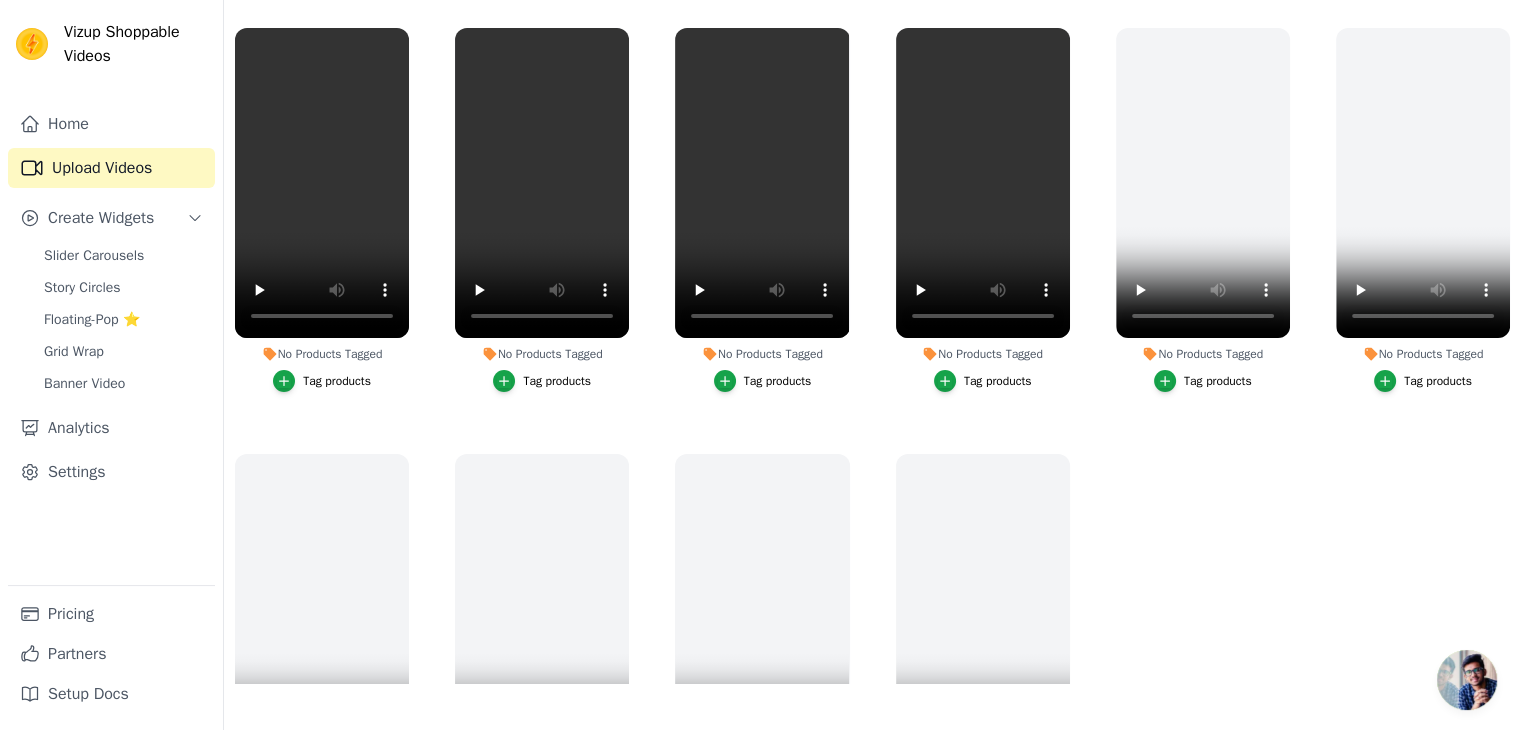 scroll, scrollTop: 3, scrollLeft: 0, axis: vertical 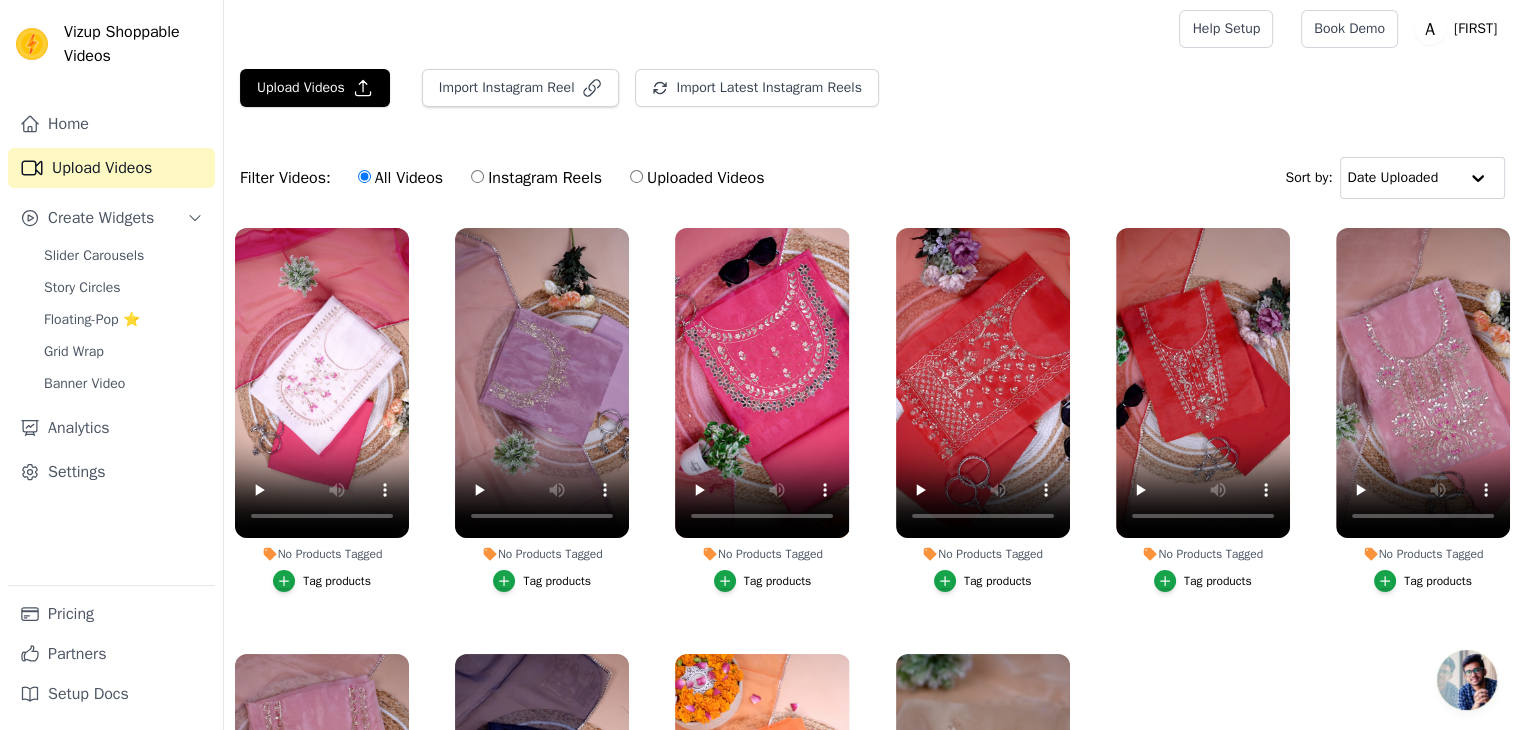 click on "Upload Videos
Import Instagram Reel
Import Latest Instagram Reels     Import Latest IG Reels" at bounding box center [872, 96] 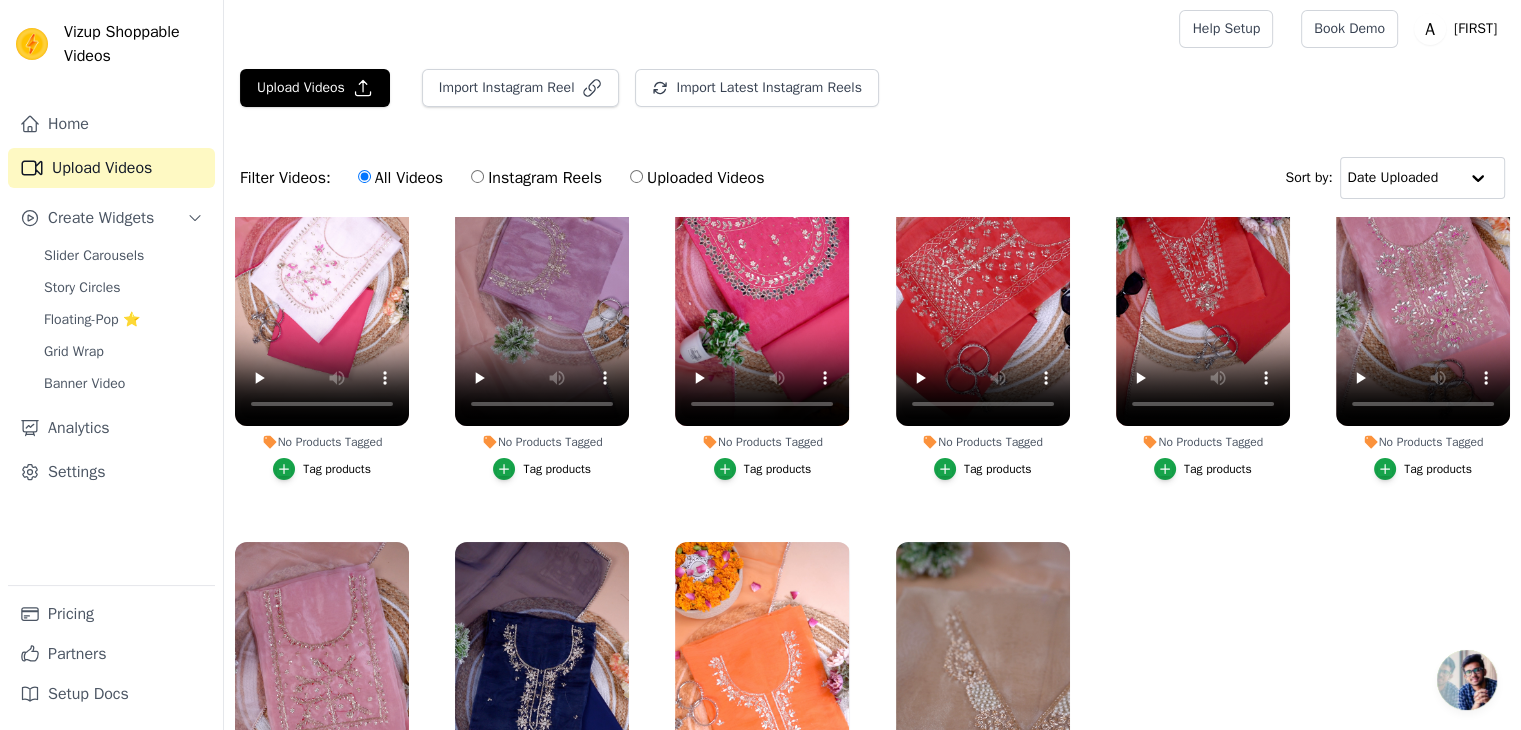 scroll, scrollTop: 190, scrollLeft: 0, axis: vertical 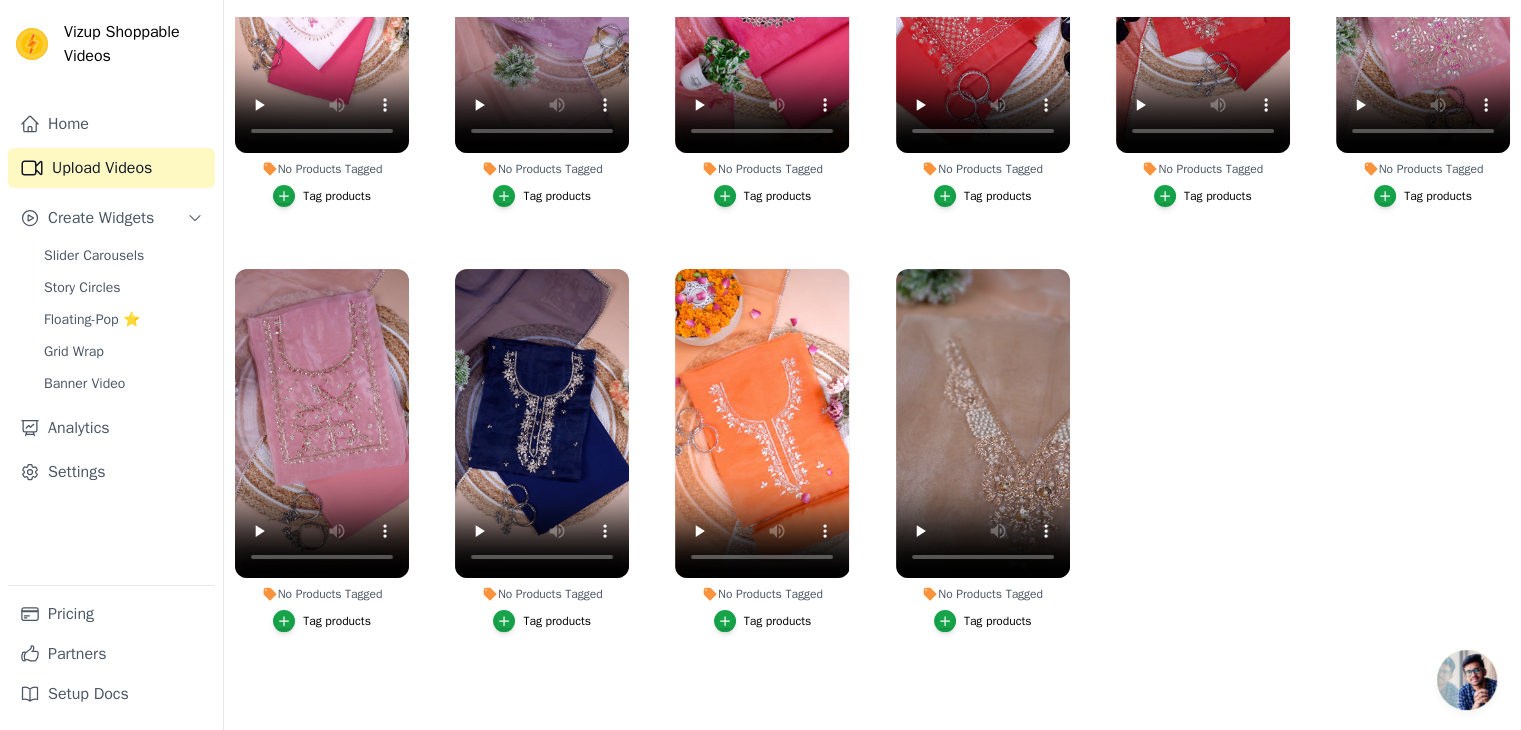 click on "Tag products" at bounding box center [998, 621] 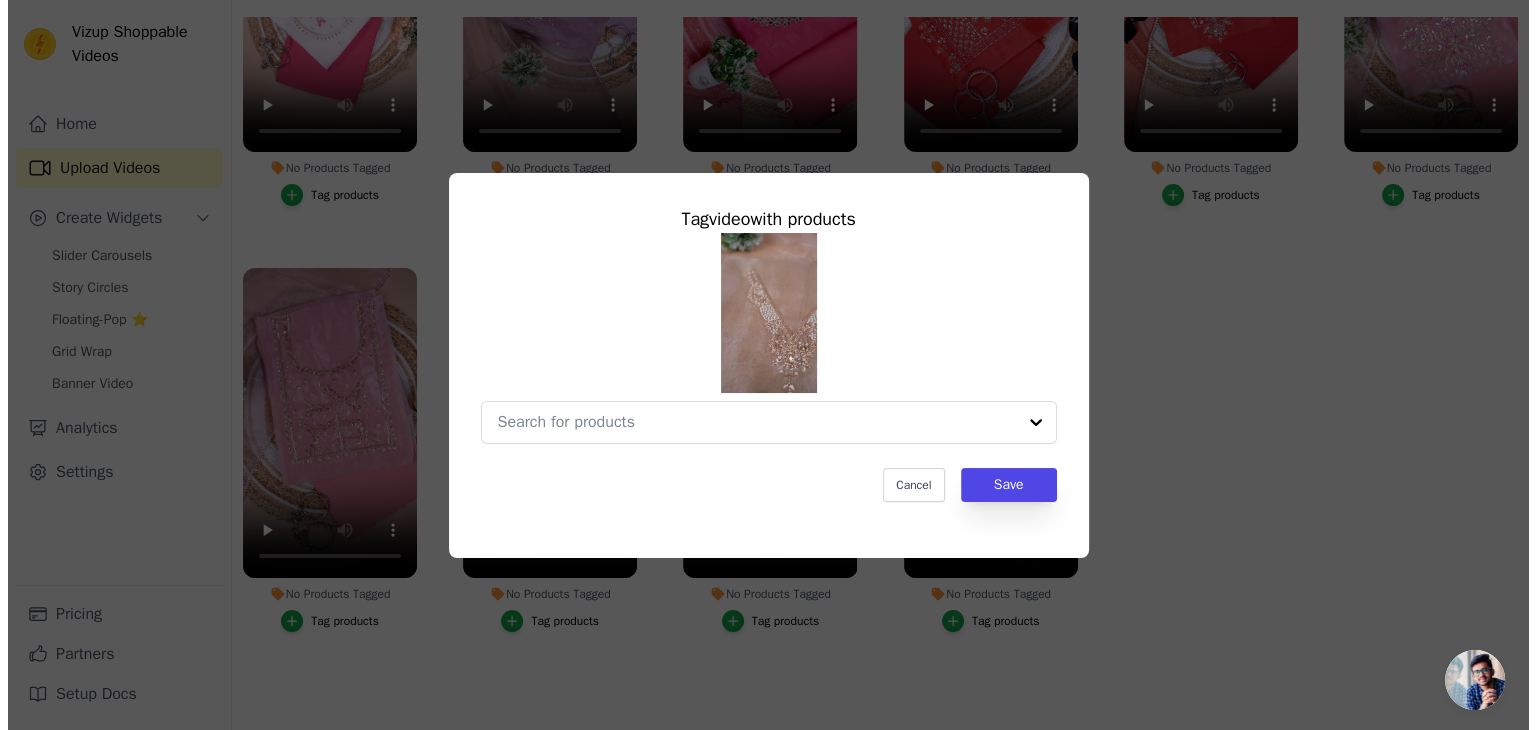 scroll, scrollTop: 0, scrollLeft: 0, axis: both 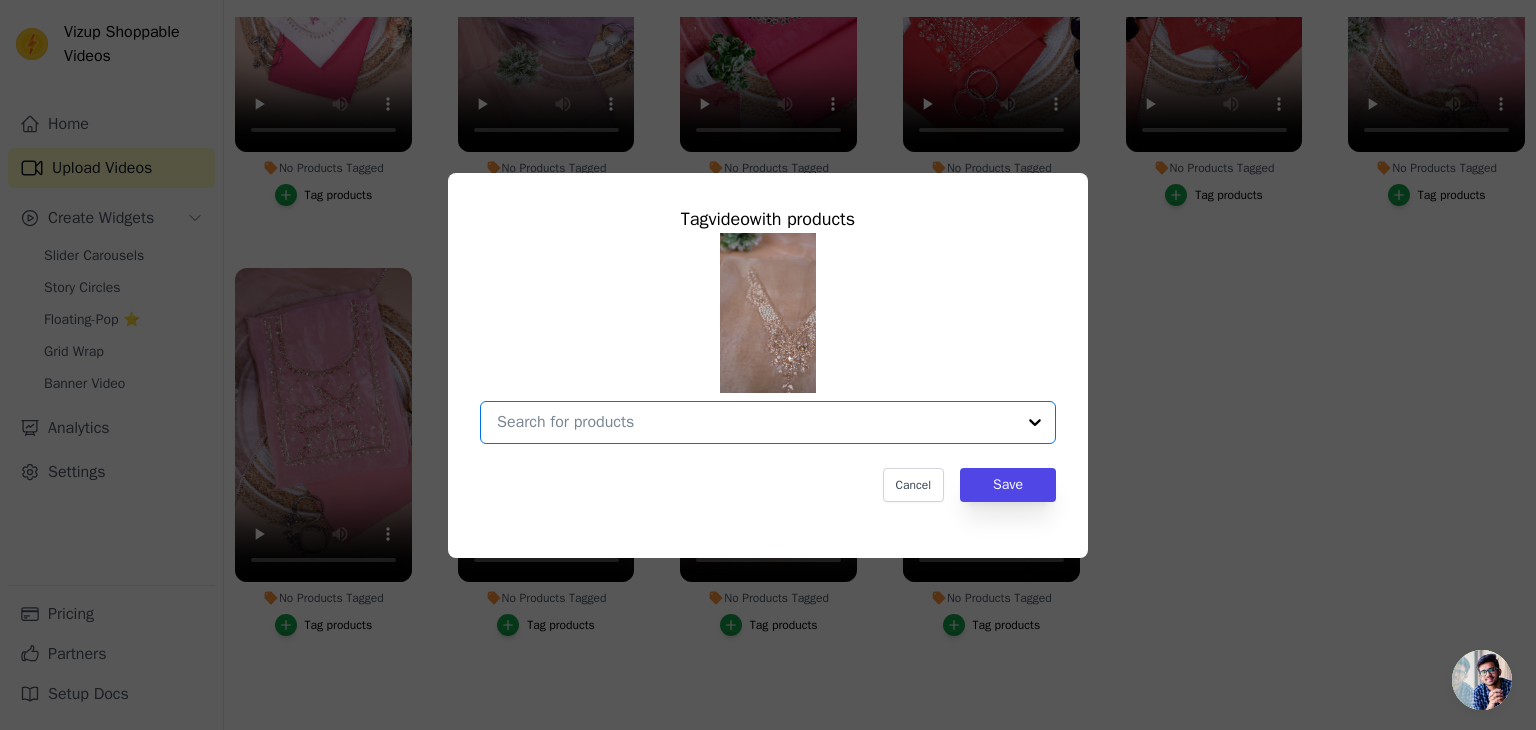 click on "No Products Tagged     Tag  video  with products       Option undefined, selected.   Select is focused, type to refine list, press down to open the menu.                   Cancel   Save     Tag products" at bounding box center (756, 422) 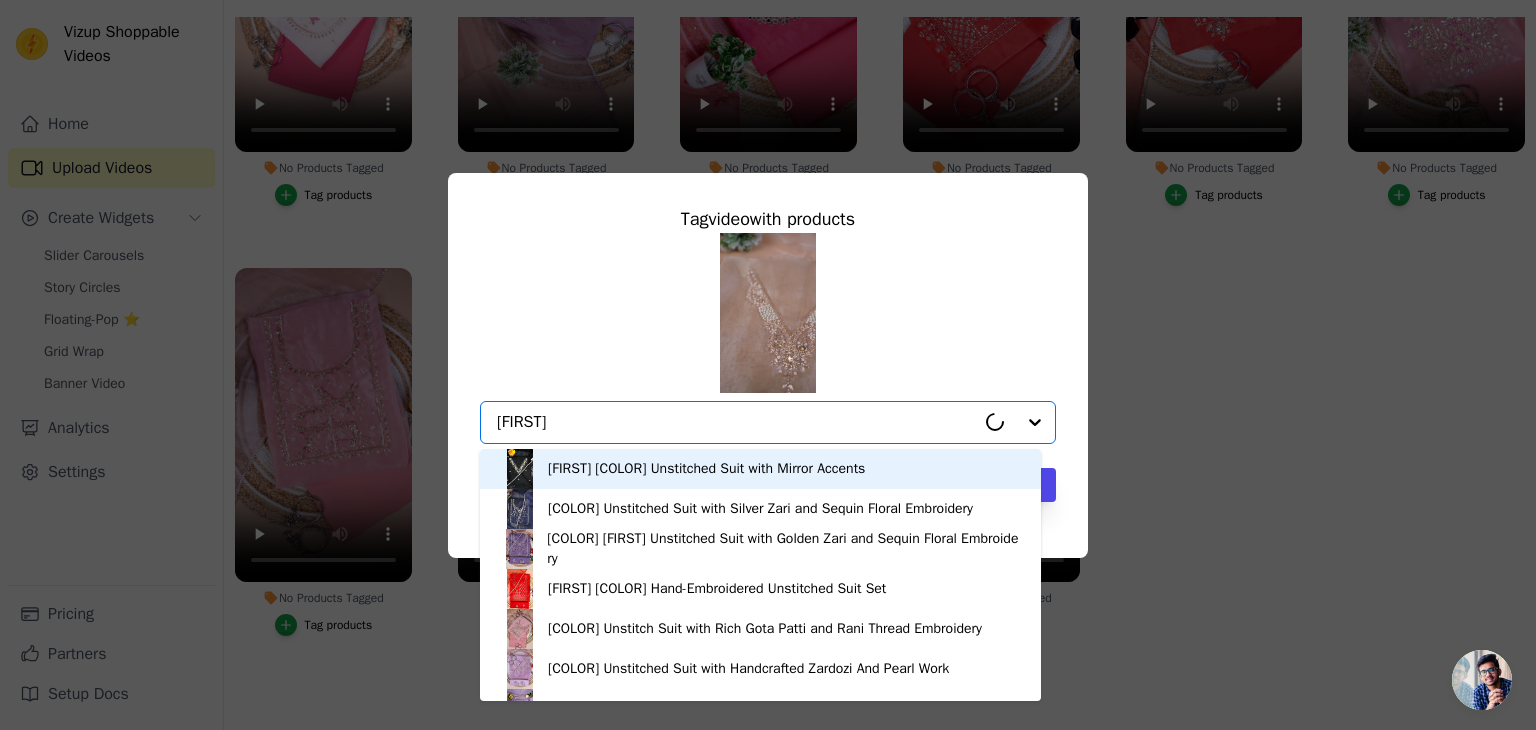 type on "sharvi" 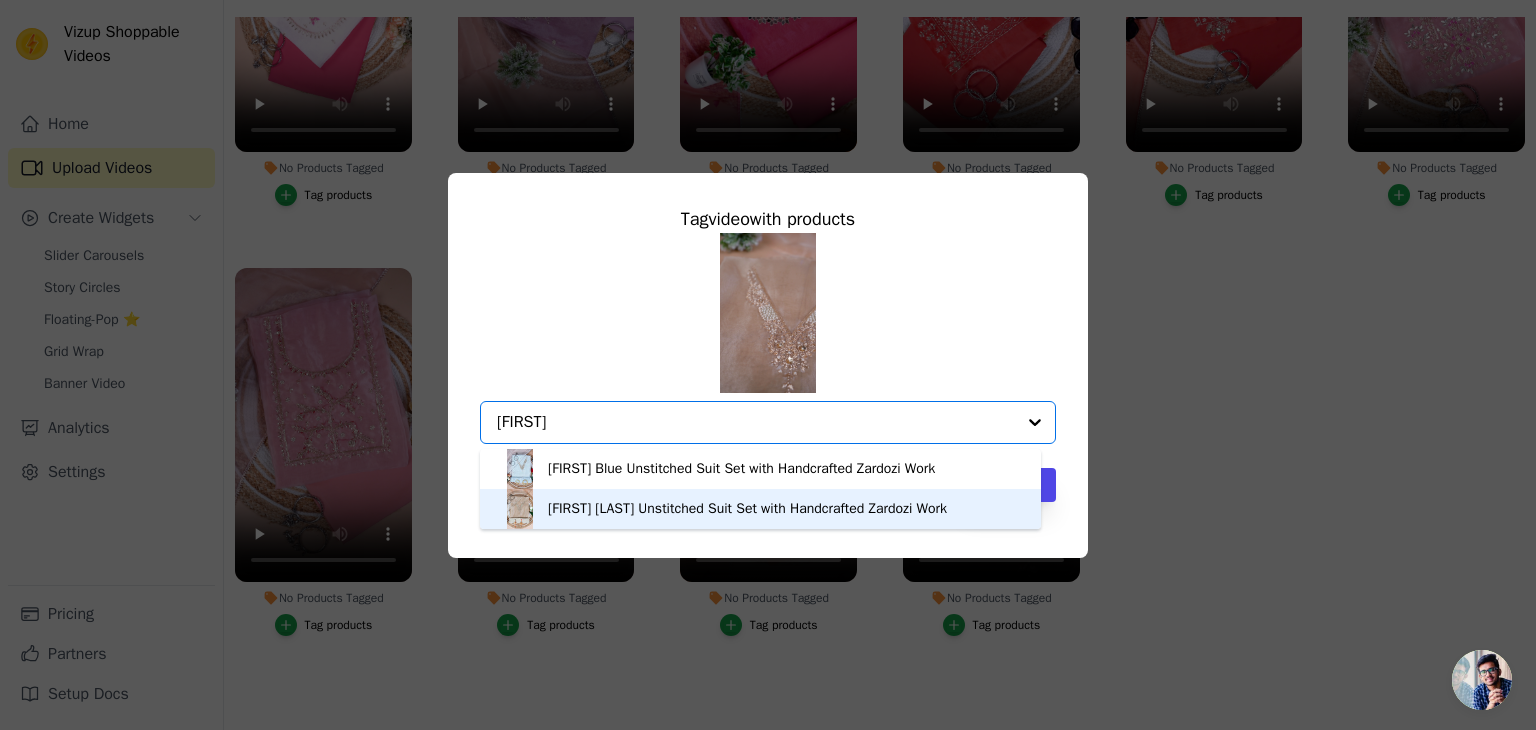 click on "Sharvi Moora Unstitched Suit Set with Handcrafted Zardozi Work" at bounding box center [760, 509] 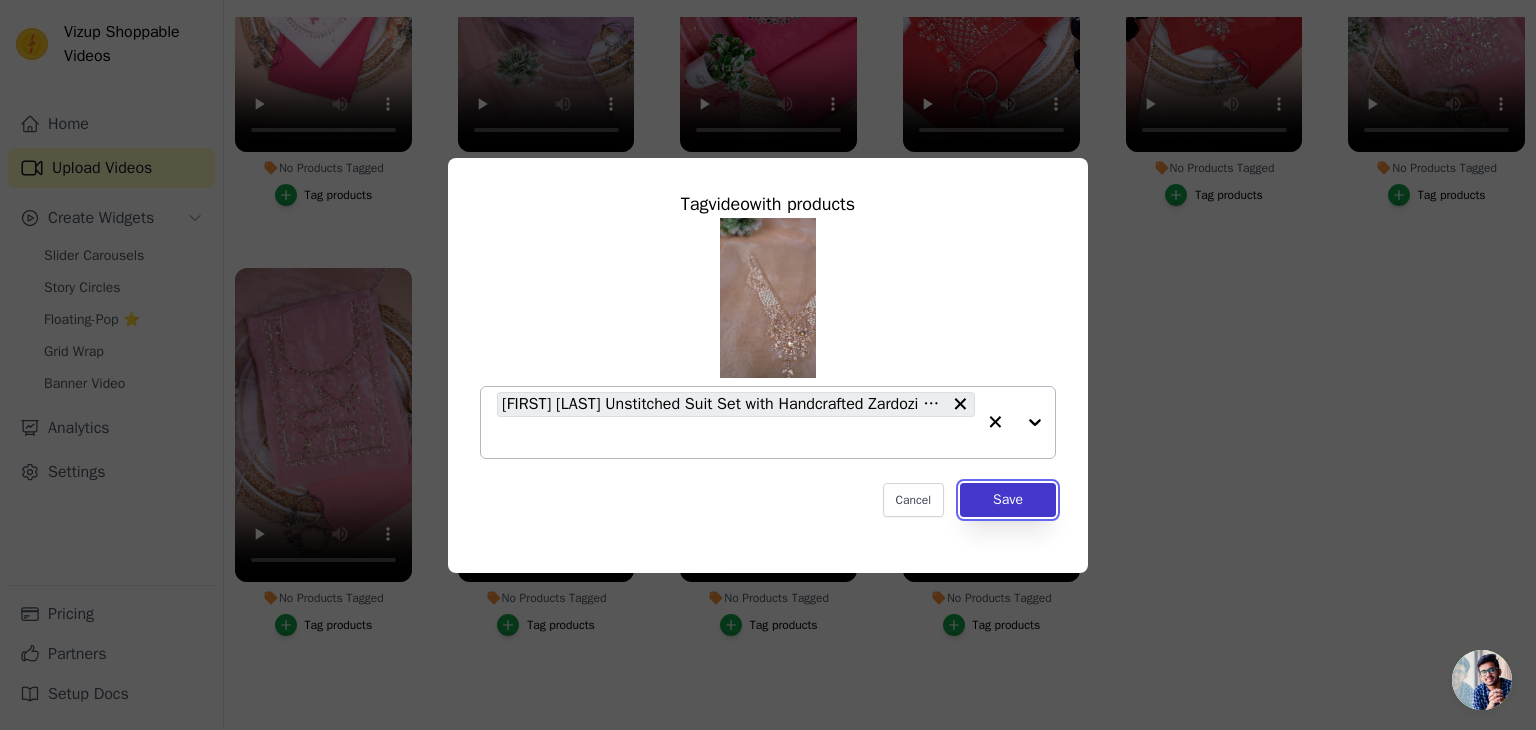 click on "Save" at bounding box center (1008, 500) 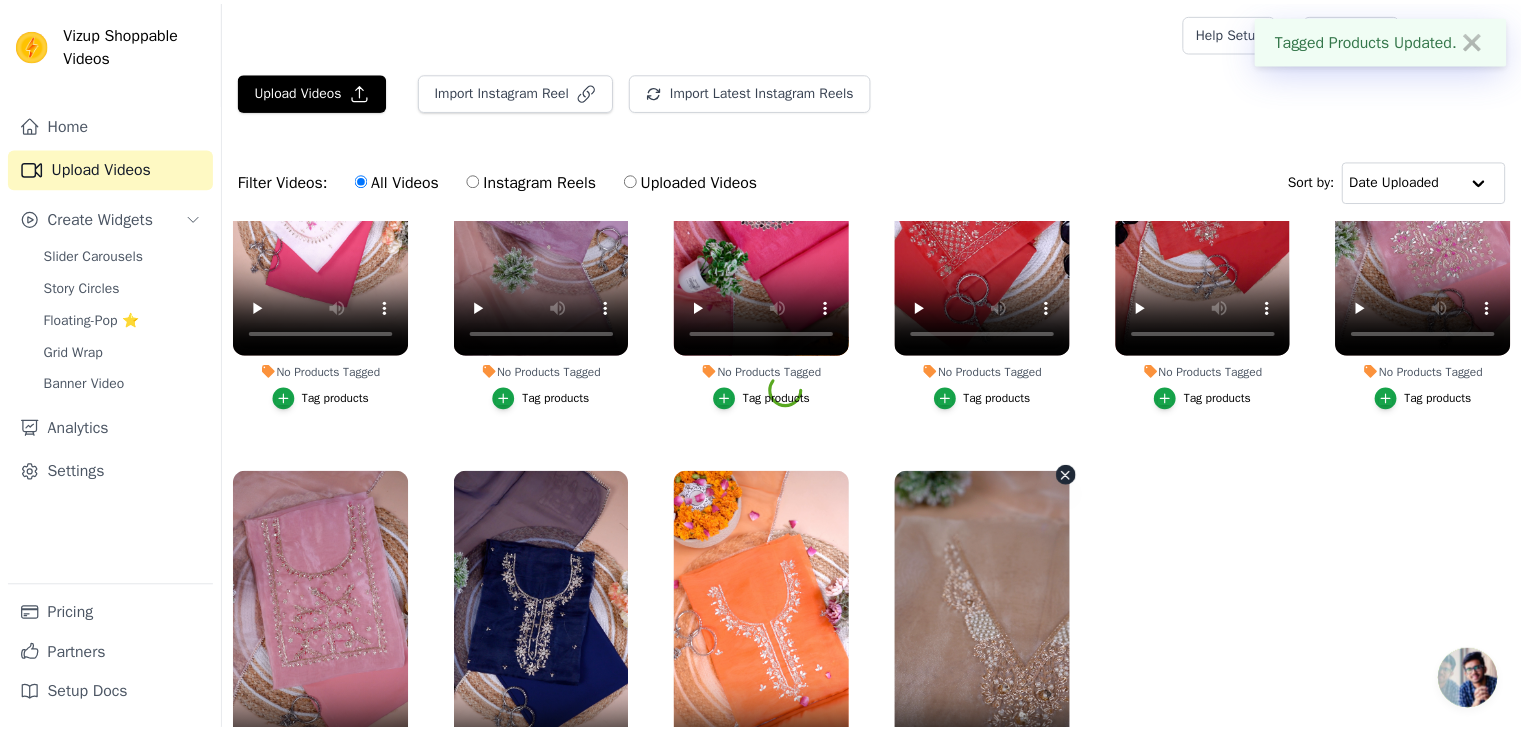 scroll, scrollTop: 203, scrollLeft: 0, axis: vertical 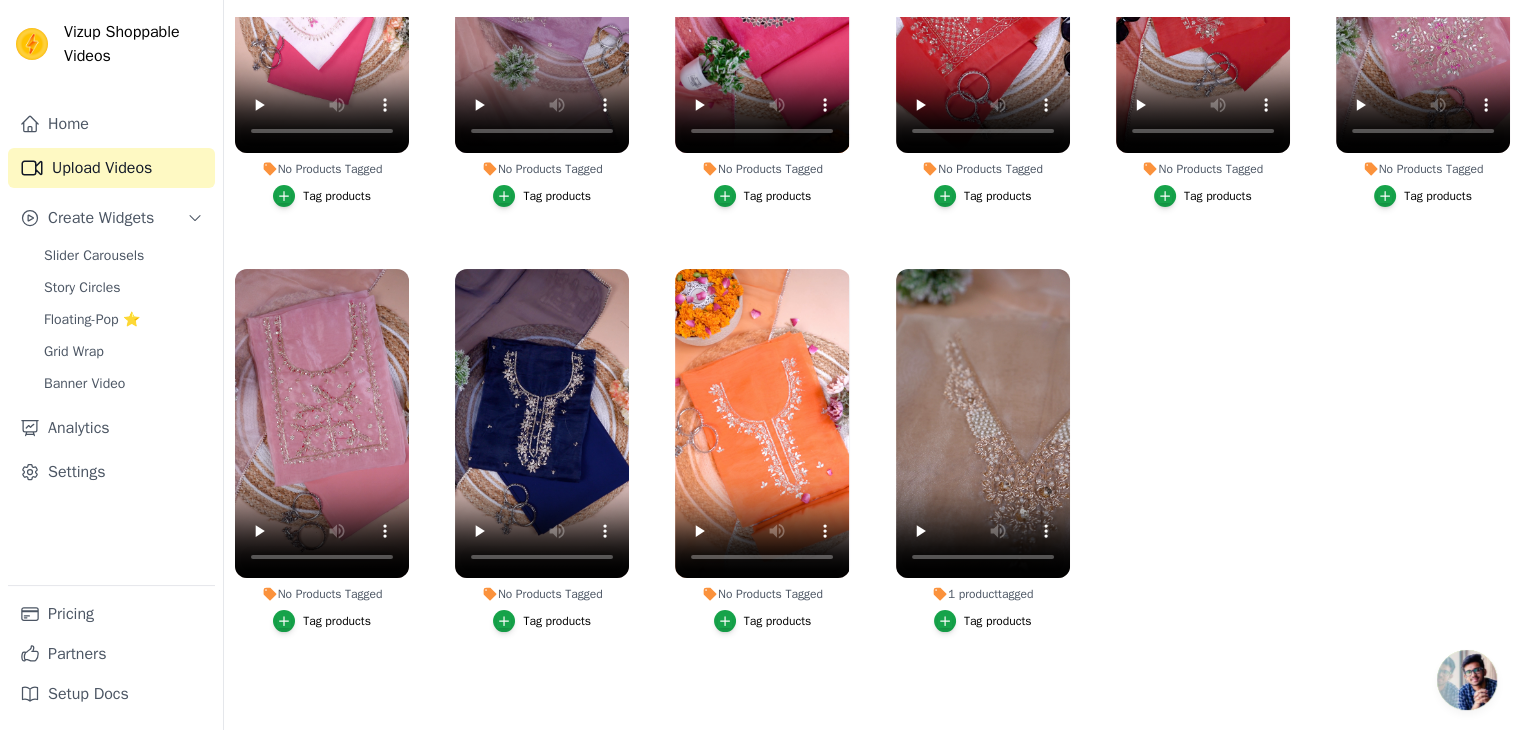 click on "Tag products" at bounding box center (778, 621) 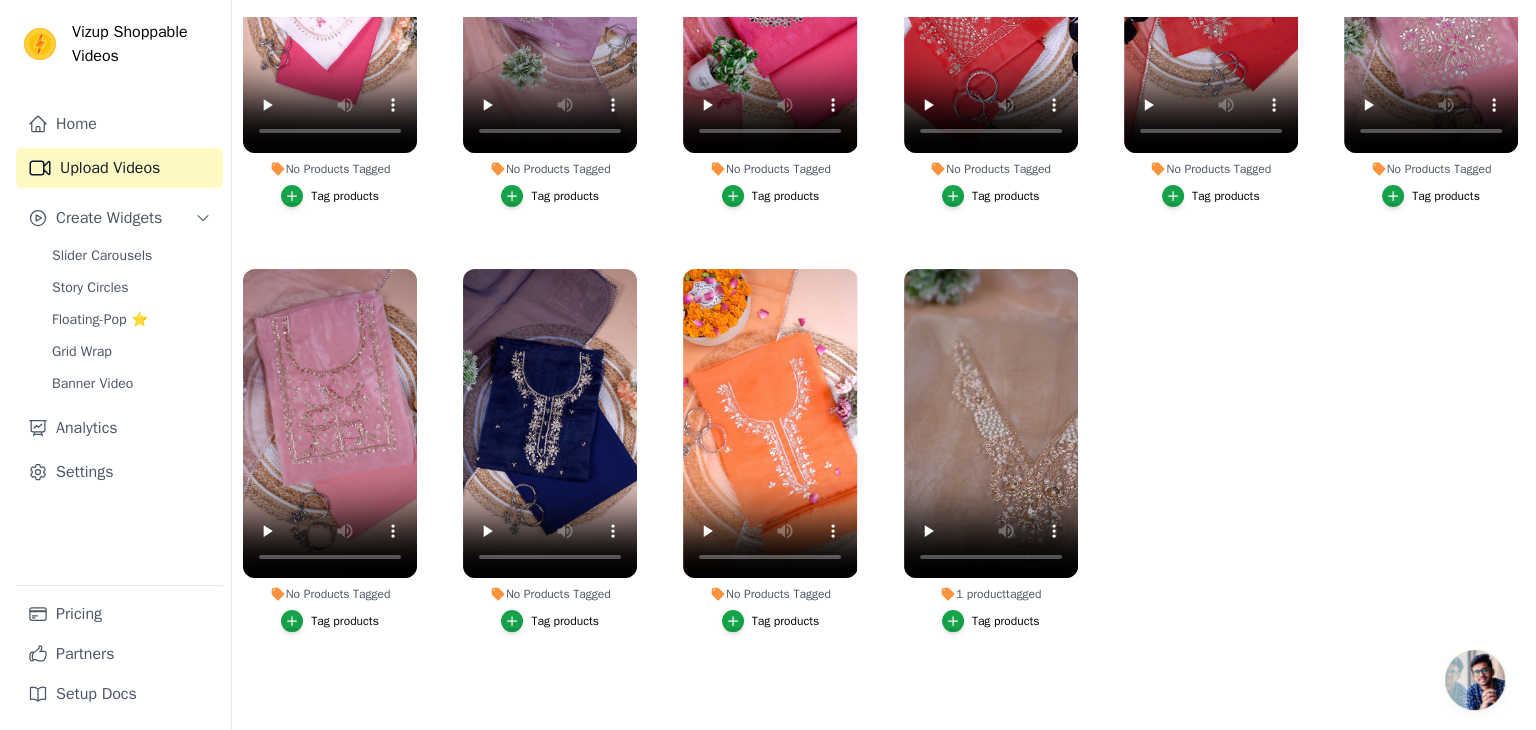 scroll, scrollTop: 0, scrollLeft: 0, axis: both 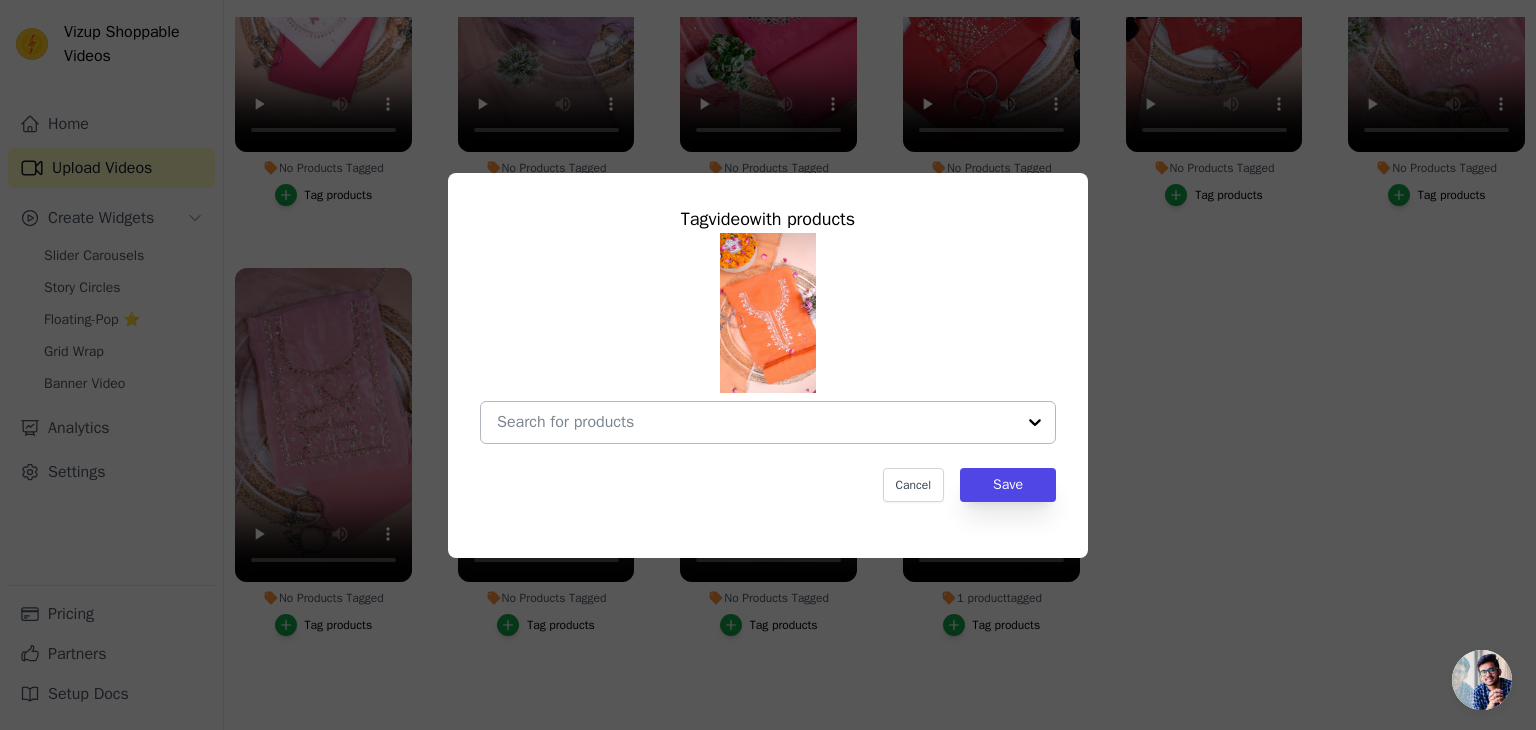click on "No Products Tagged     Tag  video  with products                         Cancel   Save     Tag products" at bounding box center [756, 422] 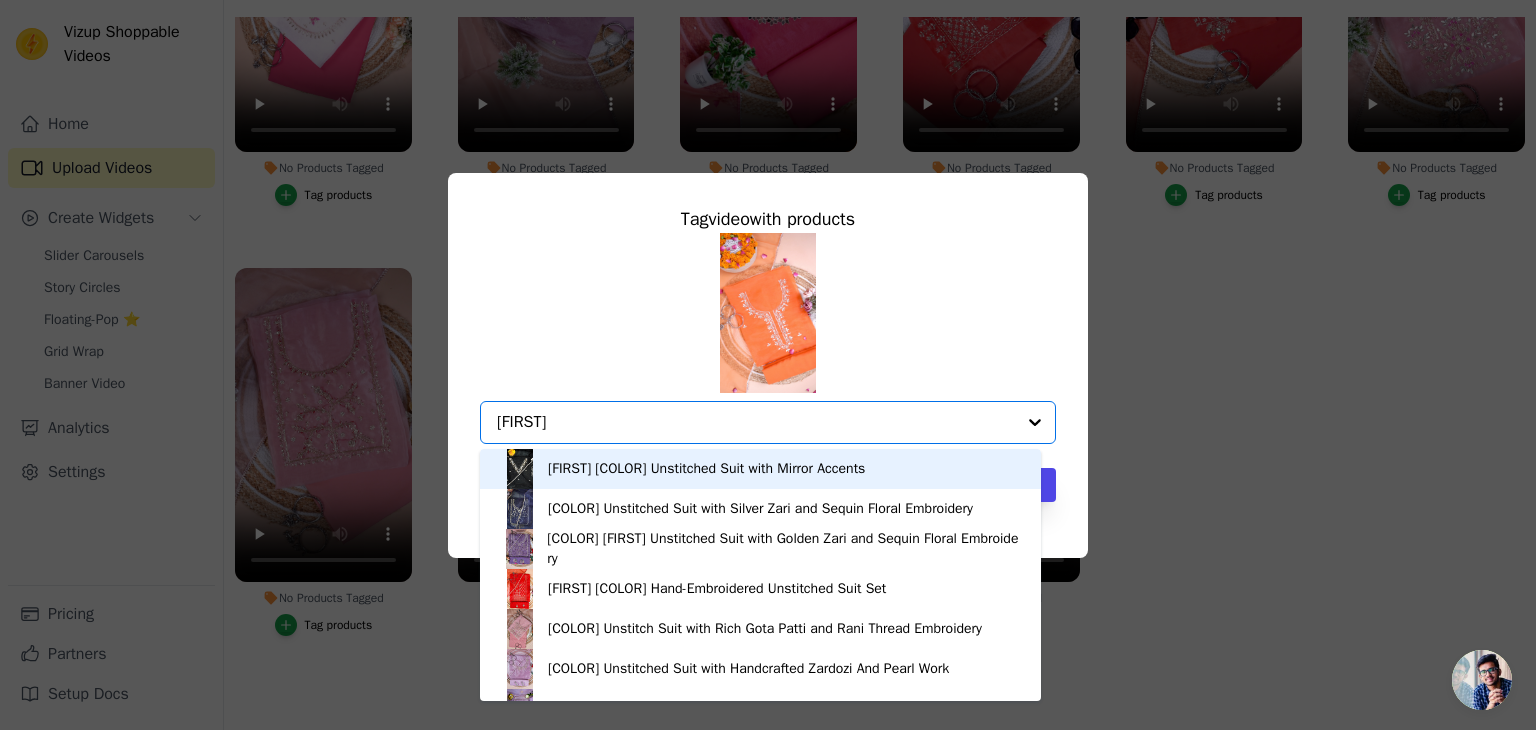 type on "amber" 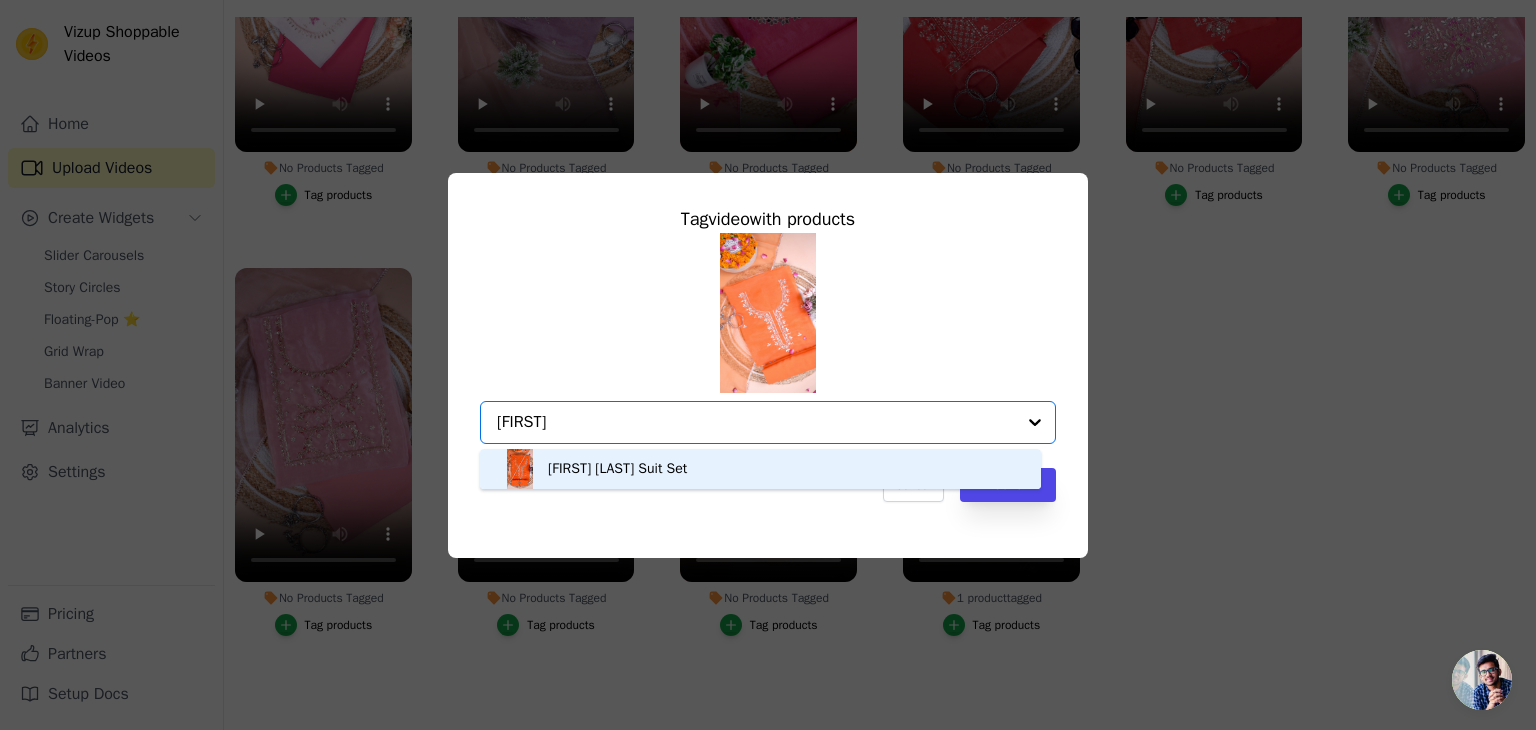 click on "Amber Glow Zari And Gota Patti Suit Set" at bounding box center (617, 469) 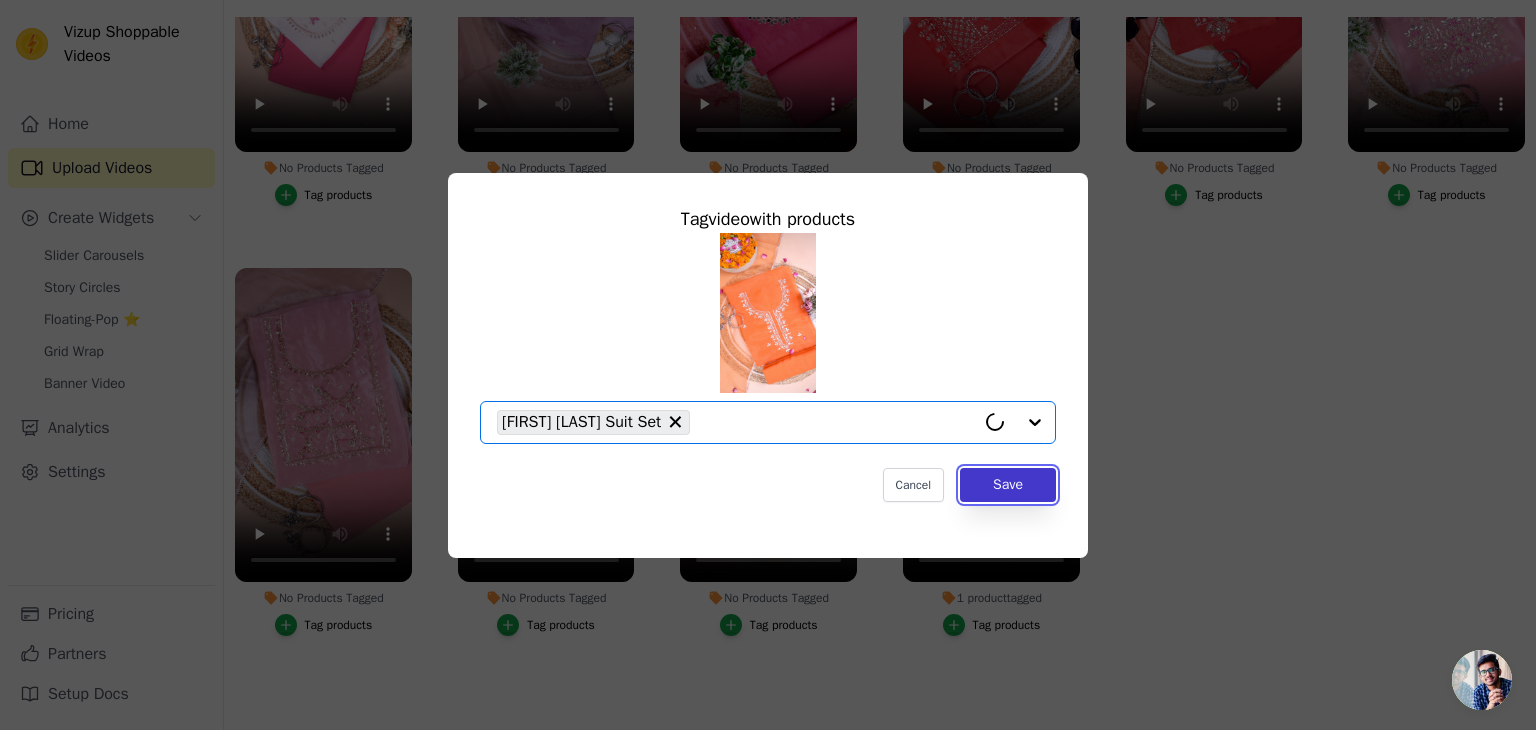 click on "Save" at bounding box center (1008, 485) 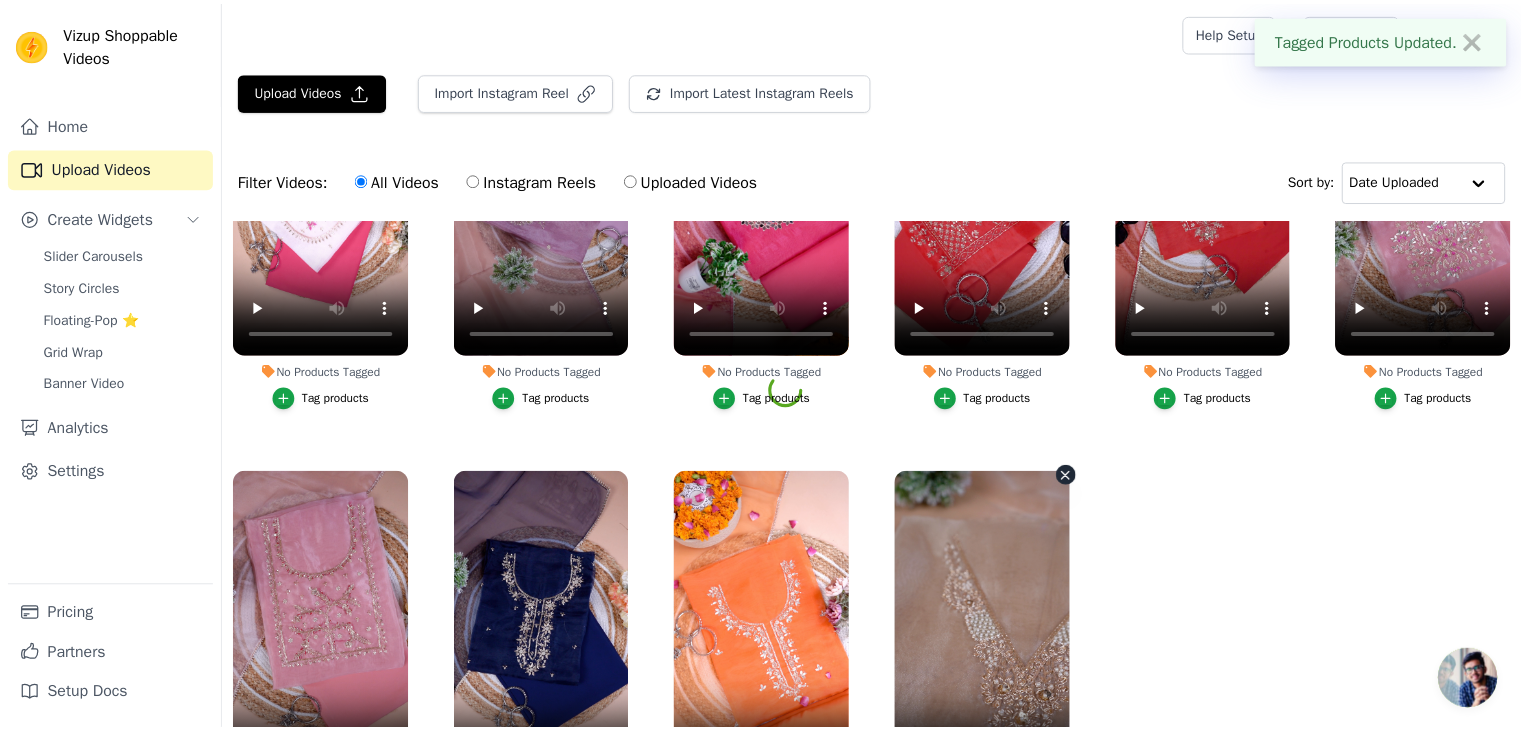 scroll, scrollTop: 203, scrollLeft: 0, axis: vertical 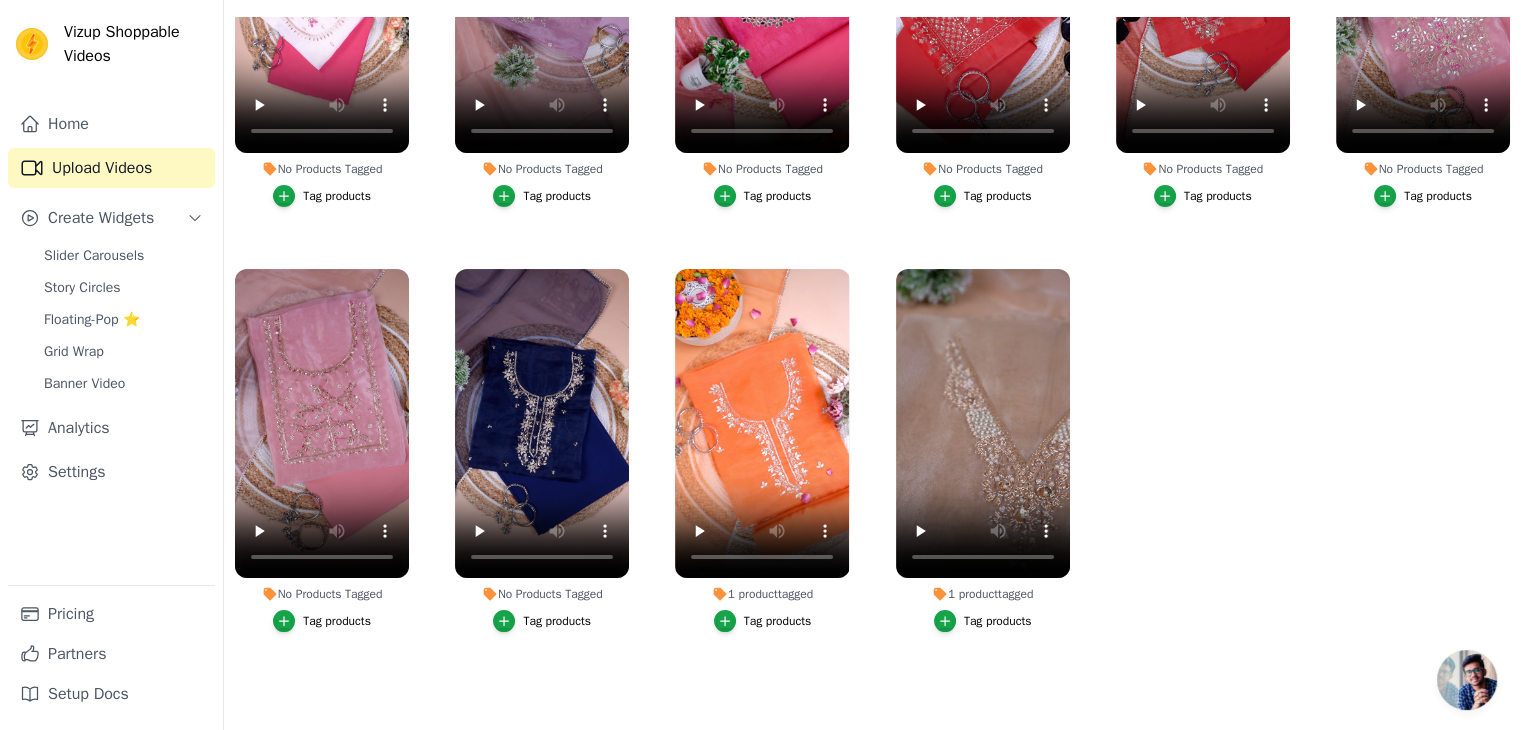 click on "Tag products" at bounding box center (557, 621) 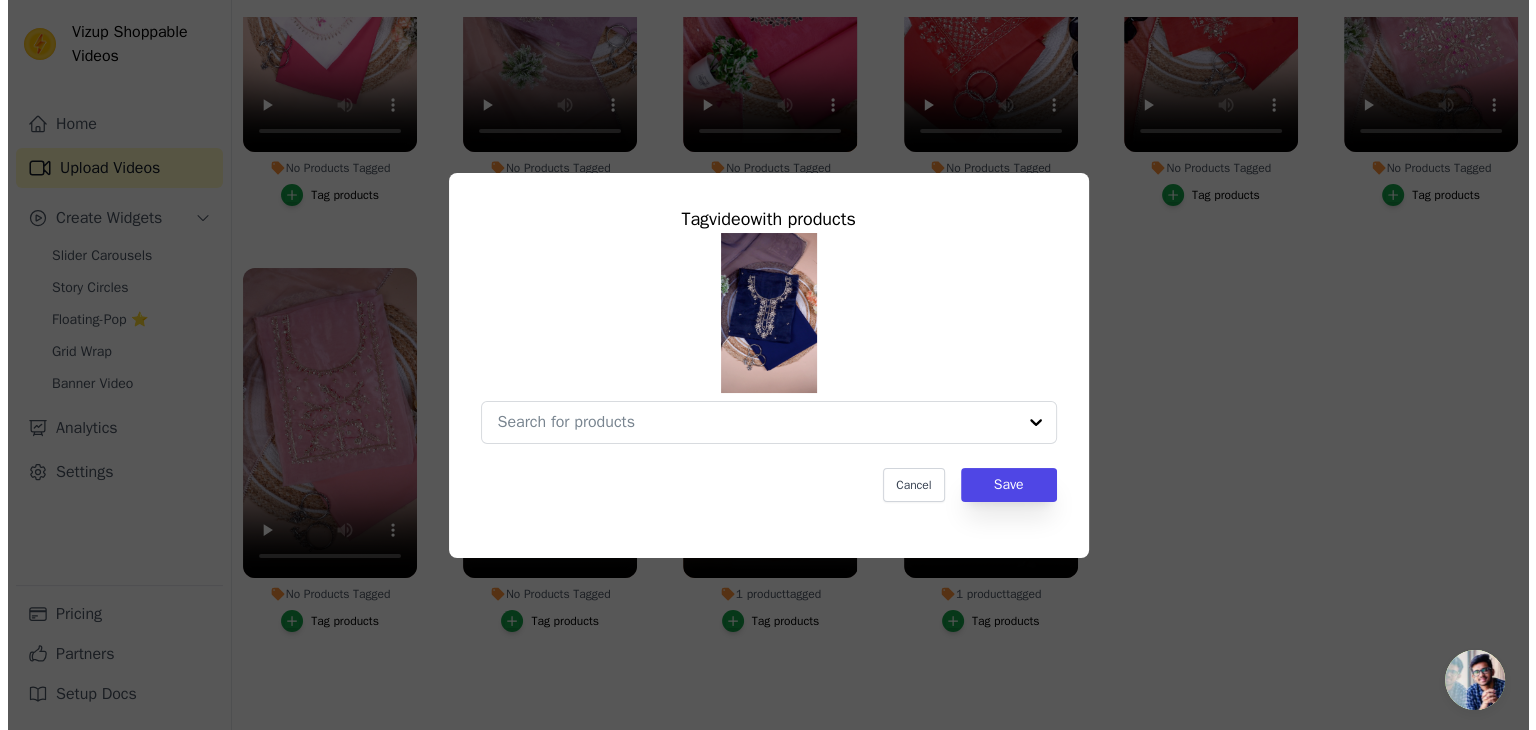 scroll, scrollTop: 0, scrollLeft: 0, axis: both 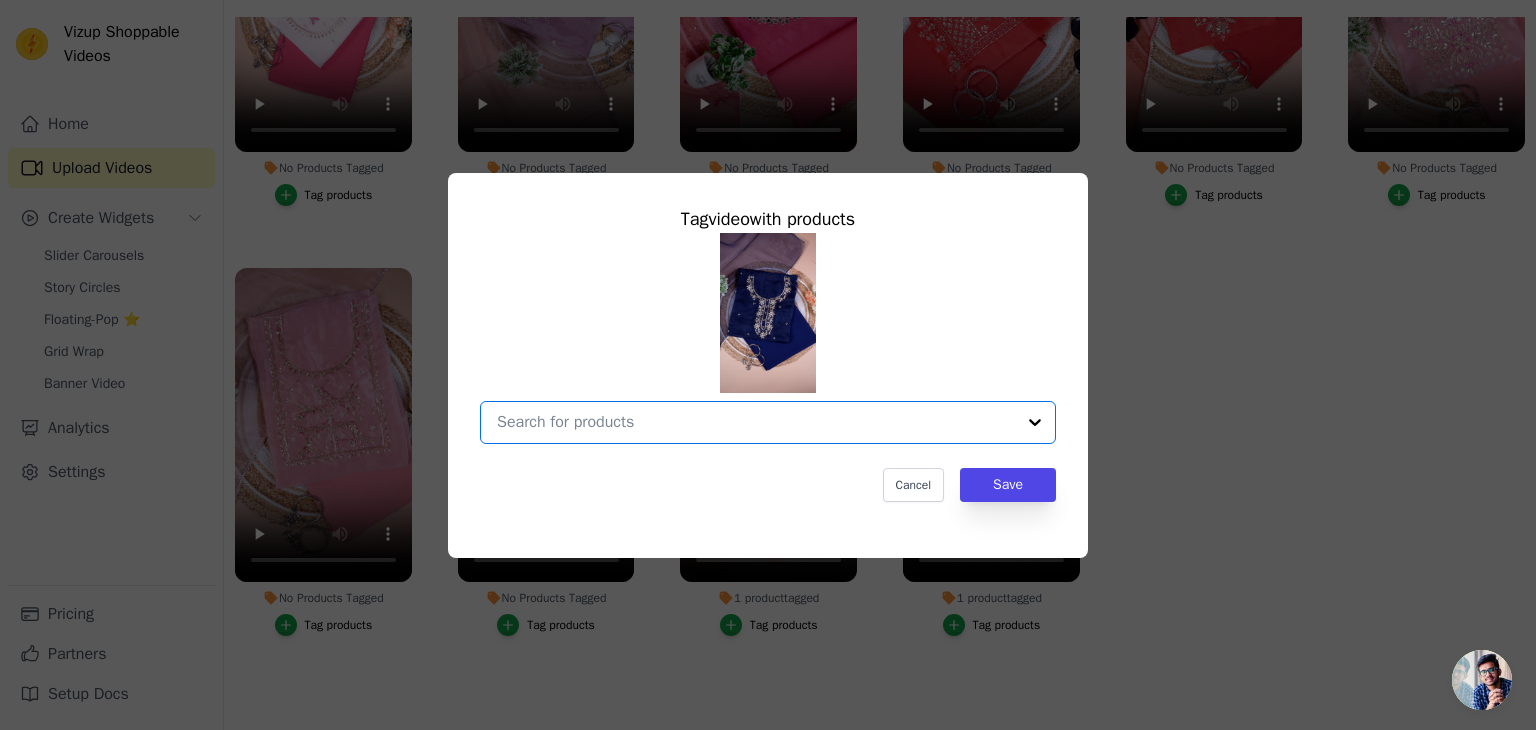 click on "No Products Tagged     Tag  video  with products       Option undefined, selected.   Select is focused, type to refine list, press down to open the menu.                   Cancel   Save     Tag products" at bounding box center [756, 422] 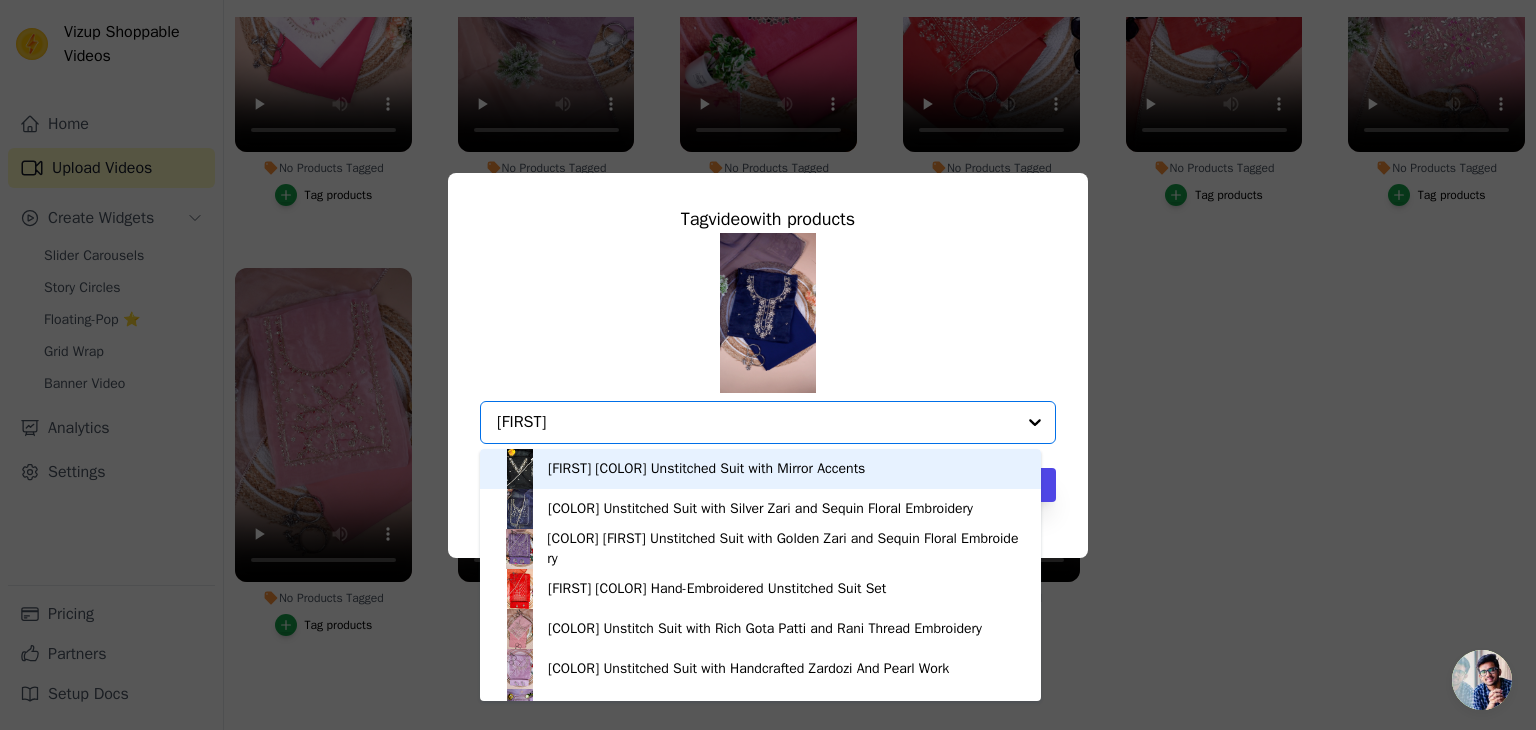 type on "saanjh" 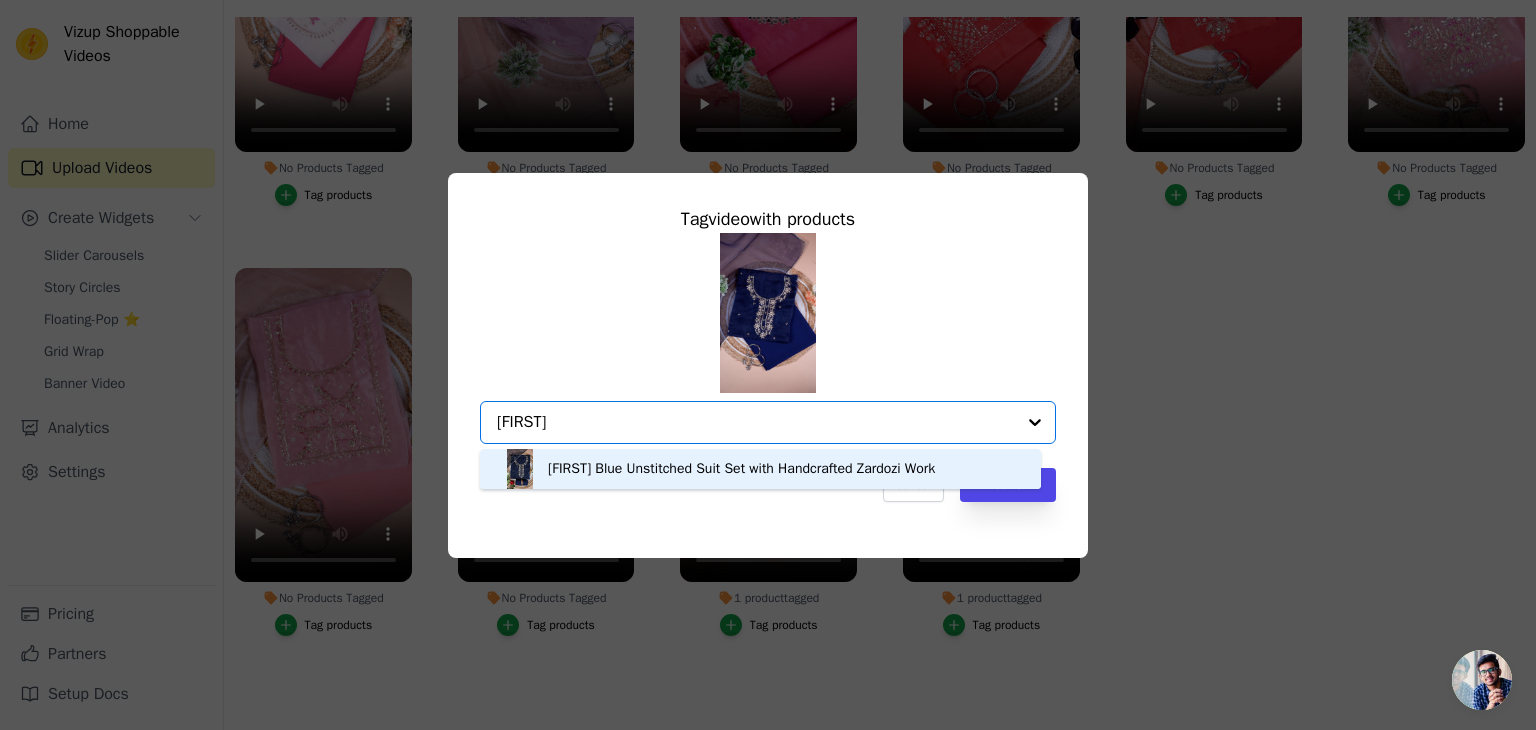 click on "Saanjh Blue Unstitched Suit Set with Handcrafted Zardozi Work" at bounding box center (741, 469) 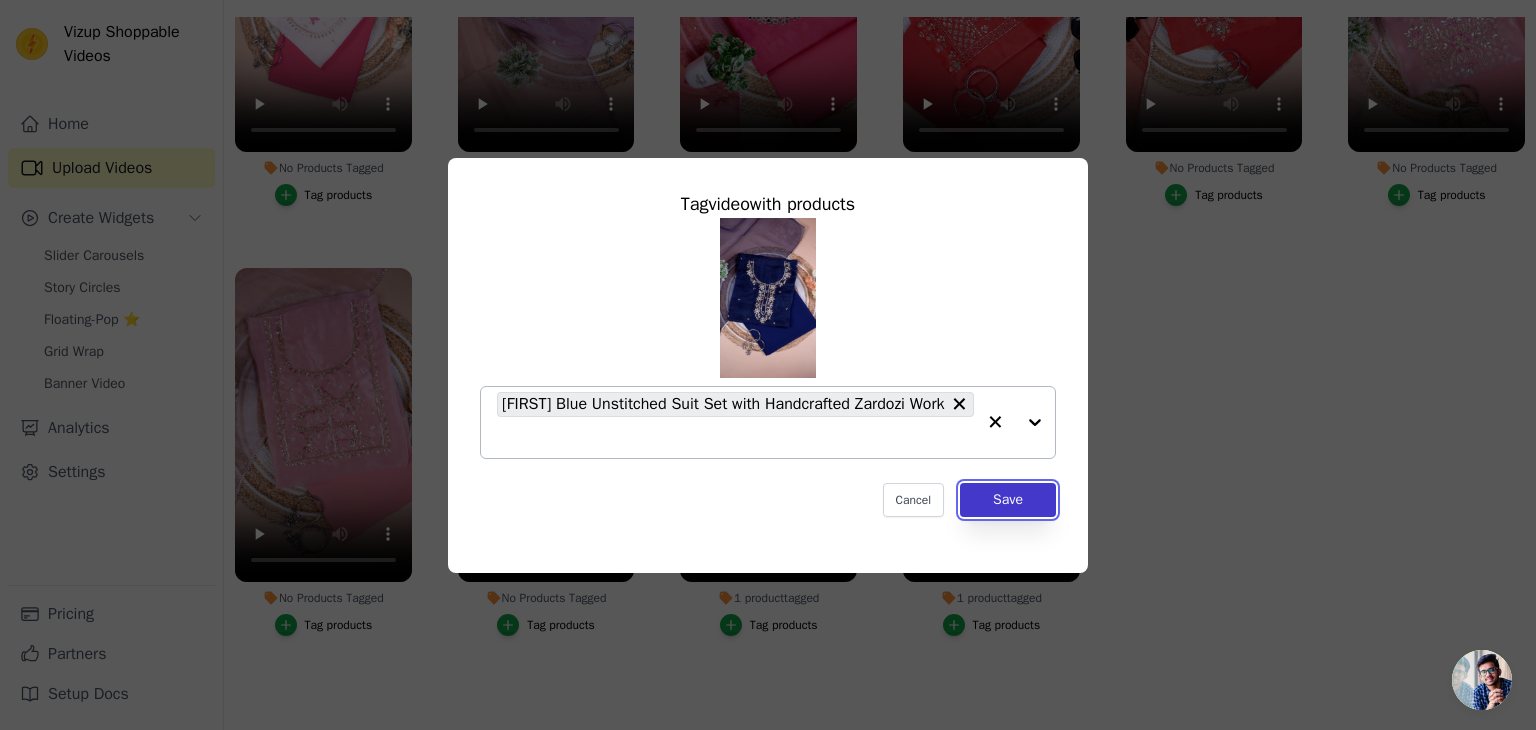 click on "Save" at bounding box center (1008, 500) 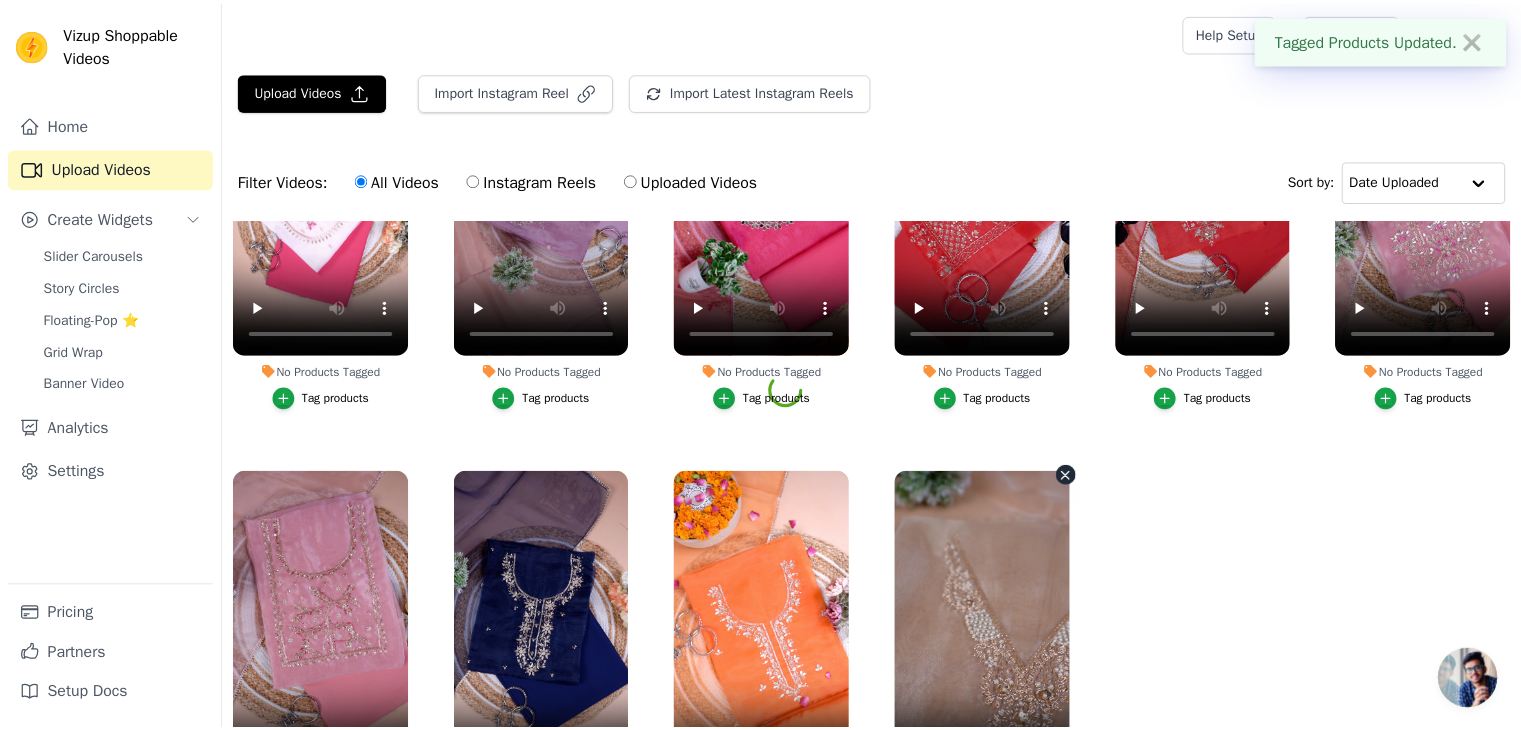 scroll, scrollTop: 203, scrollLeft: 0, axis: vertical 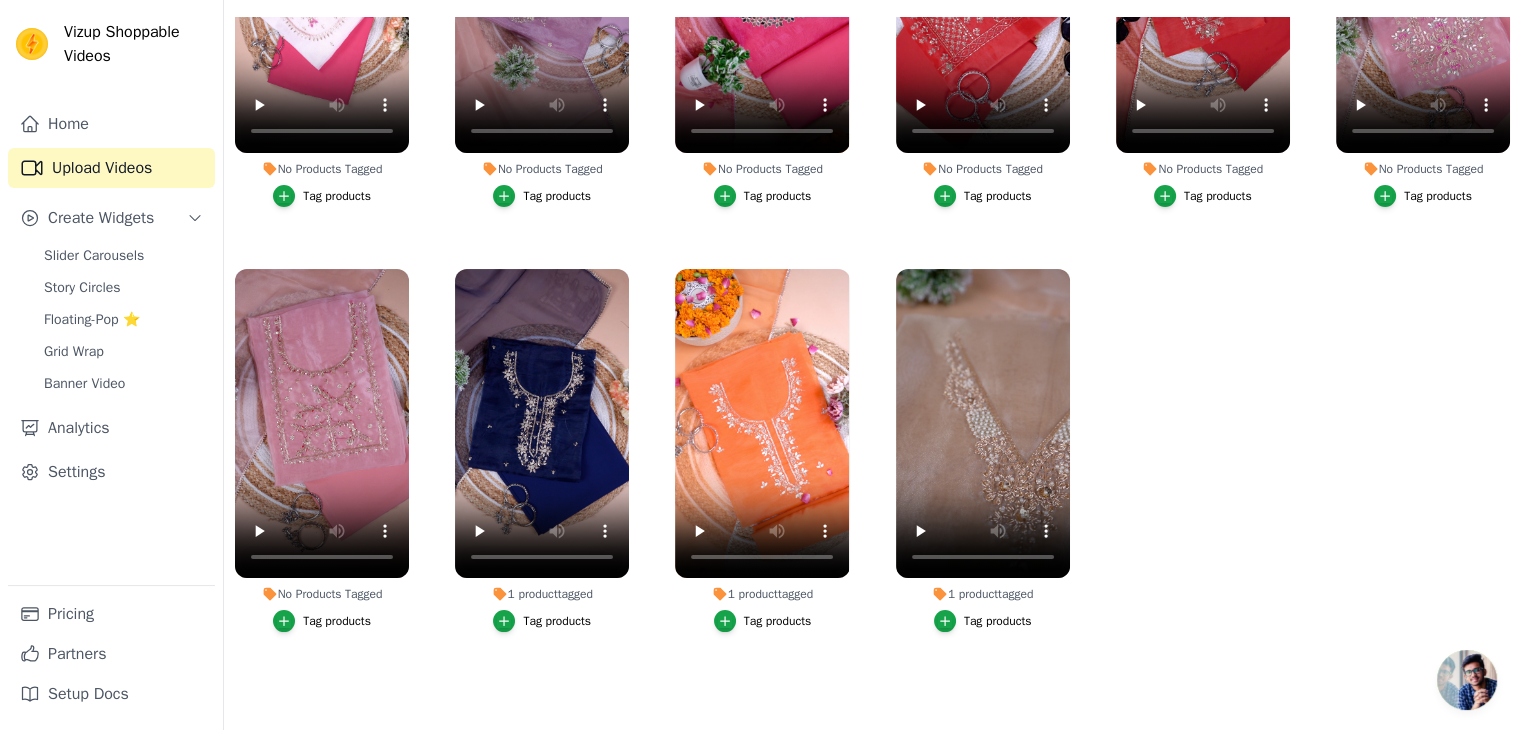 click on "Tag products" at bounding box center (337, 621) 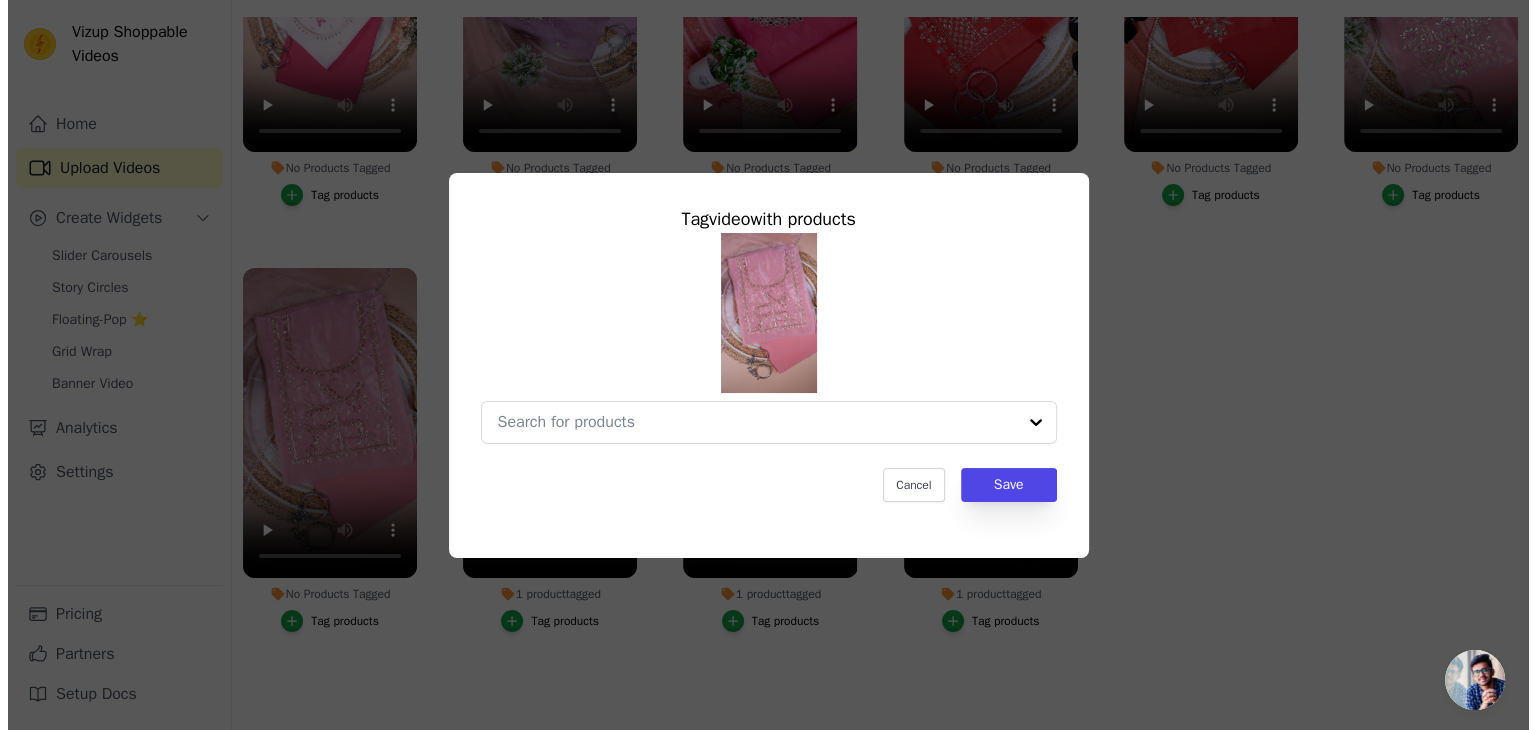 scroll, scrollTop: 0, scrollLeft: 0, axis: both 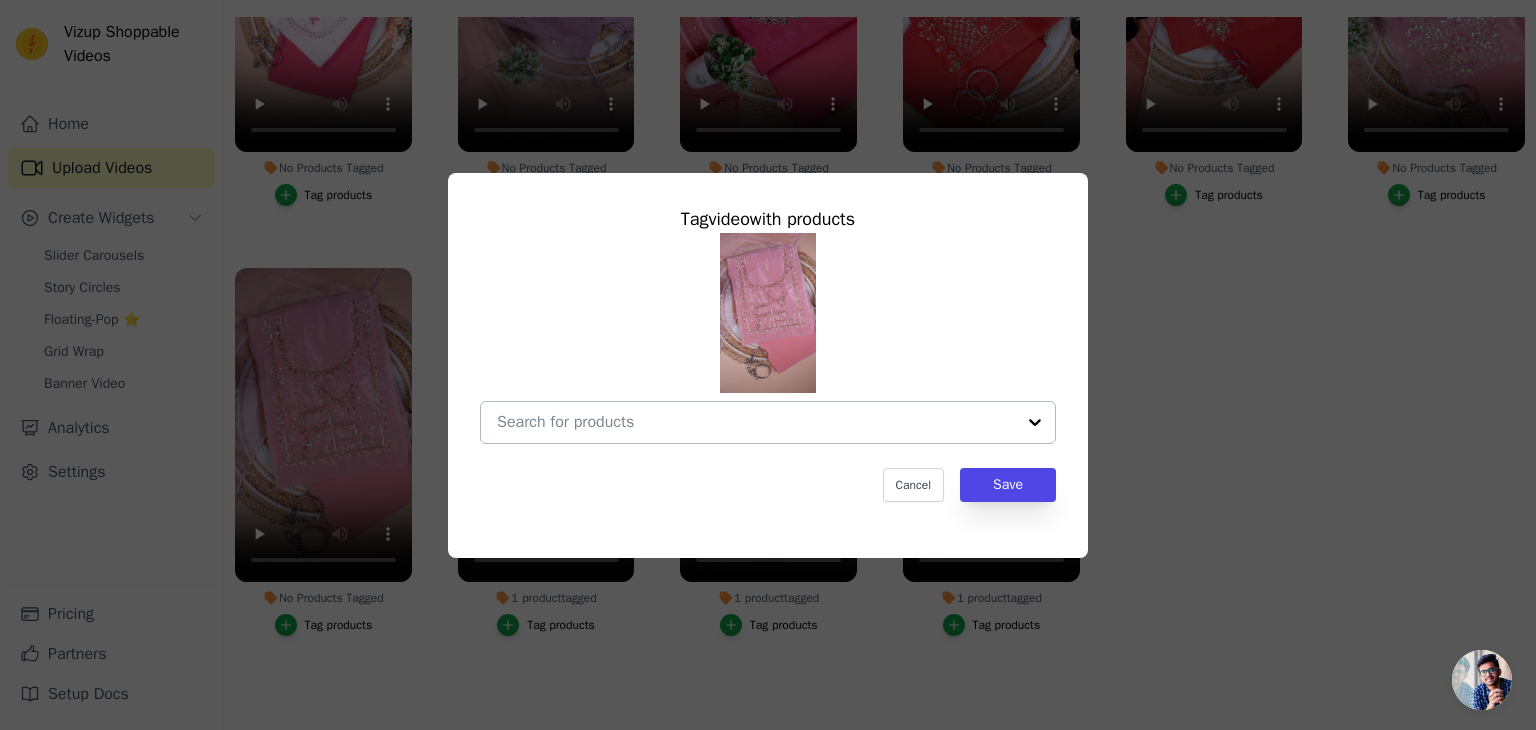 click at bounding box center (756, 422) 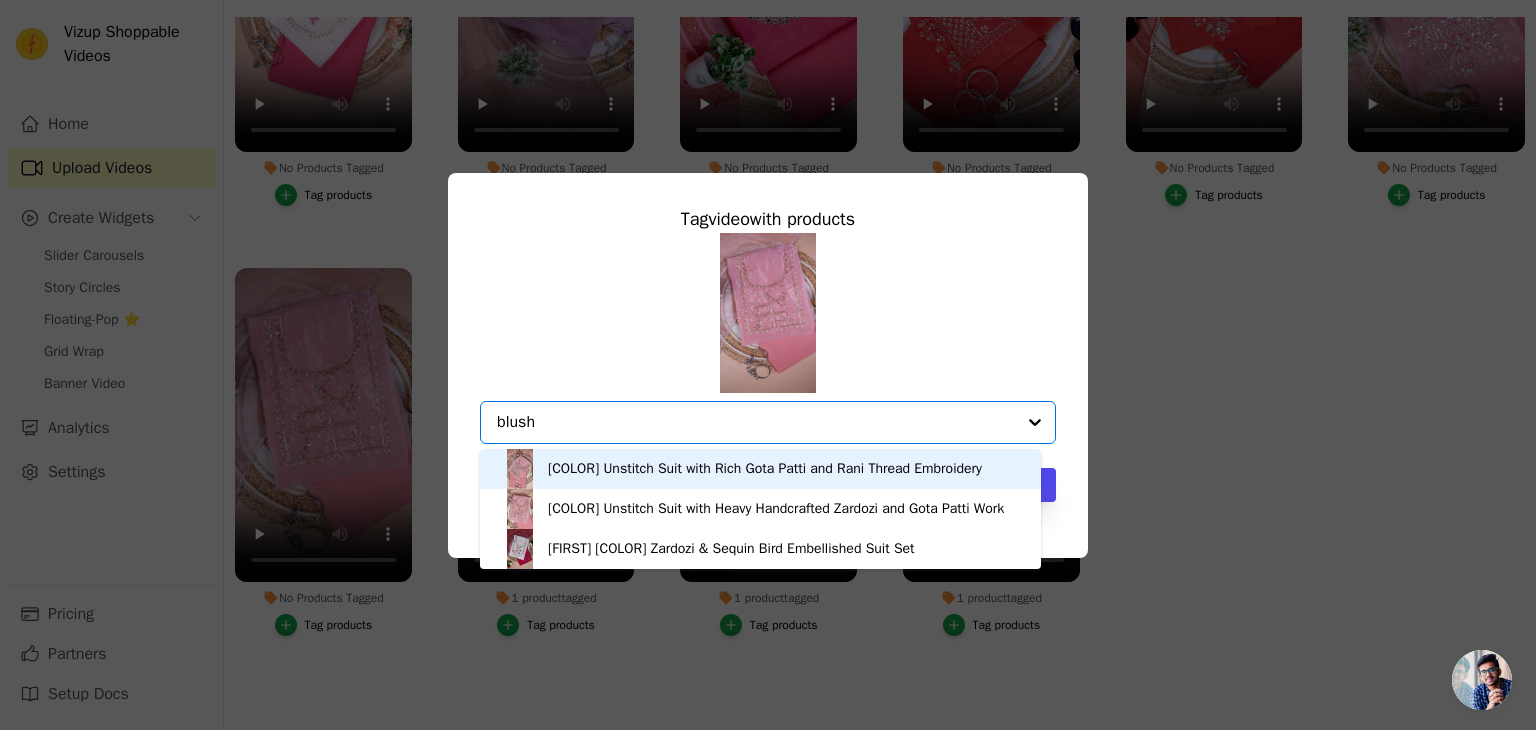 type on "blush" 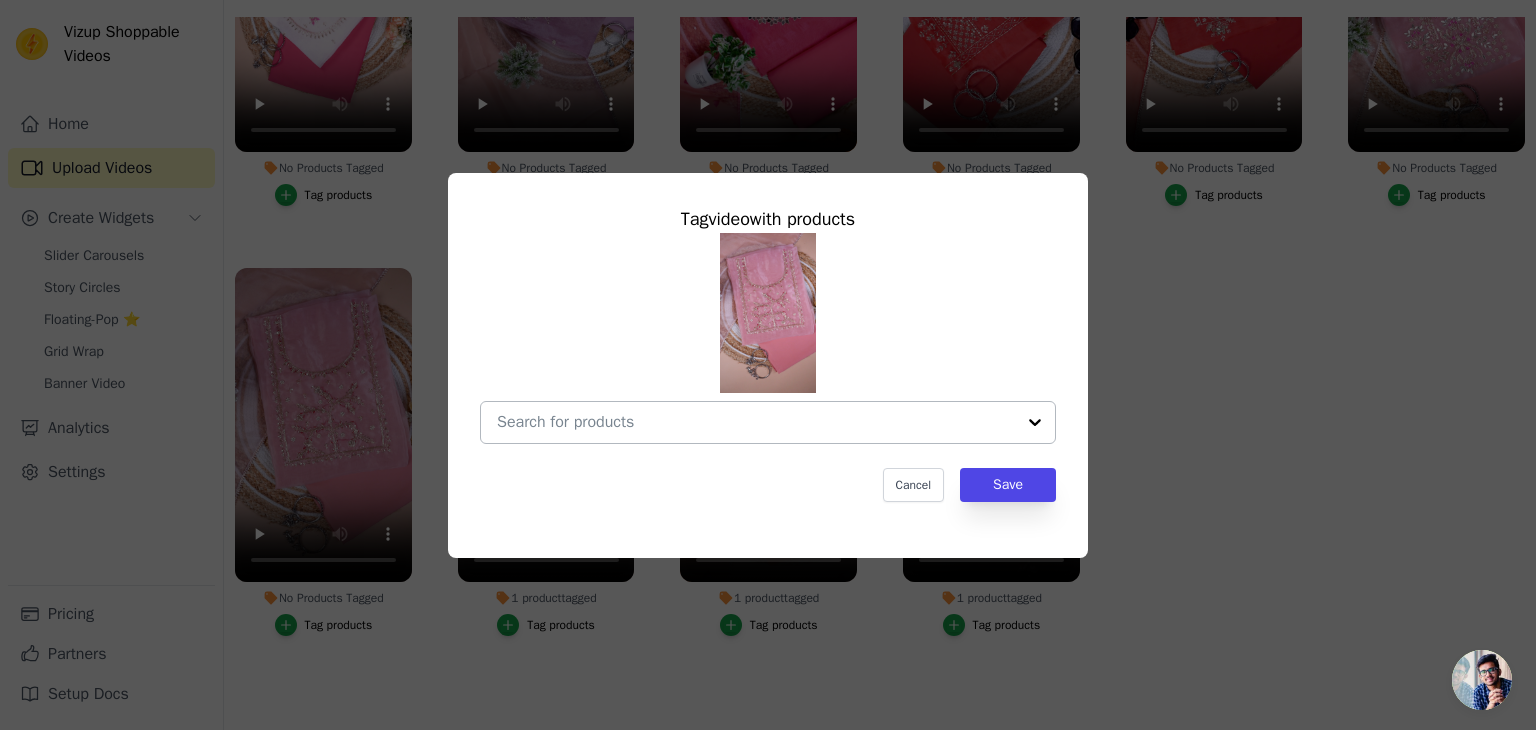 click on "No Products Tagged     Tag  video  with products                         Cancel   Save     Tag products" at bounding box center (756, 422) 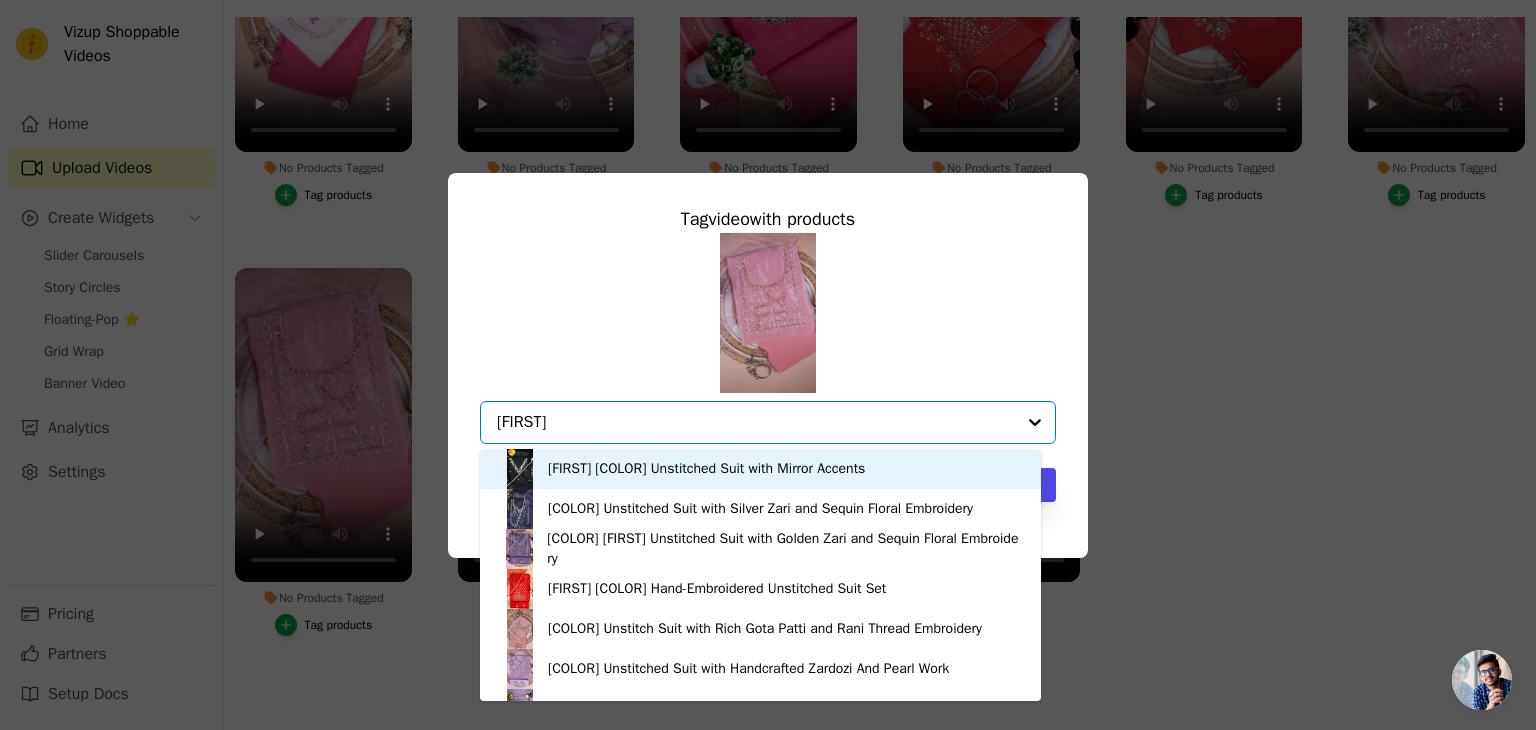 type on "blush" 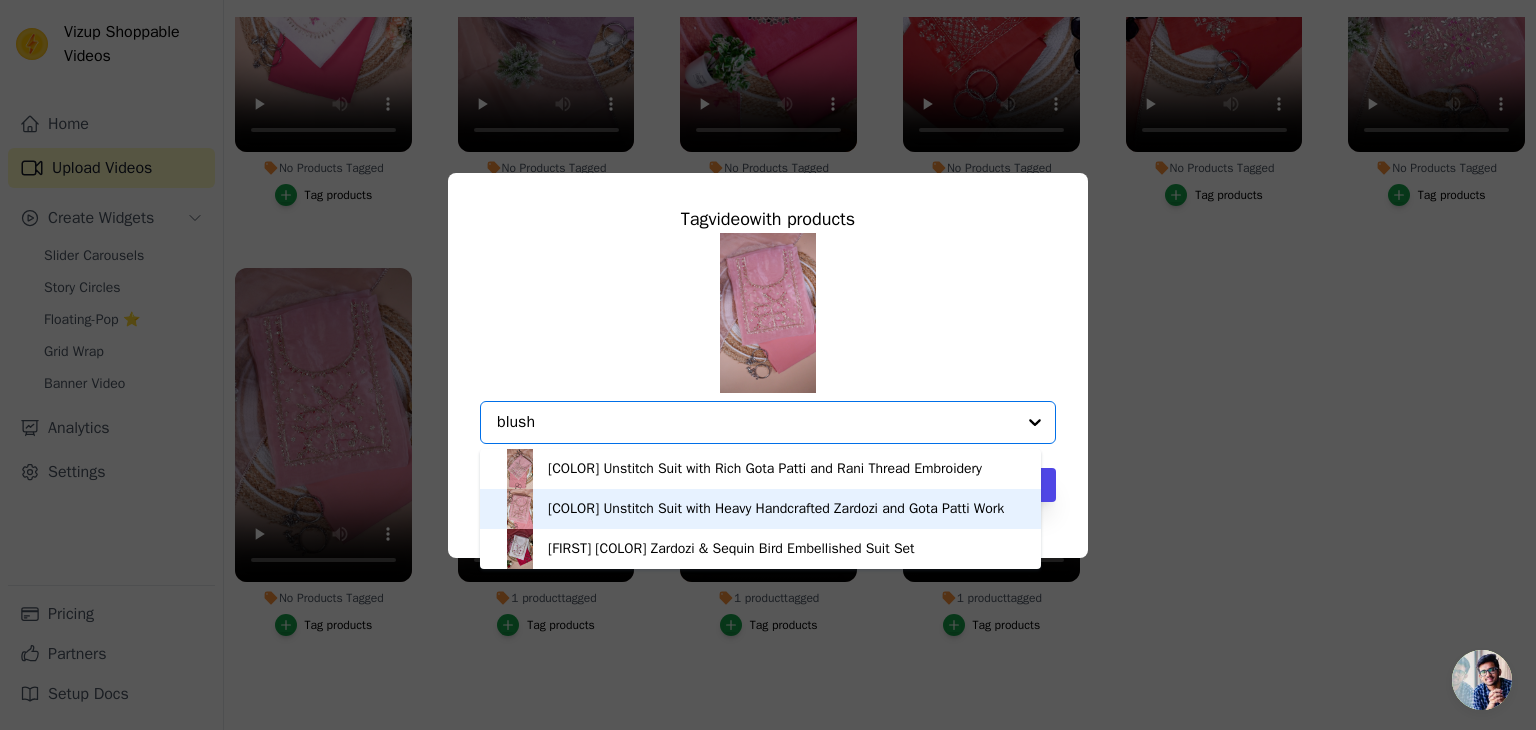 click on "Blush Pink Unstitch Suit with Heavy Handcrafted Zardozi and Gota Patti Work" at bounding box center (776, 509) 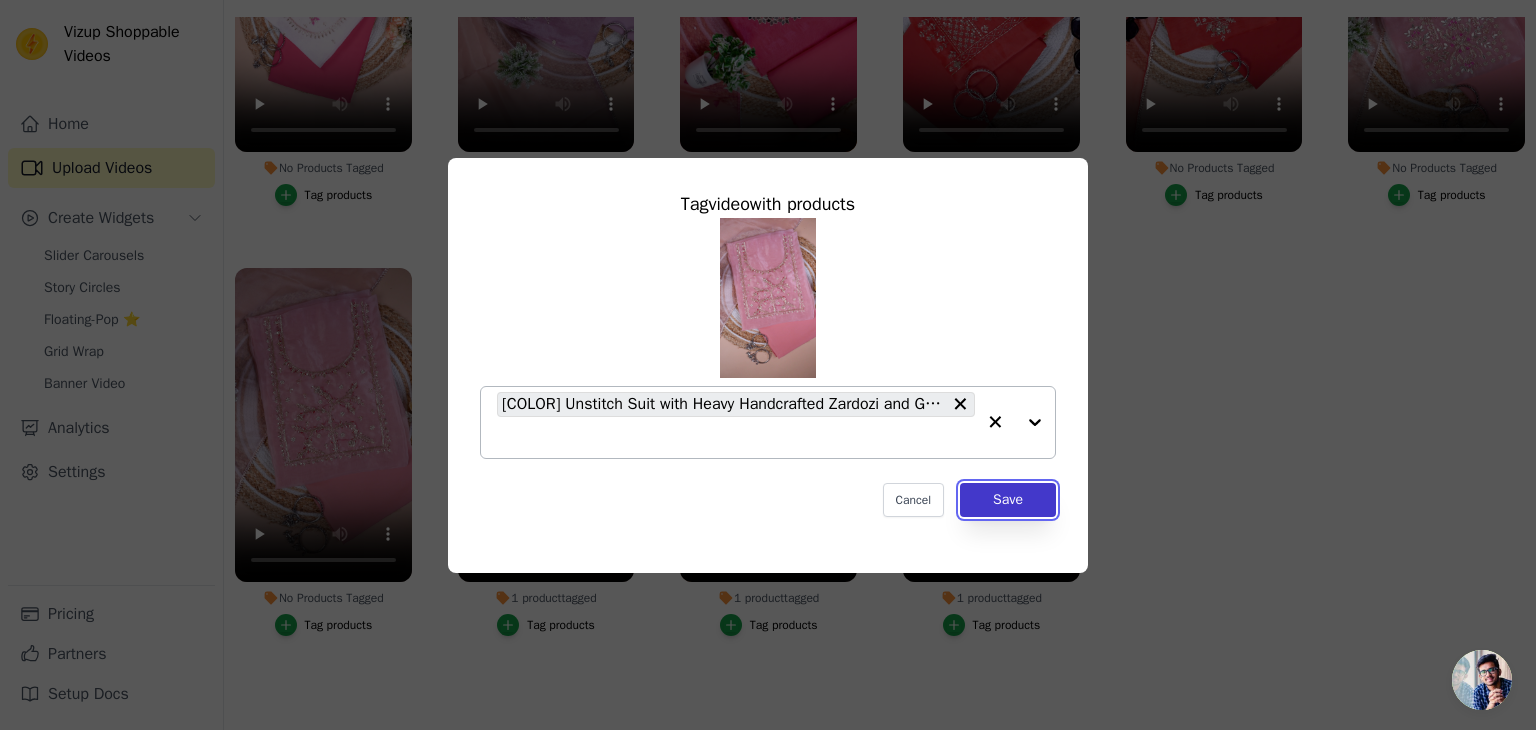 click on "Save" at bounding box center [1008, 500] 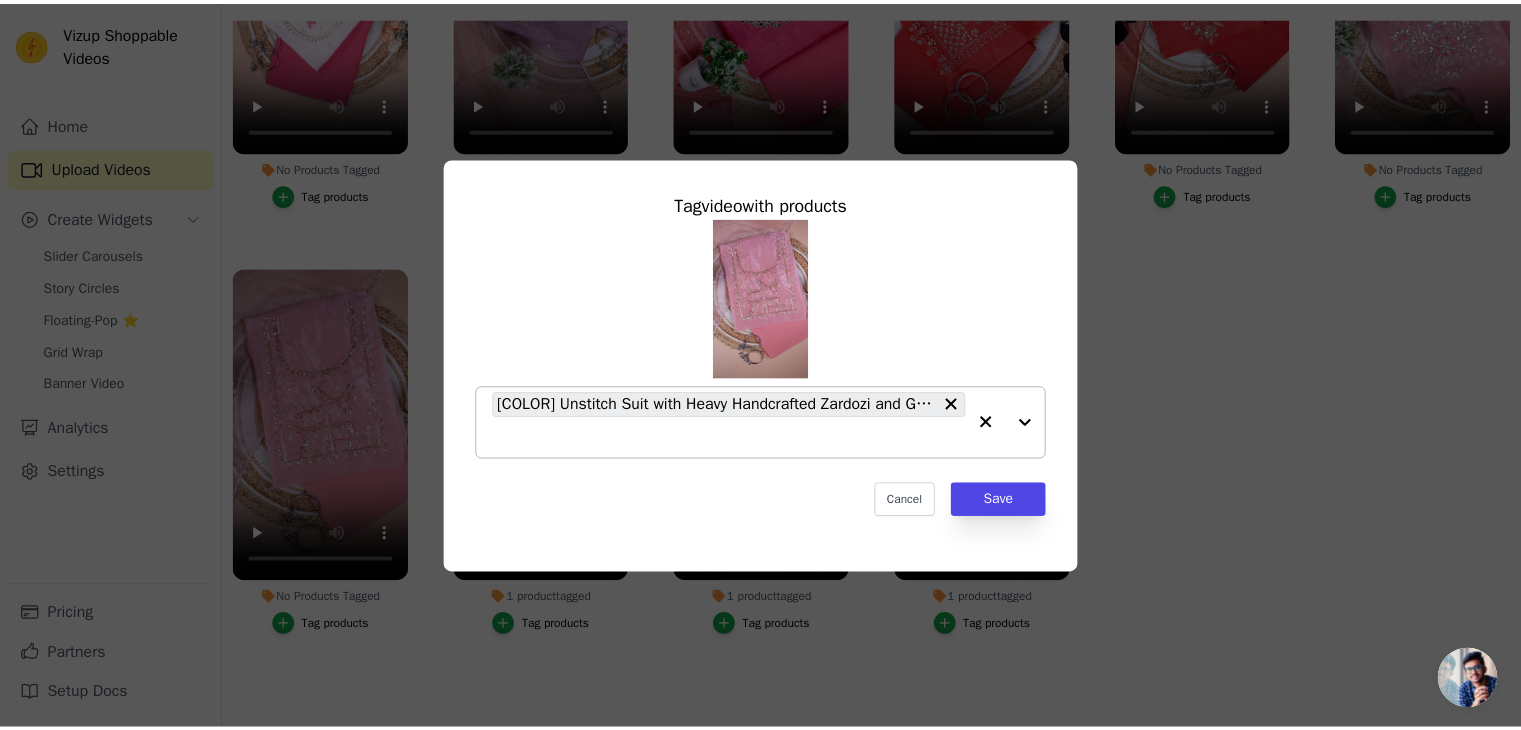 scroll, scrollTop: 203, scrollLeft: 0, axis: vertical 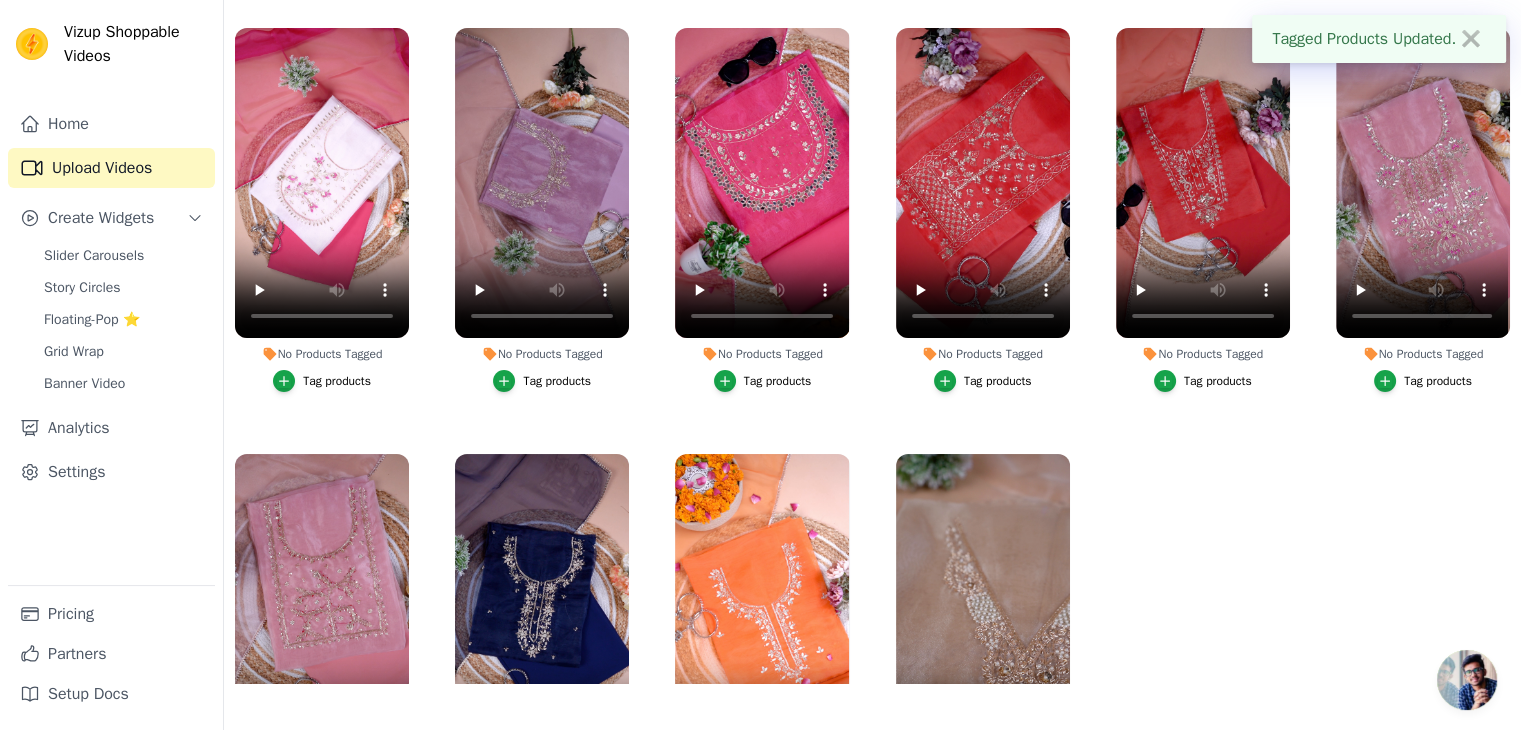 click on "No Products Tagged       Tag products" at bounding box center (1423, 214) 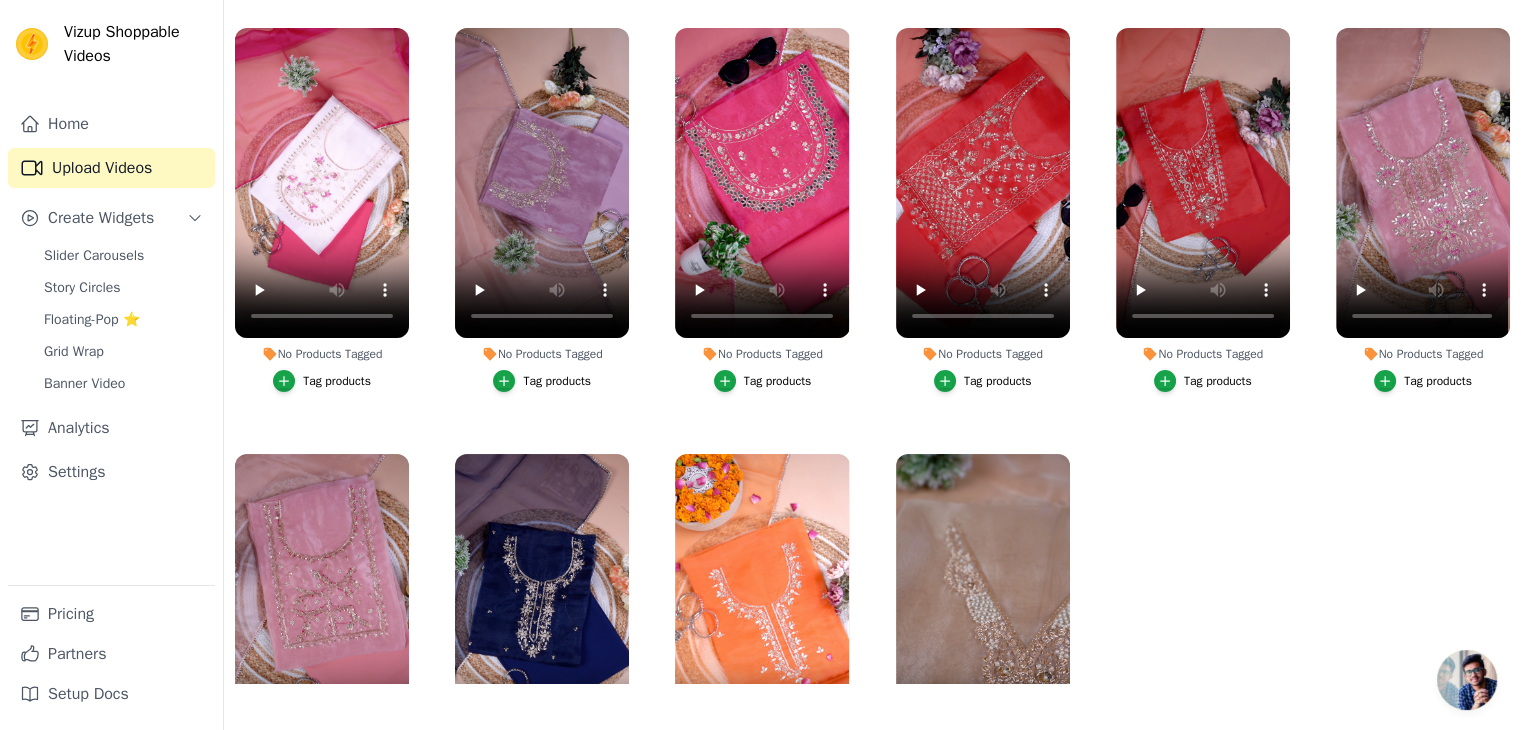 click on "No Products Tagged       Tag products" at bounding box center (1423, 214) 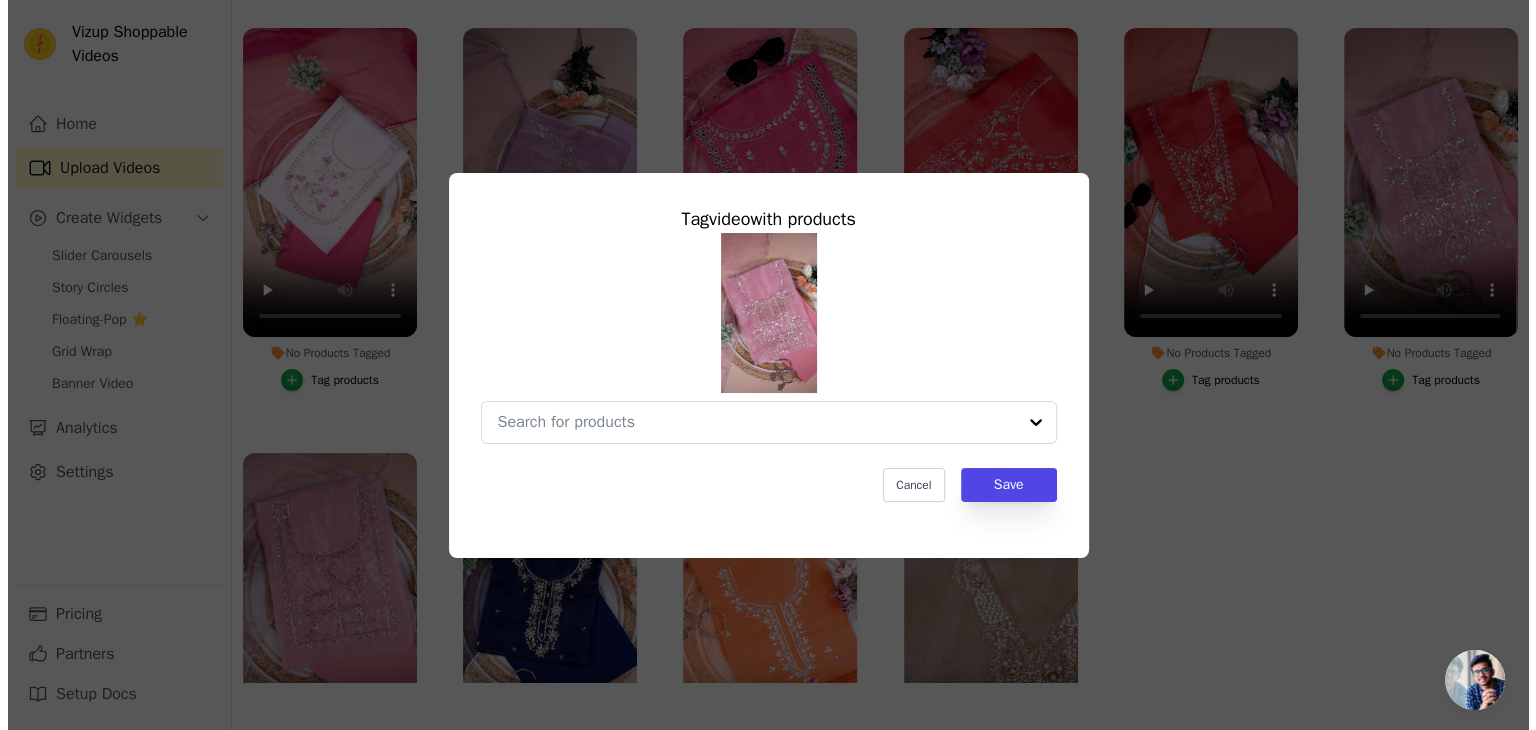 scroll, scrollTop: 0, scrollLeft: 0, axis: both 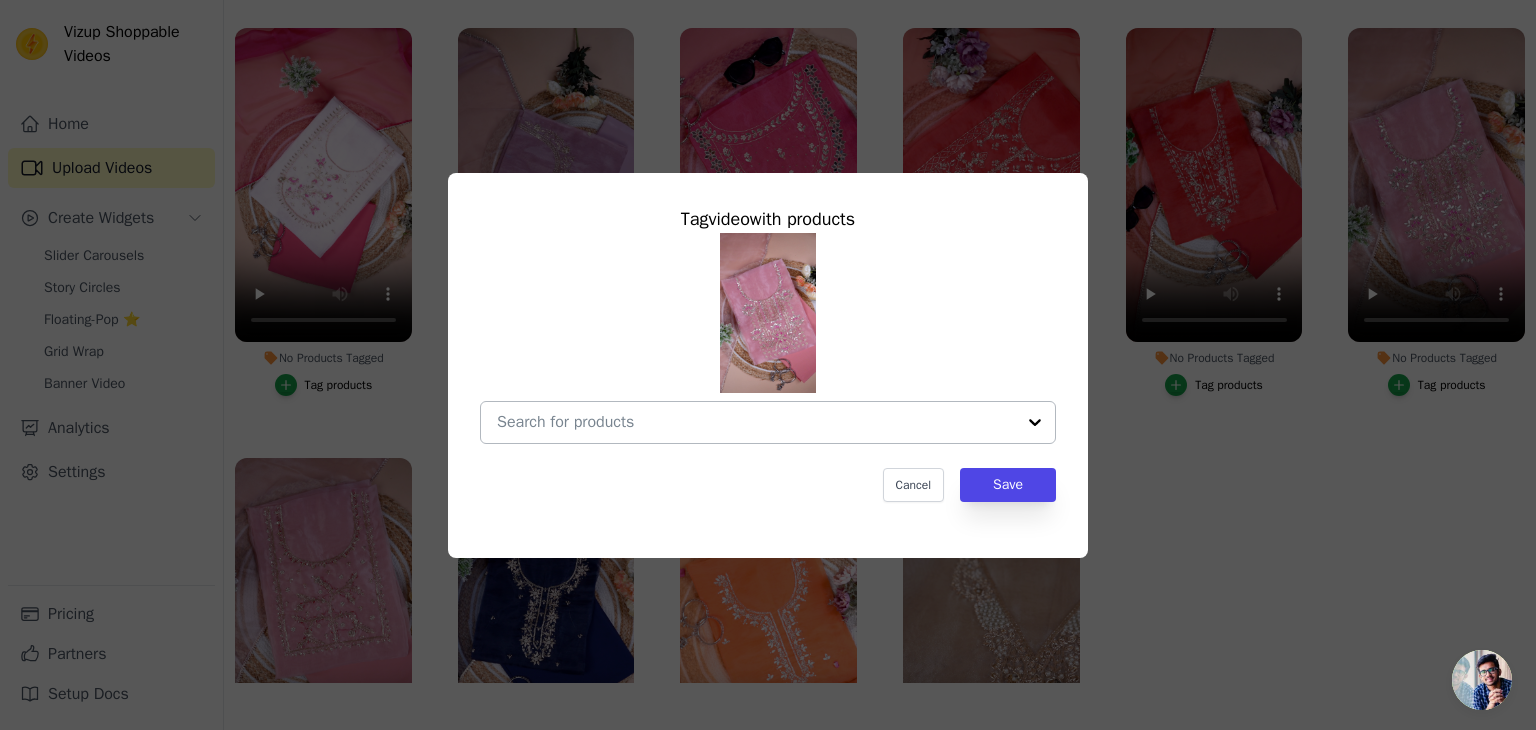 click on "No Products Tagged     Tag  video  with products                         Cancel   Save     Tag products" at bounding box center [756, 422] 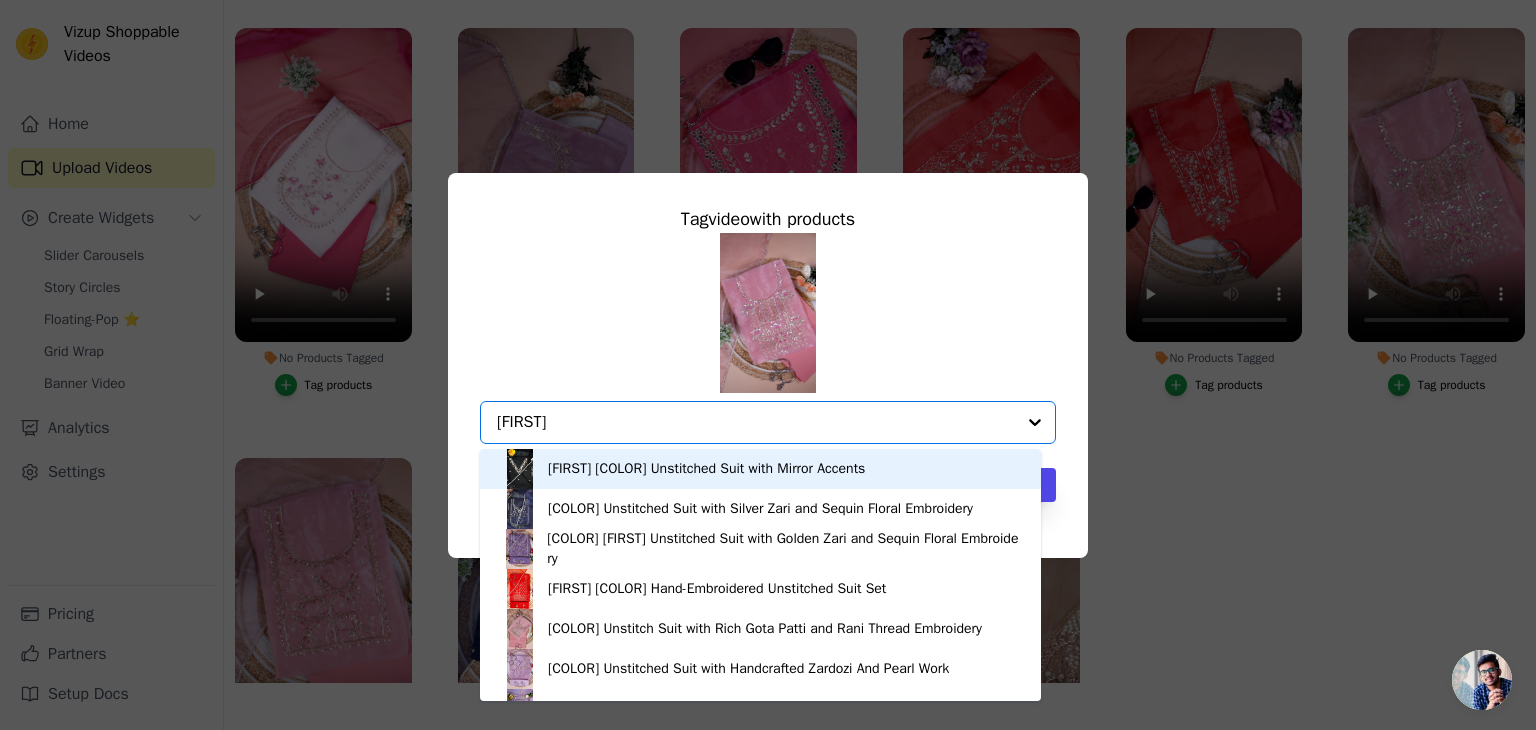 type on "blush" 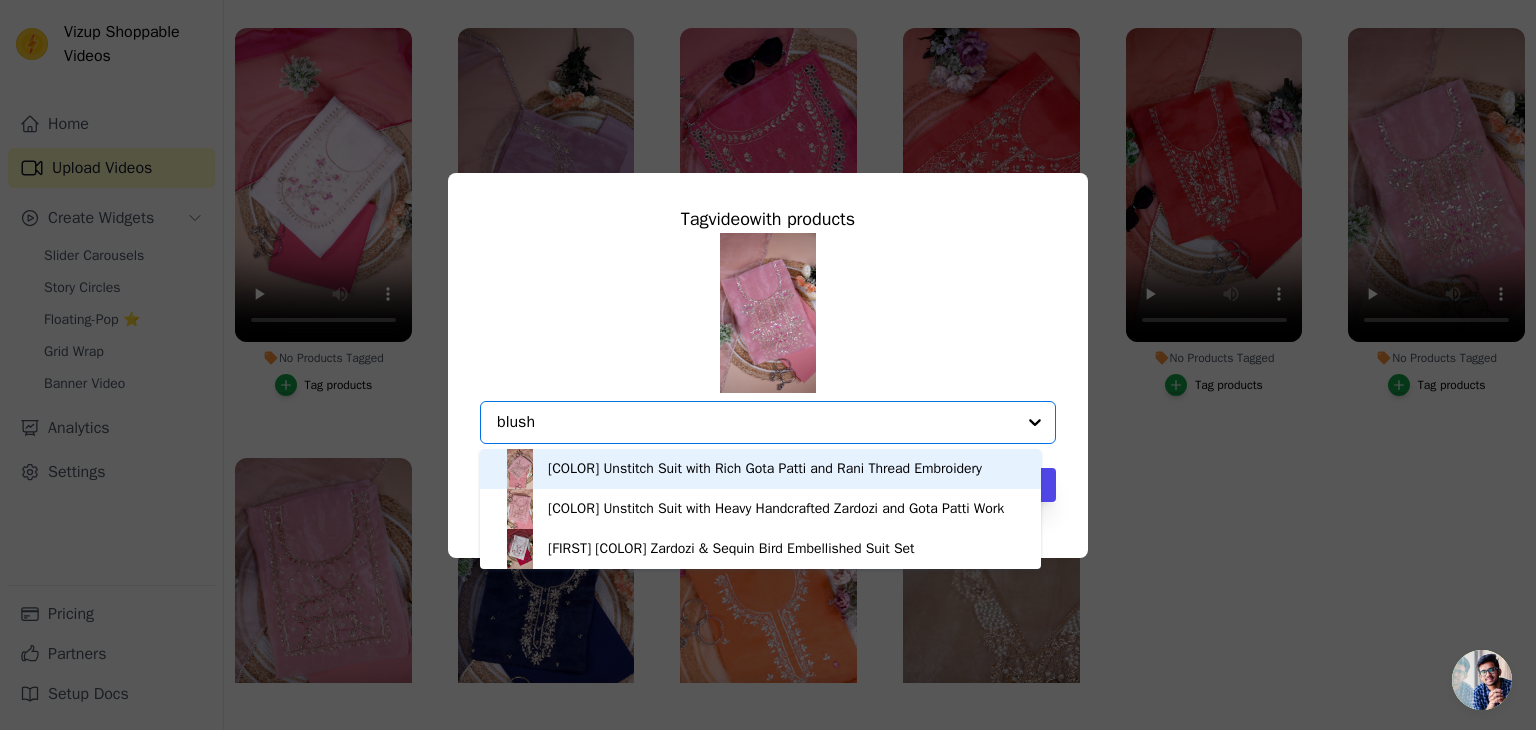 click on "Blush Pink Unstitch Suit with Rich Gota Patti and Rani Thread Embroidery" at bounding box center (760, 469) 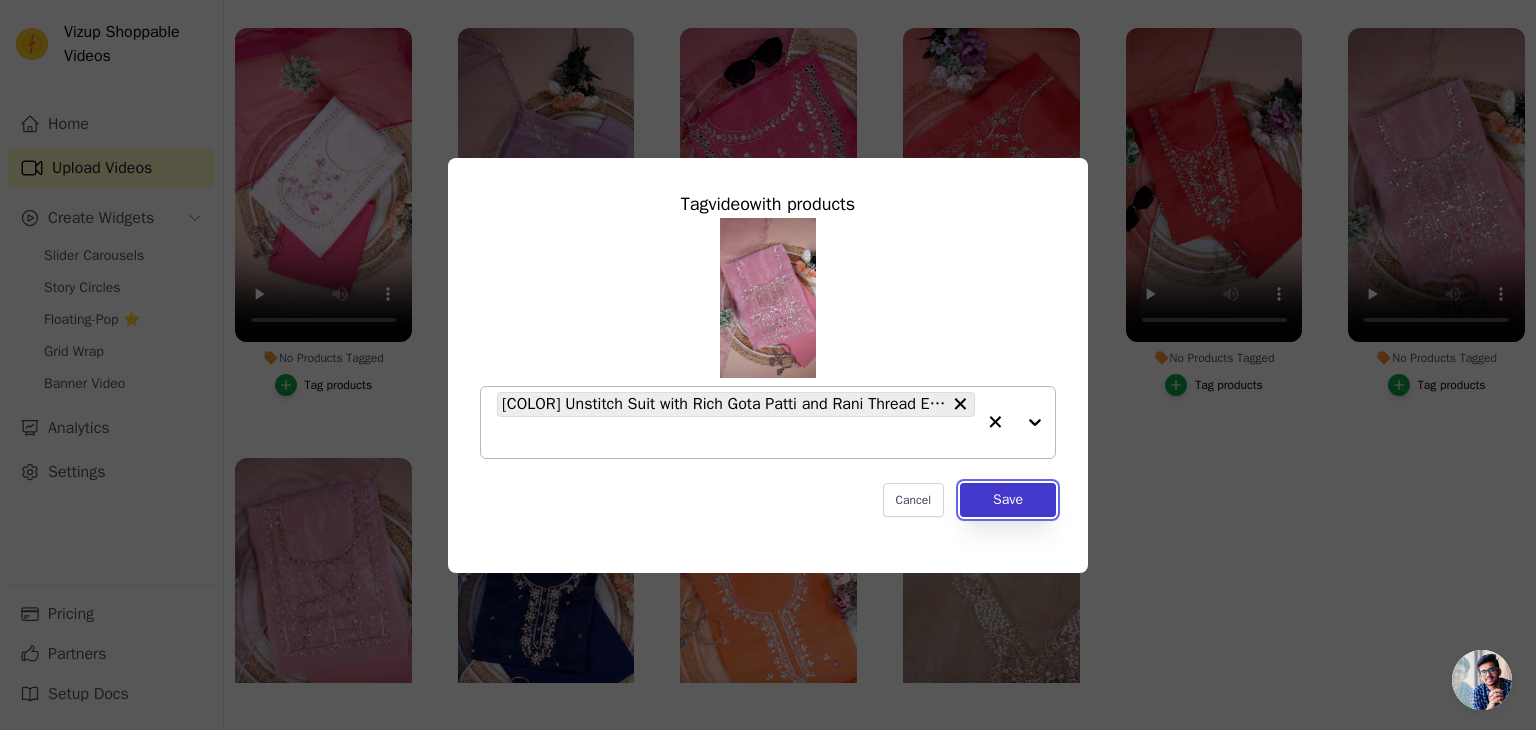 click on "Save" at bounding box center [1008, 500] 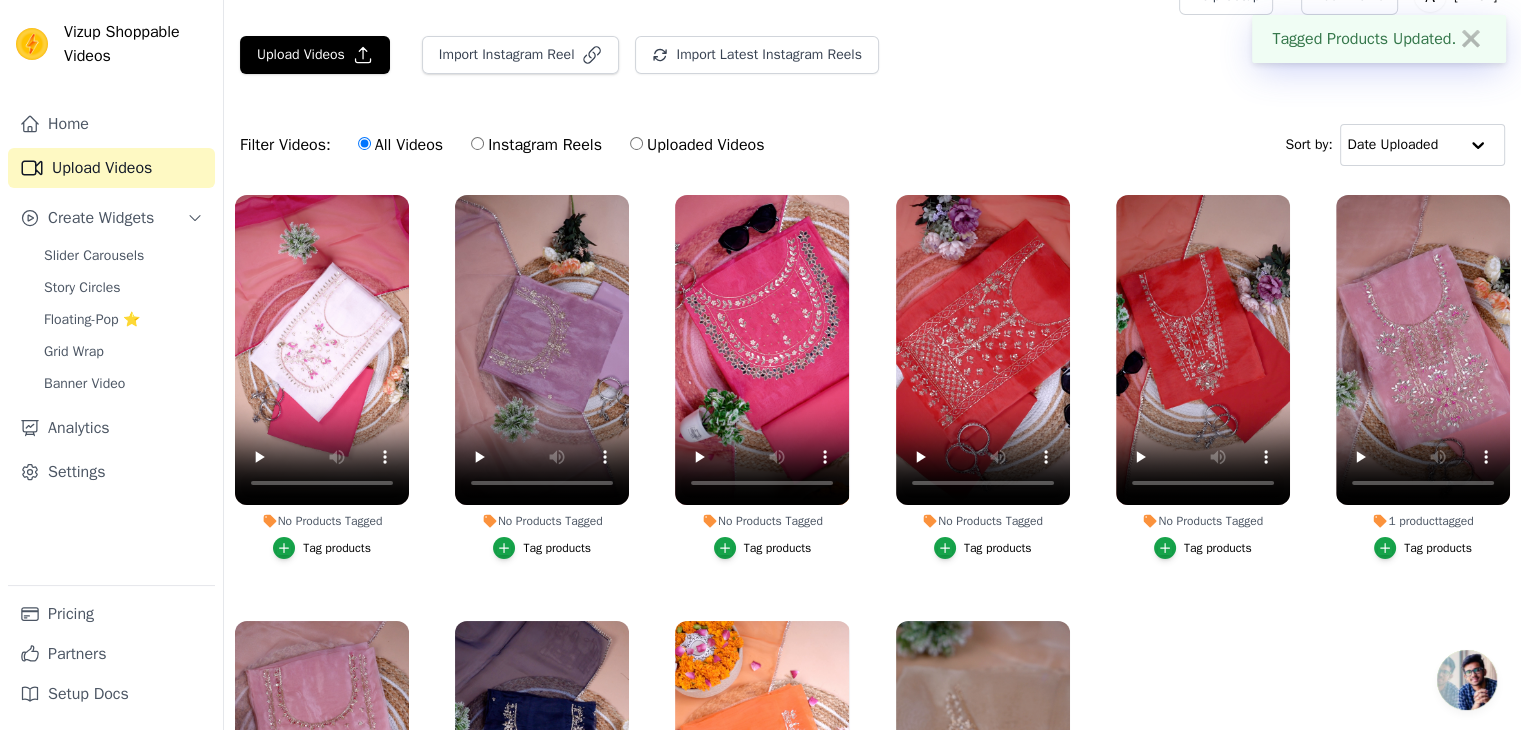 scroll, scrollTop: 3, scrollLeft: 0, axis: vertical 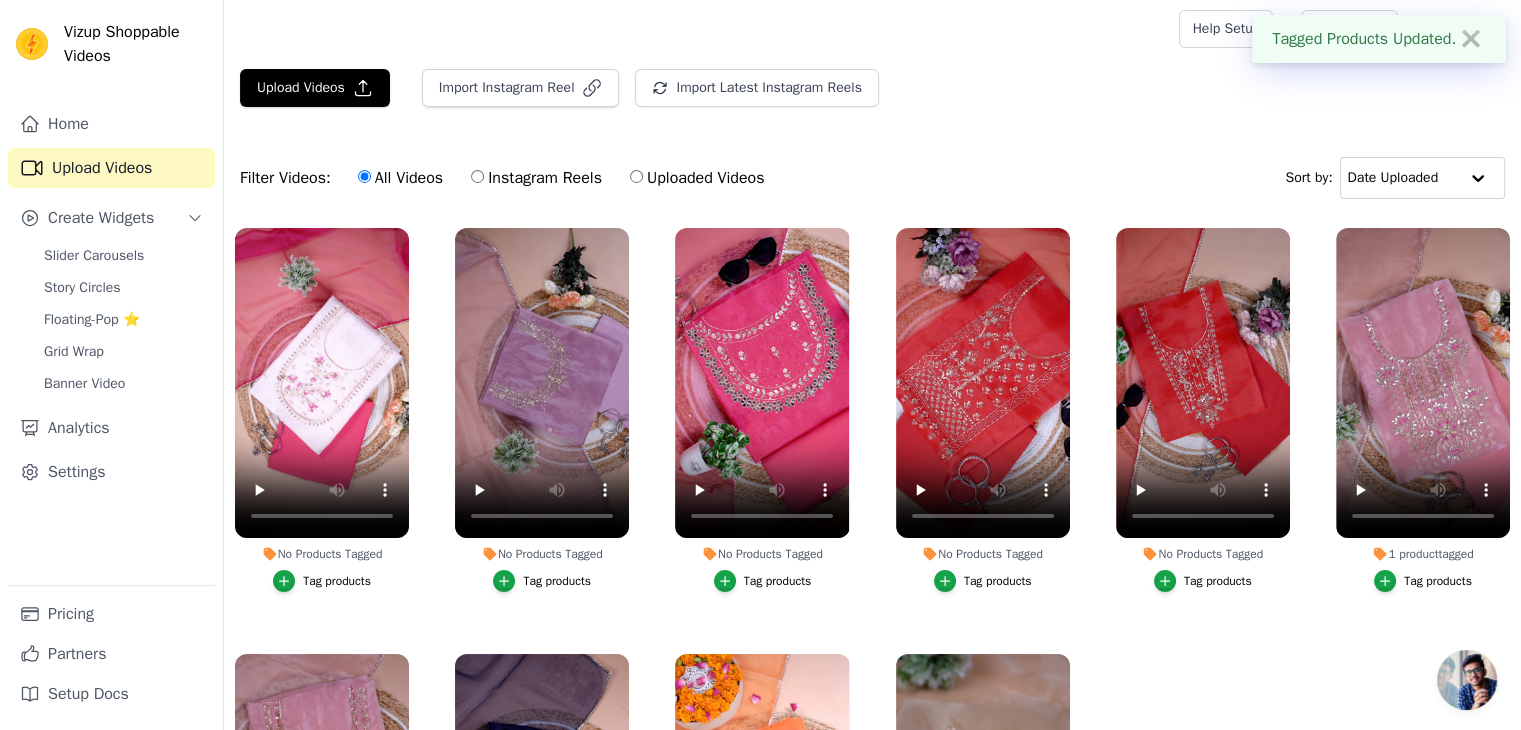 click on "Tag products" at bounding box center [1218, 581] 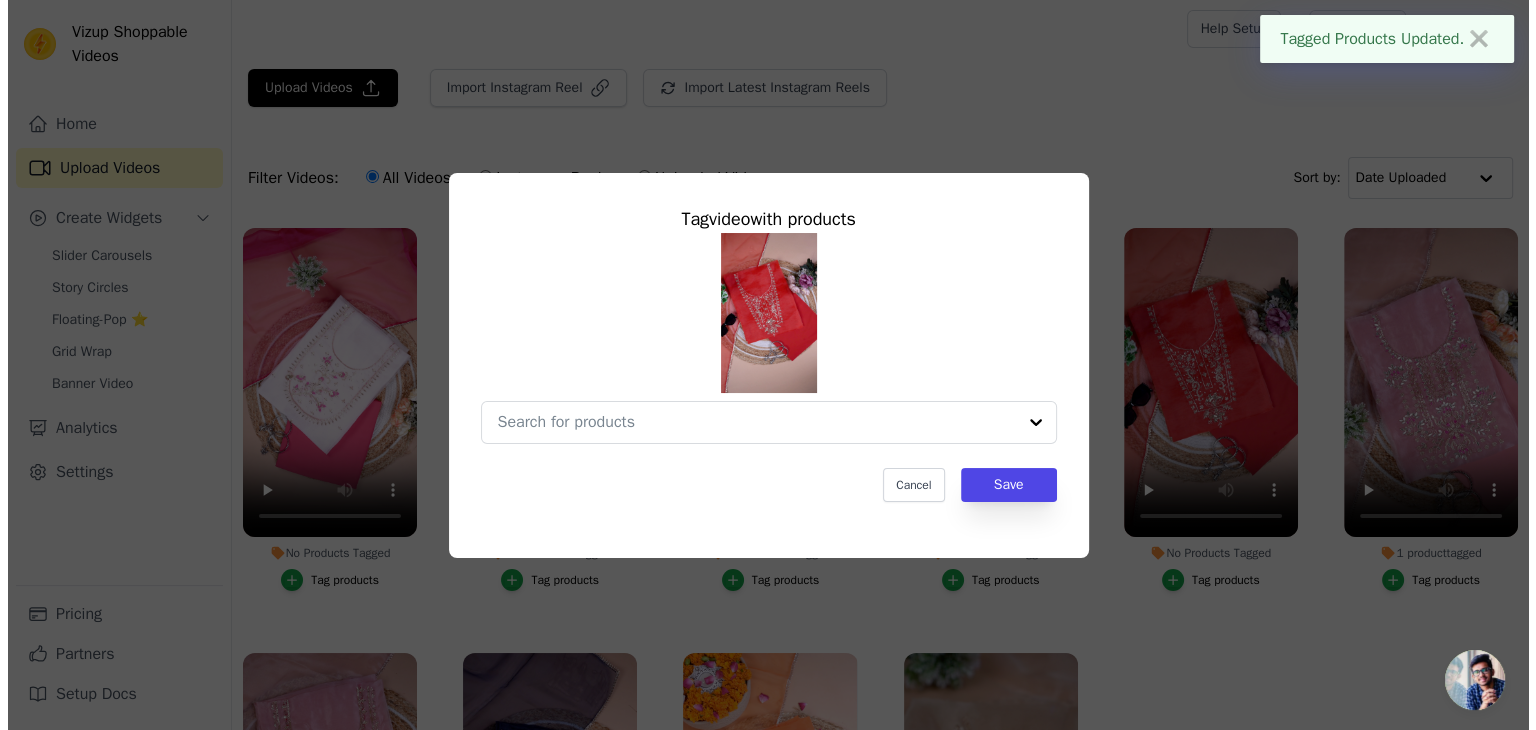 scroll, scrollTop: 0, scrollLeft: 0, axis: both 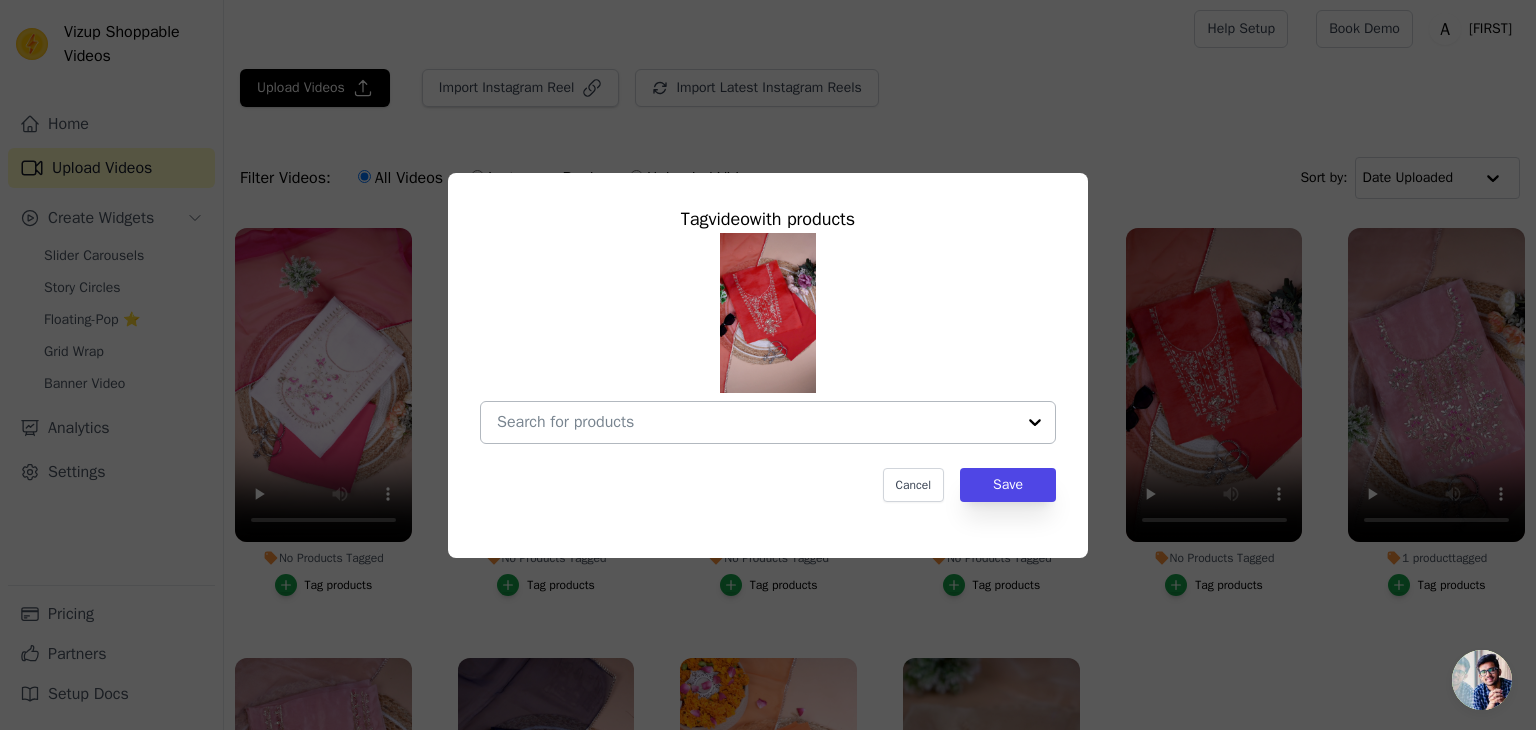 click on "No Products Tagged     Tag  video  with products                         Cancel   Save     Tag products" at bounding box center (756, 422) 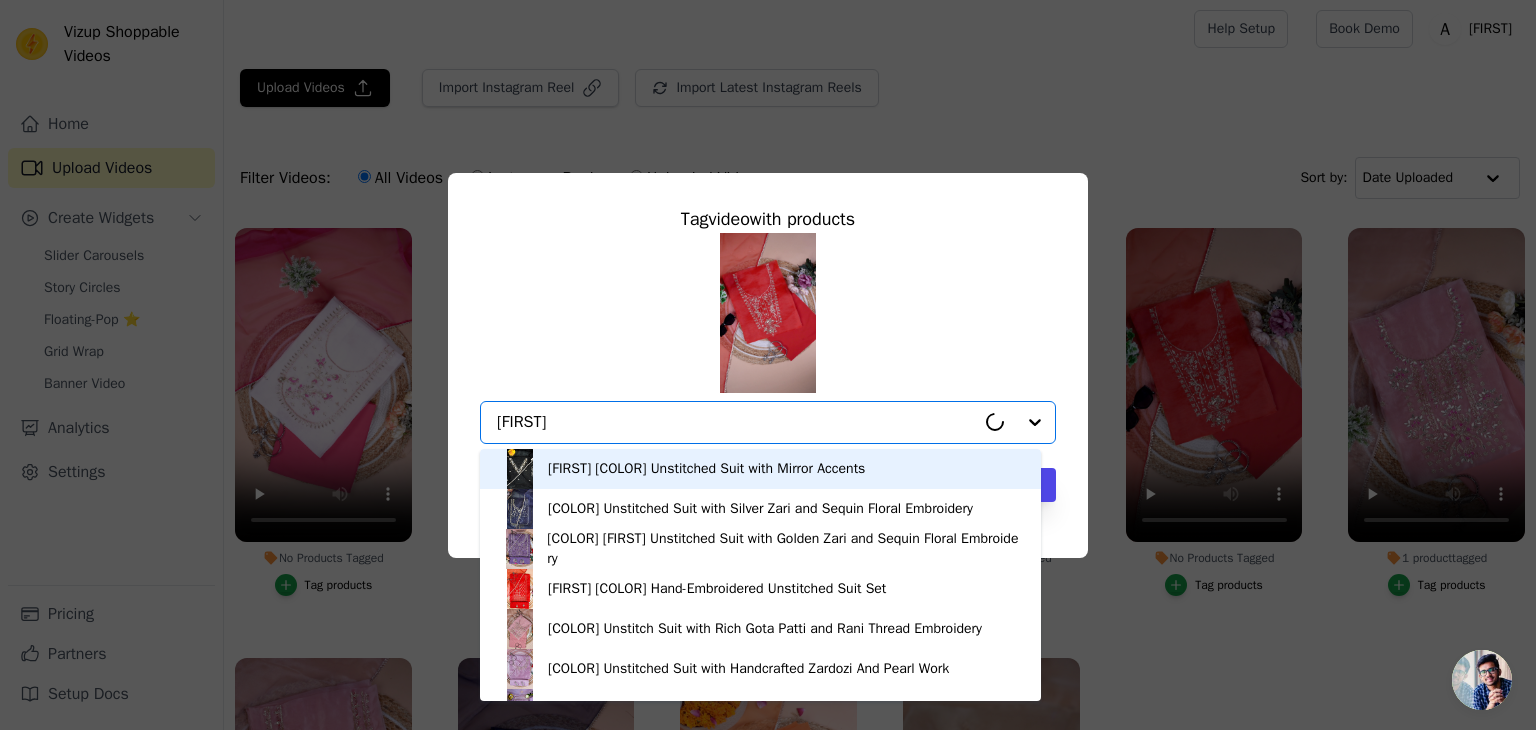 type on "gulnaar" 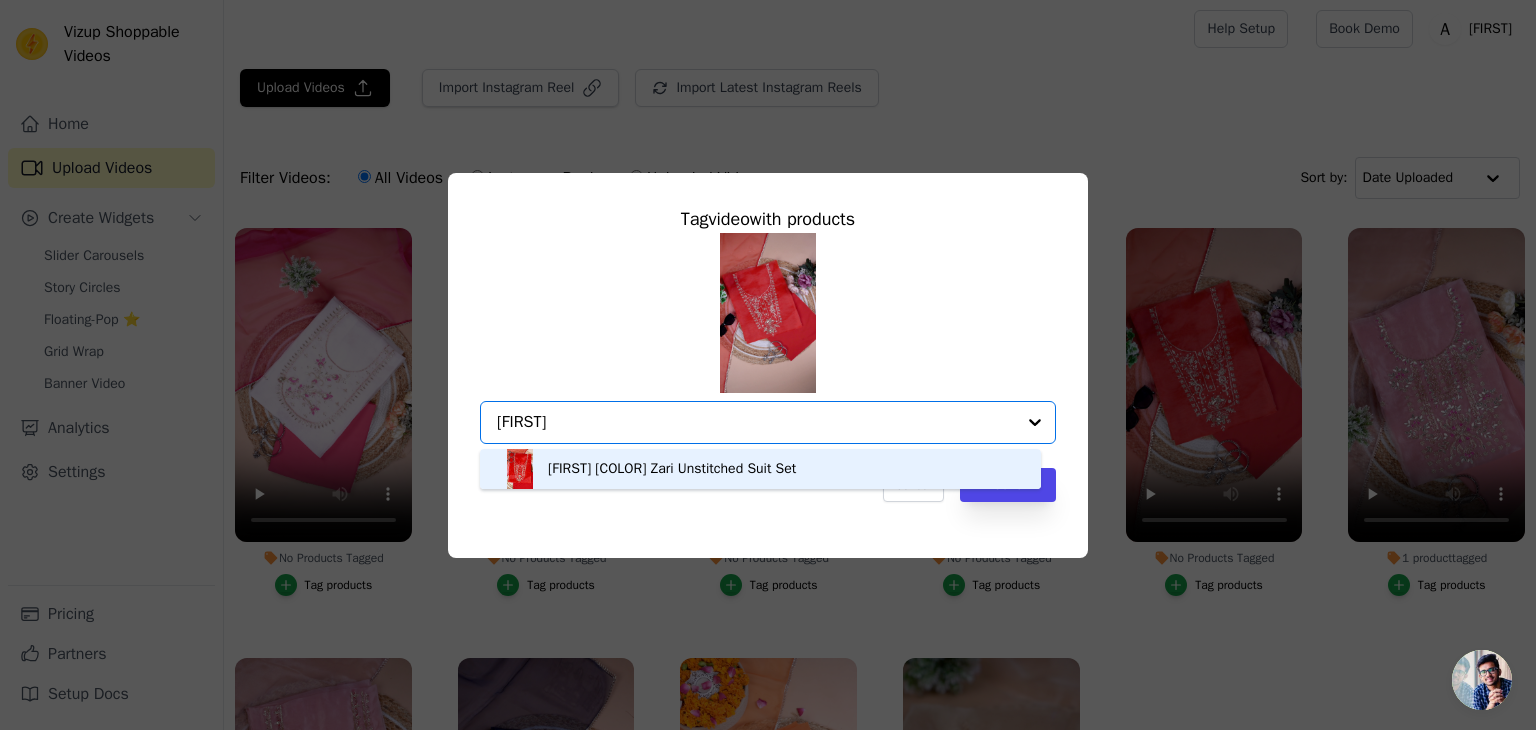 click on "Gulnaar Red Zari Unstitched Suit Set" at bounding box center [760, 469] 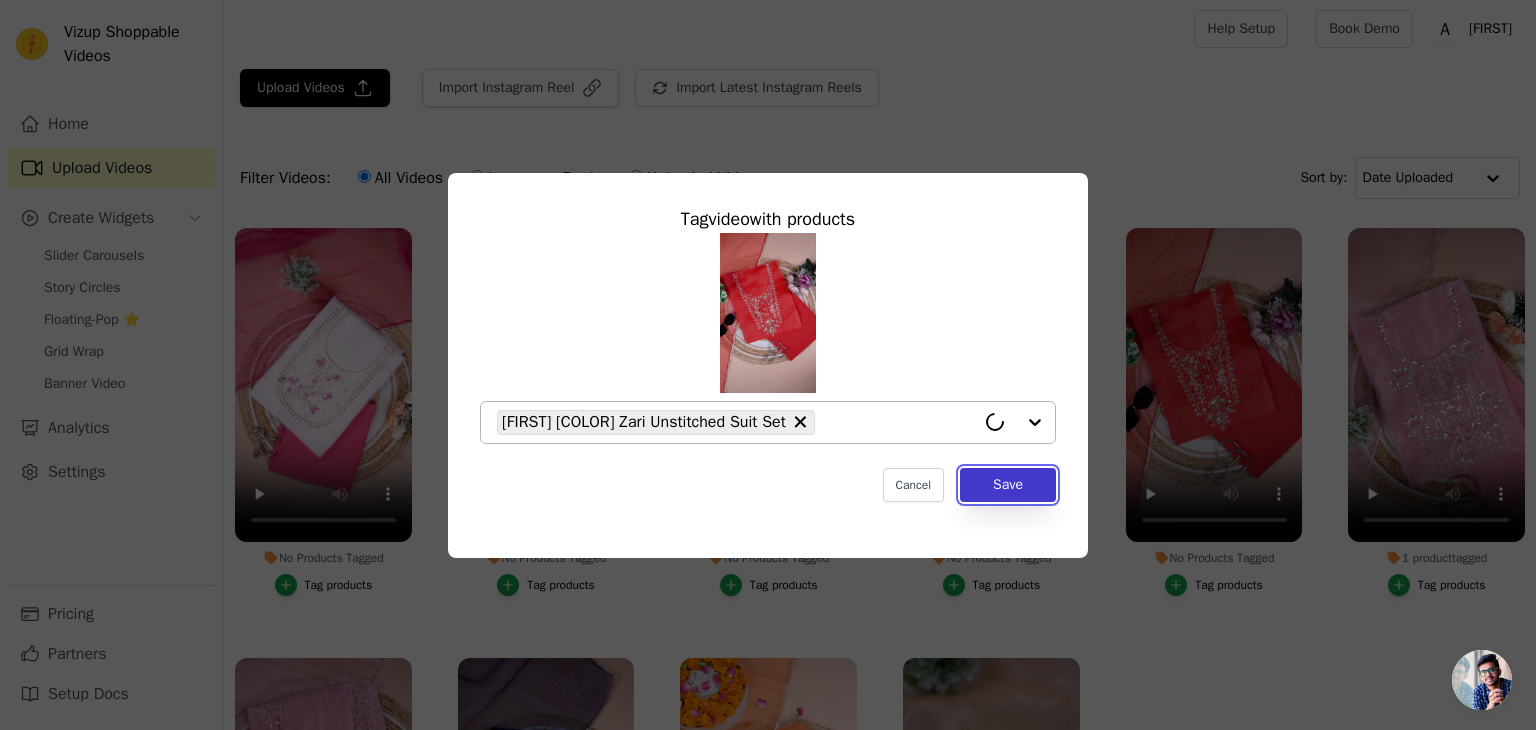 click on "Save" at bounding box center [1008, 485] 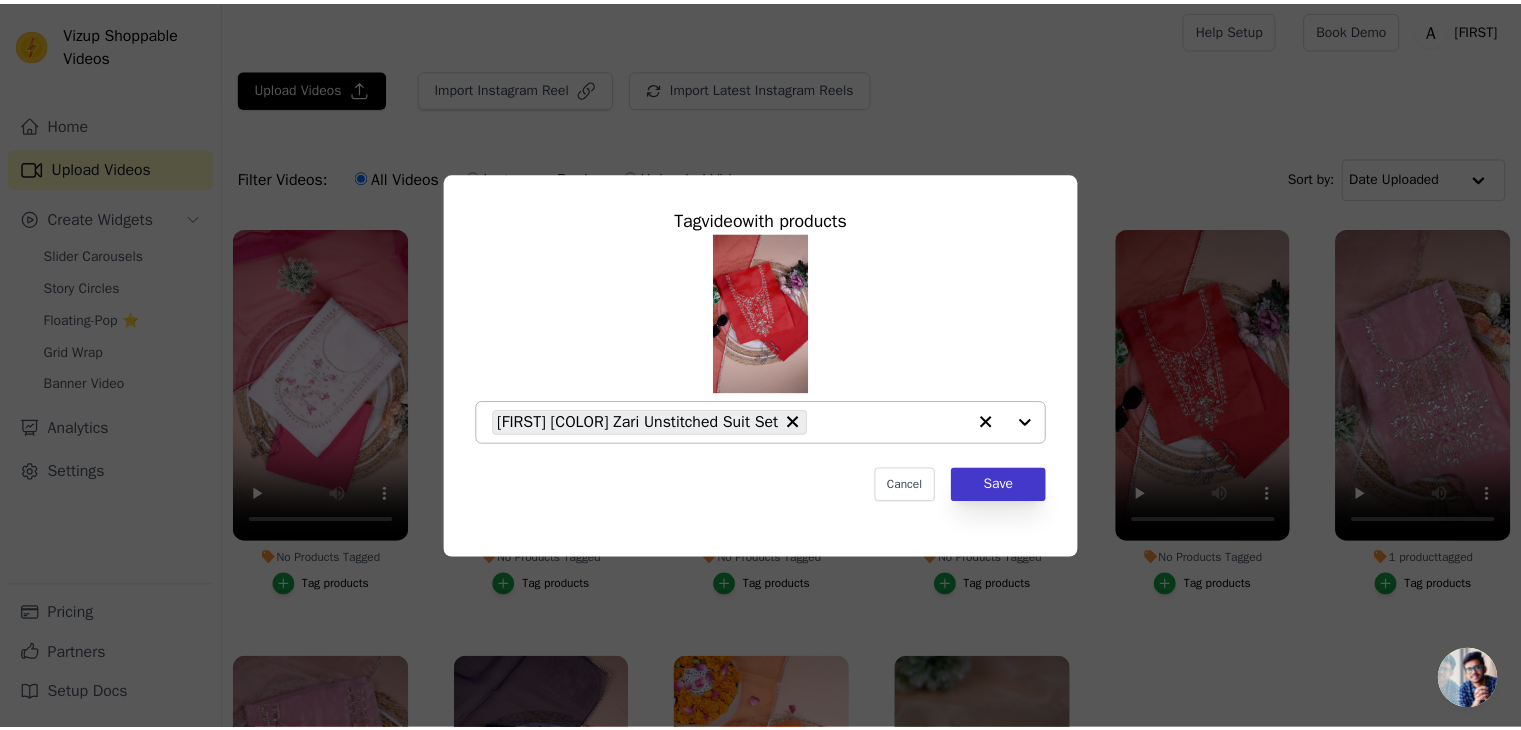 scroll, scrollTop: 3, scrollLeft: 0, axis: vertical 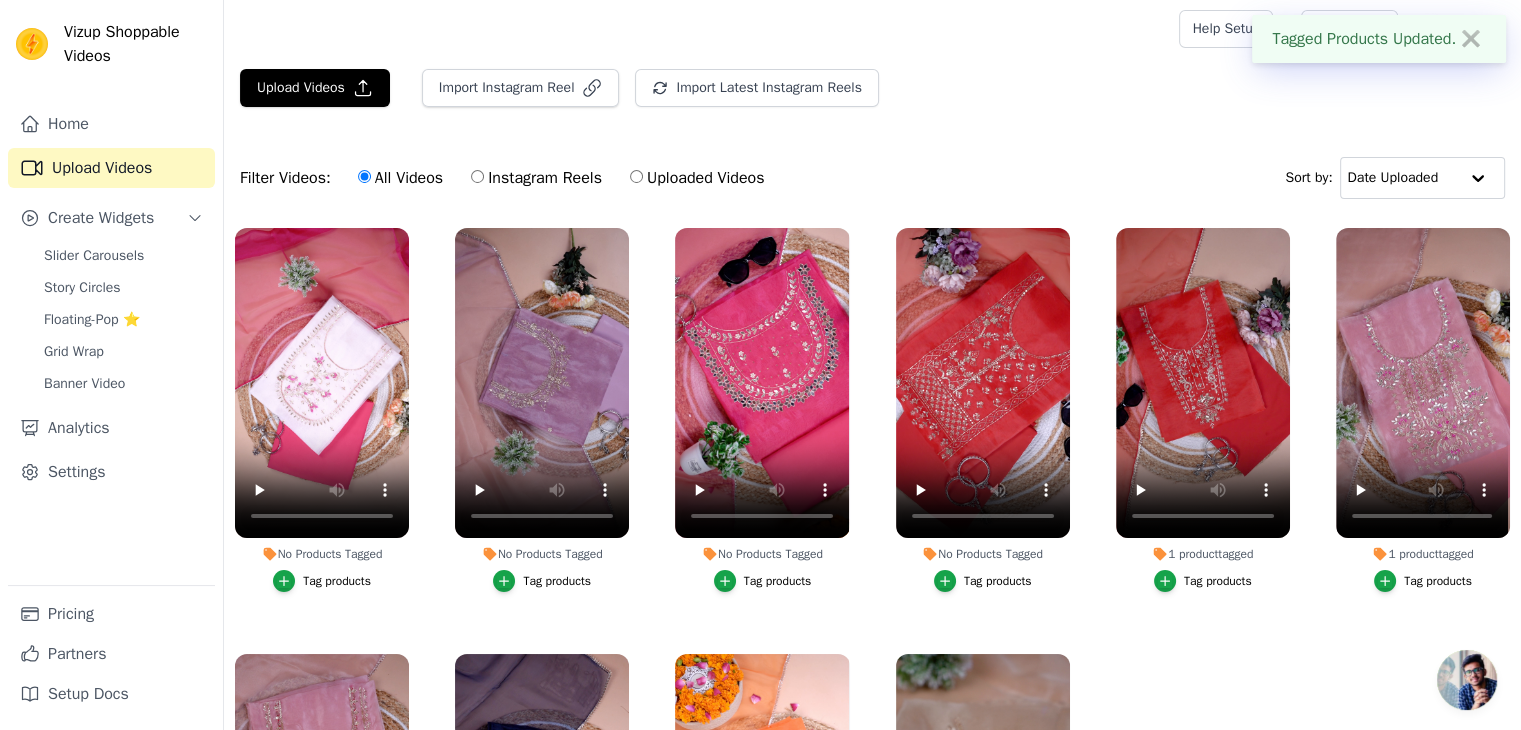 click on "Tag products" at bounding box center [998, 581] 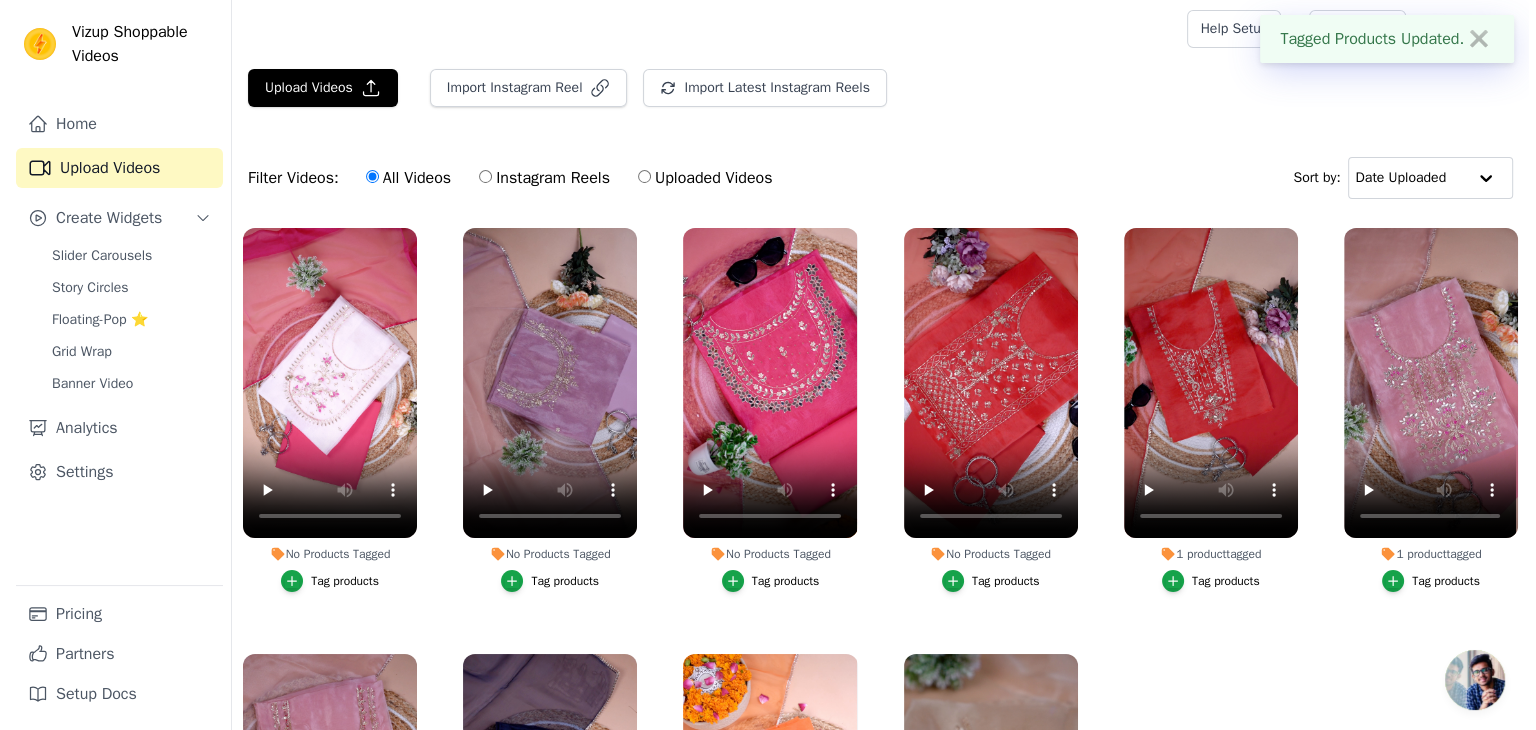 scroll, scrollTop: 0, scrollLeft: 0, axis: both 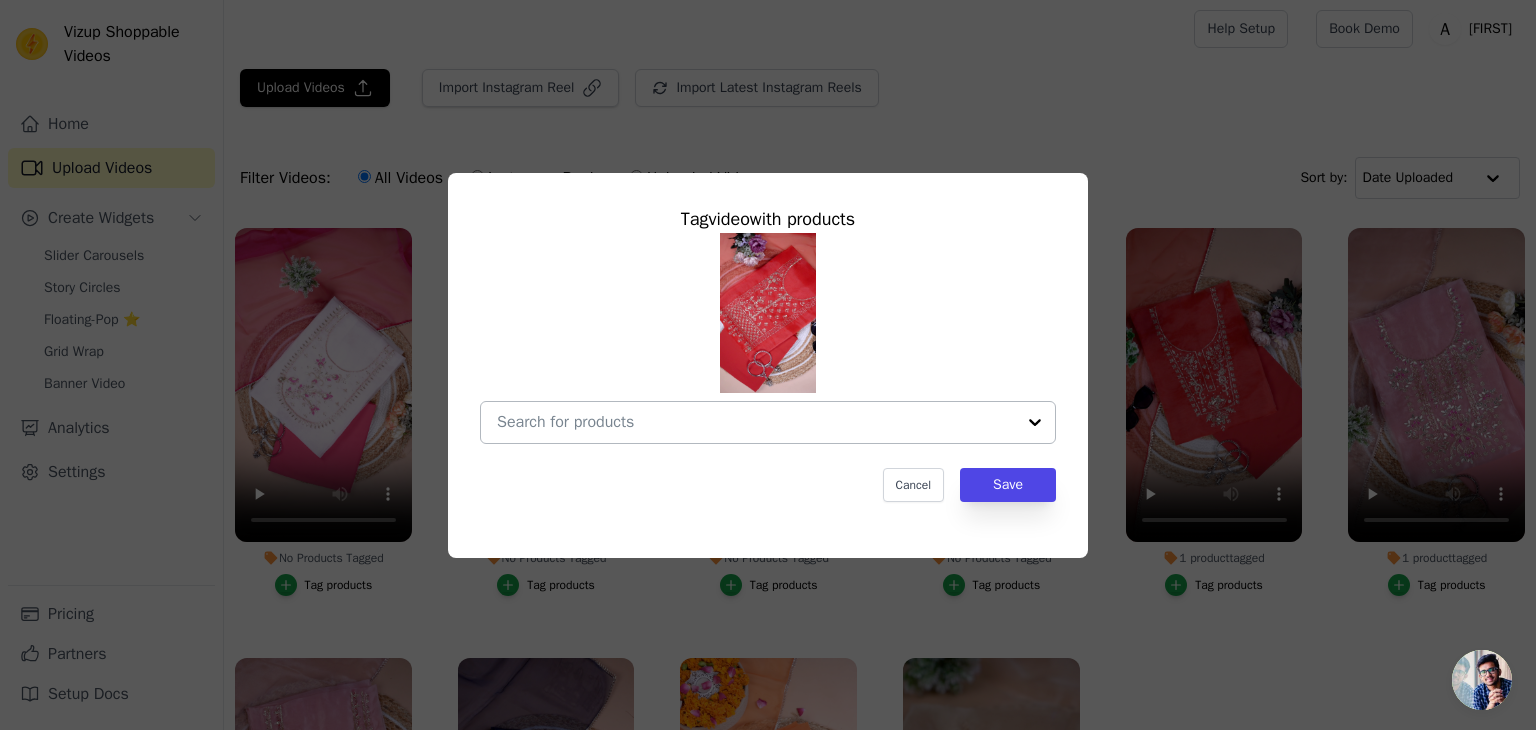 click at bounding box center (756, 422) 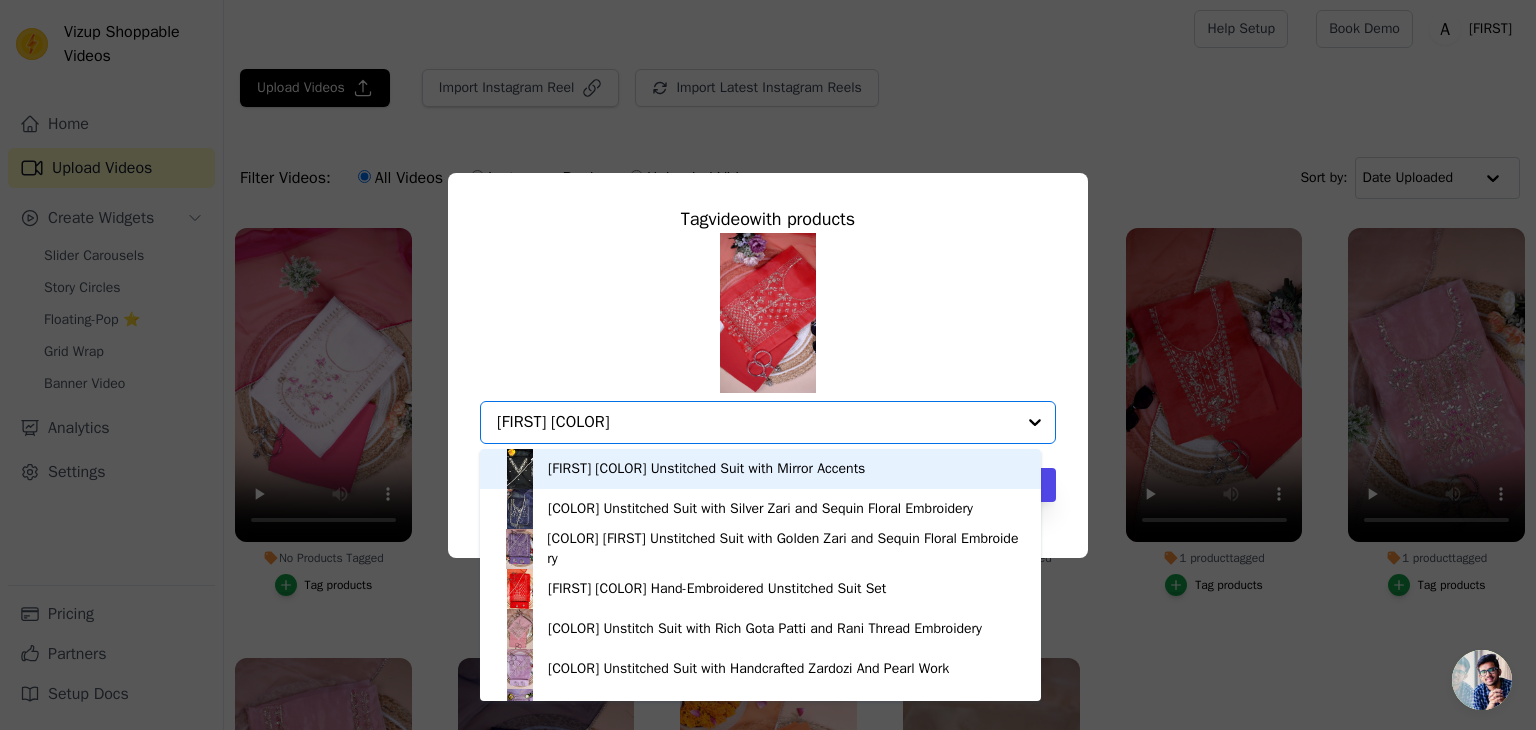 type on "laal rang" 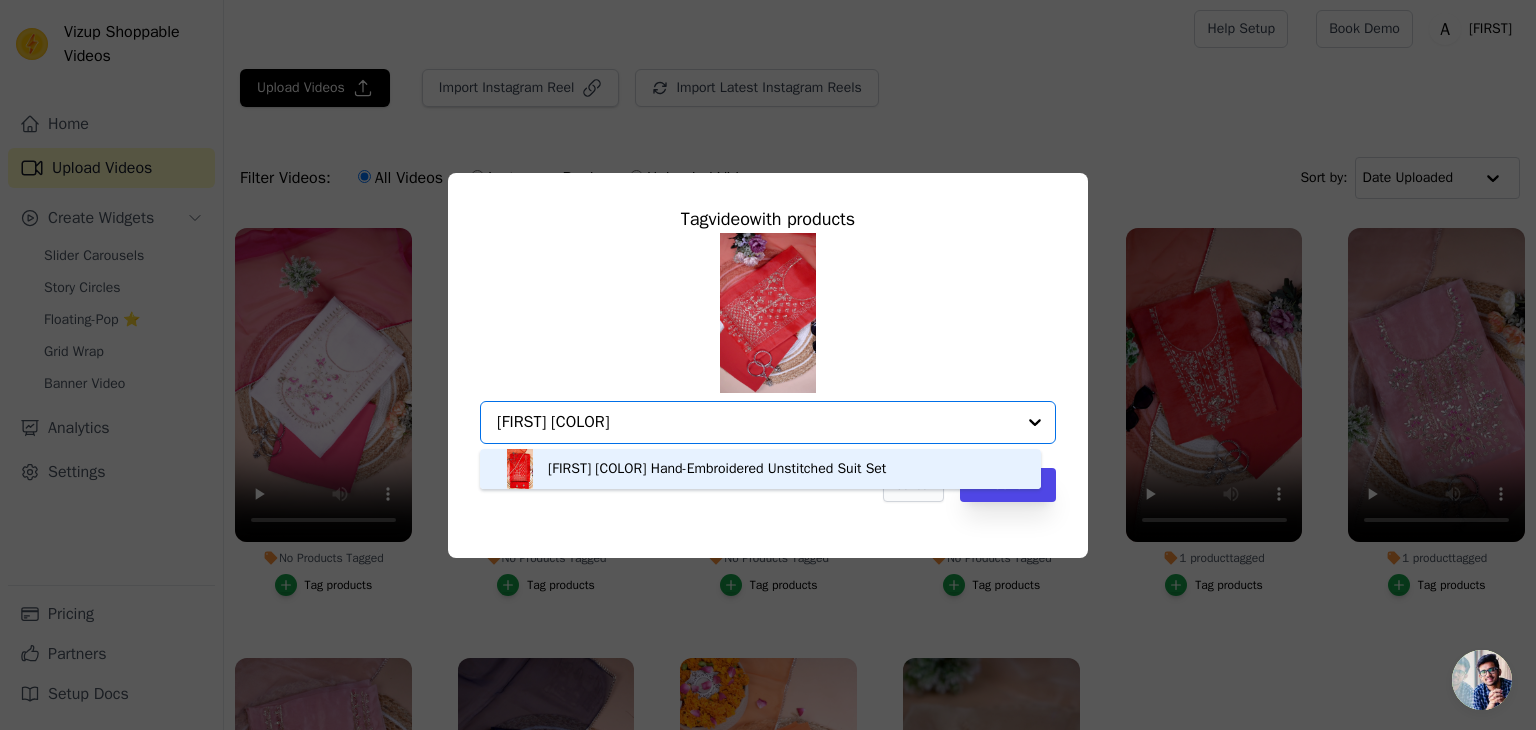 drag, startPoint x: 811, startPoint y: 465, endPoint x: 917, endPoint y: 498, distance: 111.01801 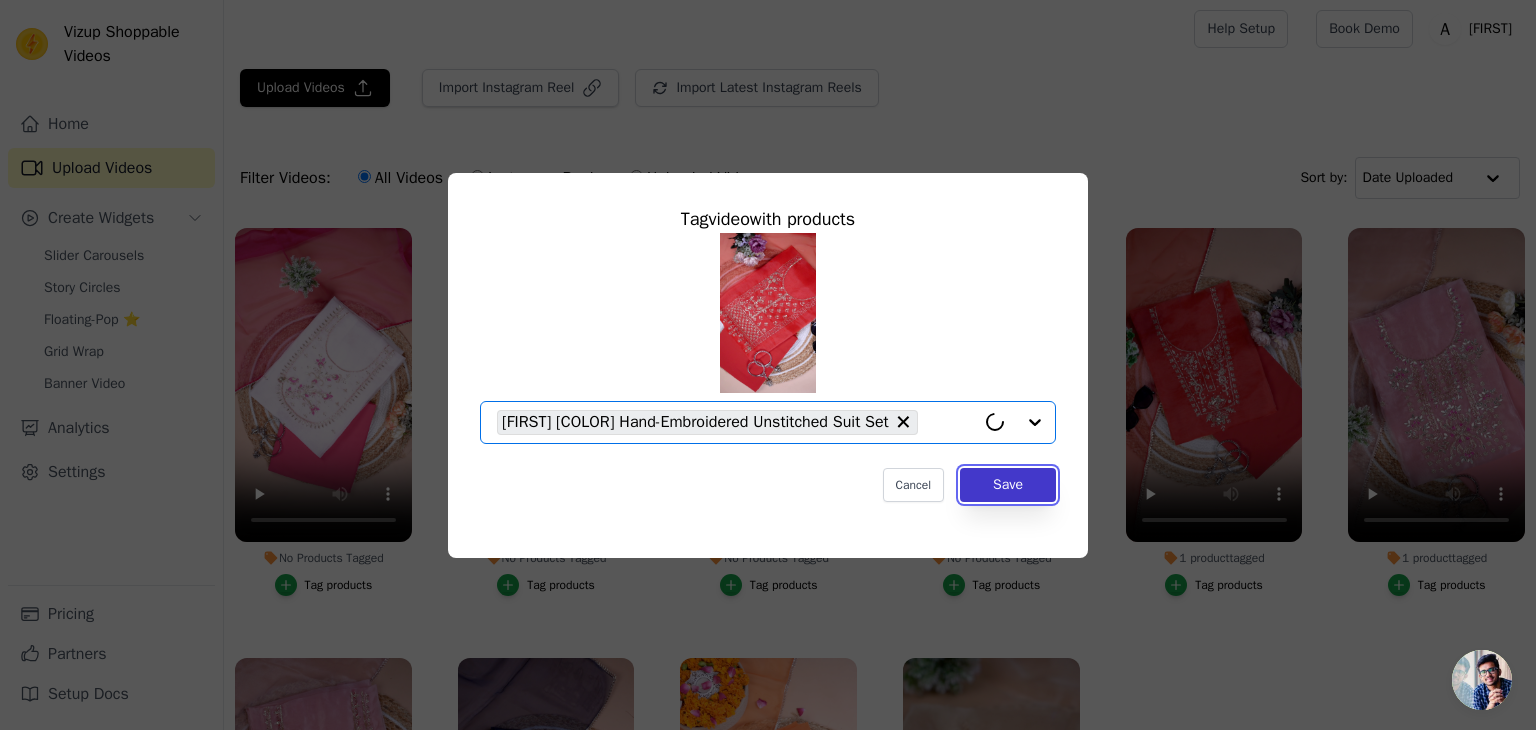 click on "Save" at bounding box center [1008, 485] 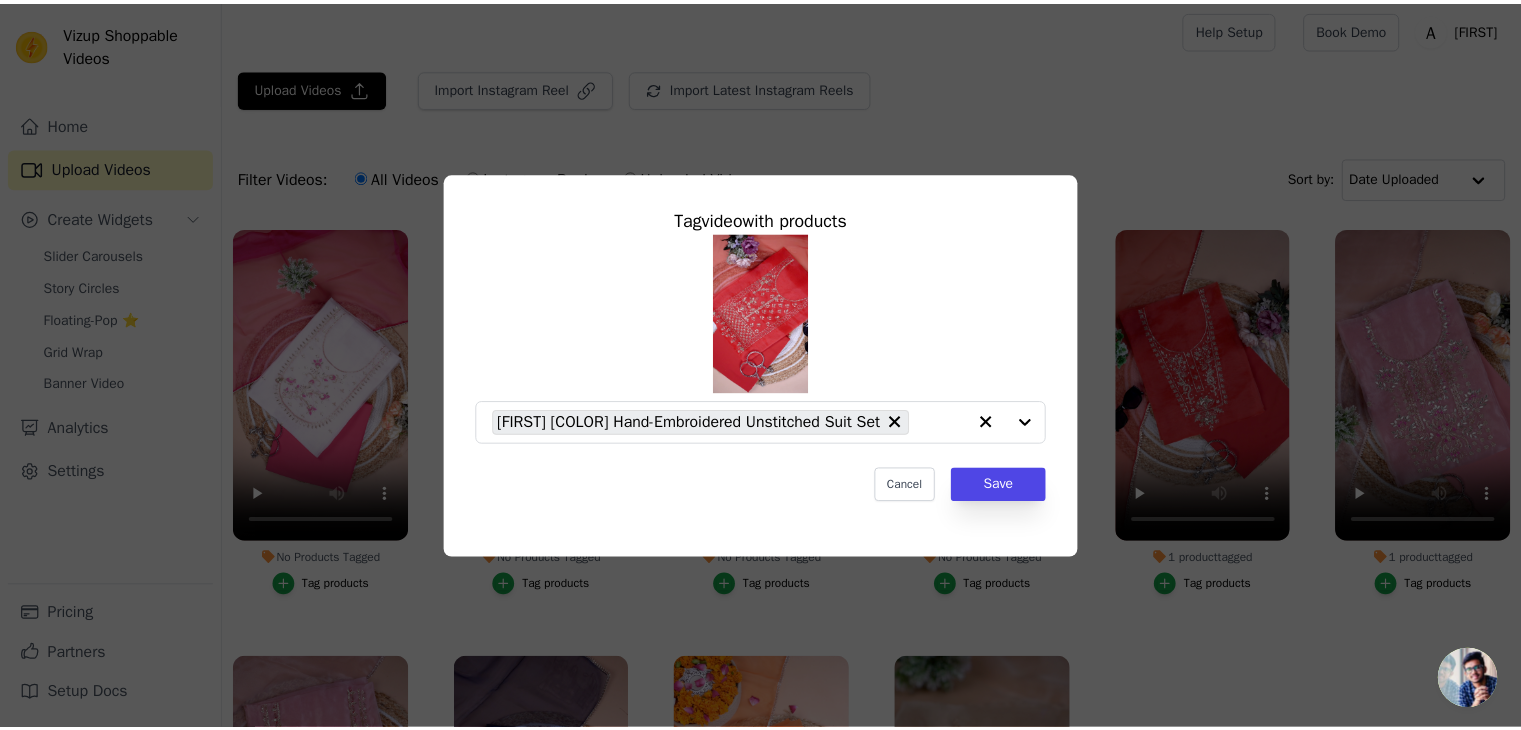 scroll, scrollTop: 3, scrollLeft: 0, axis: vertical 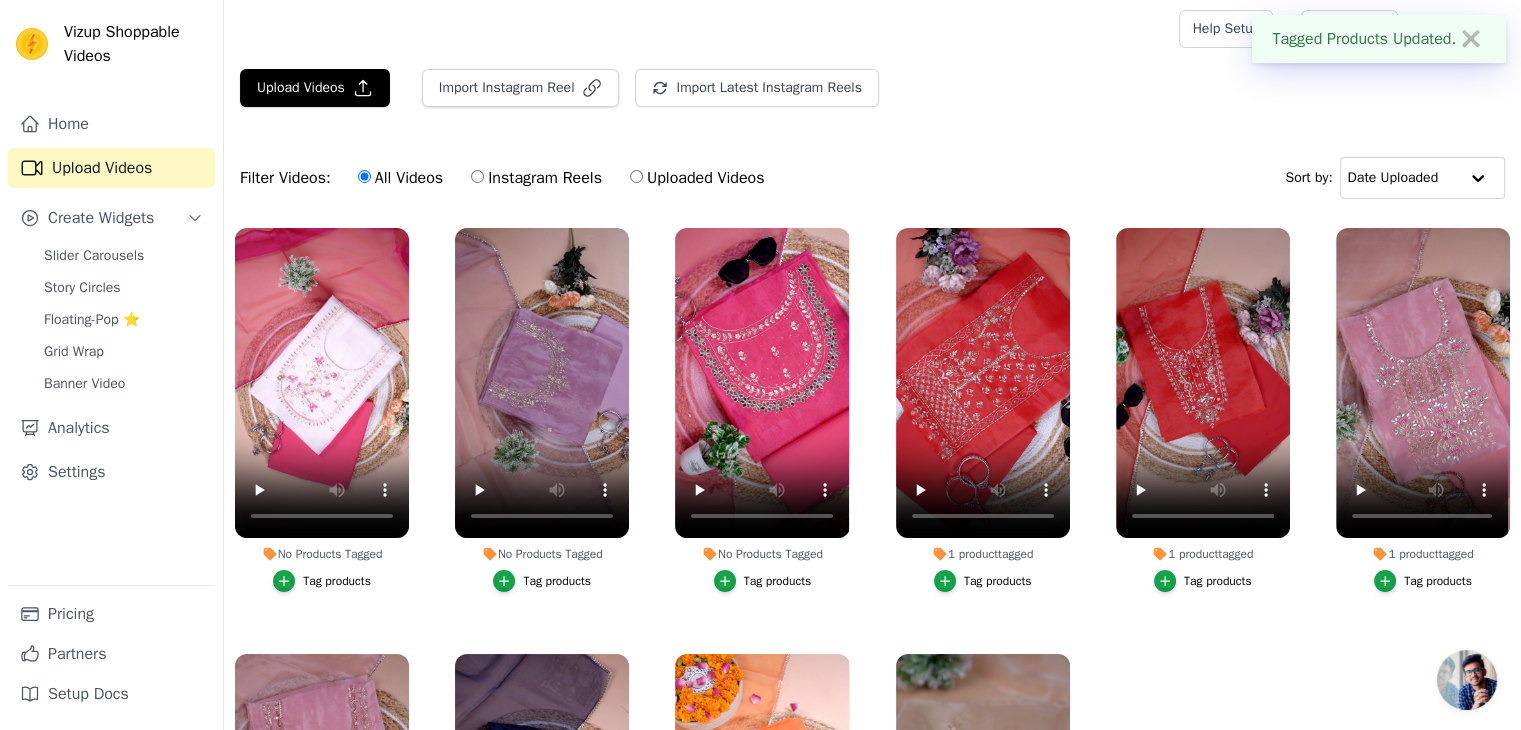 click on "Tag products" at bounding box center (778, 581) 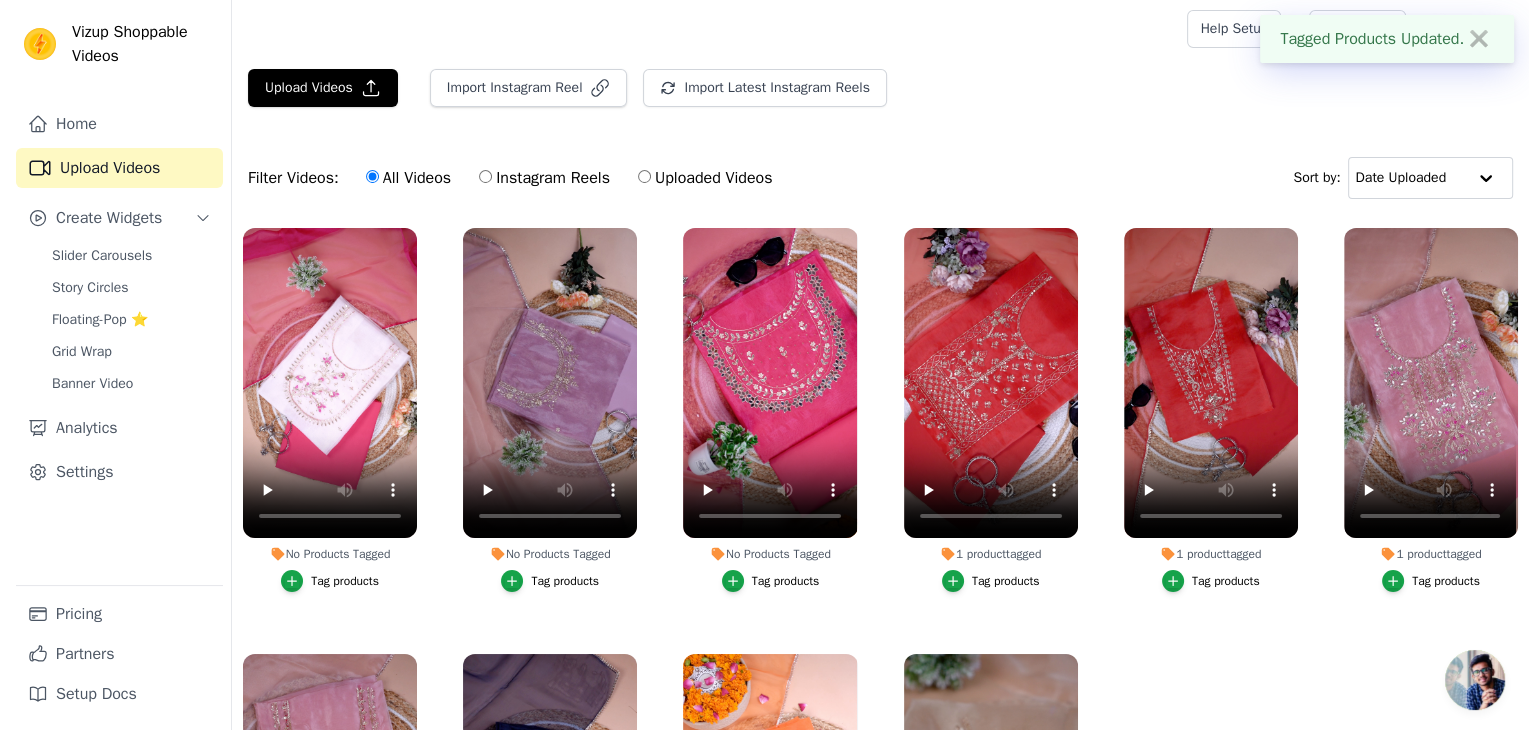 scroll, scrollTop: 0, scrollLeft: 0, axis: both 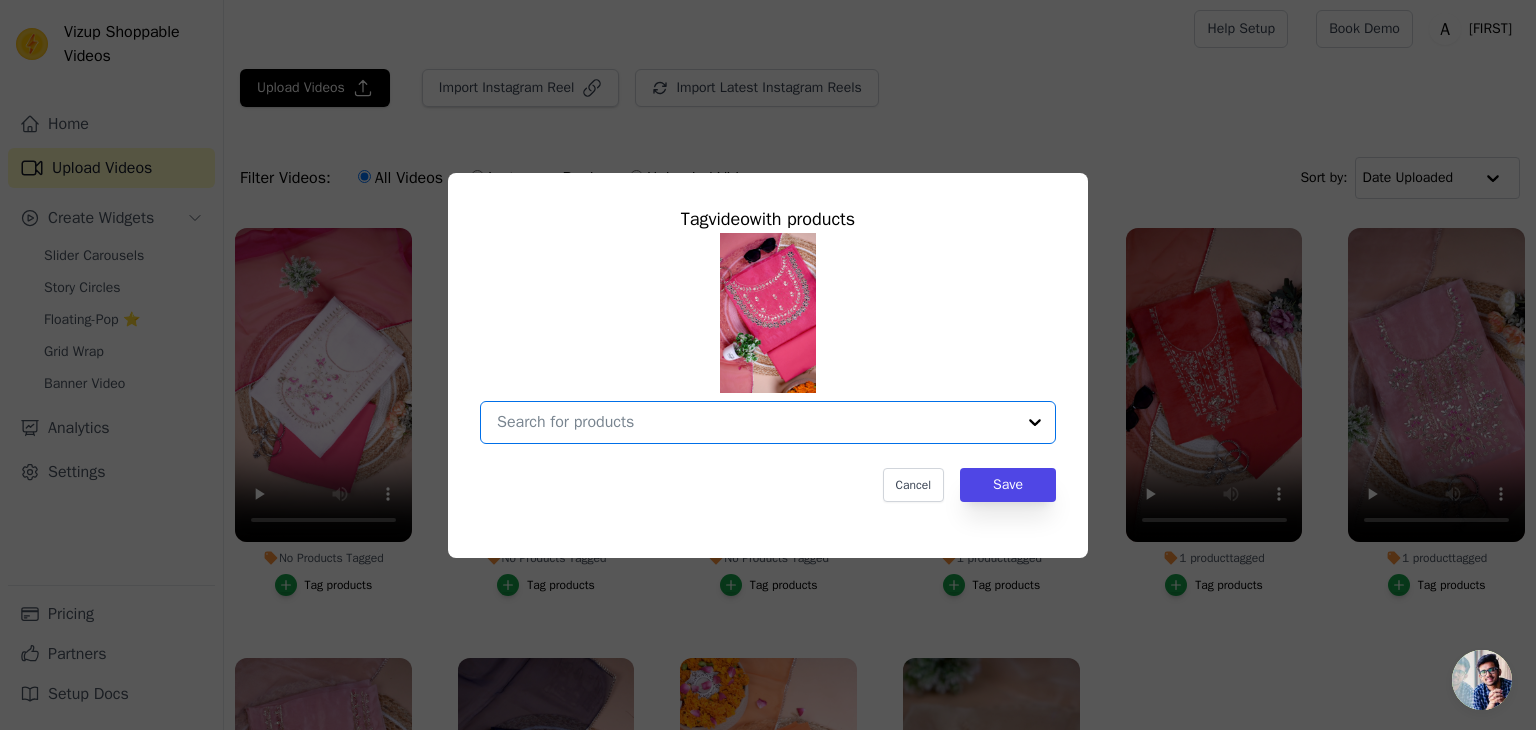 click on "No Products Tagged     Tag  video  with products       Option undefined, selected.   Select is focused, type to refine list, press down to open the menu.                   Cancel   Save     Tag products" at bounding box center [756, 422] 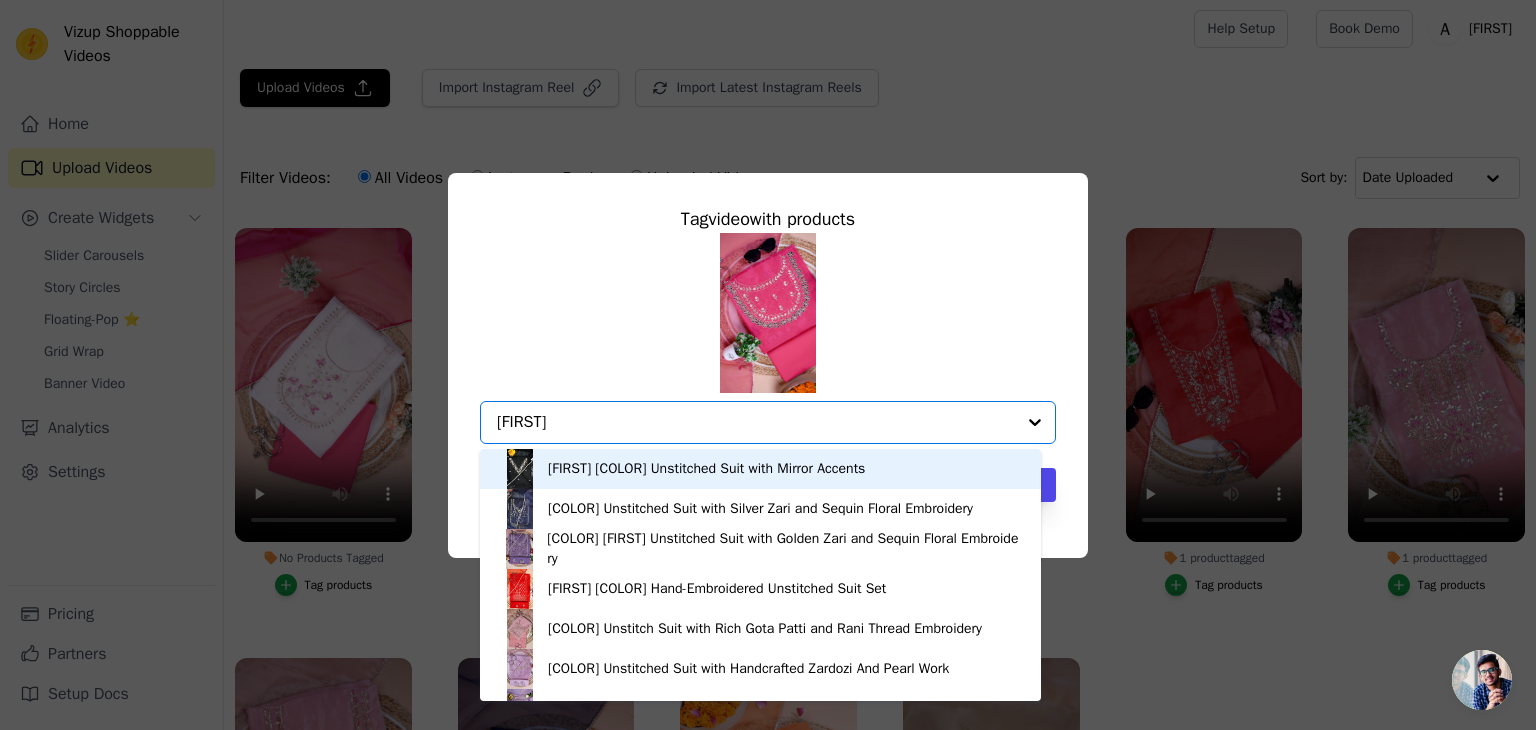 type on "magenta" 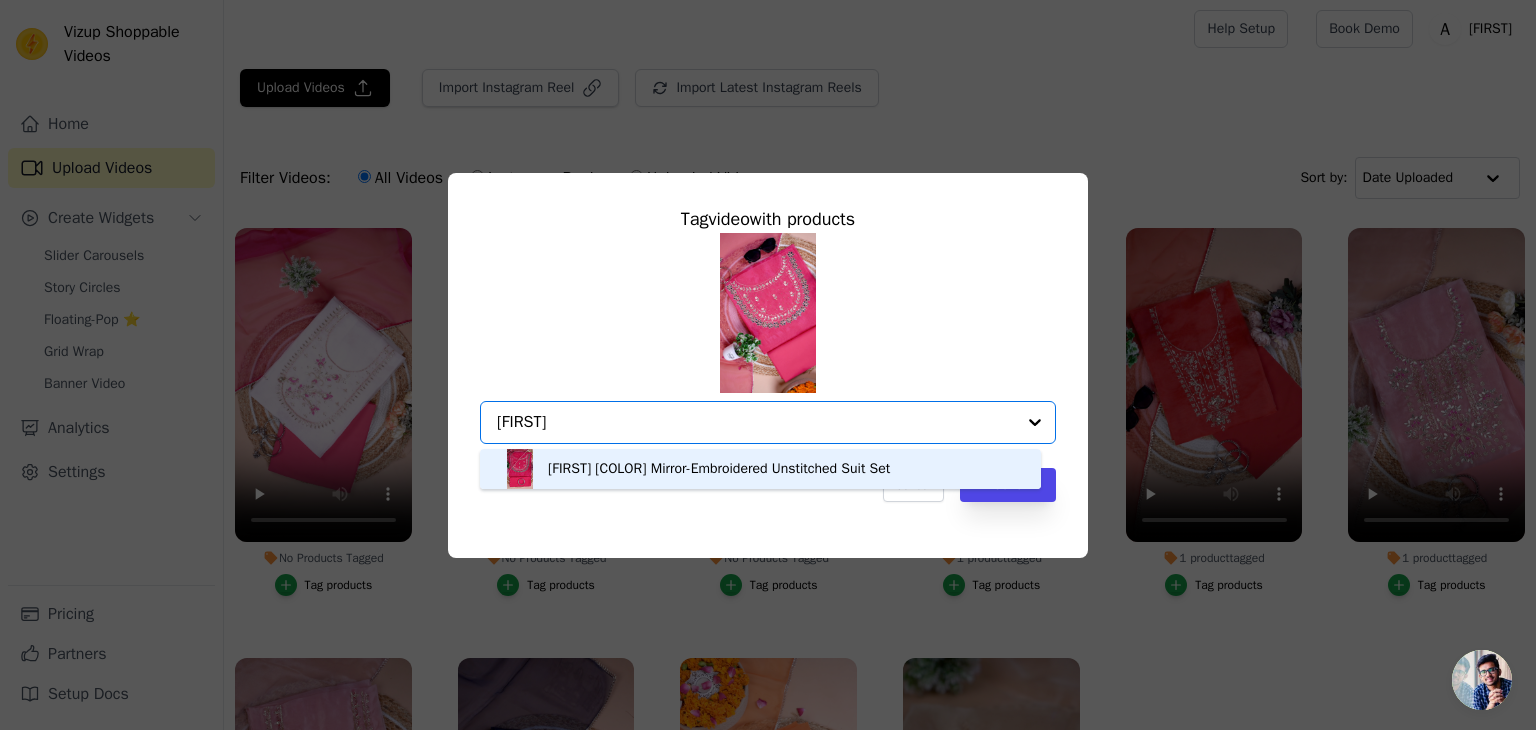 click on "Magenta Meher Mirror-Embroidered Unstitched Suit Set" at bounding box center [760, 469] 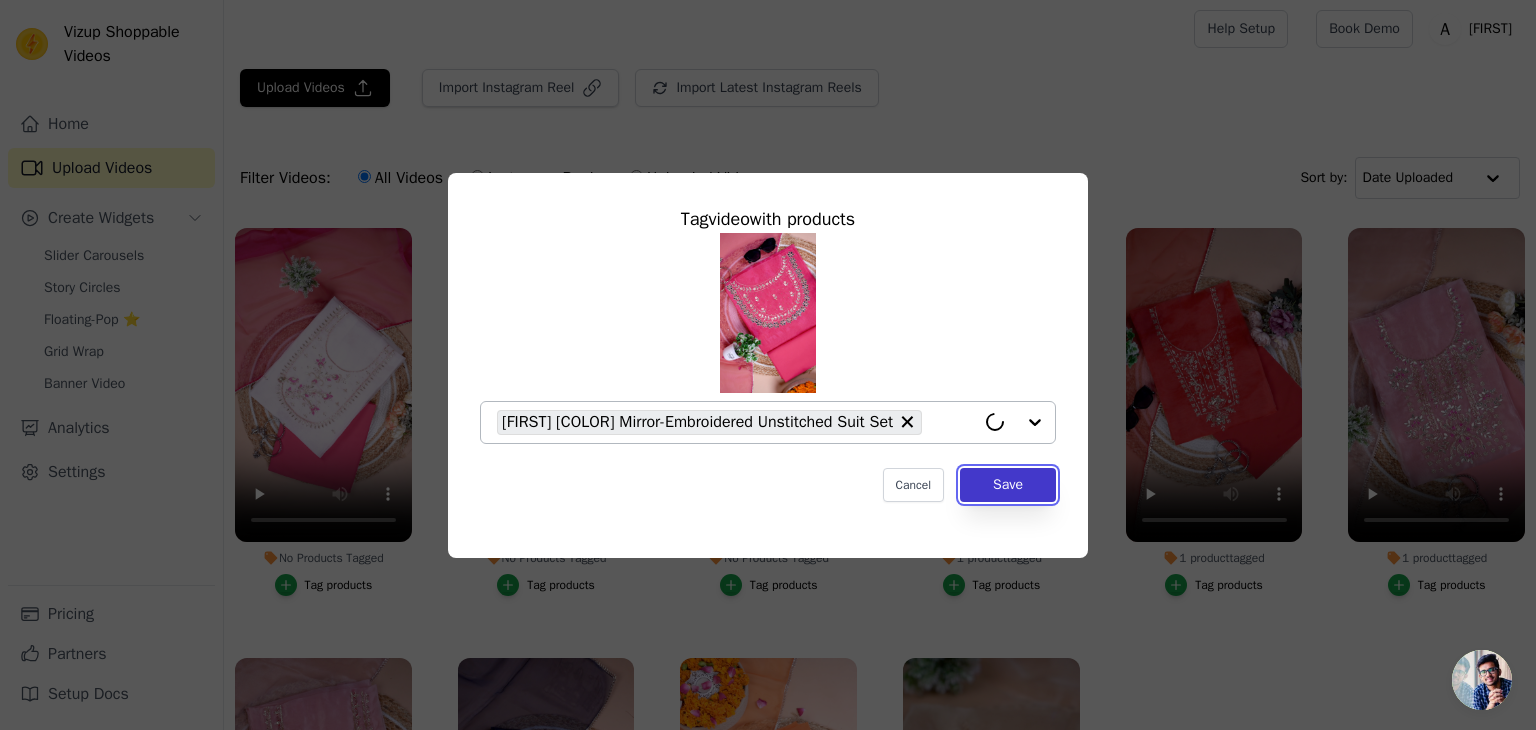 click on "Save" at bounding box center [1008, 485] 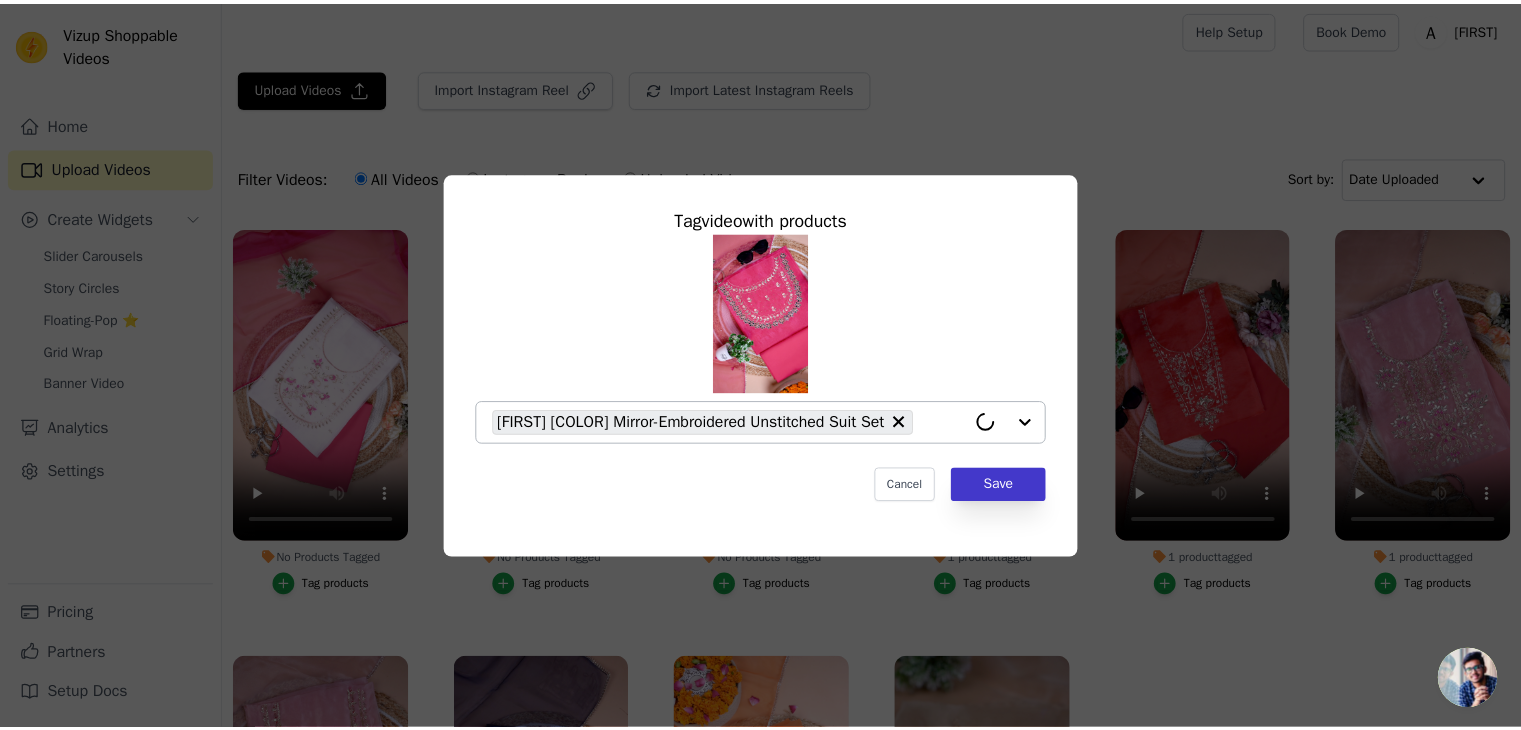 scroll, scrollTop: 3, scrollLeft: 0, axis: vertical 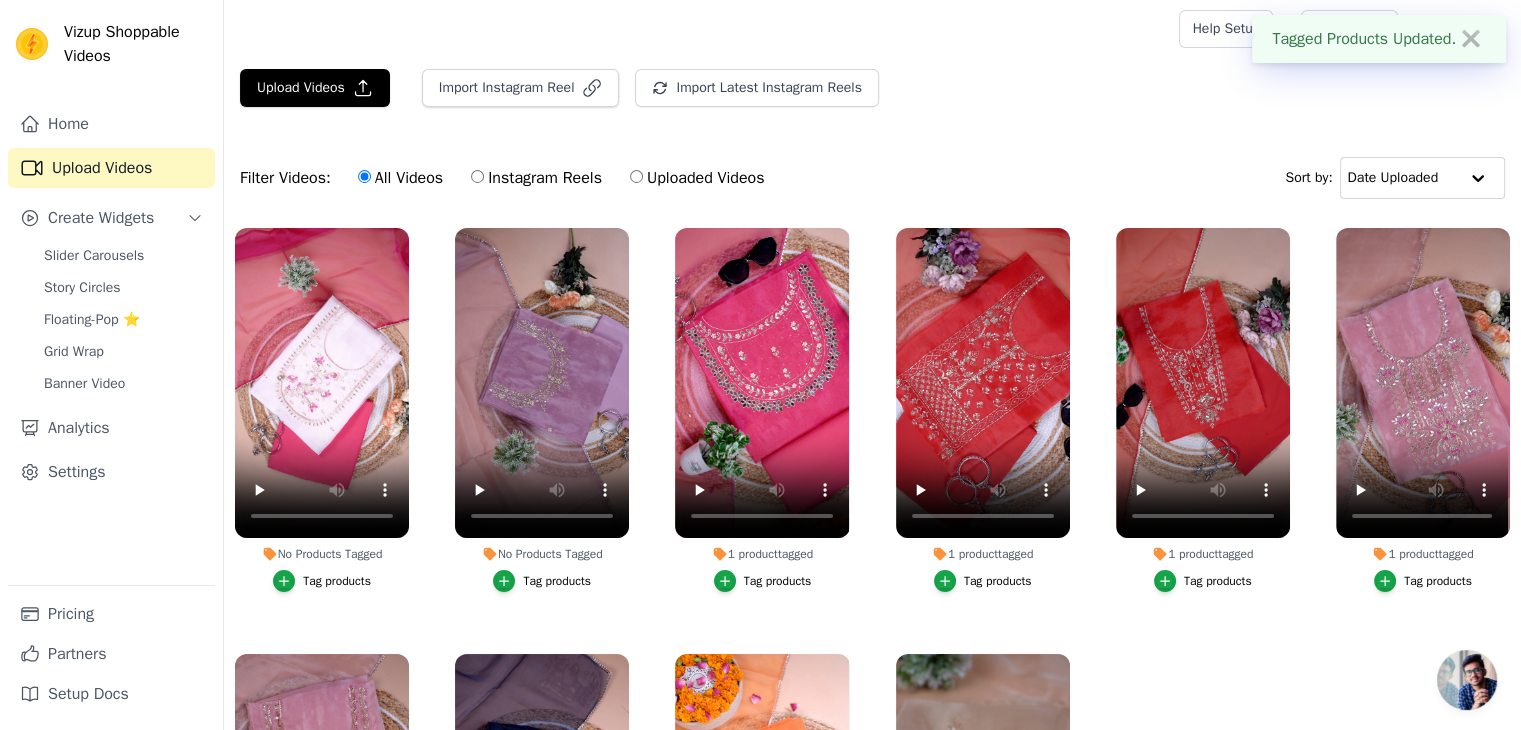 click on "Tag products" at bounding box center (557, 581) 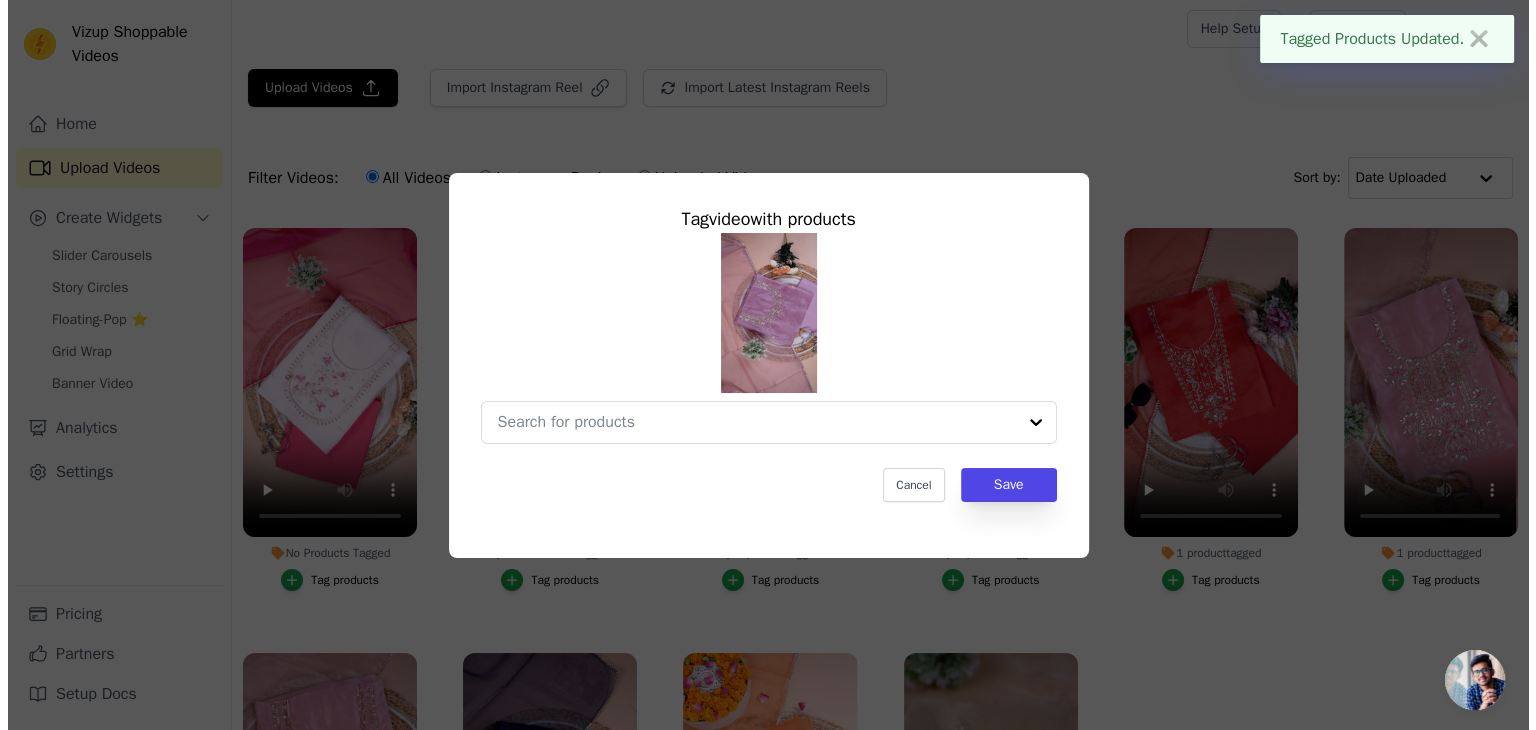 scroll, scrollTop: 0, scrollLeft: 0, axis: both 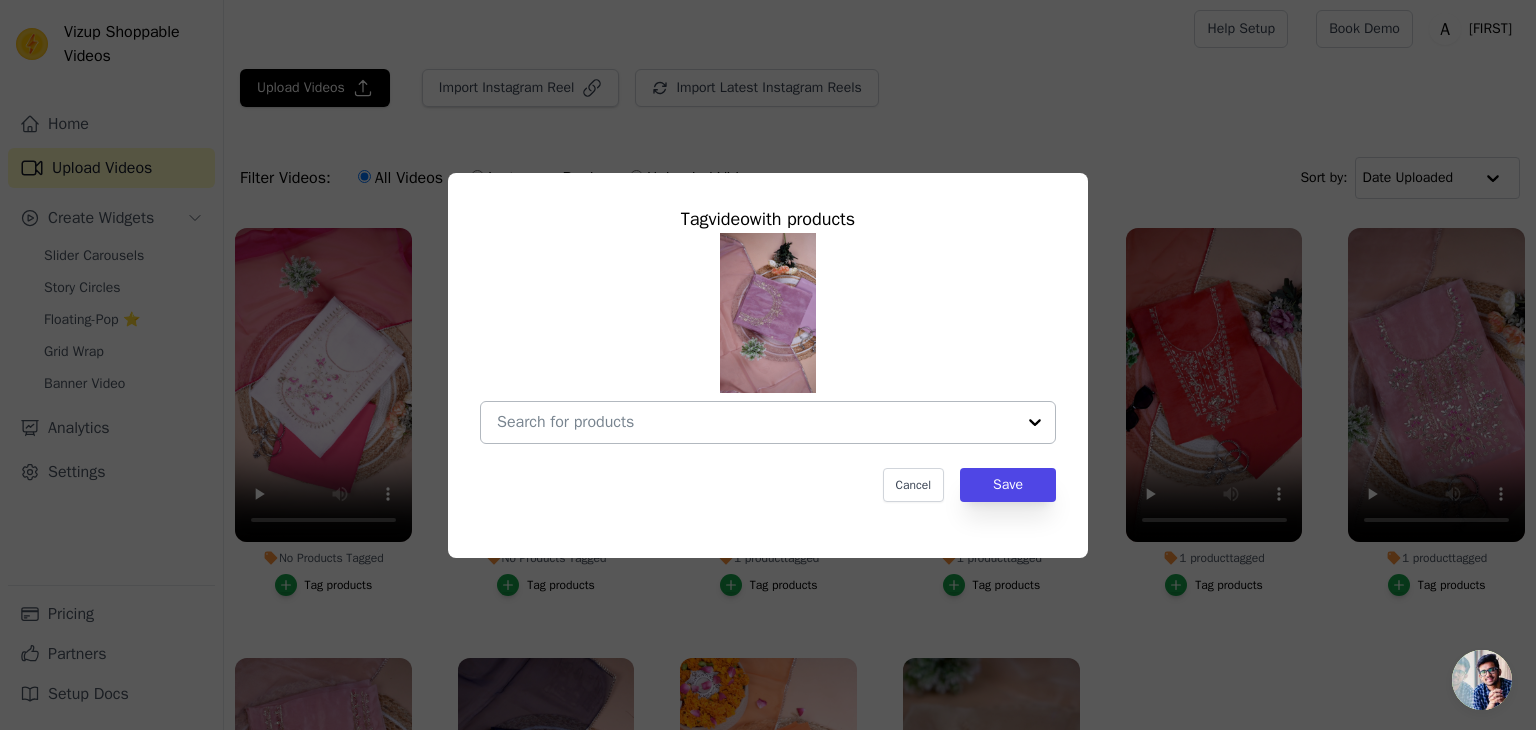 click on "No Products Tagged     Tag  video  with products                         Cancel   Save     Tag products" at bounding box center [756, 422] 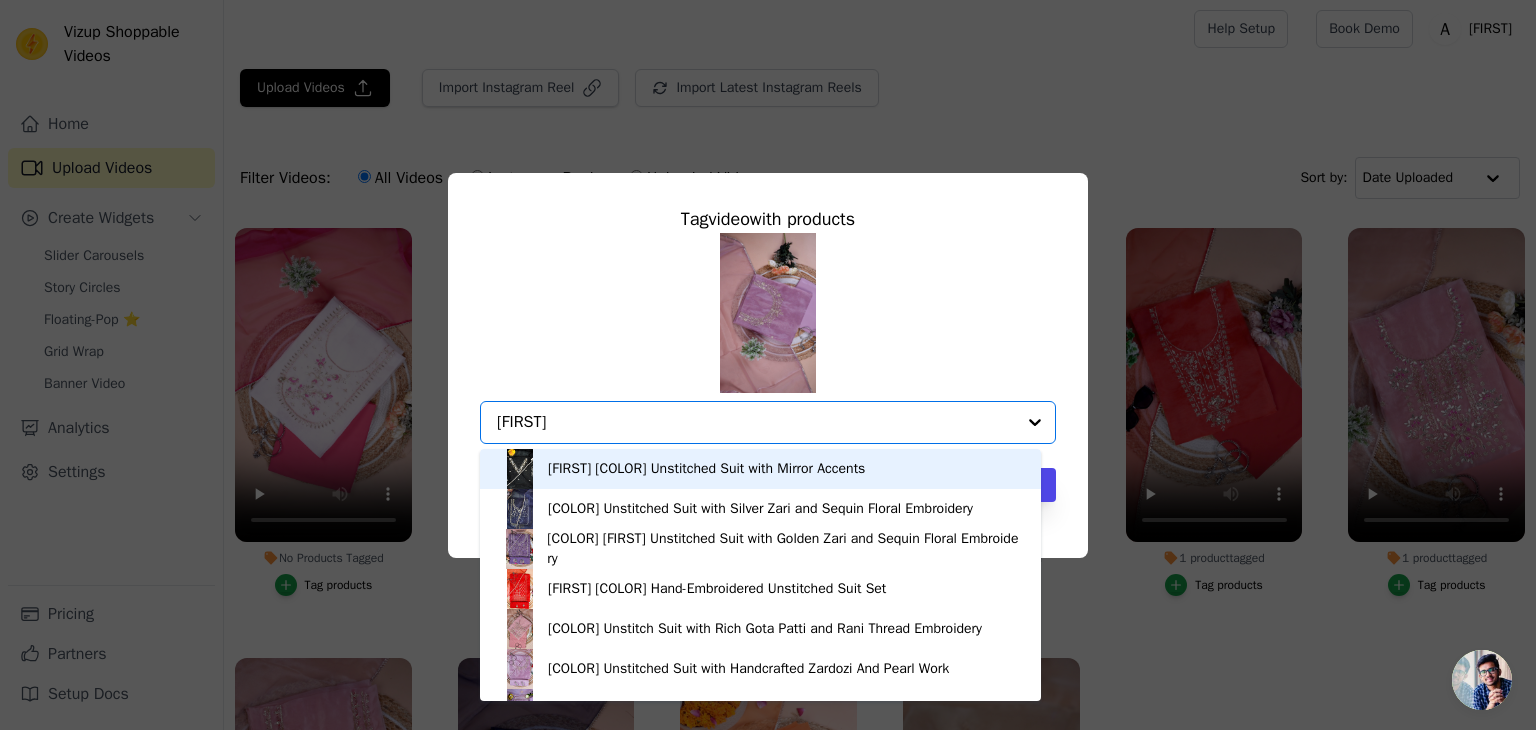 type on "onion" 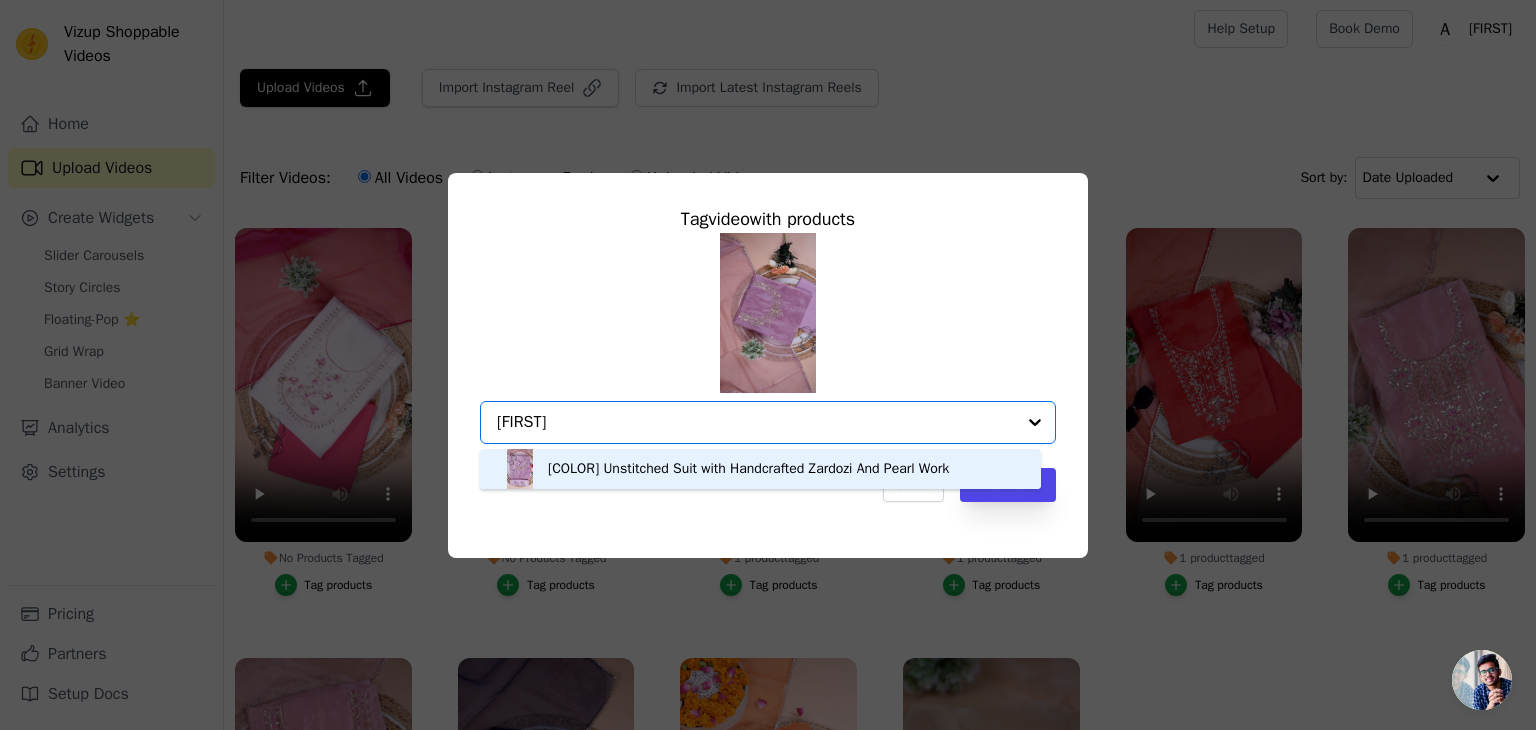 click on "Onion Pink Unstitched Suit with Handcrafted Zardozi  And Pearl Work" at bounding box center [748, 469] 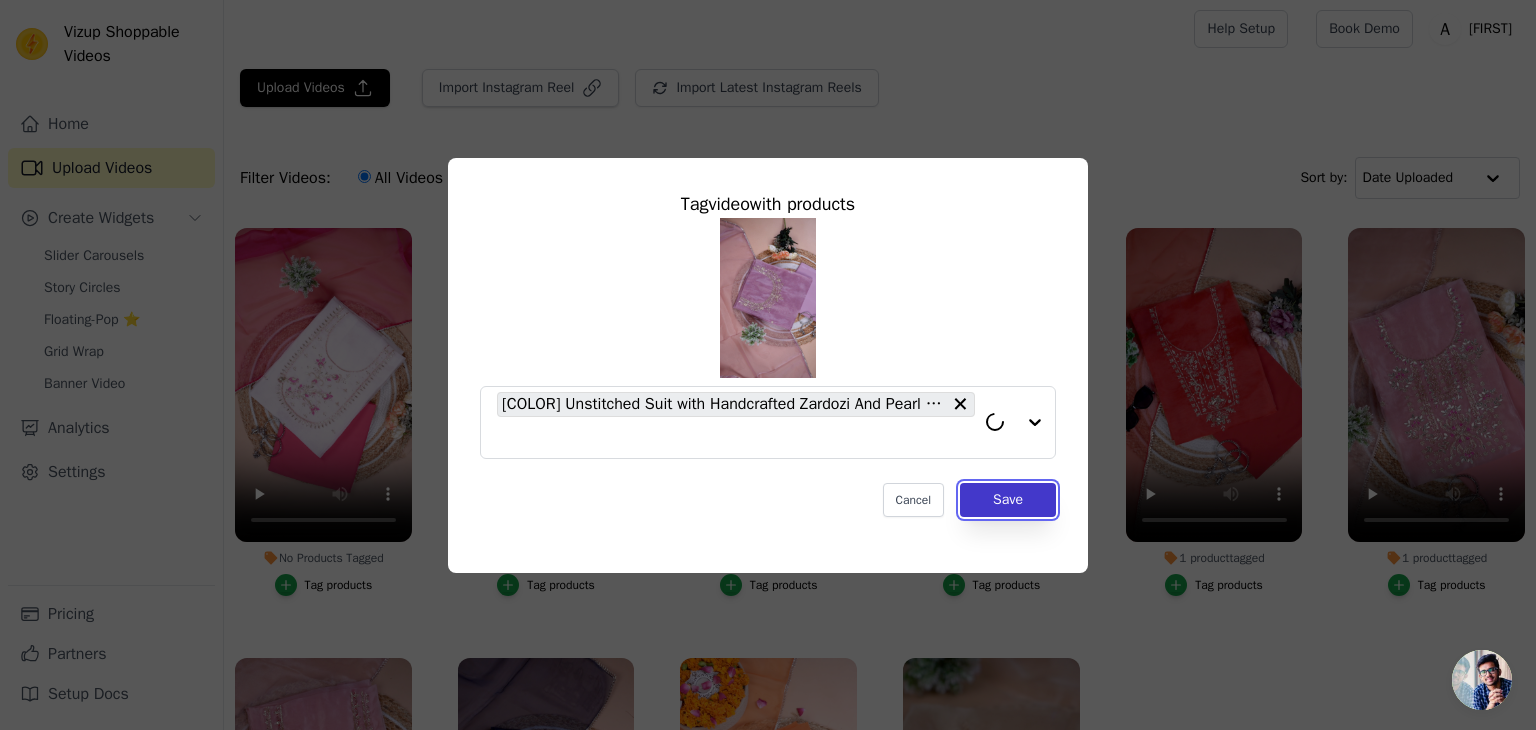 click on "Save" at bounding box center [1008, 500] 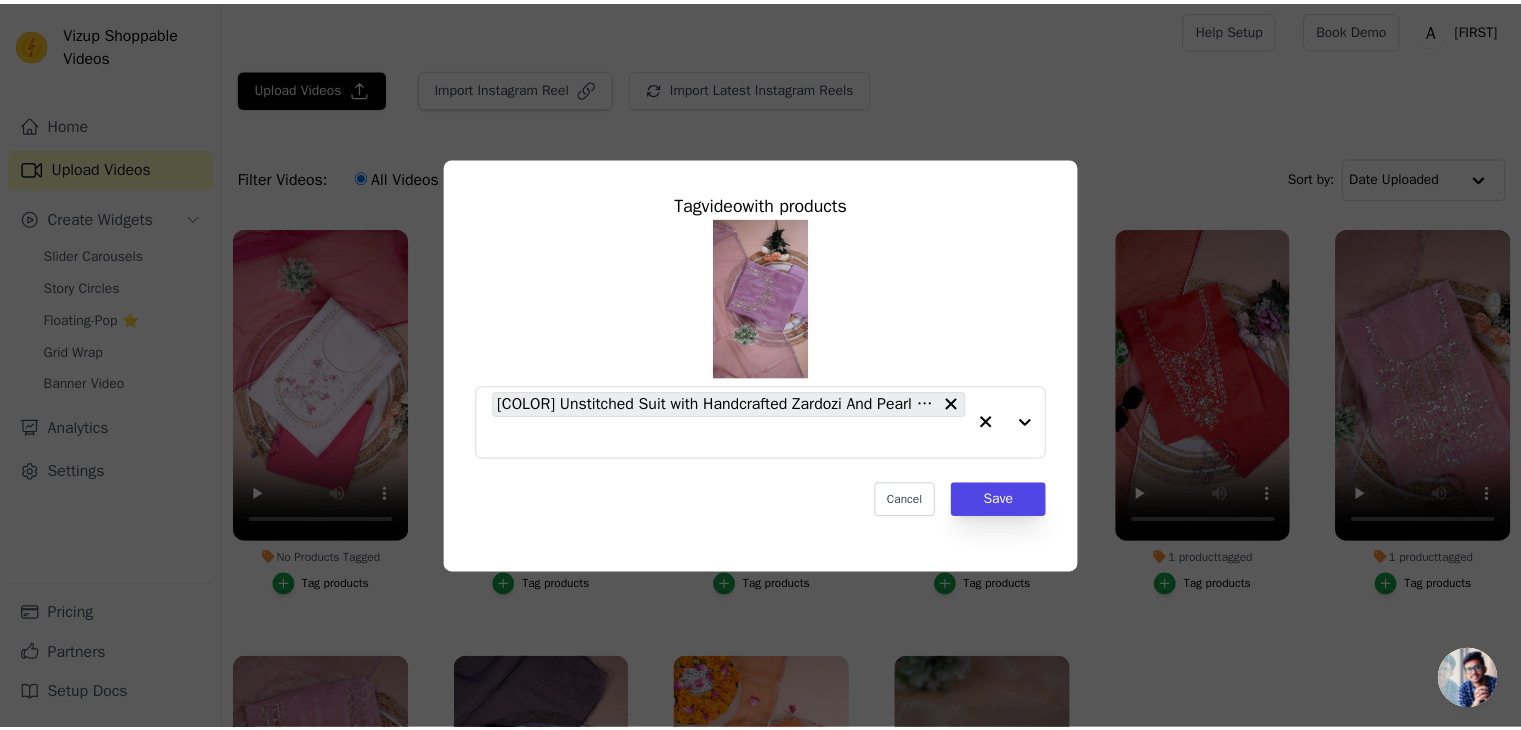 scroll, scrollTop: 3, scrollLeft: 0, axis: vertical 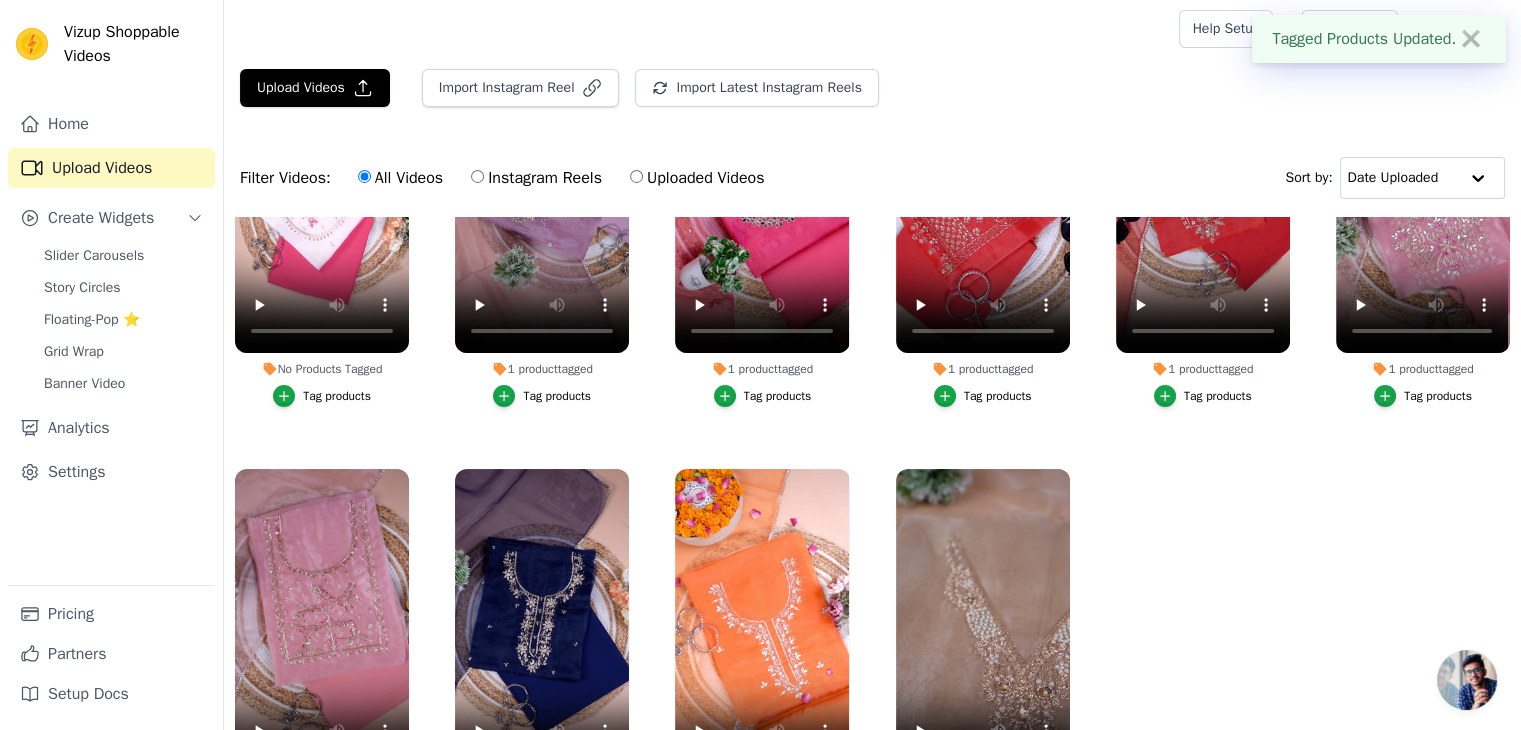 click on "Tag products" at bounding box center (337, 396) 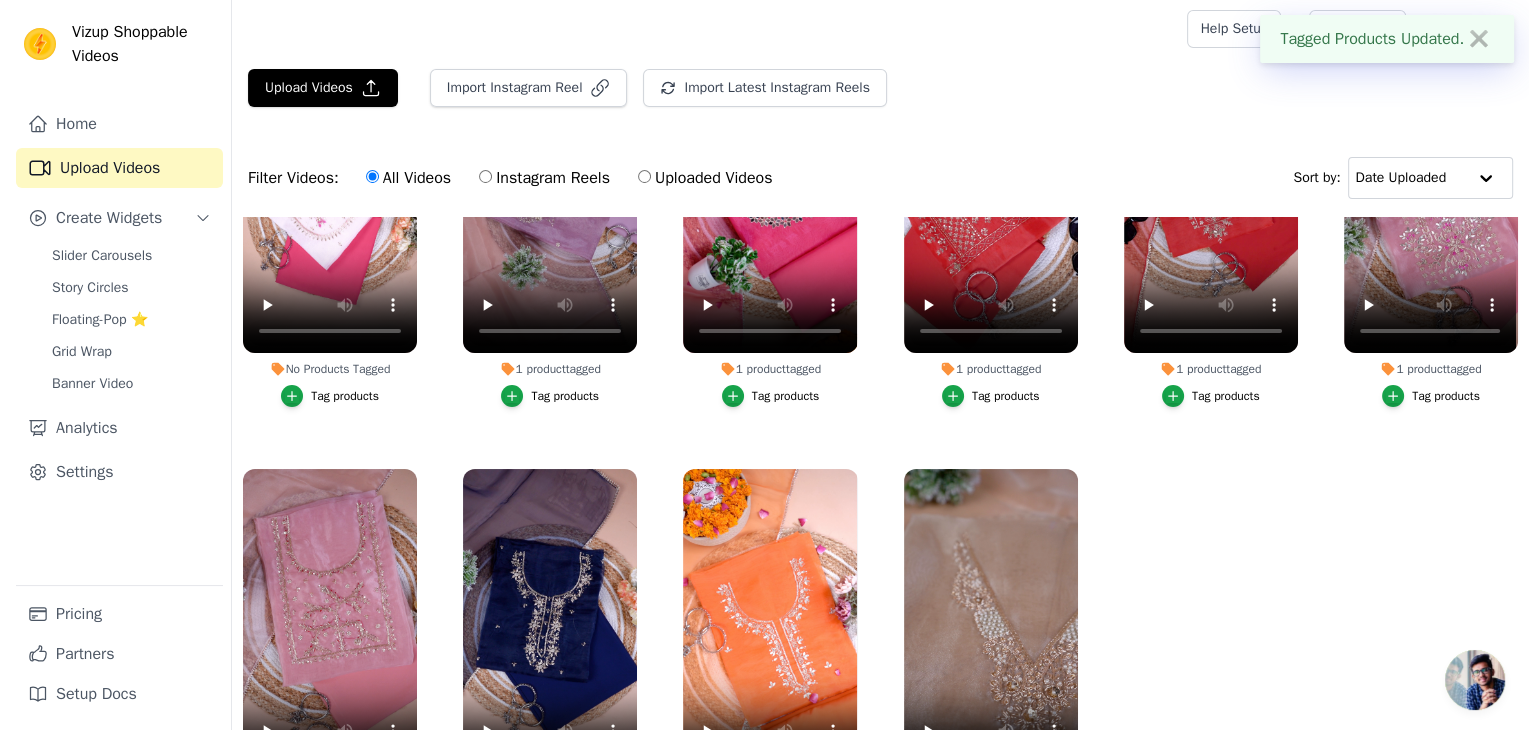 scroll, scrollTop: 0, scrollLeft: 0, axis: both 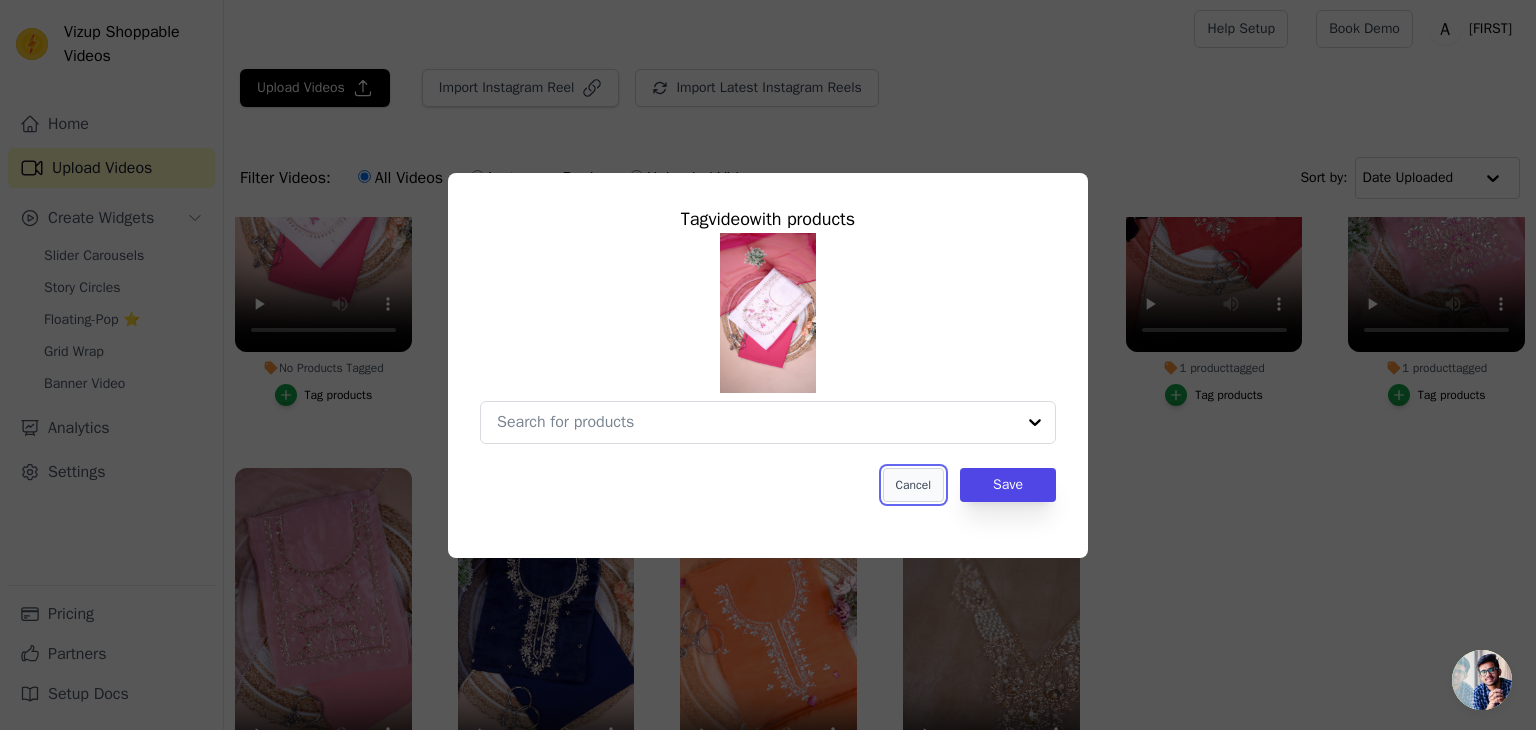 click on "Cancel" at bounding box center (913, 485) 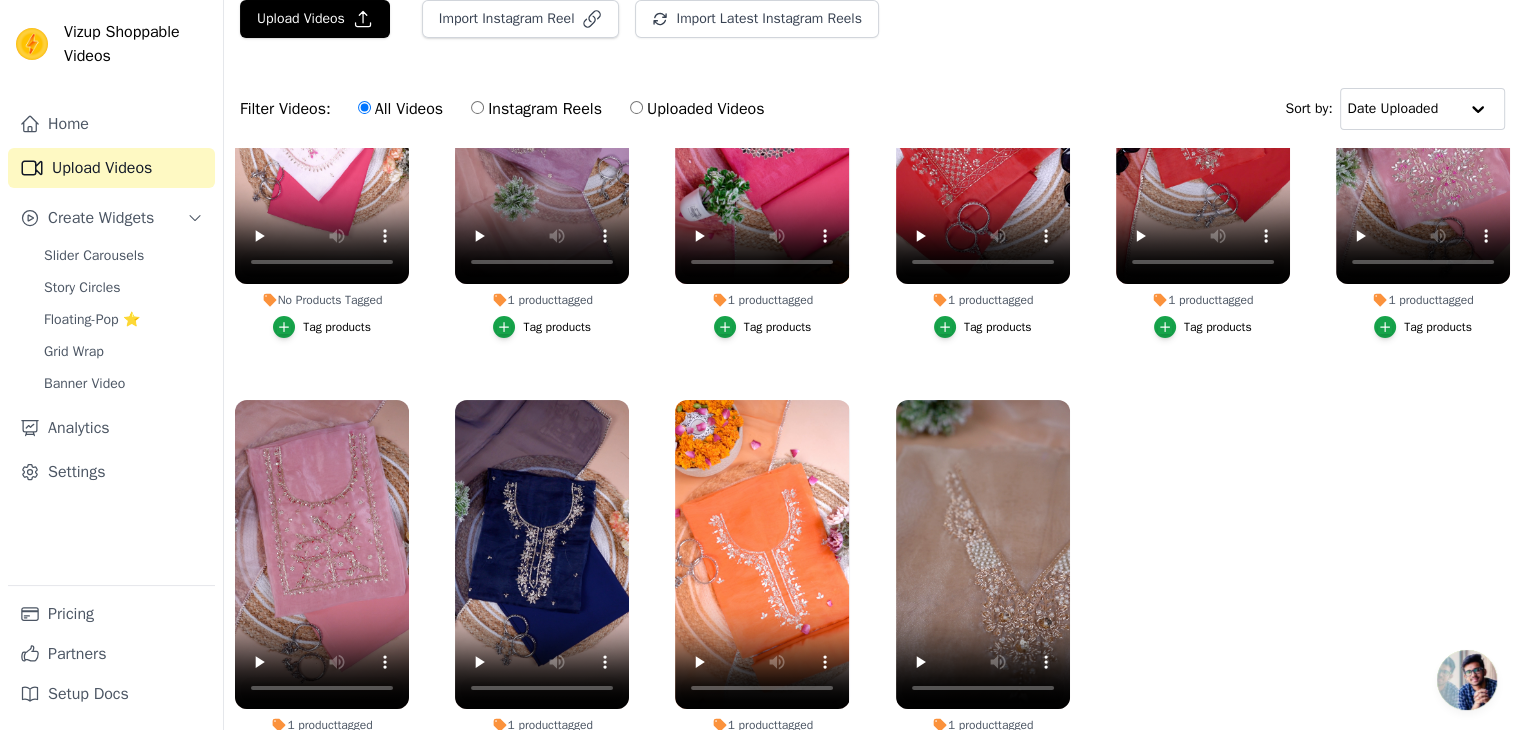 scroll, scrollTop: 203, scrollLeft: 0, axis: vertical 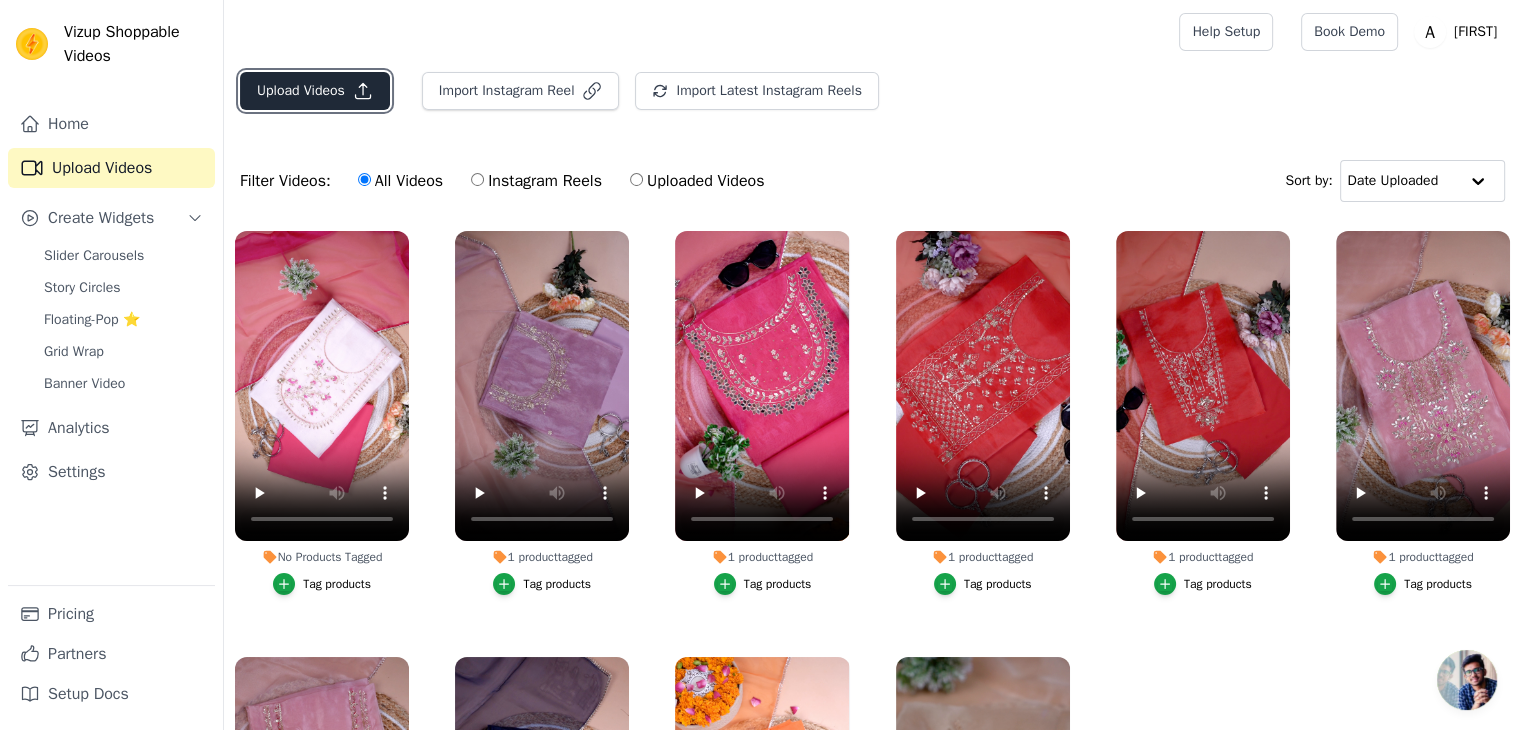 click on "Upload Videos" at bounding box center [315, 91] 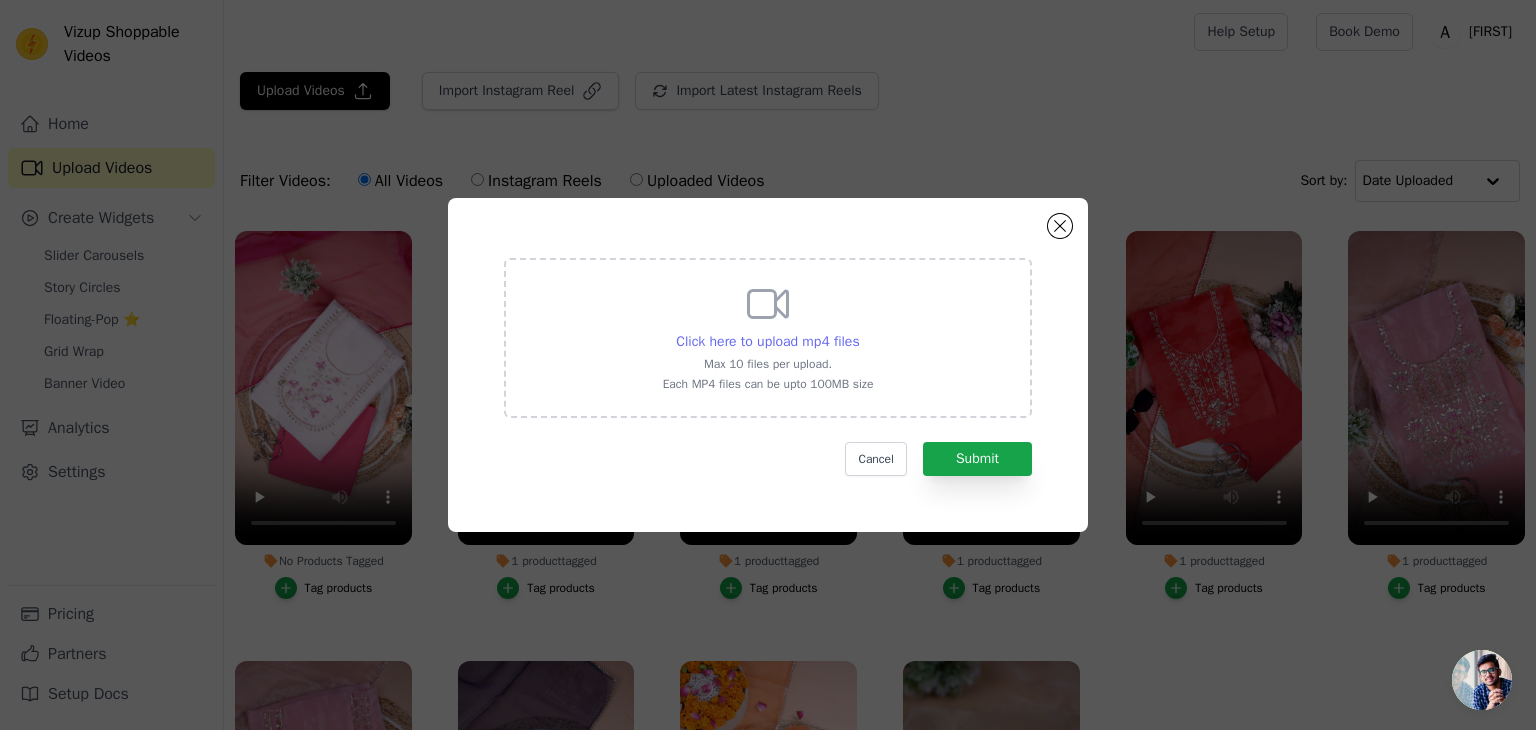 click on "Click here to upload mp4 files" at bounding box center (767, 341) 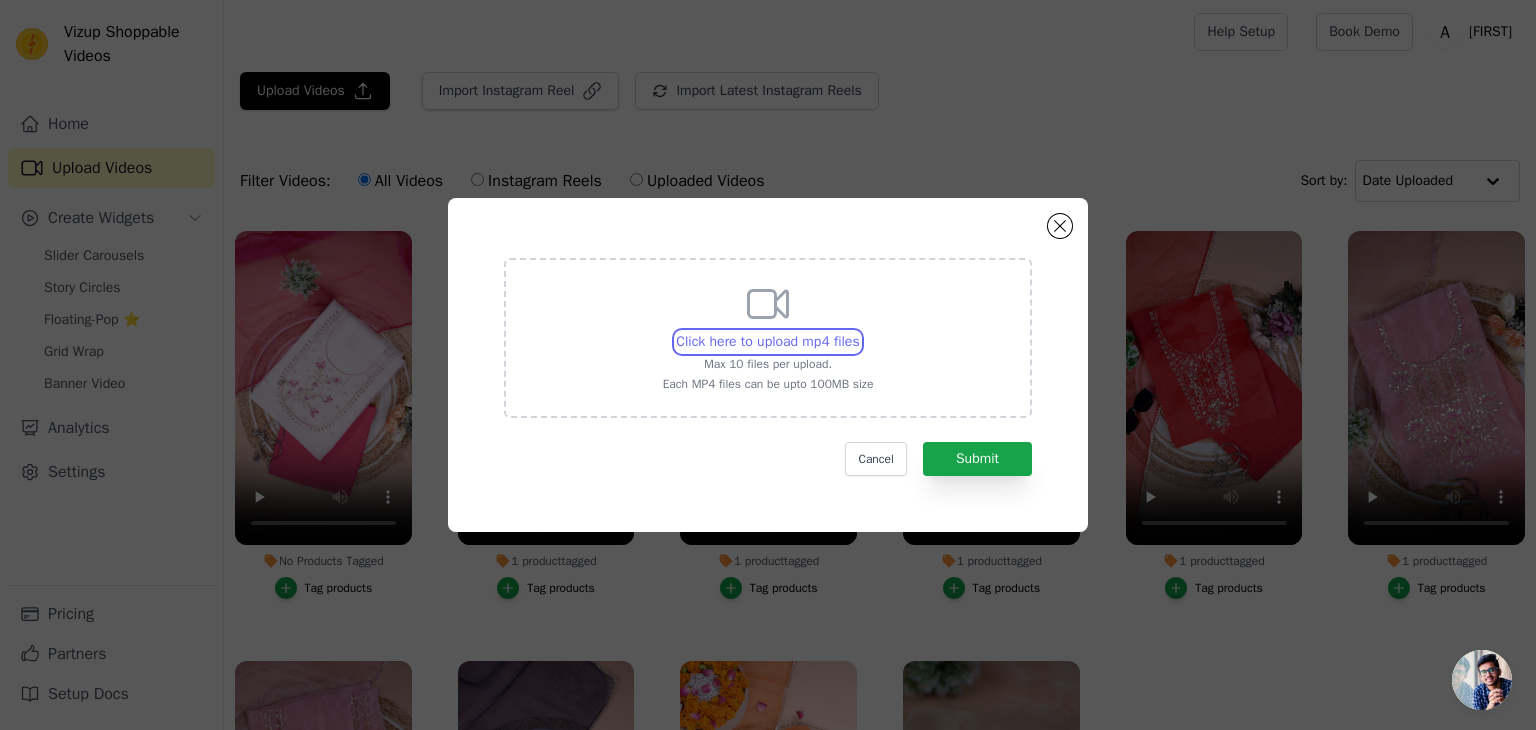 type on "C:\fakepath\Reel-13.mp4" 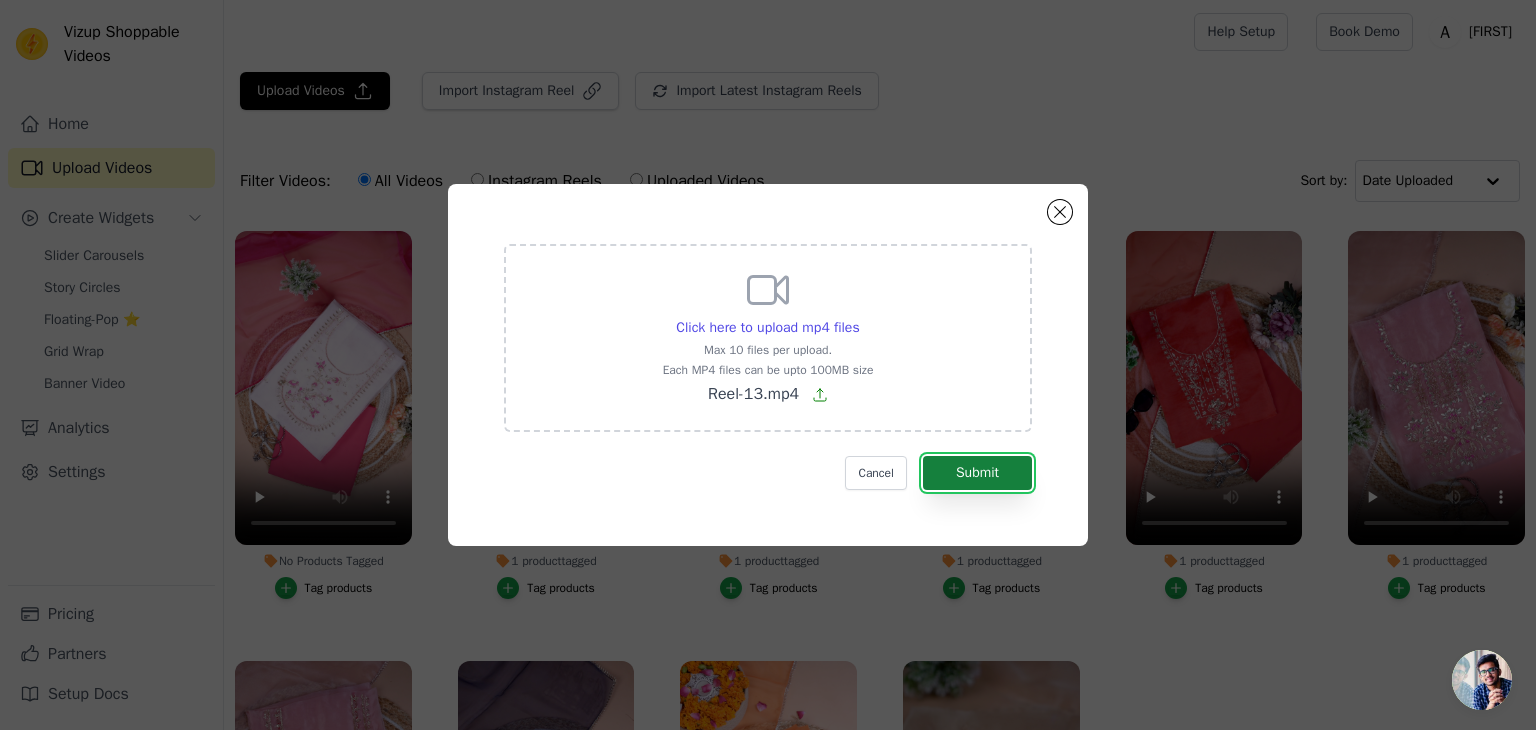 click on "Submit" at bounding box center [977, 473] 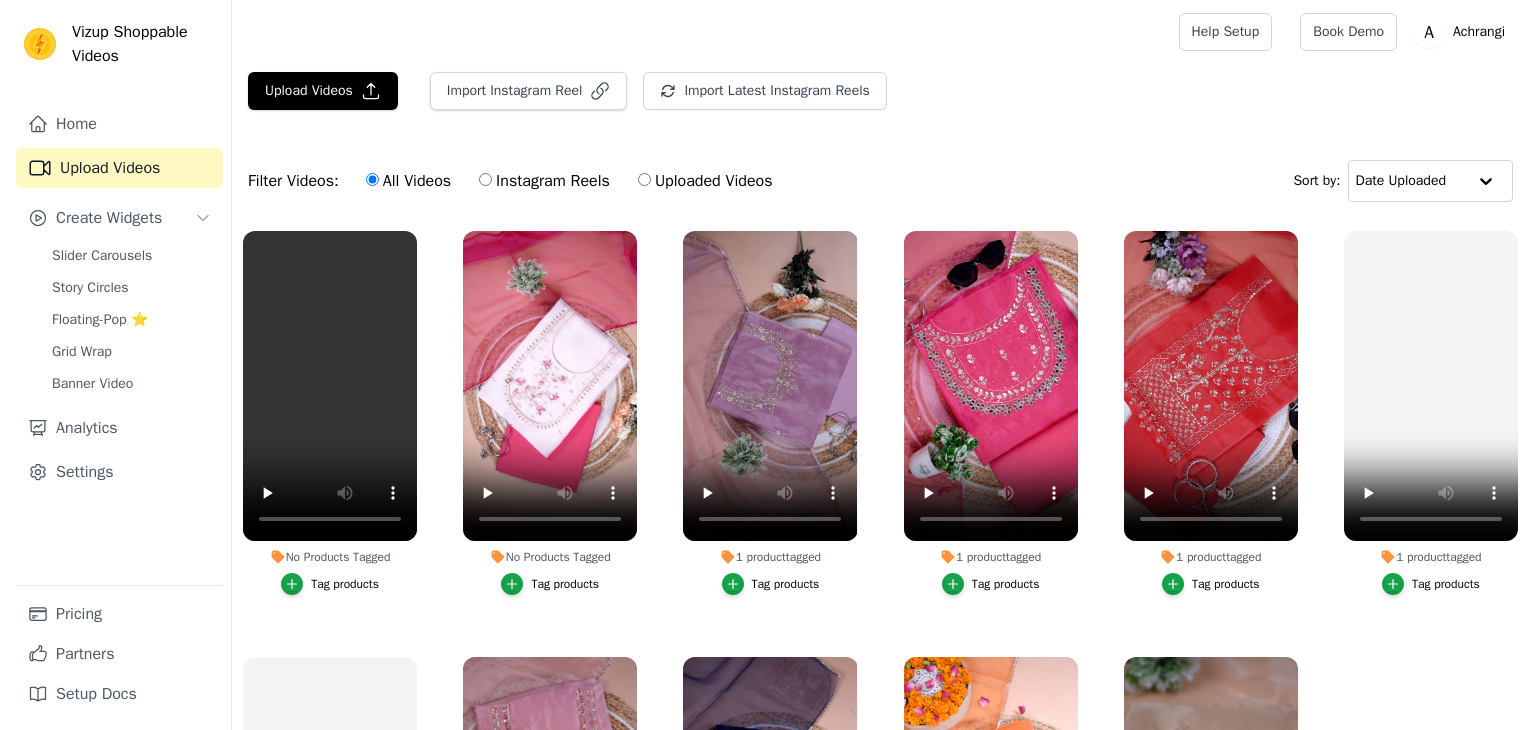 scroll, scrollTop: 0, scrollLeft: 0, axis: both 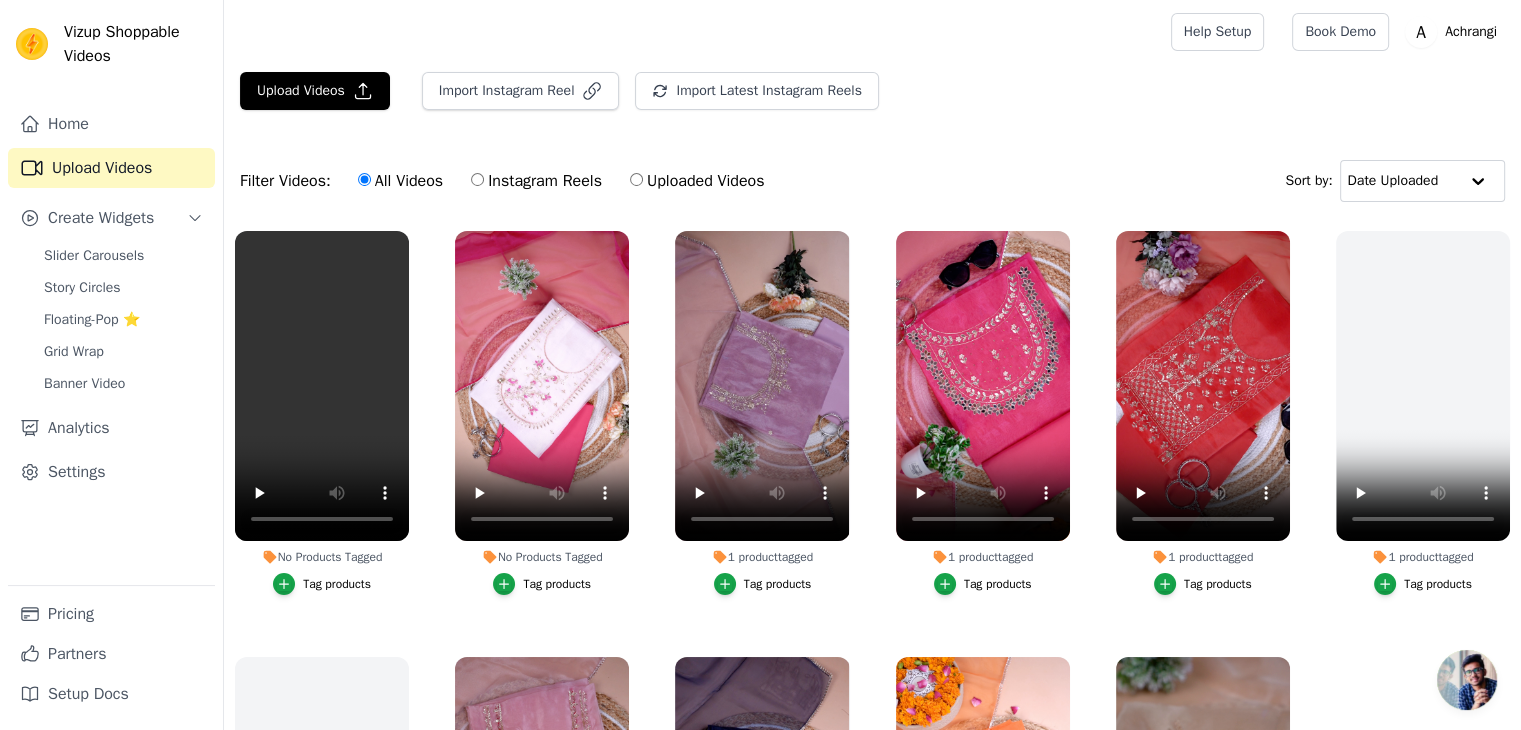 click on "Tag products" at bounding box center [557, 584] 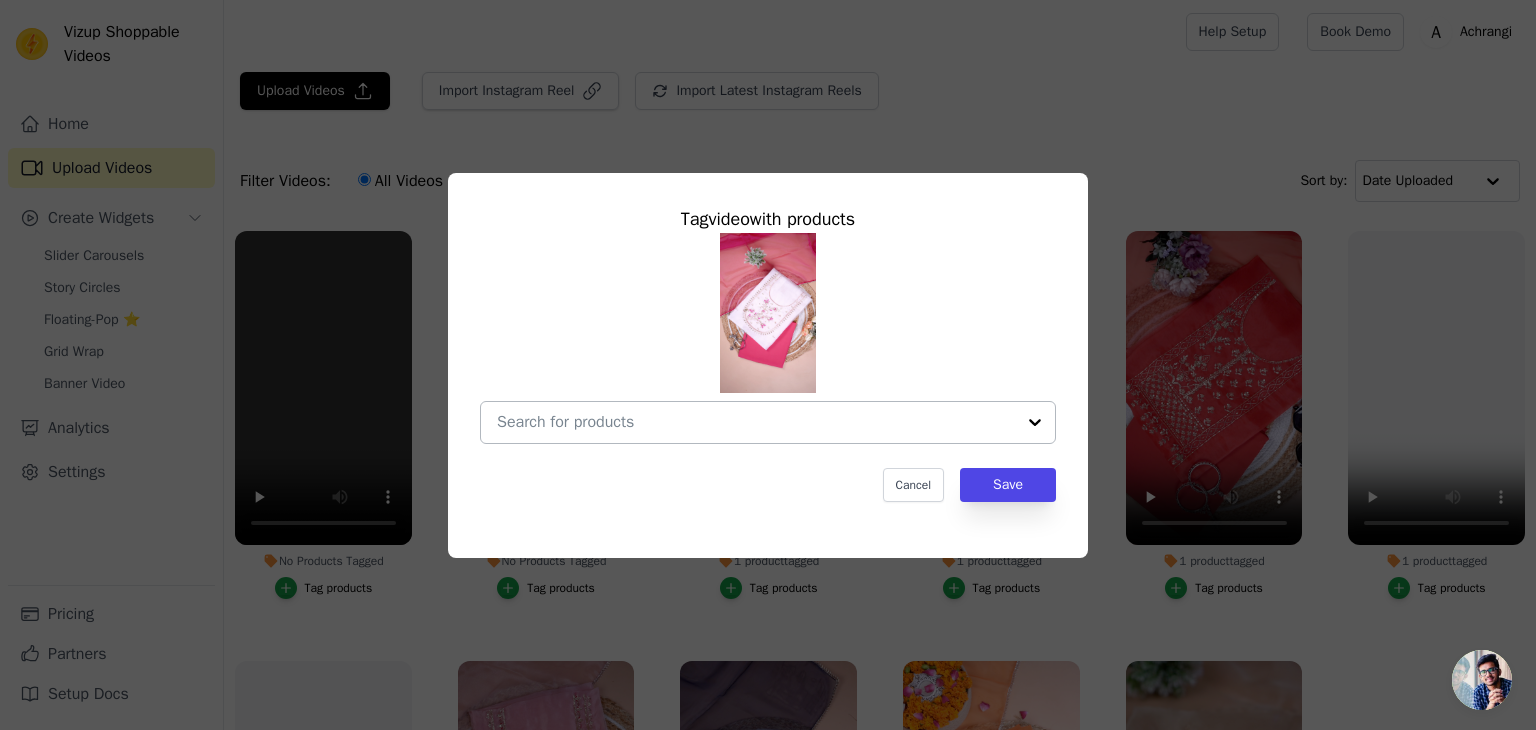 click on "No Products Tagged     Tag  video  with products                         Cancel   Save     Tag products" at bounding box center [756, 422] 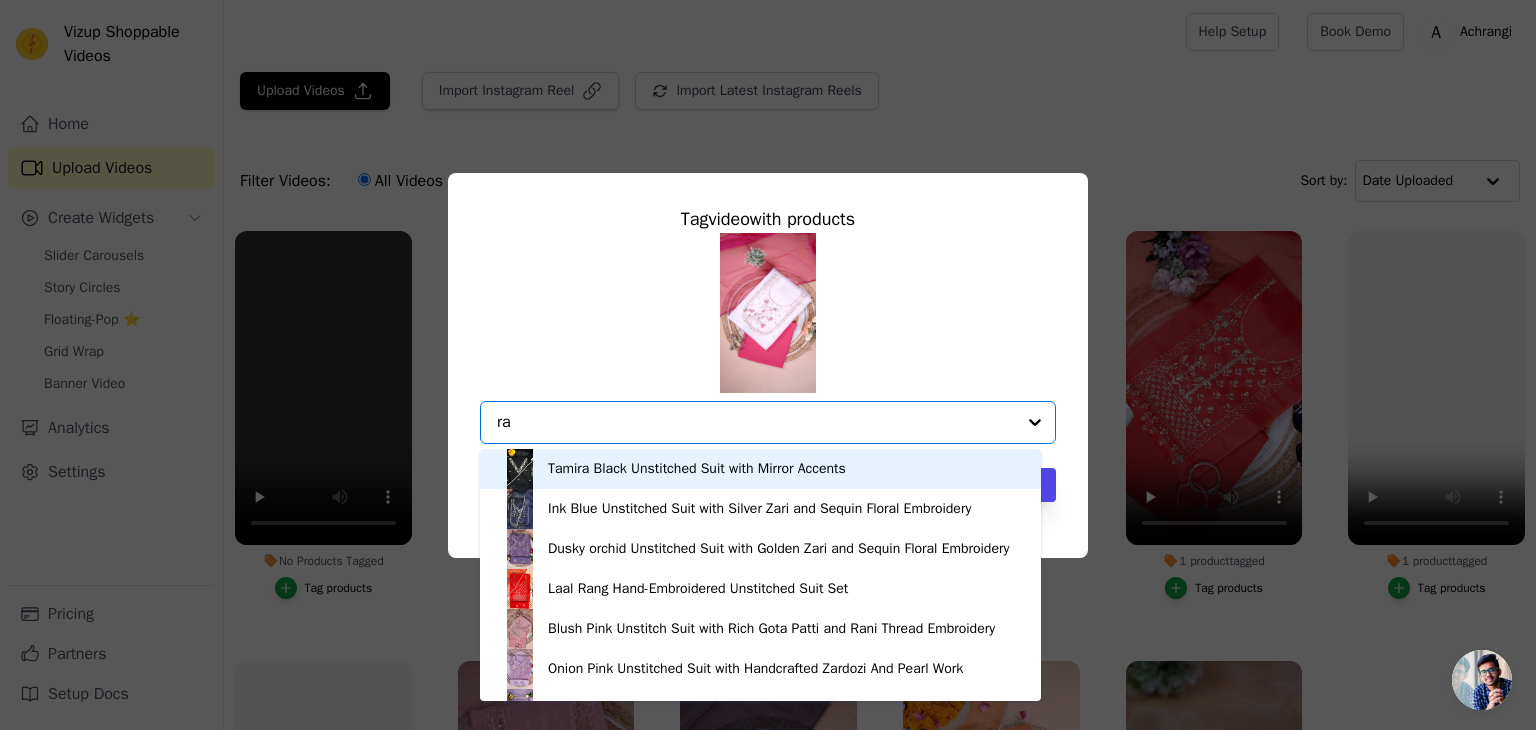 type on "r" 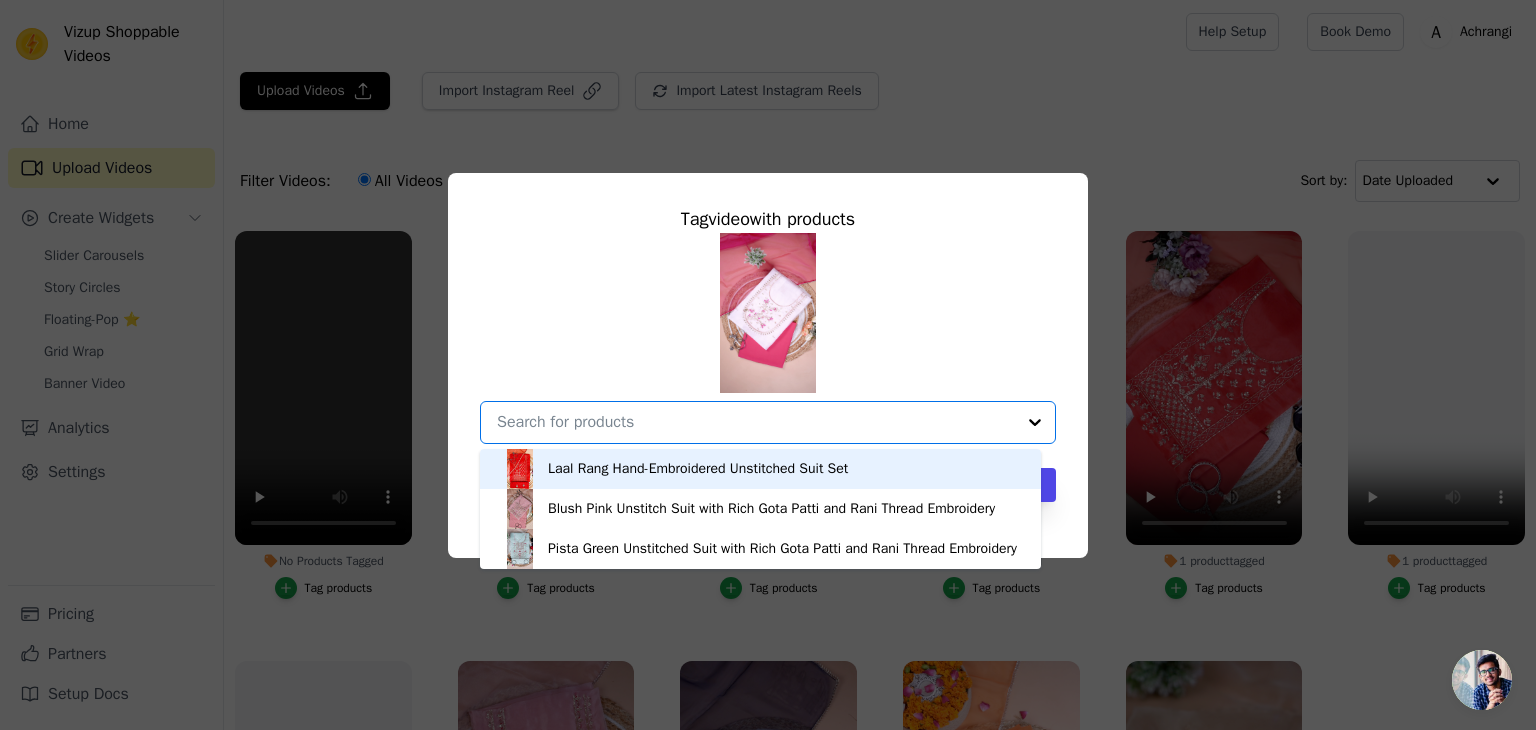 type on "r" 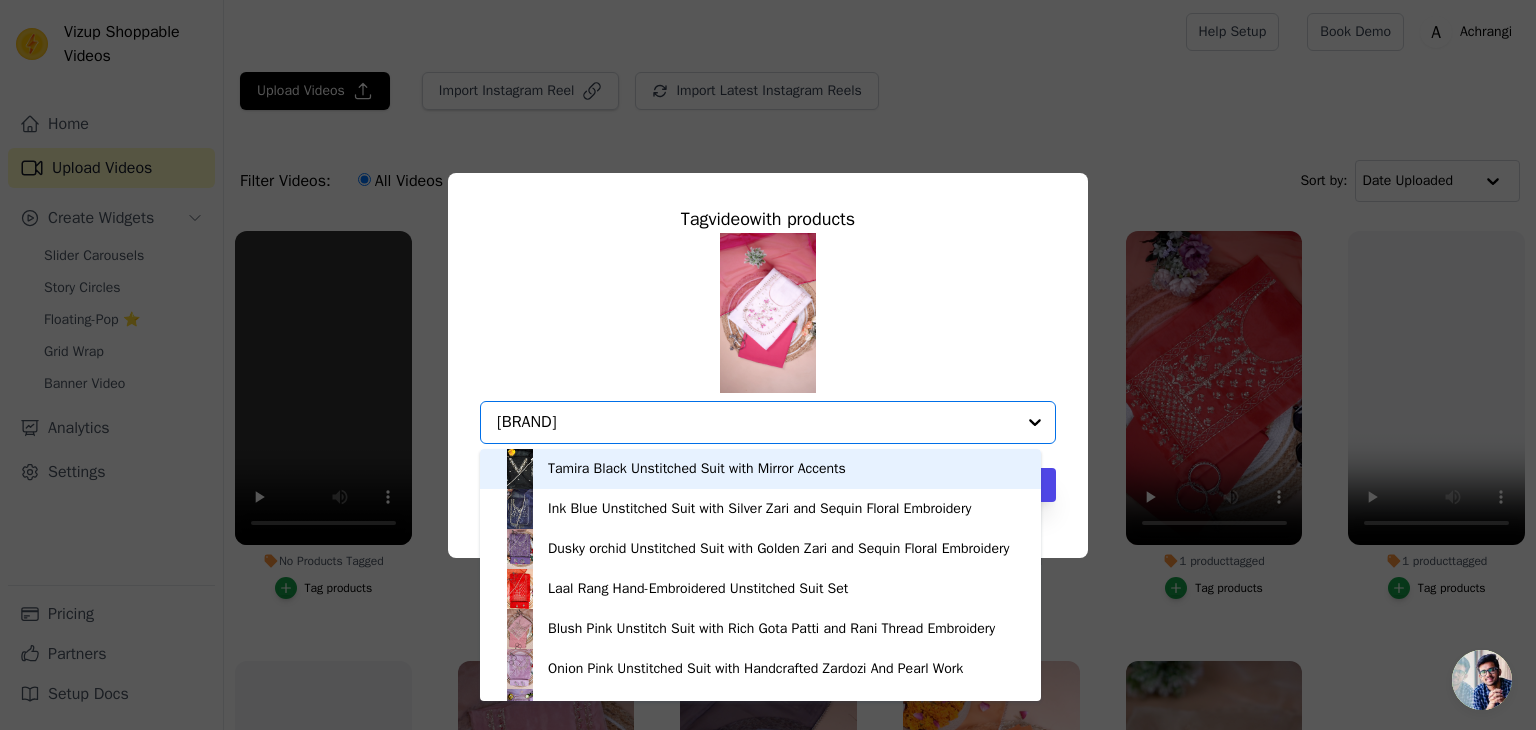 type on "[BRAND]" 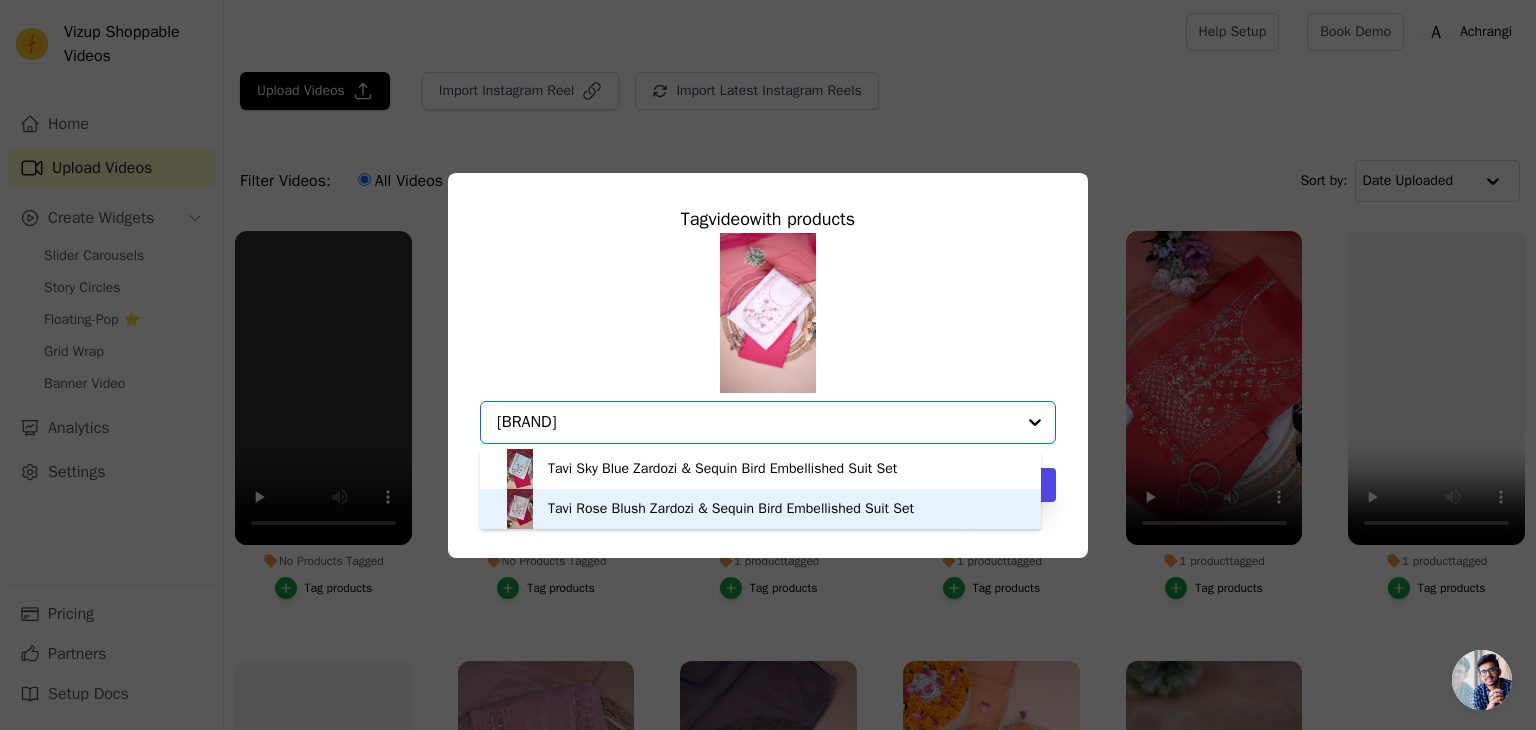 click on "Tavi Rose Blush Zardozi & Sequin Bird Embellished Suit Set" at bounding box center [731, 509] 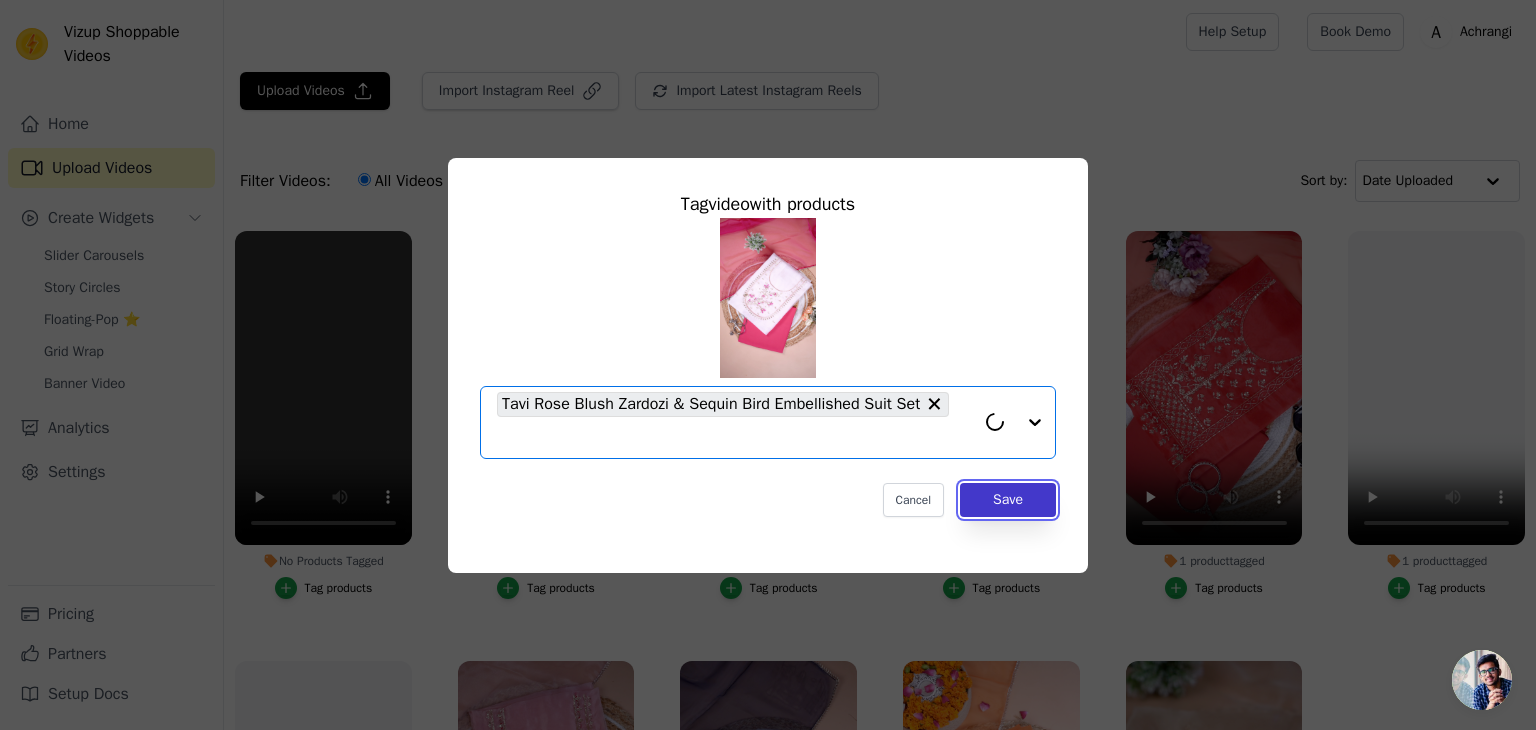 click on "Save" at bounding box center [1008, 500] 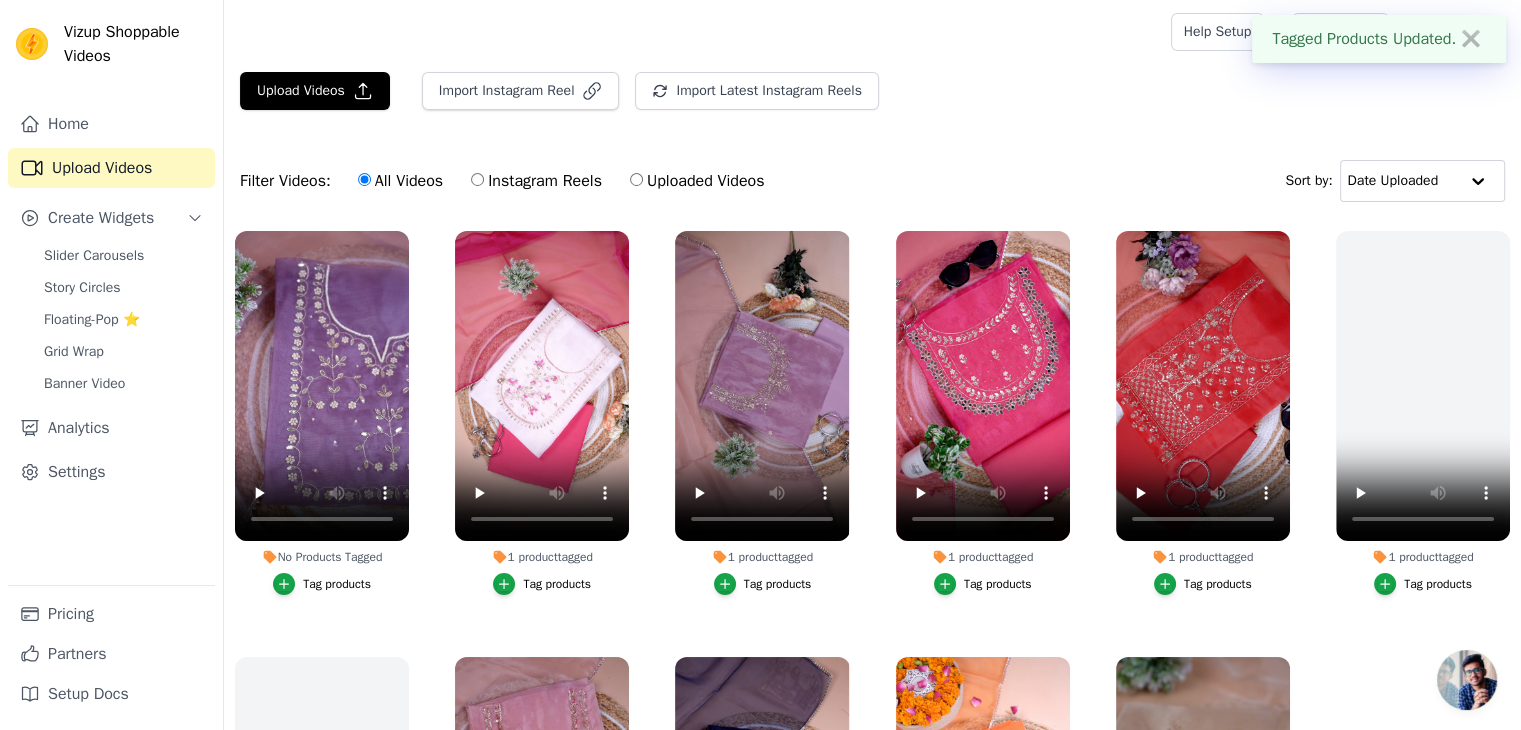 click on "Tag products" at bounding box center (337, 584) 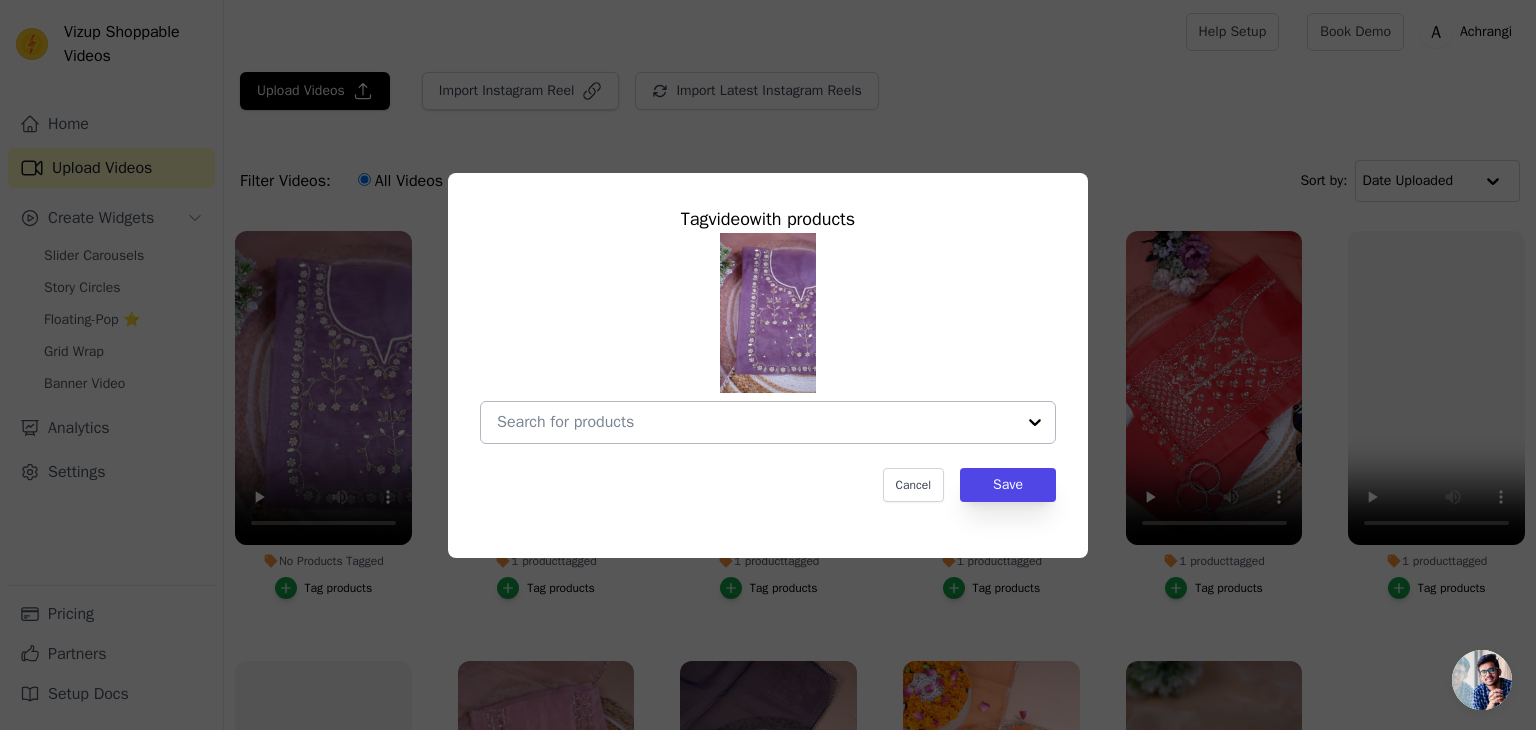 click on "No Products Tagged     Tag  video  with products                         Cancel   Save     Tag products" at bounding box center (756, 422) 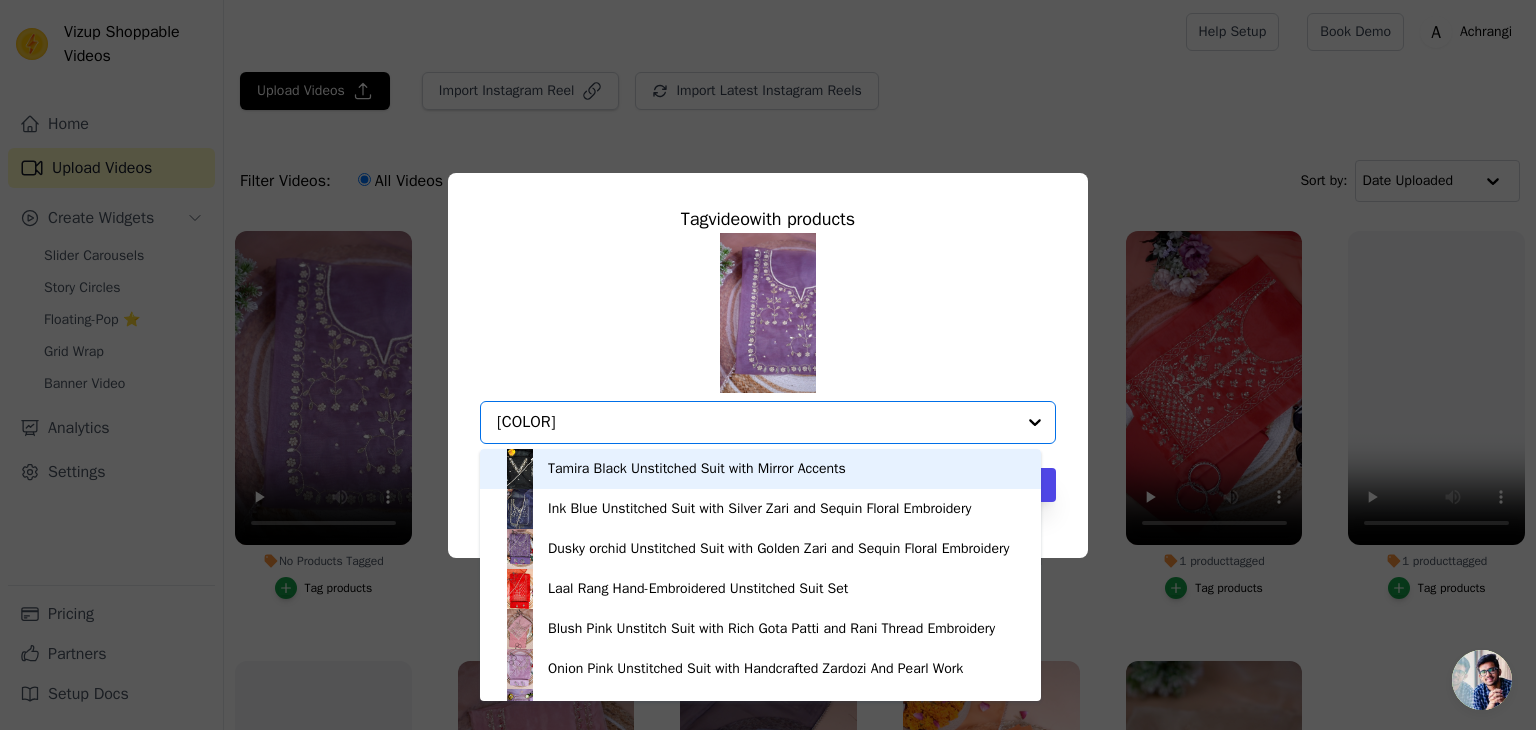 type on "[COLOR]" 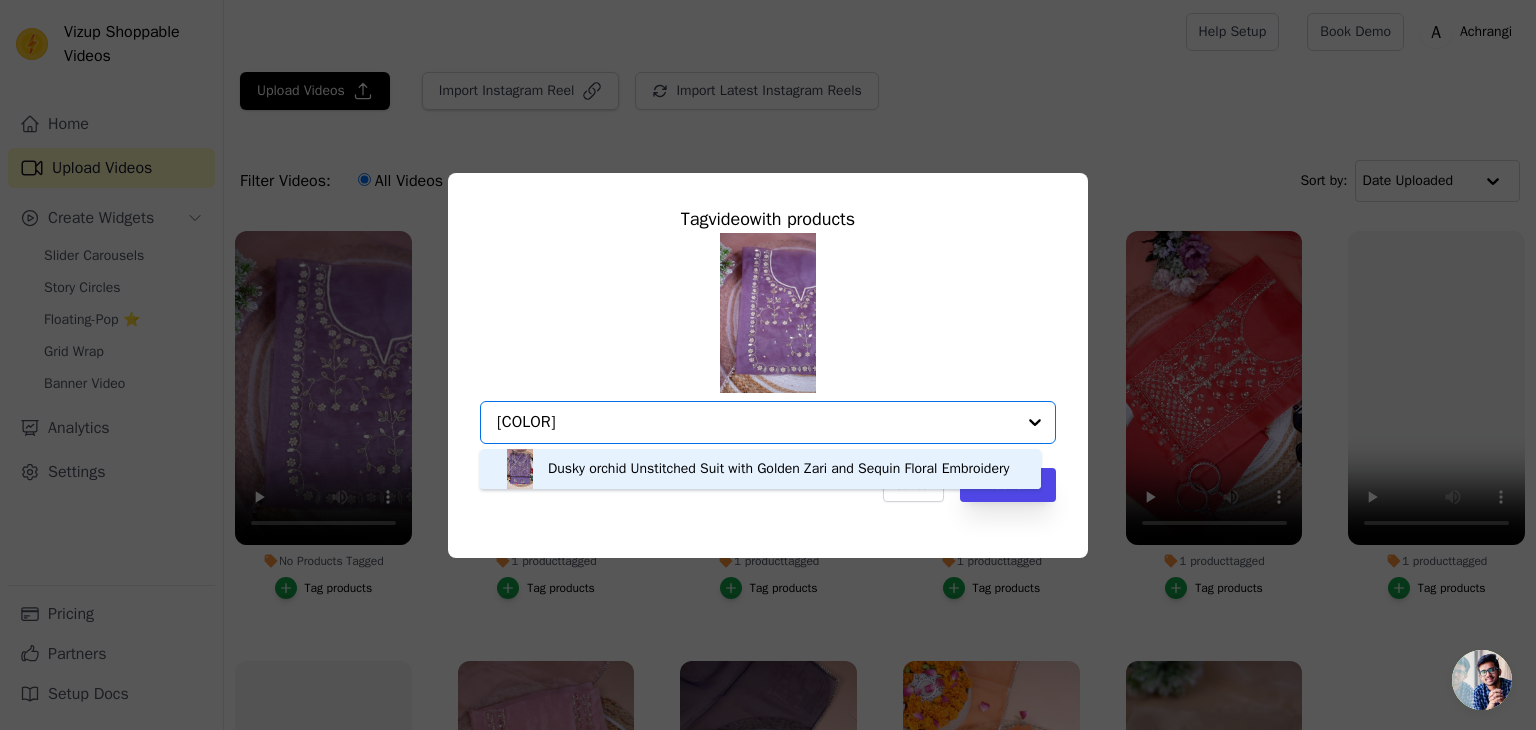 drag, startPoint x: 705, startPoint y: 469, endPoint x: 789, endPoint y: 487, distance: 85.90693 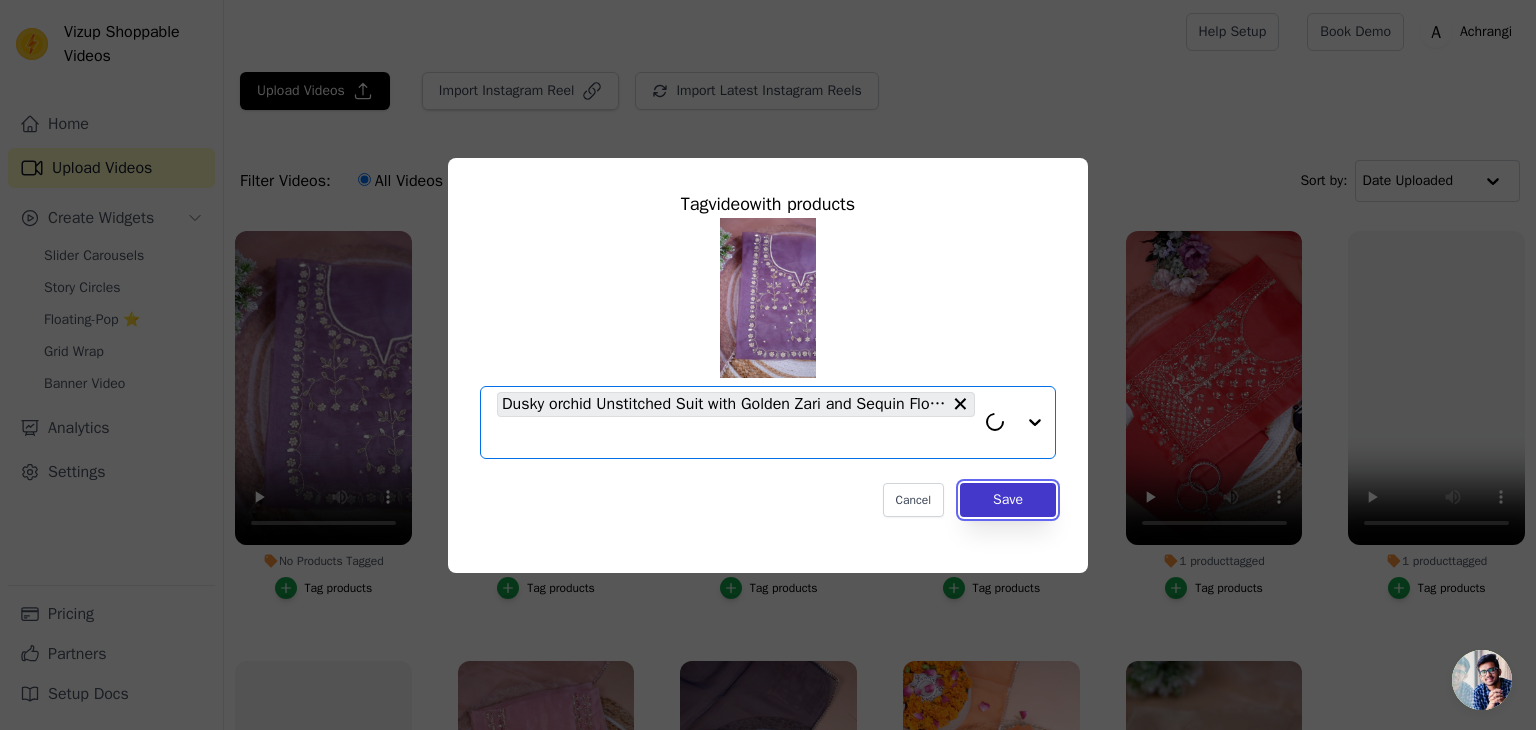 click on "Save" at bounding box center [1008, 500] 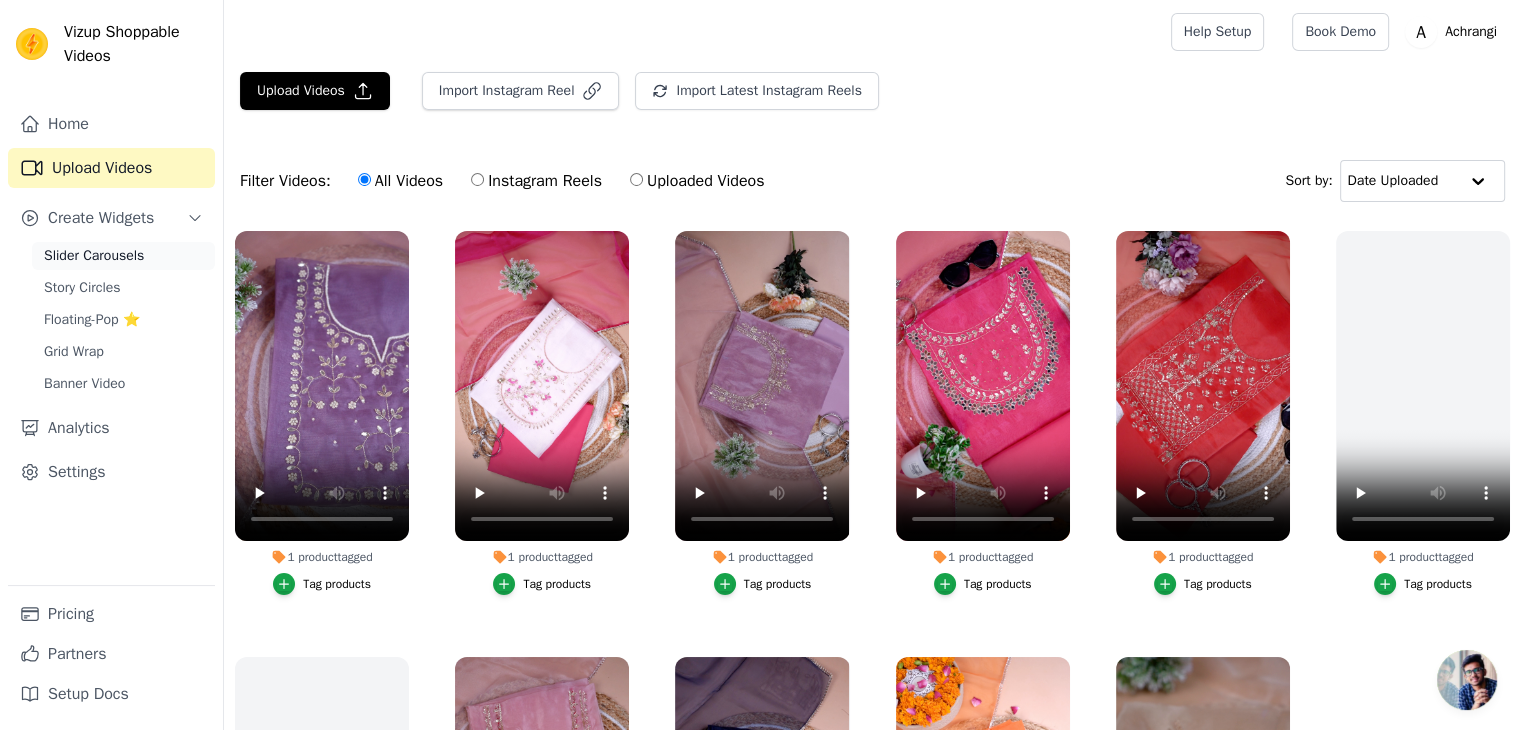 click on "Slider Carousels" at bounding box center [94, 256] 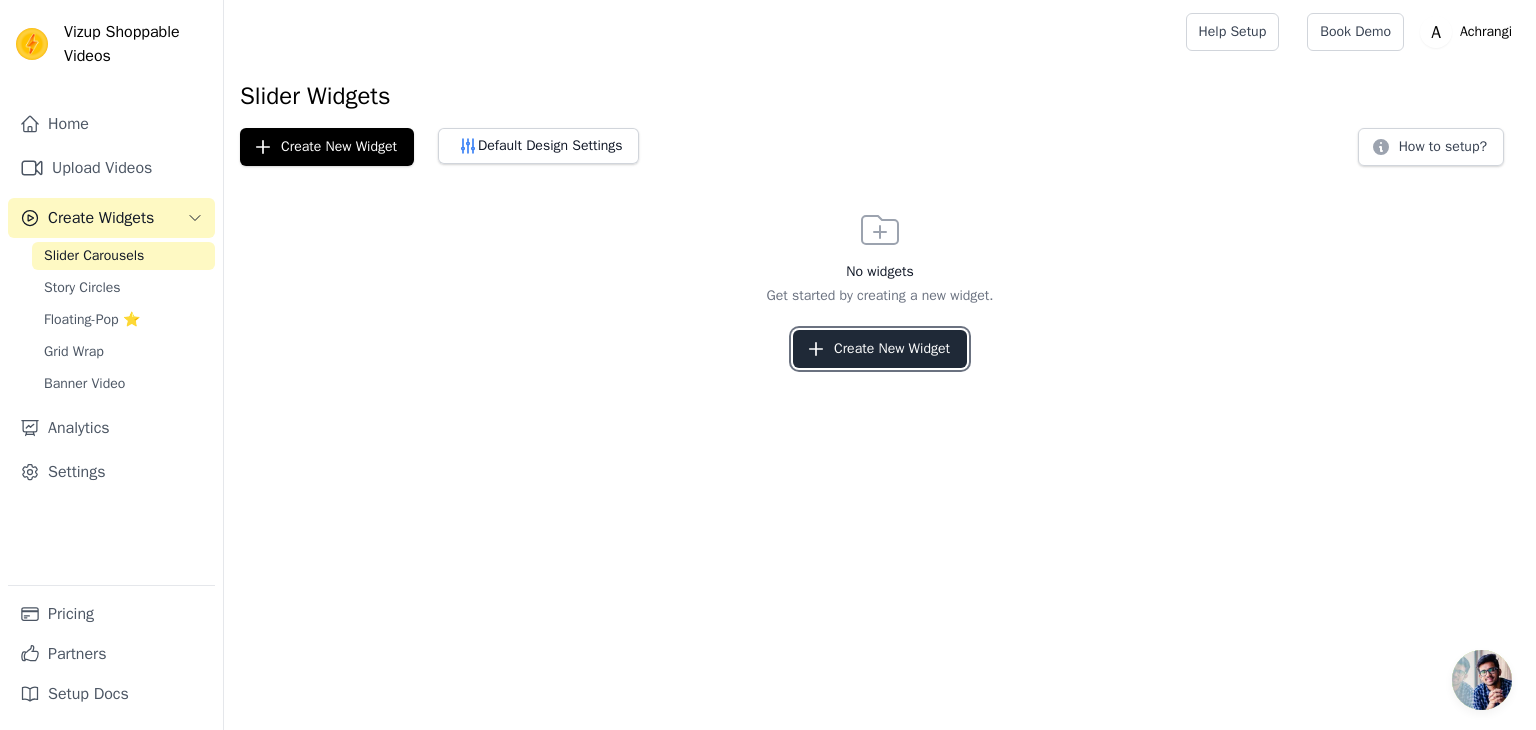 click on "Create New Widget" at bounding box center [880, 349] 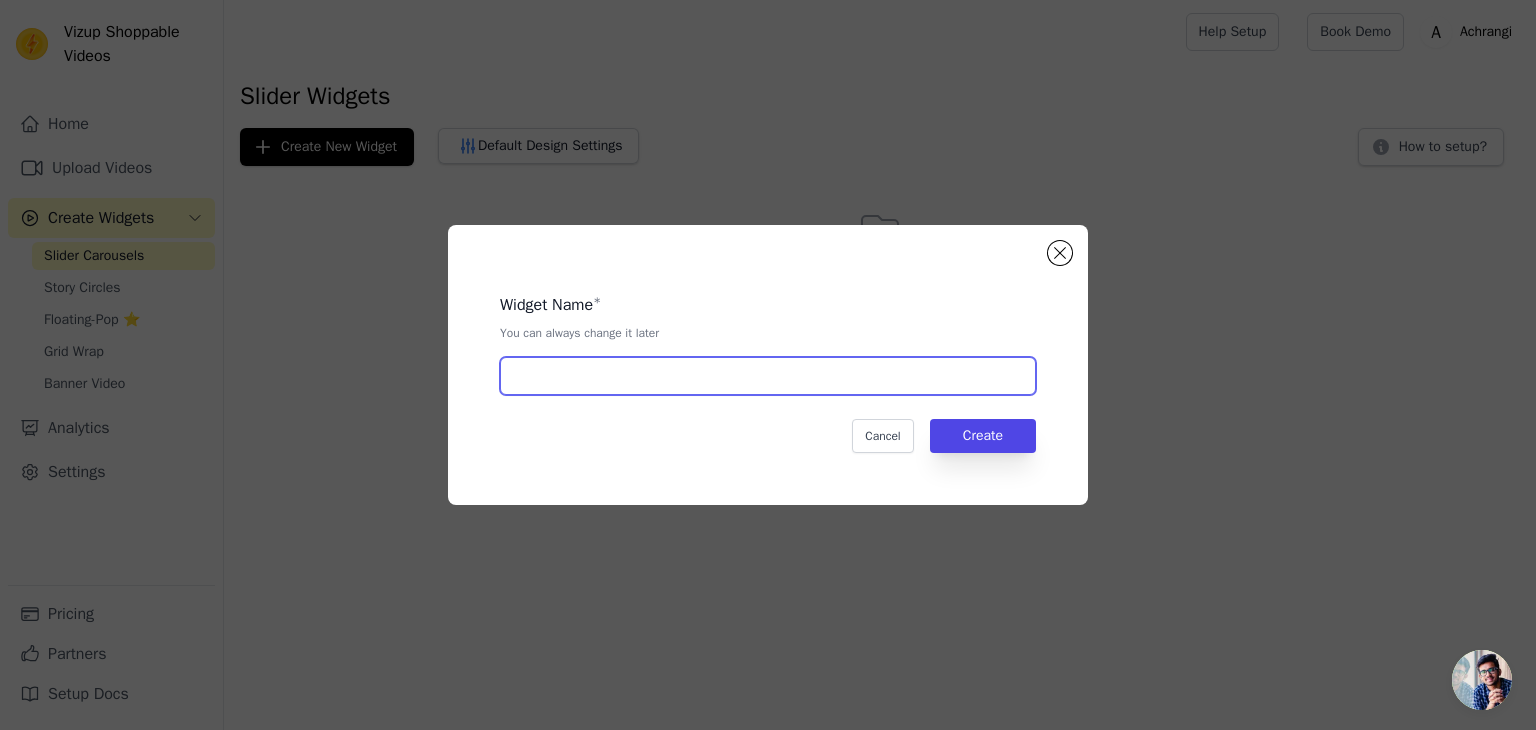 click at bounding box center (768, 376) 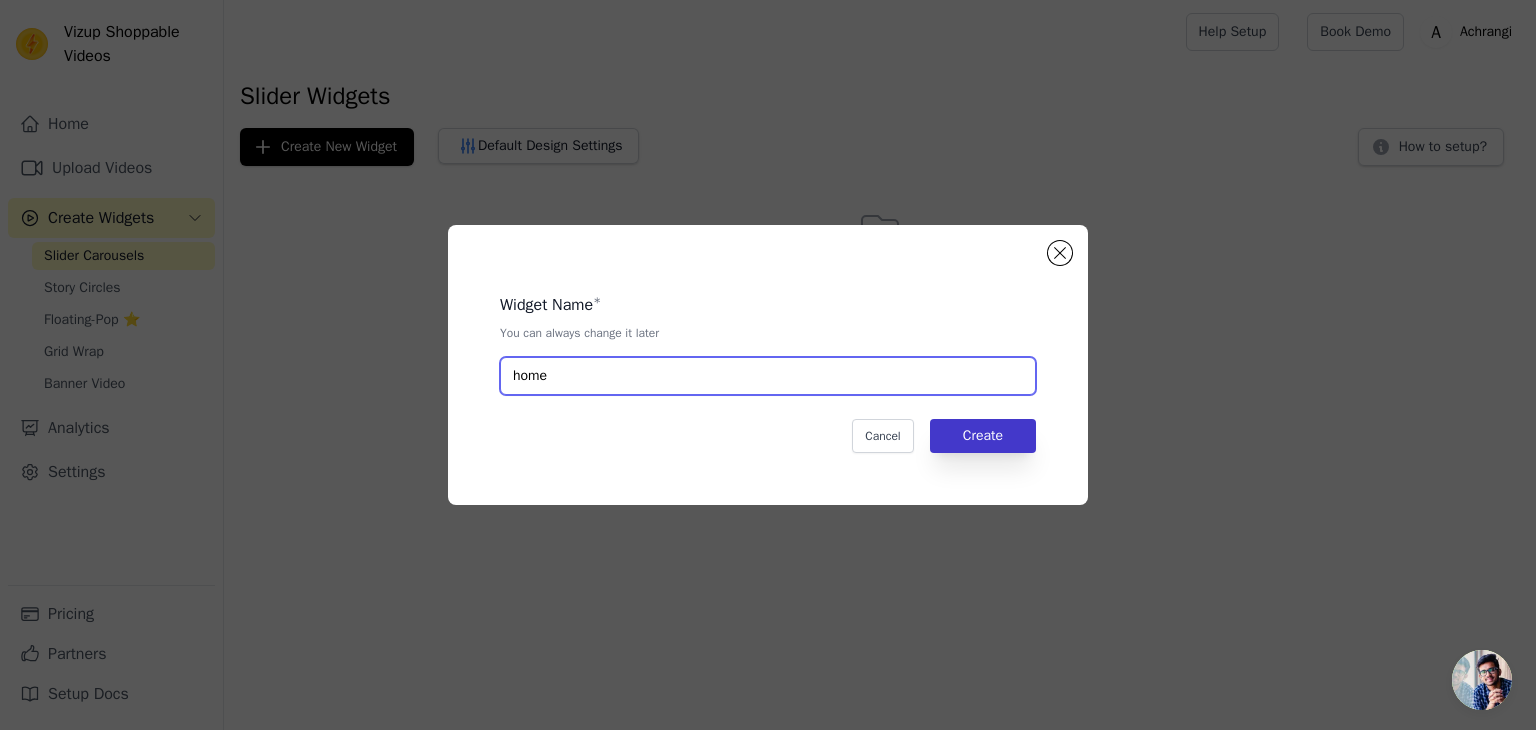 type on "home" 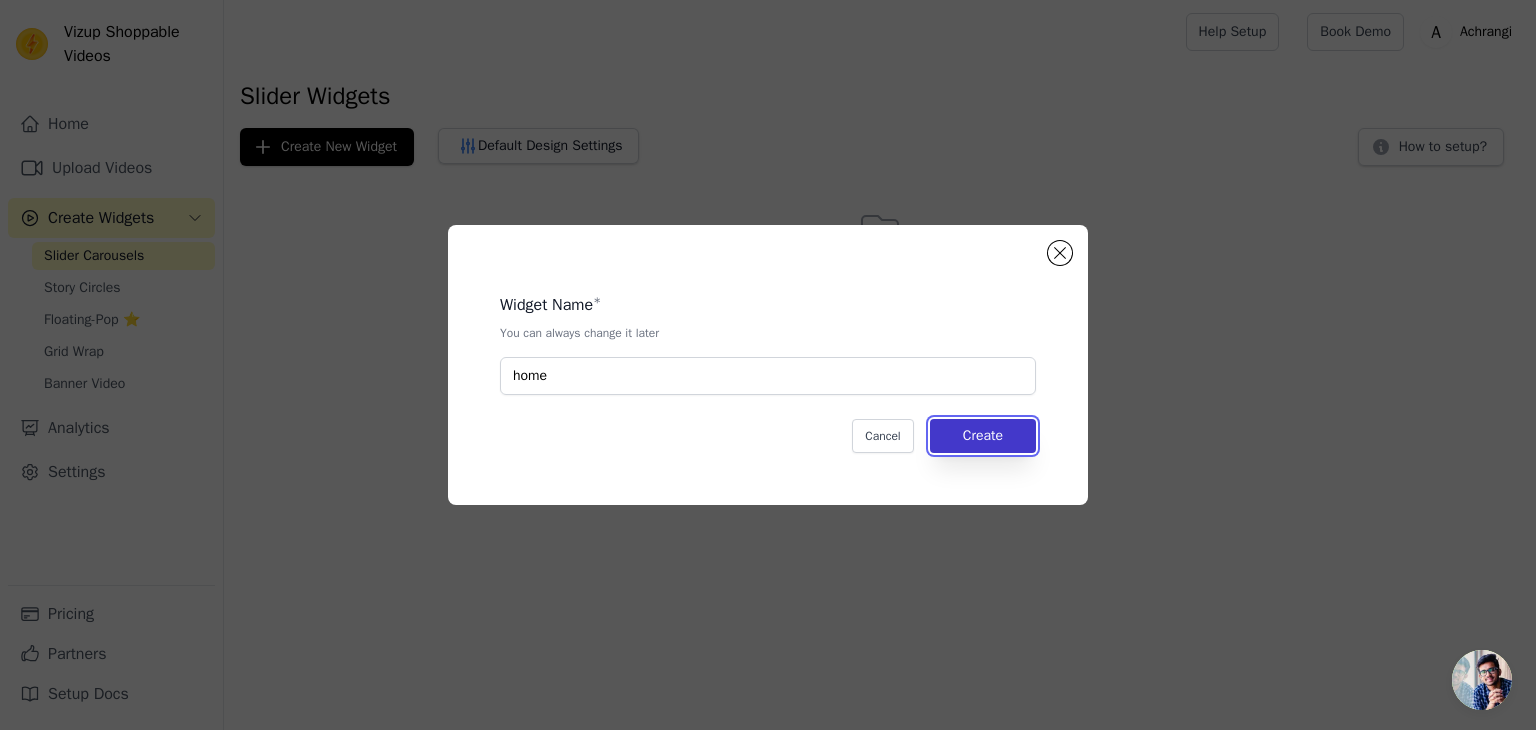 click on "Create" at bounding box center (983, 436) 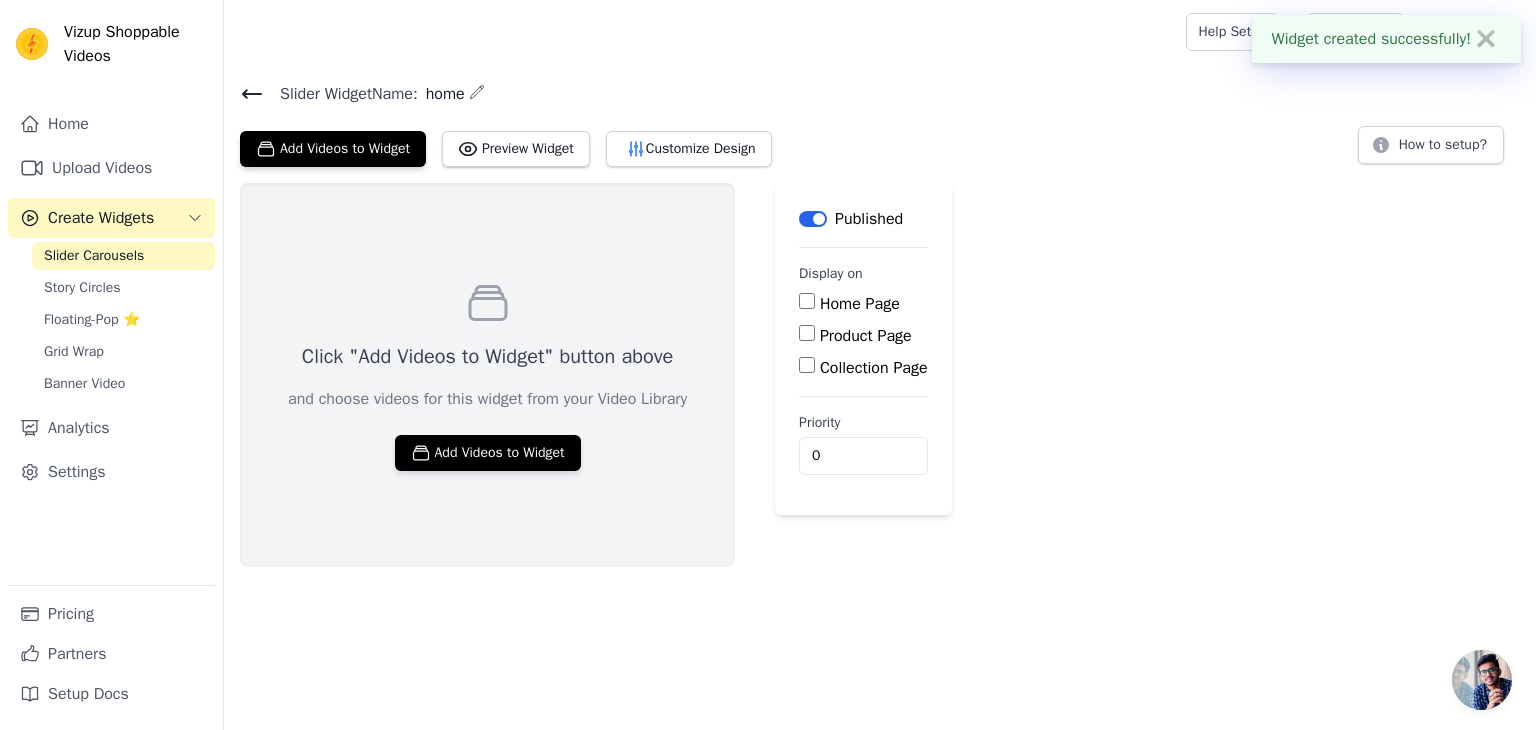click on "Home Page" at bounding box center (860, 304) 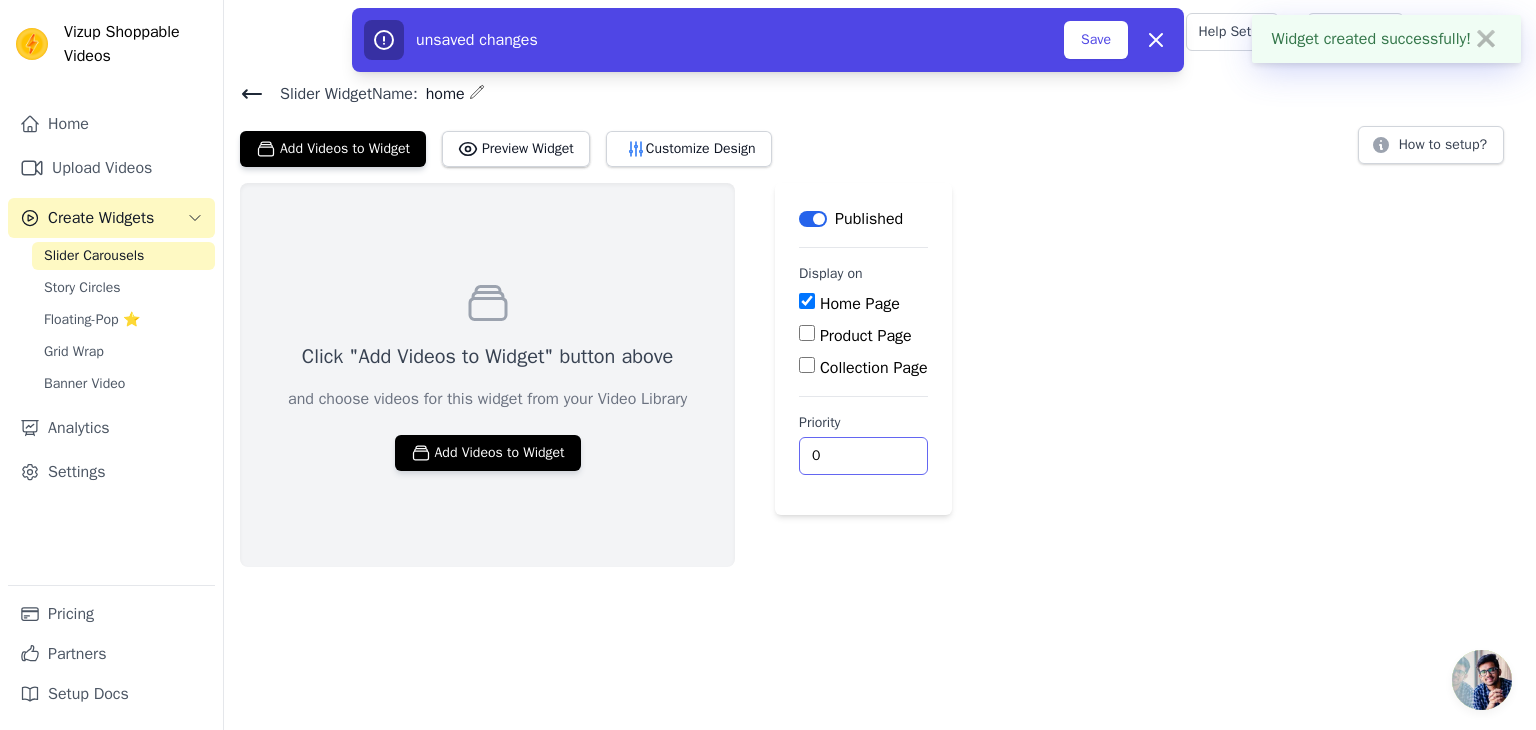 drag, startPoint x: 848, startPoint y: 458, endPoint x: 754, endPoint y: 455, distance: 94.04786 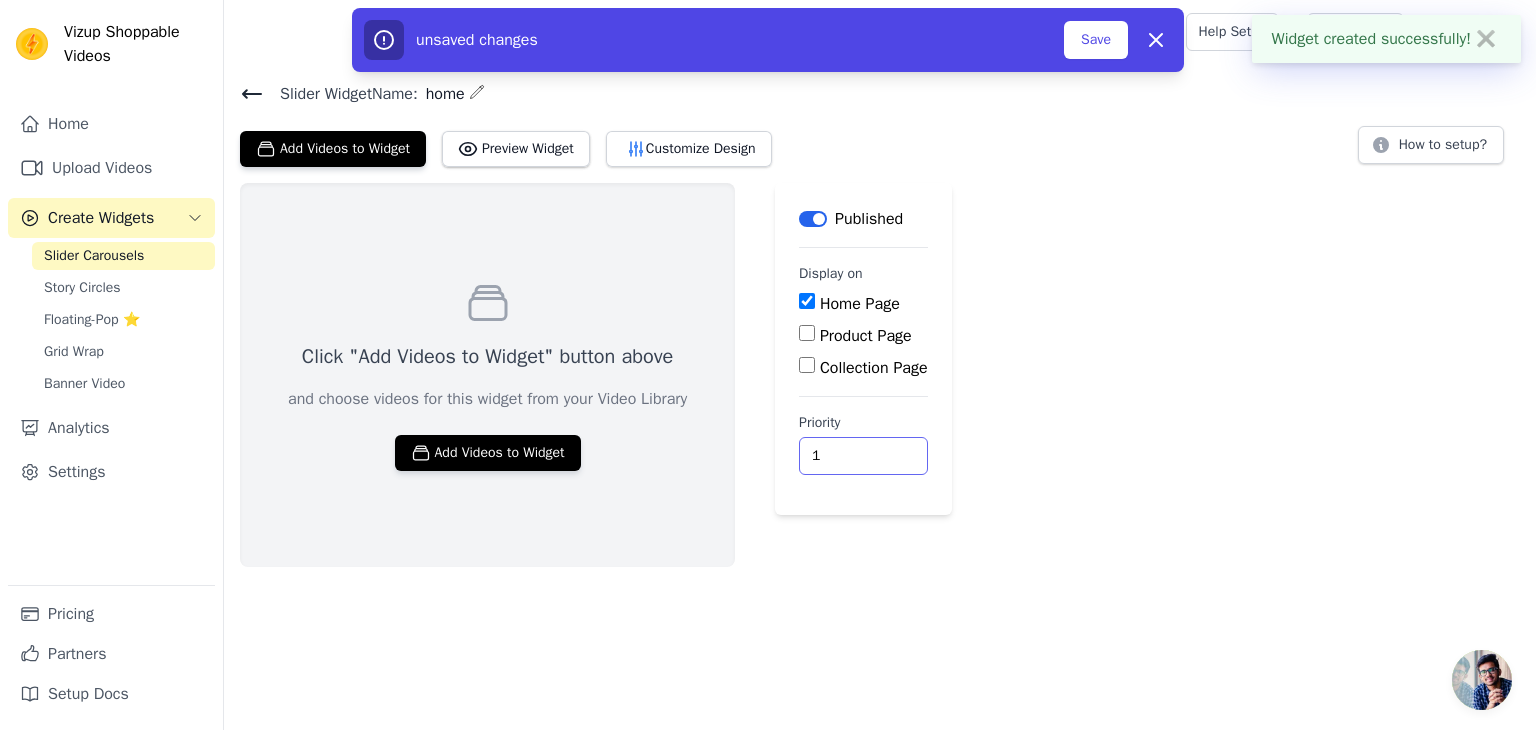 type on "1" 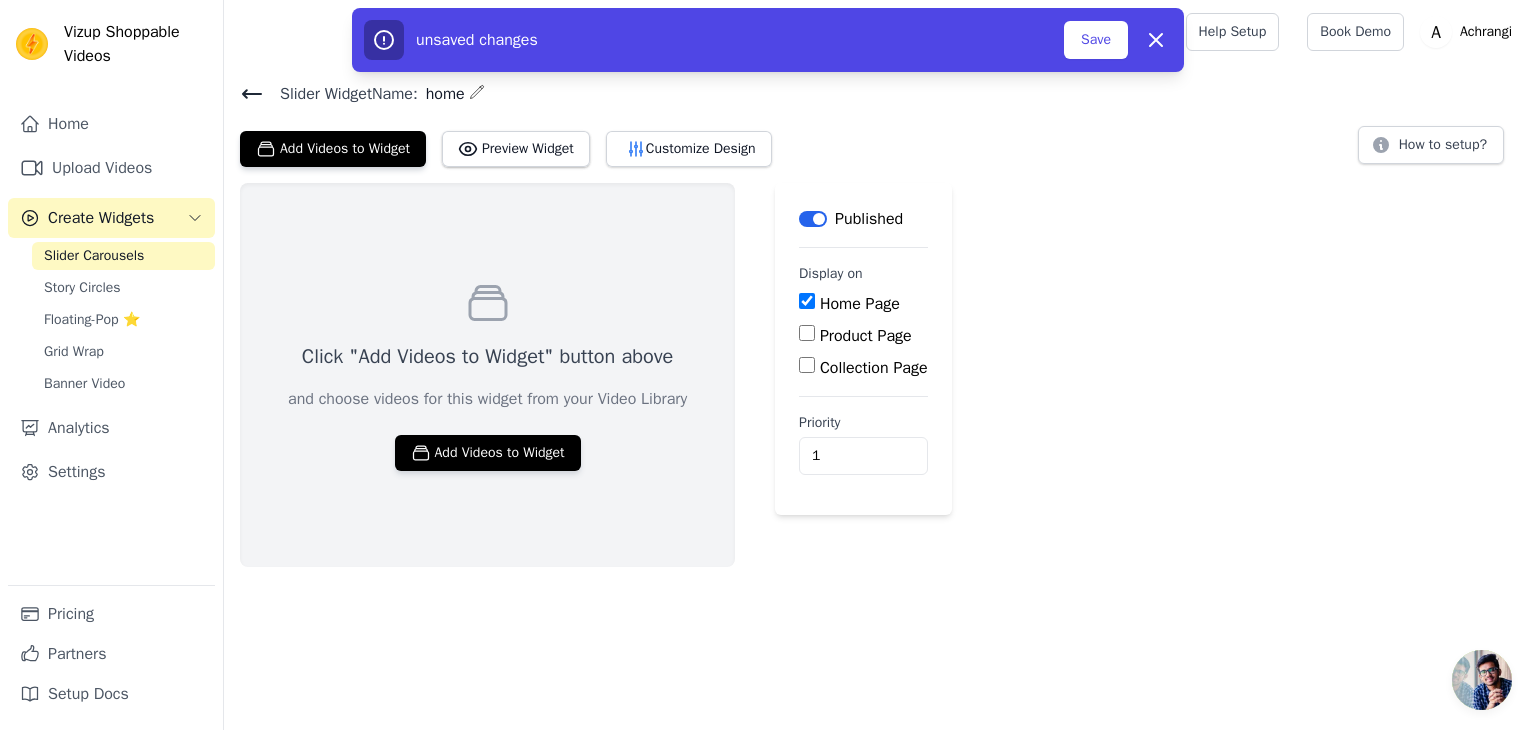click on "Click "Add Videos to Widget" button above   and choose videos for this widget from your Video Library
Add Videos to Widget   Label     Published     Display on     Home Page     Product Page       Collection Page       Priority   1     unsaved changes   Save   Dismiss" at bounding box center (880, 375) 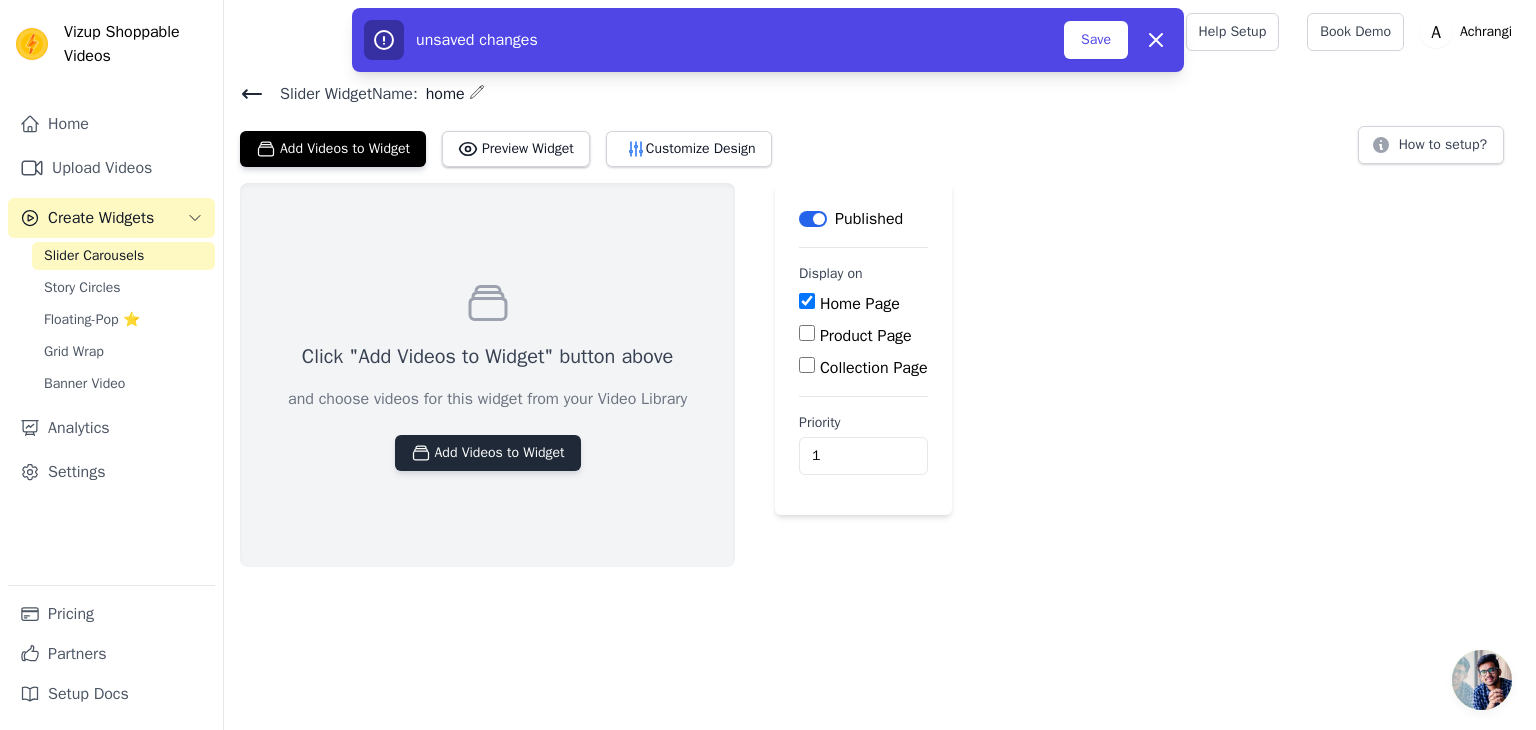 click on "Add Videos to Widget" at bounding box center [488, 453] 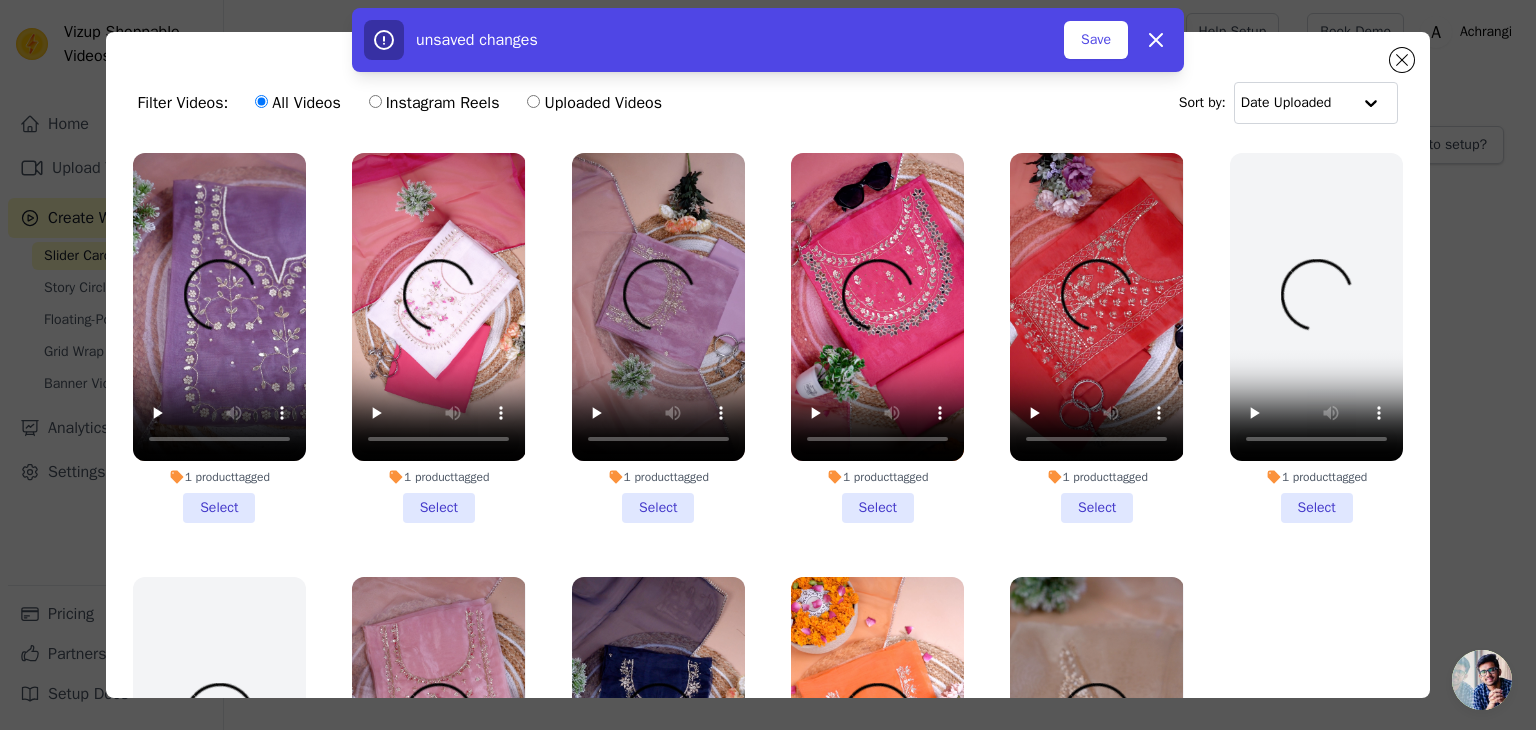 scroll, scrollTop: 0, scrollLeft: 0, axis: both 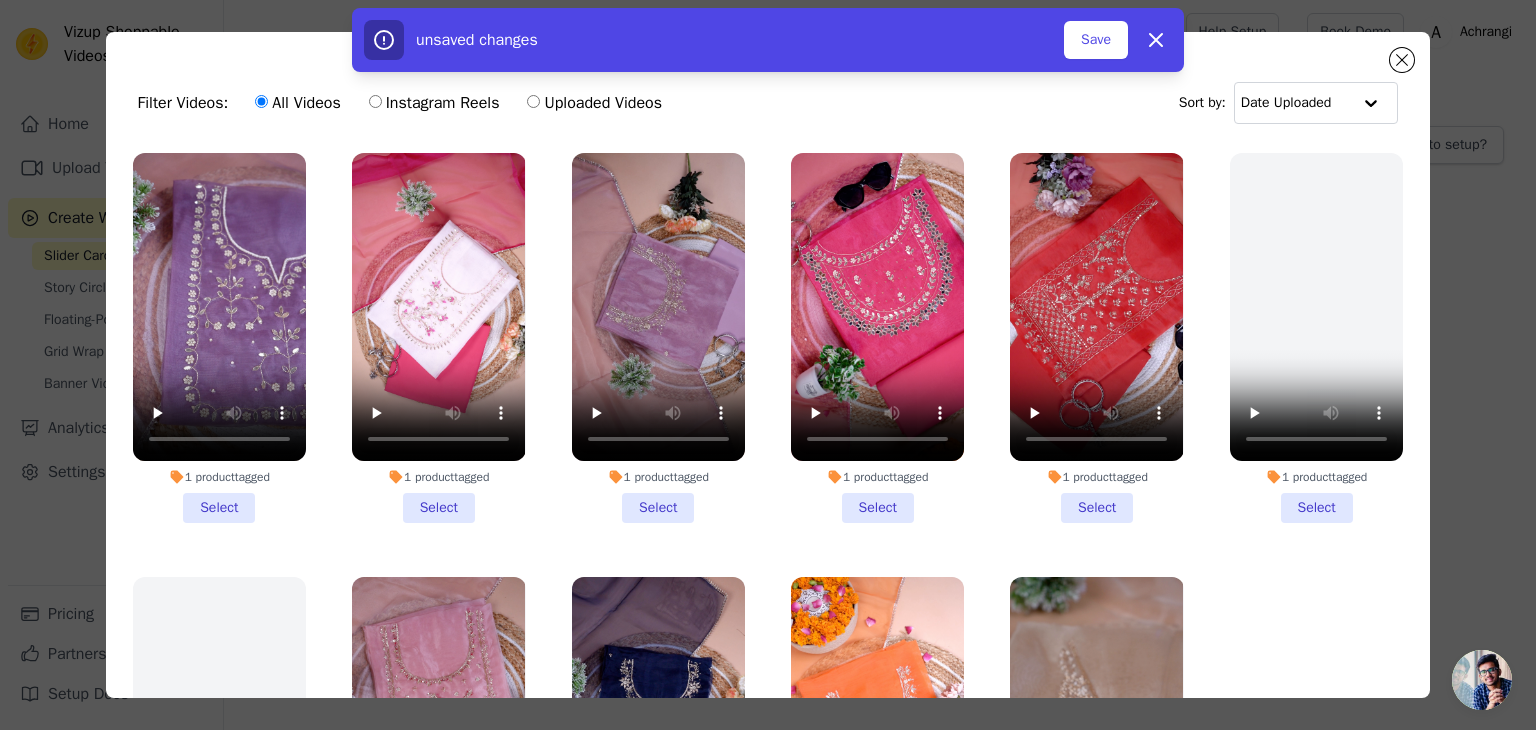 click on "1   product  tagged     Select" at bounding box center (219, 338) 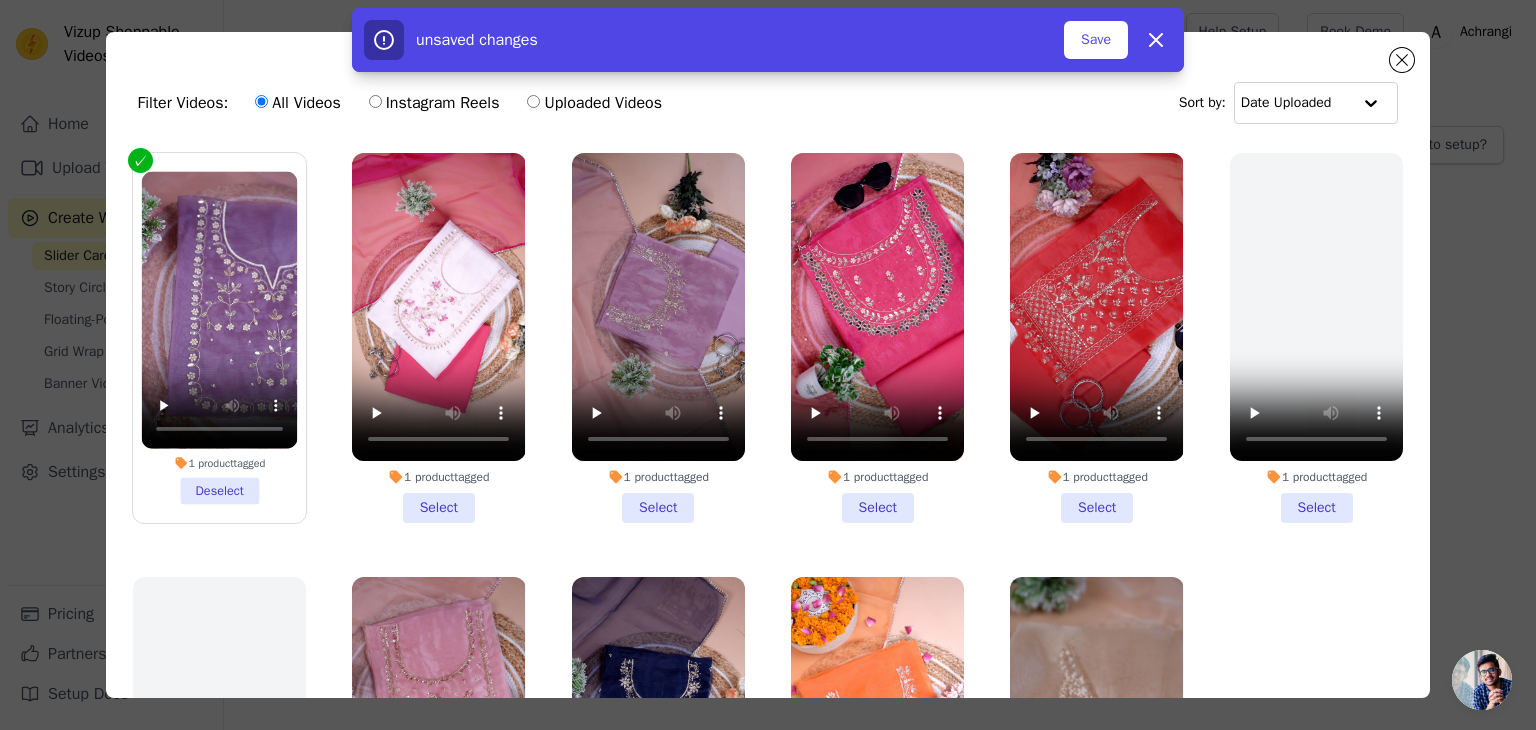 click on "1   product  tagged     Select" at bounding box center [438, 338] 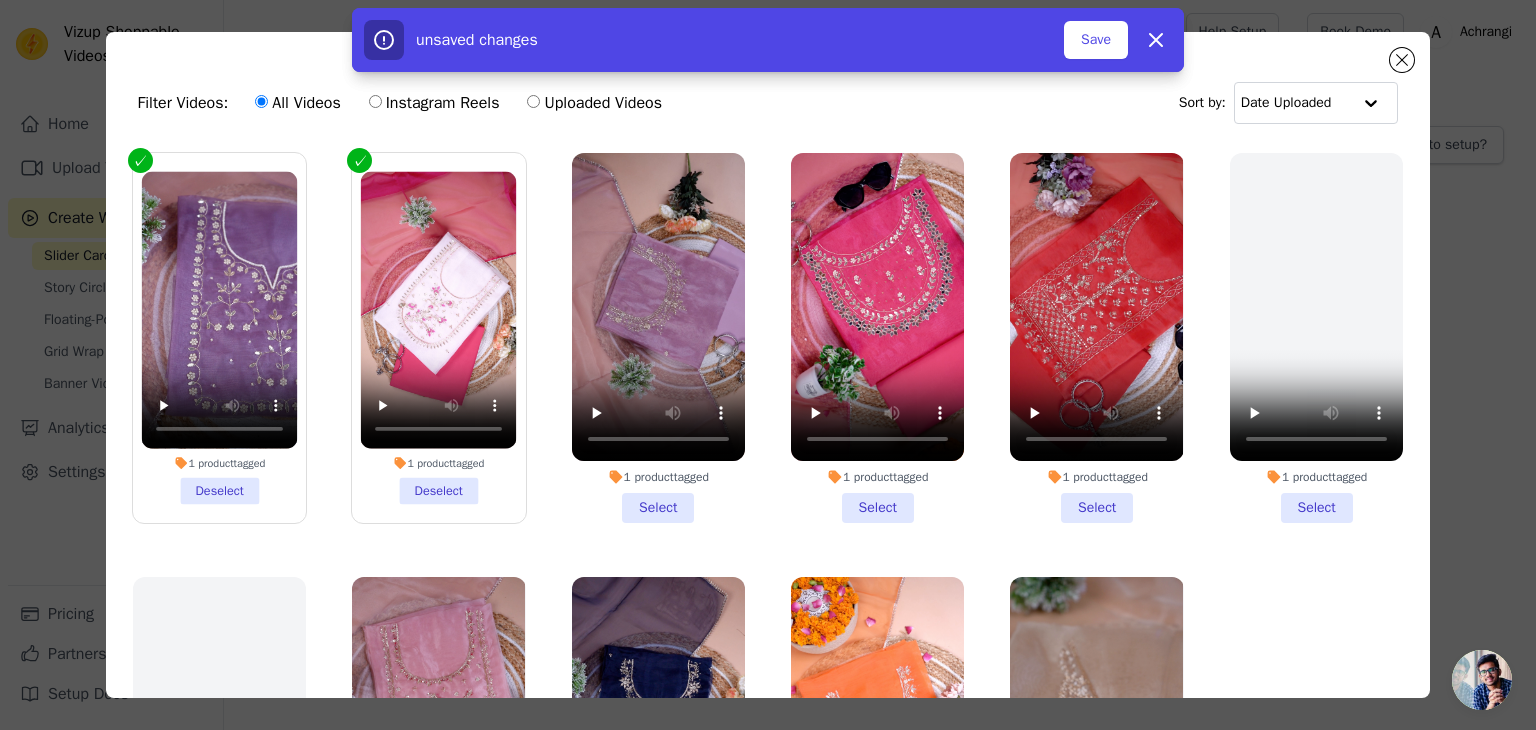 drag, startPoint x: 663, startPoint y: 497, endPoint x: 732, endPoint y: 497, distance: 69 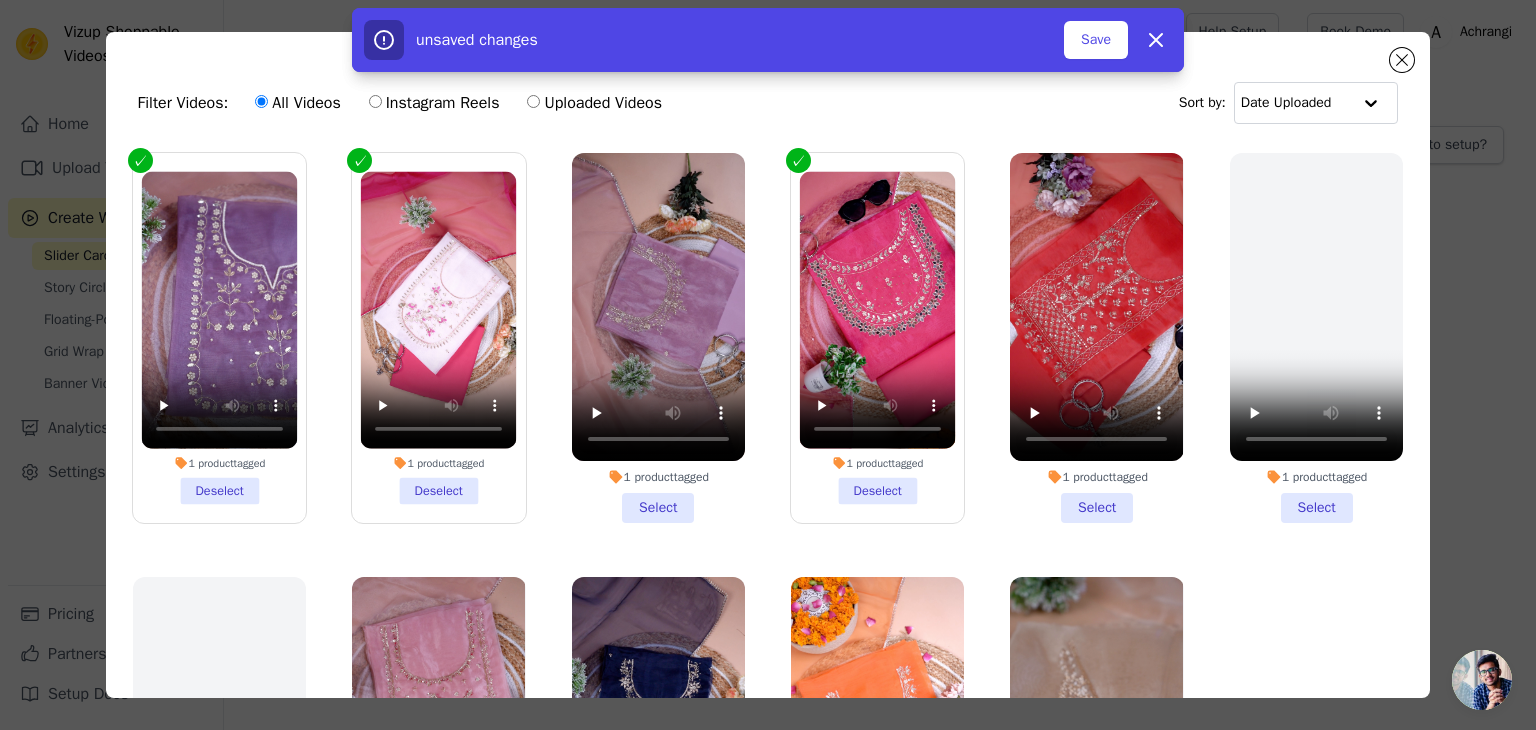 drag, startPoint x: 616, startPoint y: 495, endPoint x: 645, endPoint y: 495, distance: 29 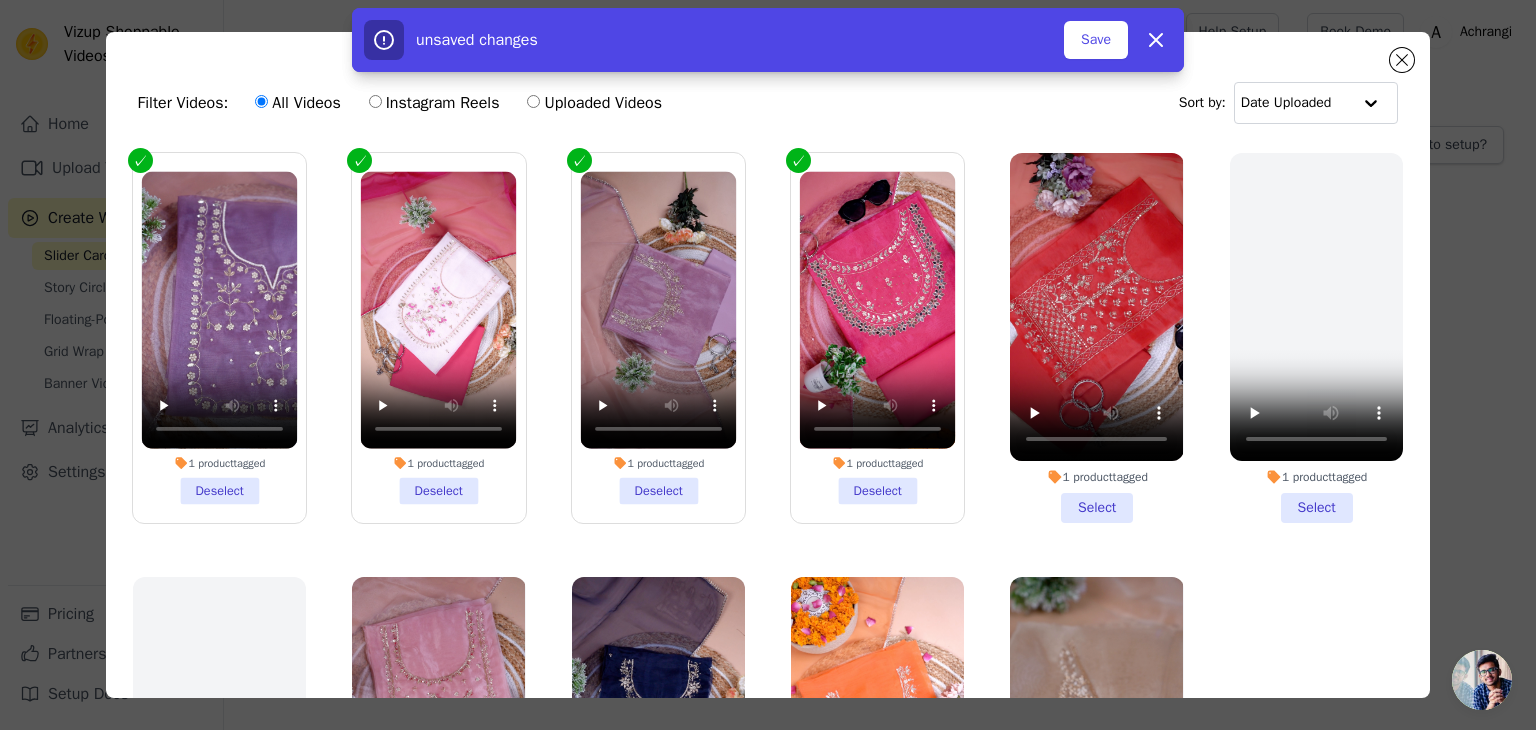 click on "1   product  tagged     Select" at bounding box center [1096, 338] 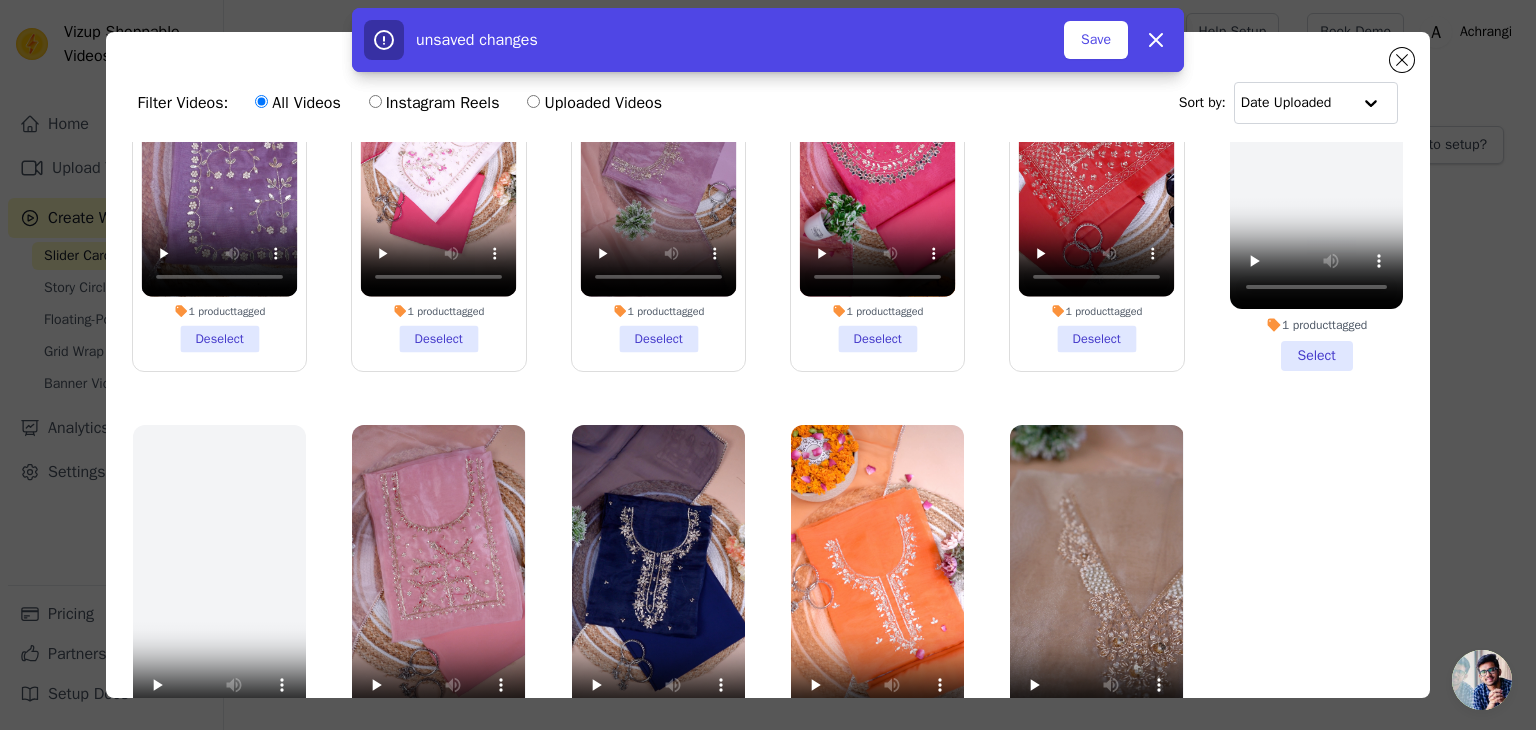 scroll, scrollTop: 178, scrollLeft: 0, axis: vertical 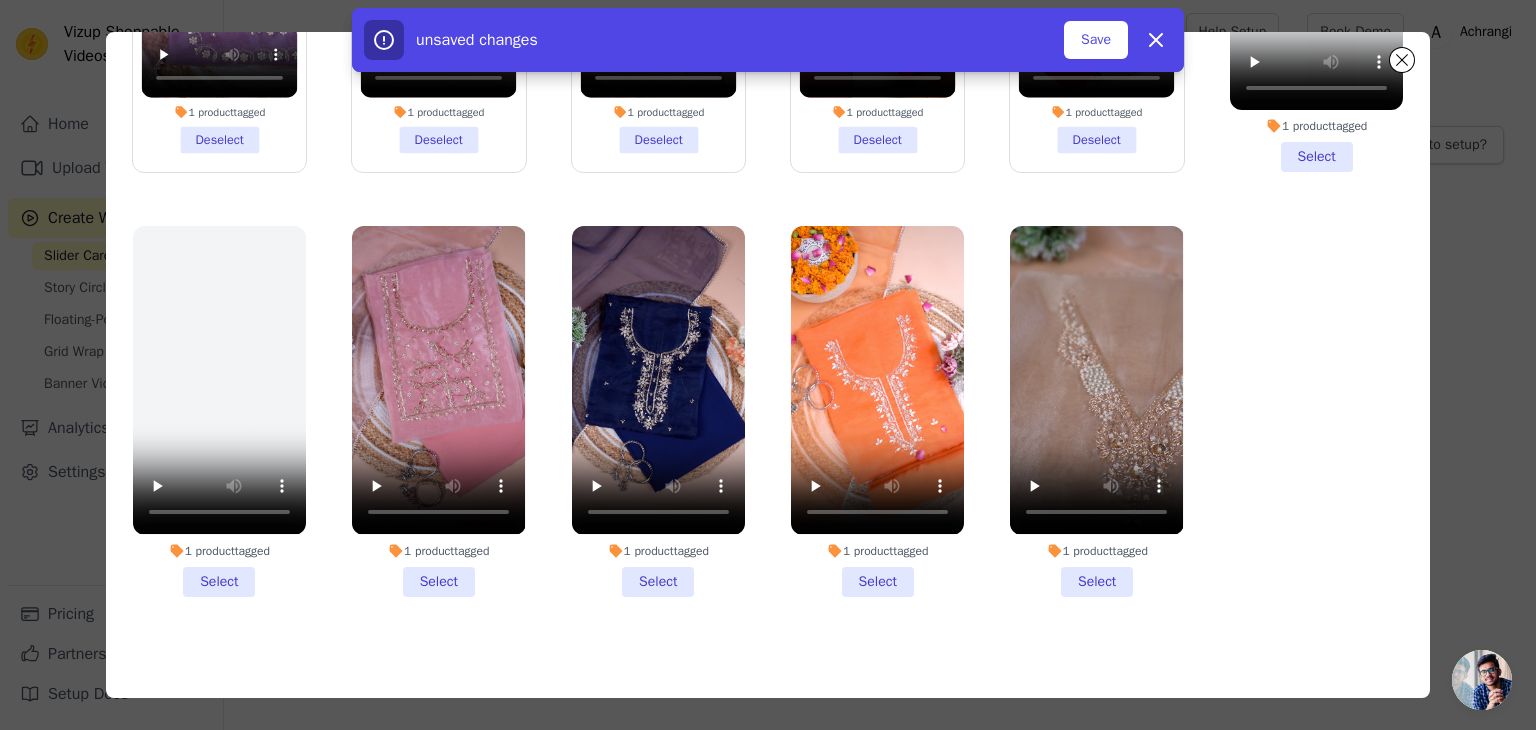 click on "1   product  tagged     Select" at bounding box center [1096, 411] 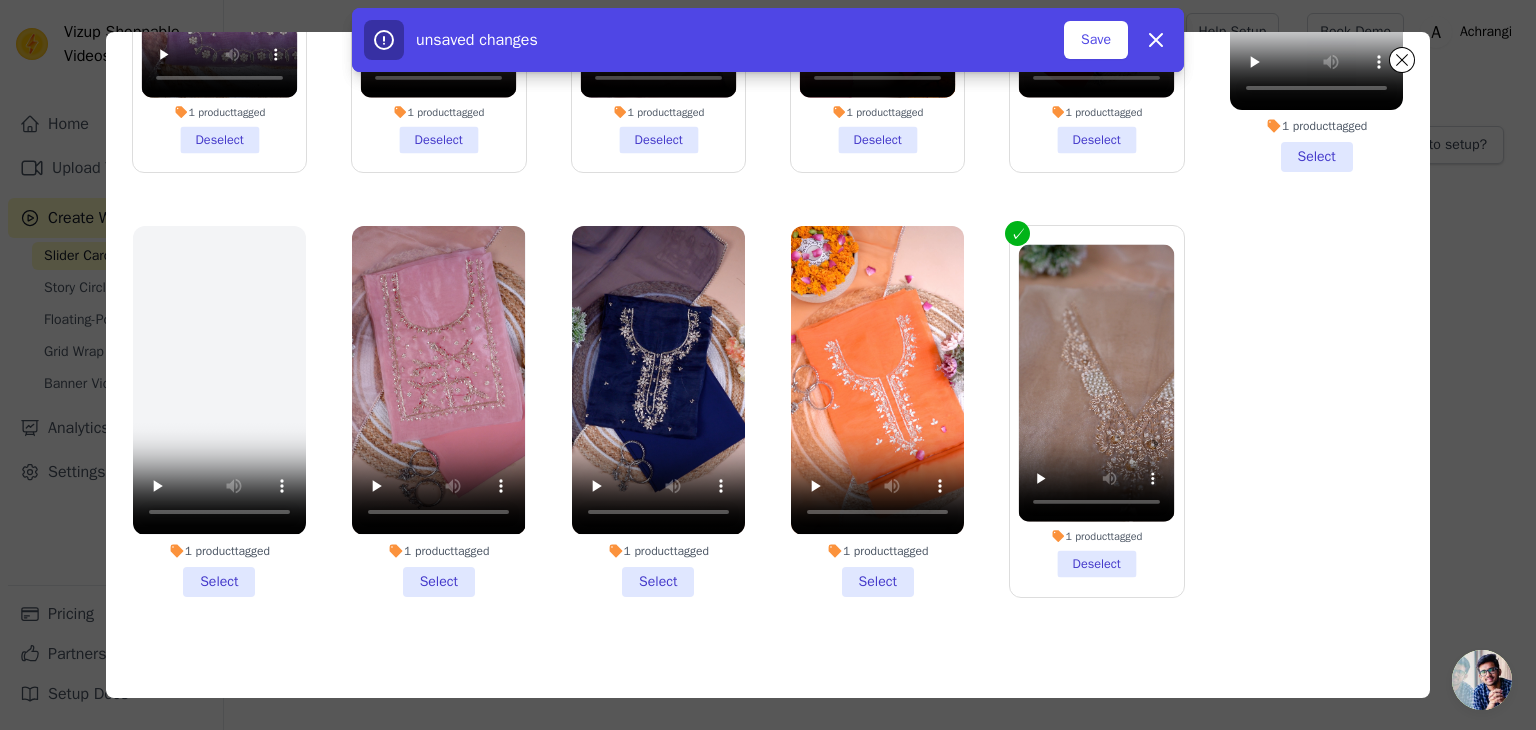 click on "1   product  tagged     Select" at bounding box center [877, 411] 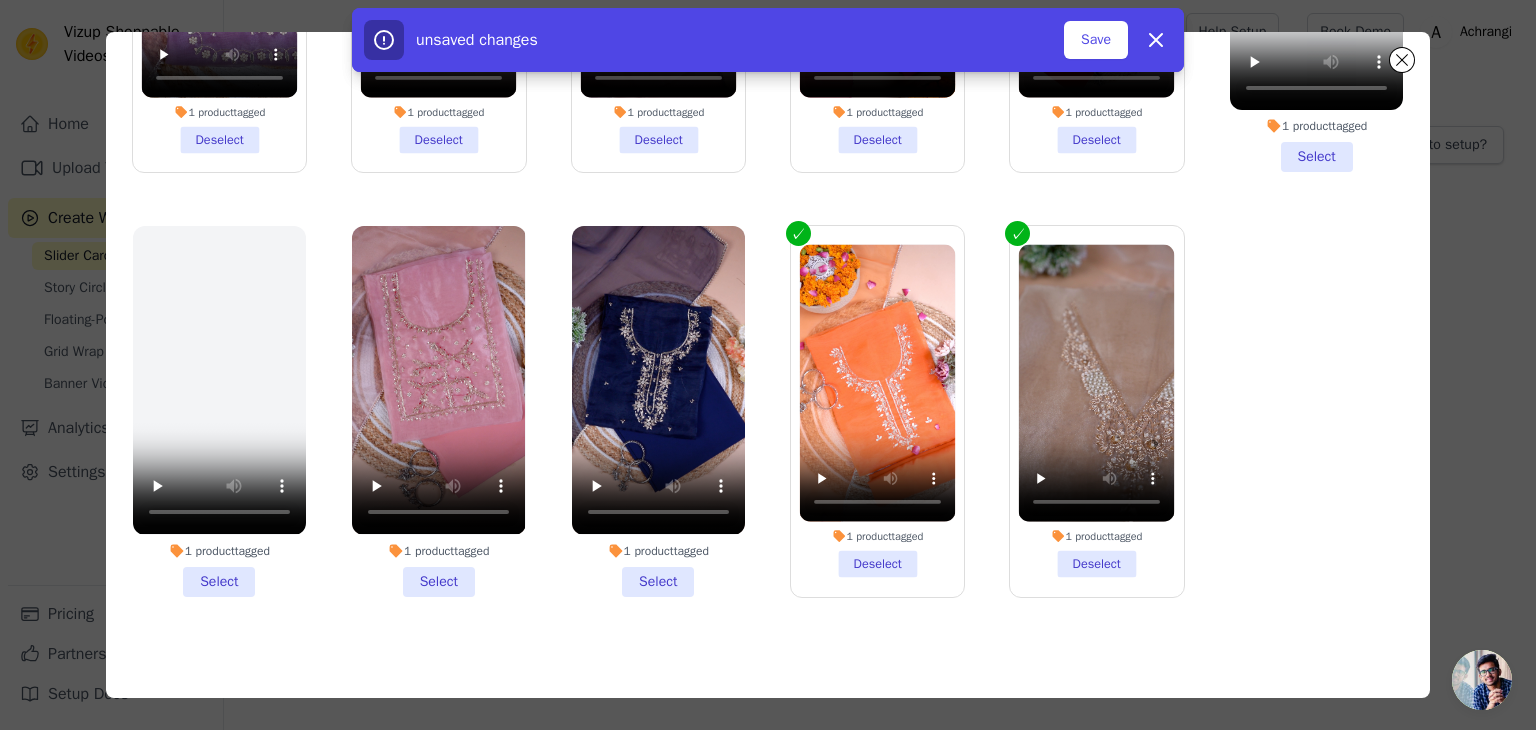 click on "1   product  tagged     Select" at bounding box center (658, 411) 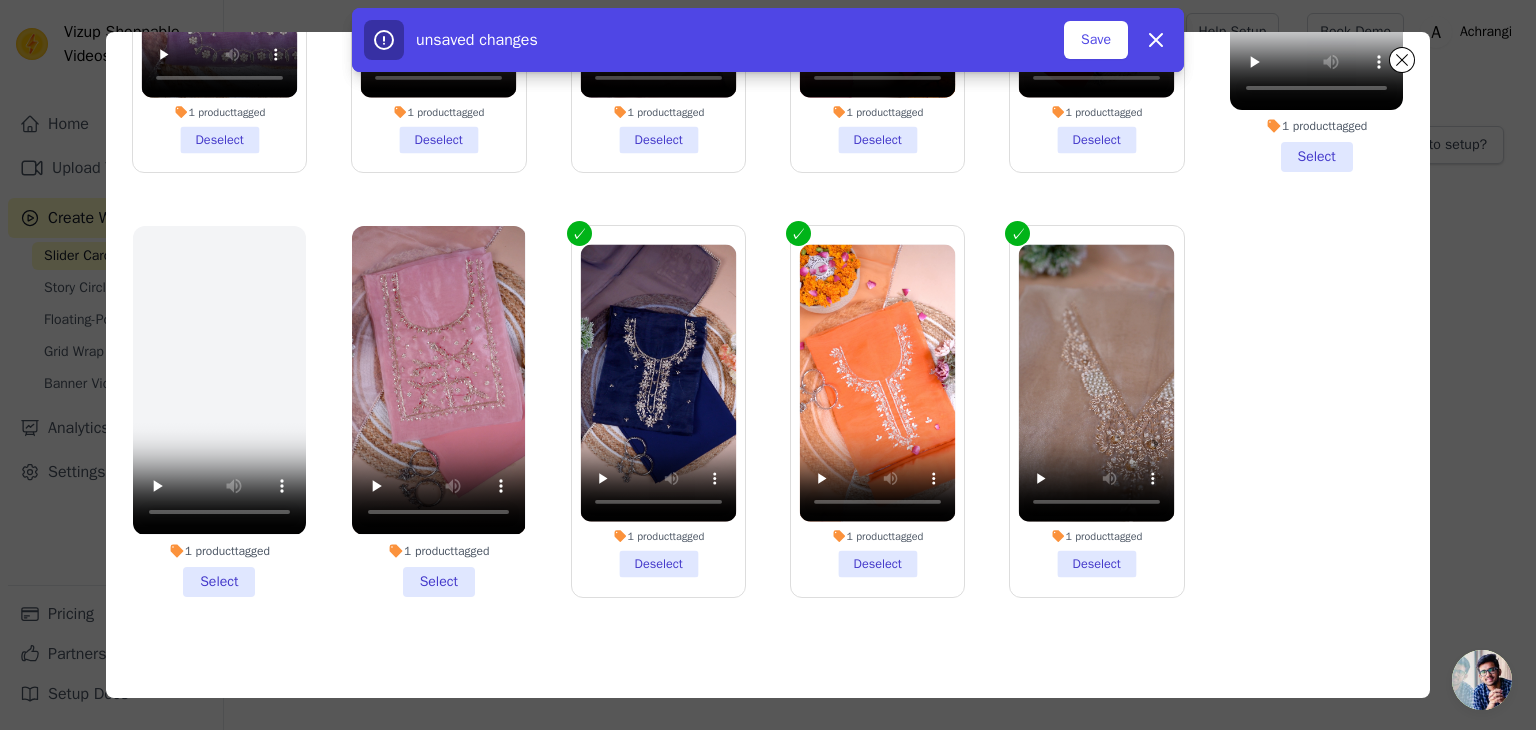 scroll, scrollTop: 0, scrollLeft: 0, axis: both 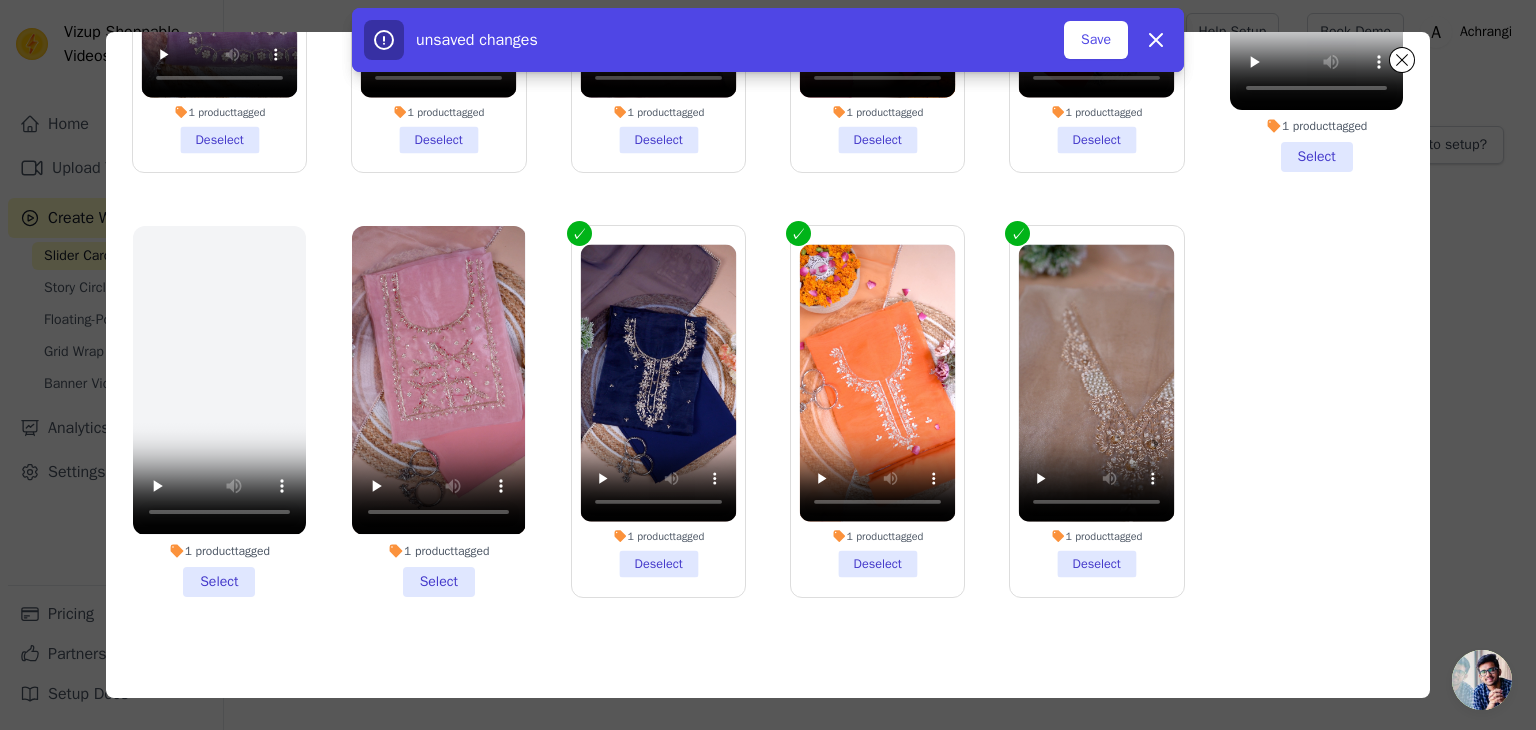 click on "1   product  tagged     Select" at bounding box center (438, 411) 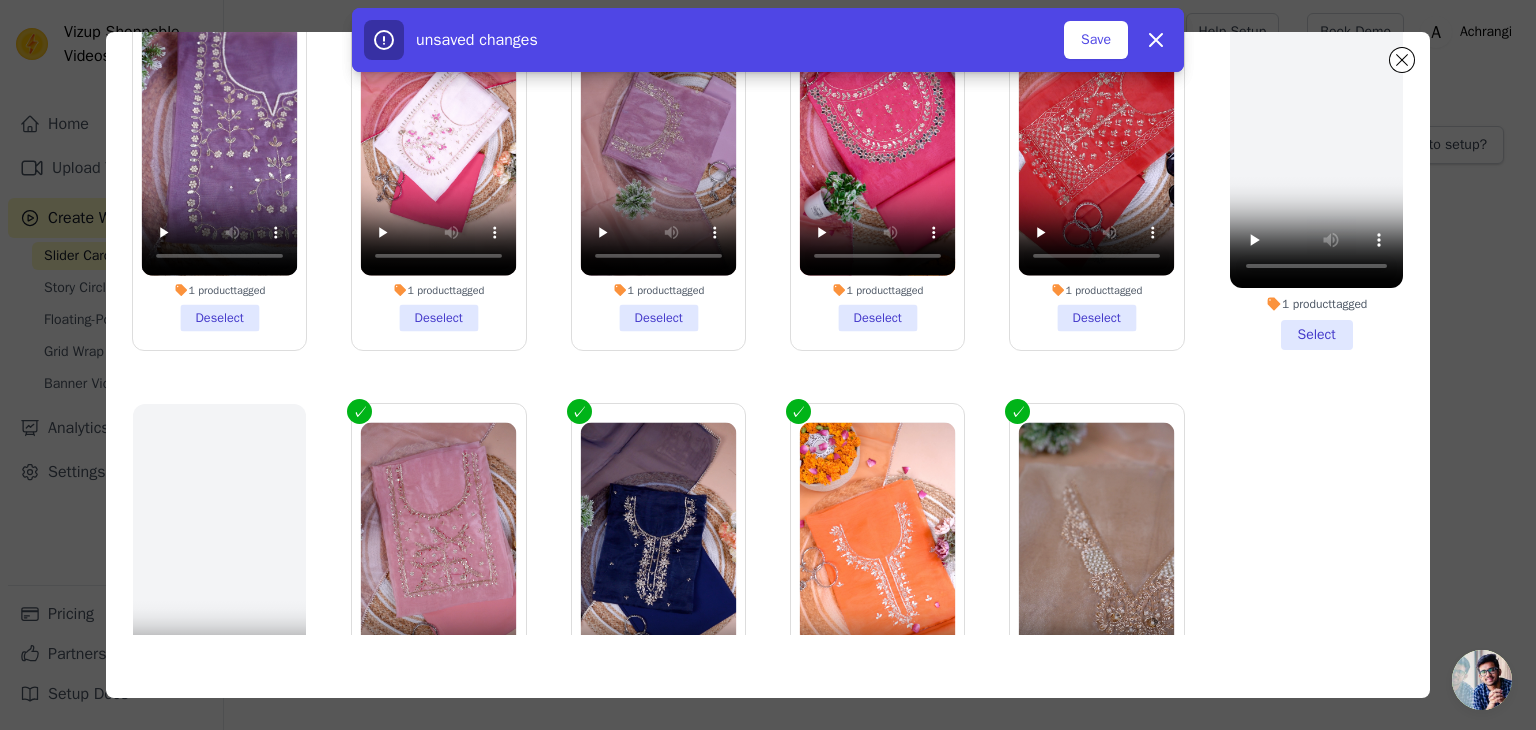 scroll, scrollTop: 0, scrollLeft: 0, axis: both 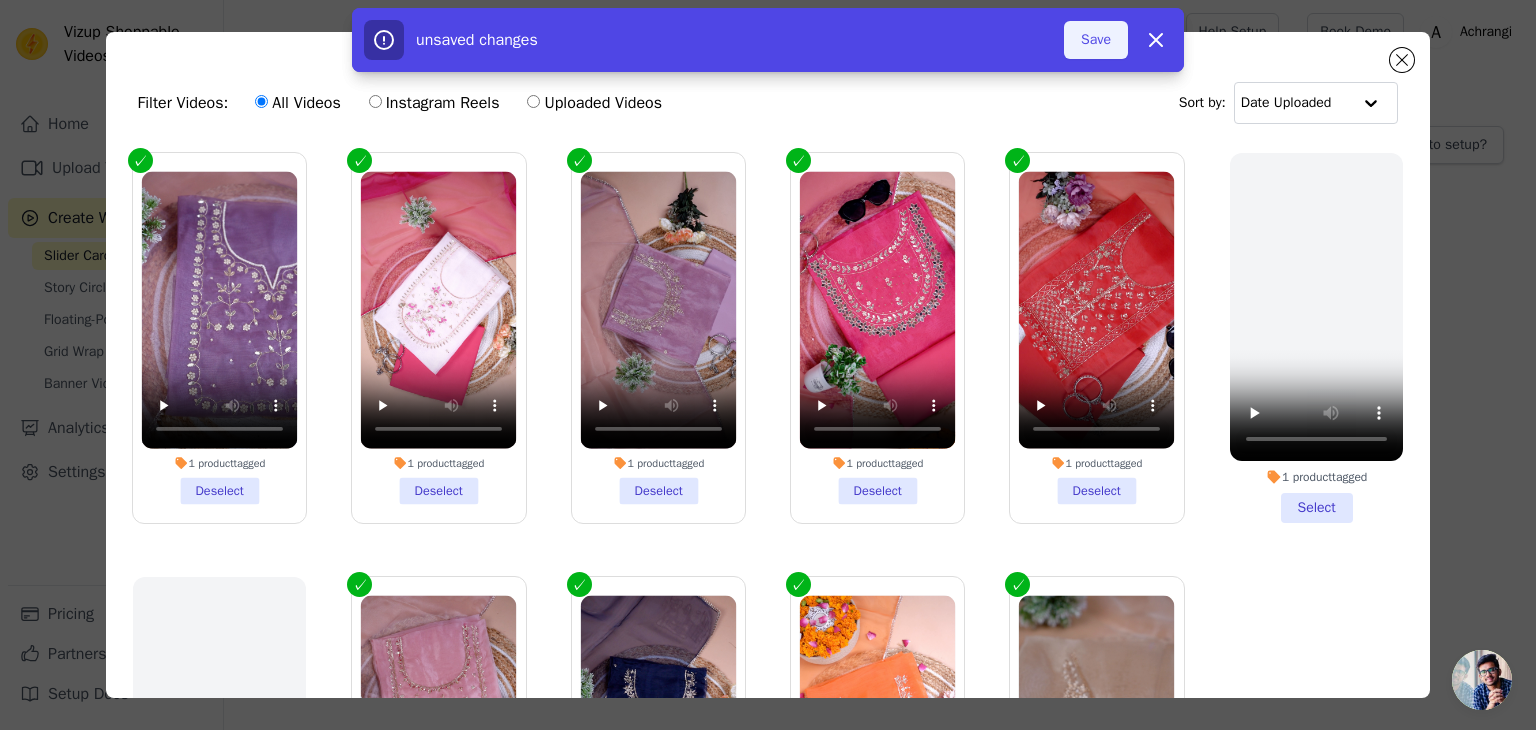 click on "Save" at bounding box center [1096, 40] 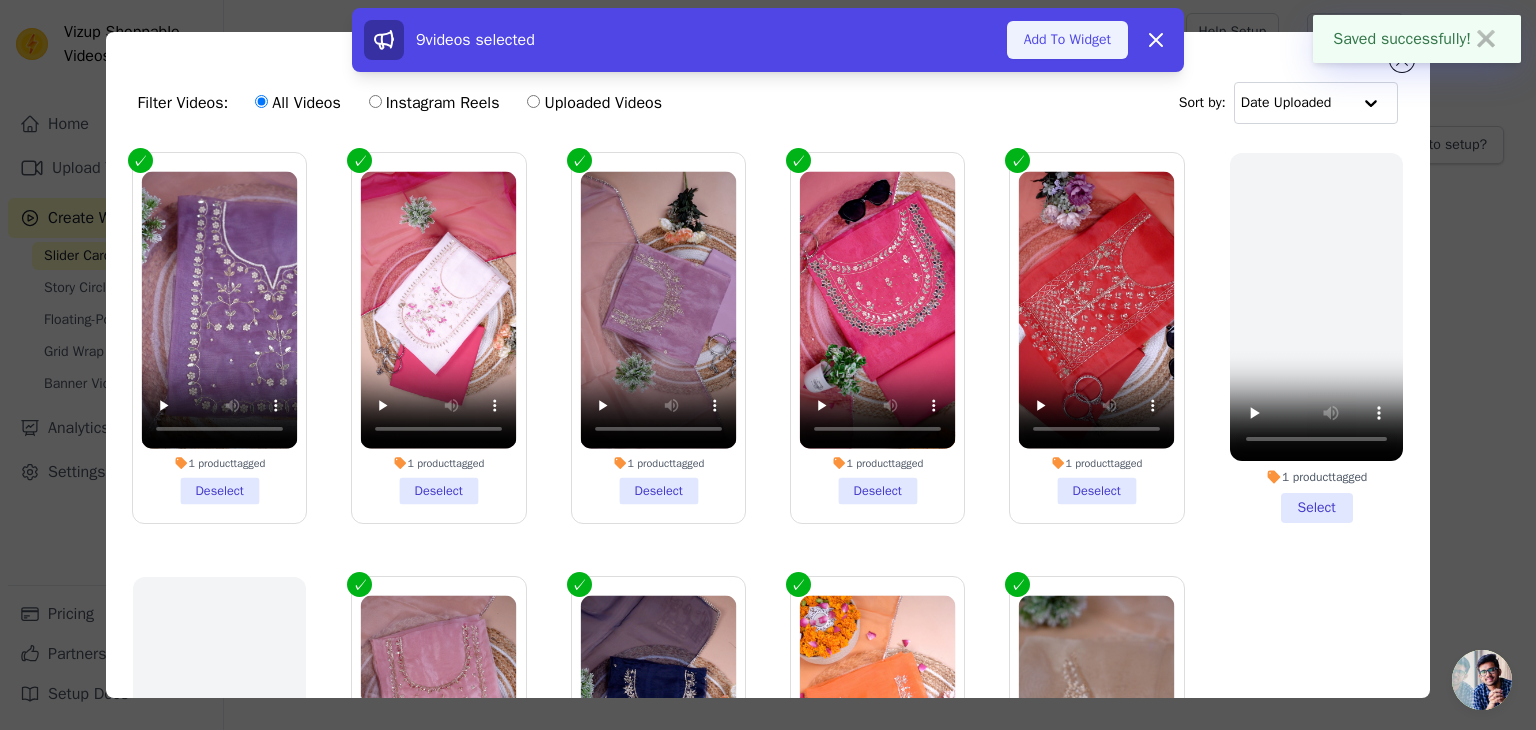 click on "Add To Widget" at bounding box center (1067, 40) 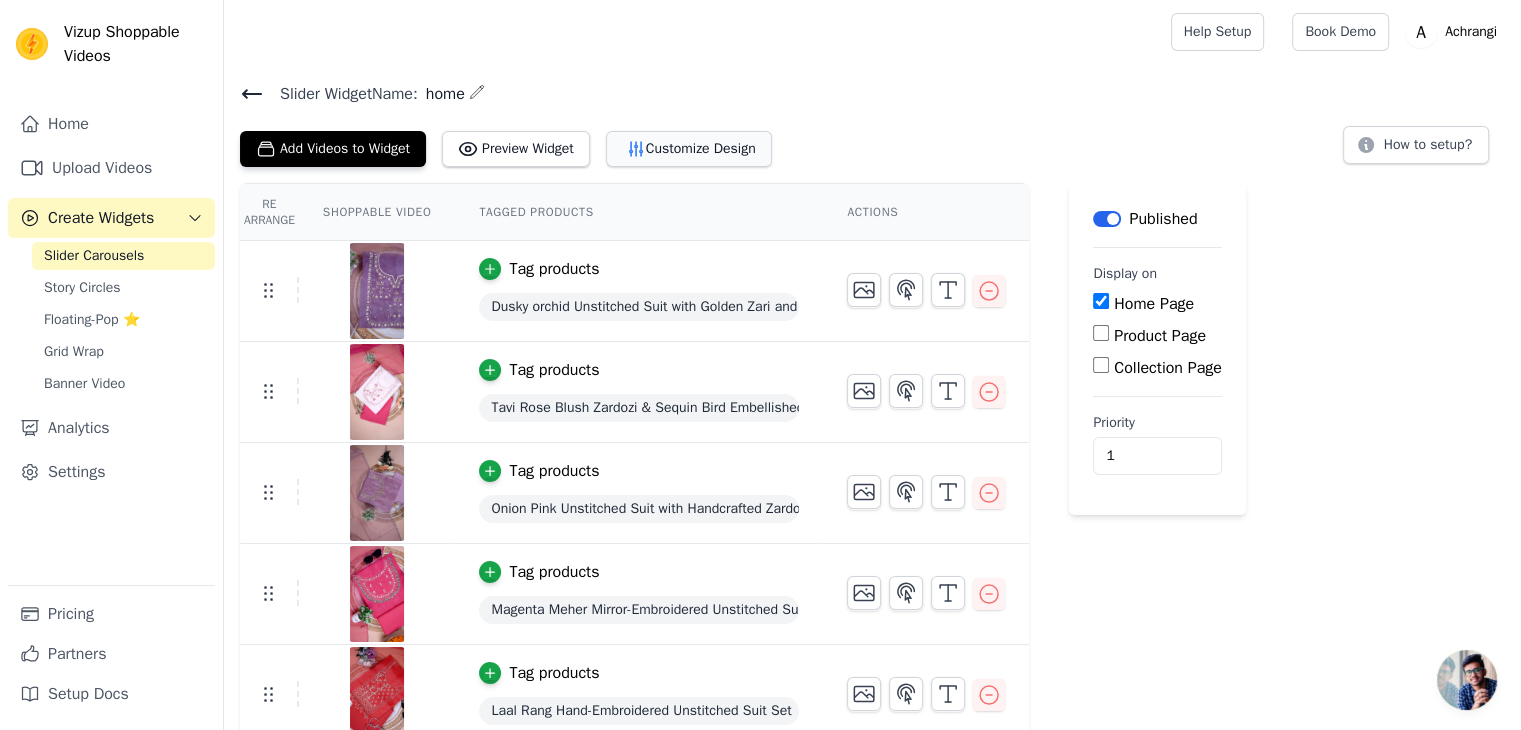 click on "Customize Design" at bounding box center [689, 149] 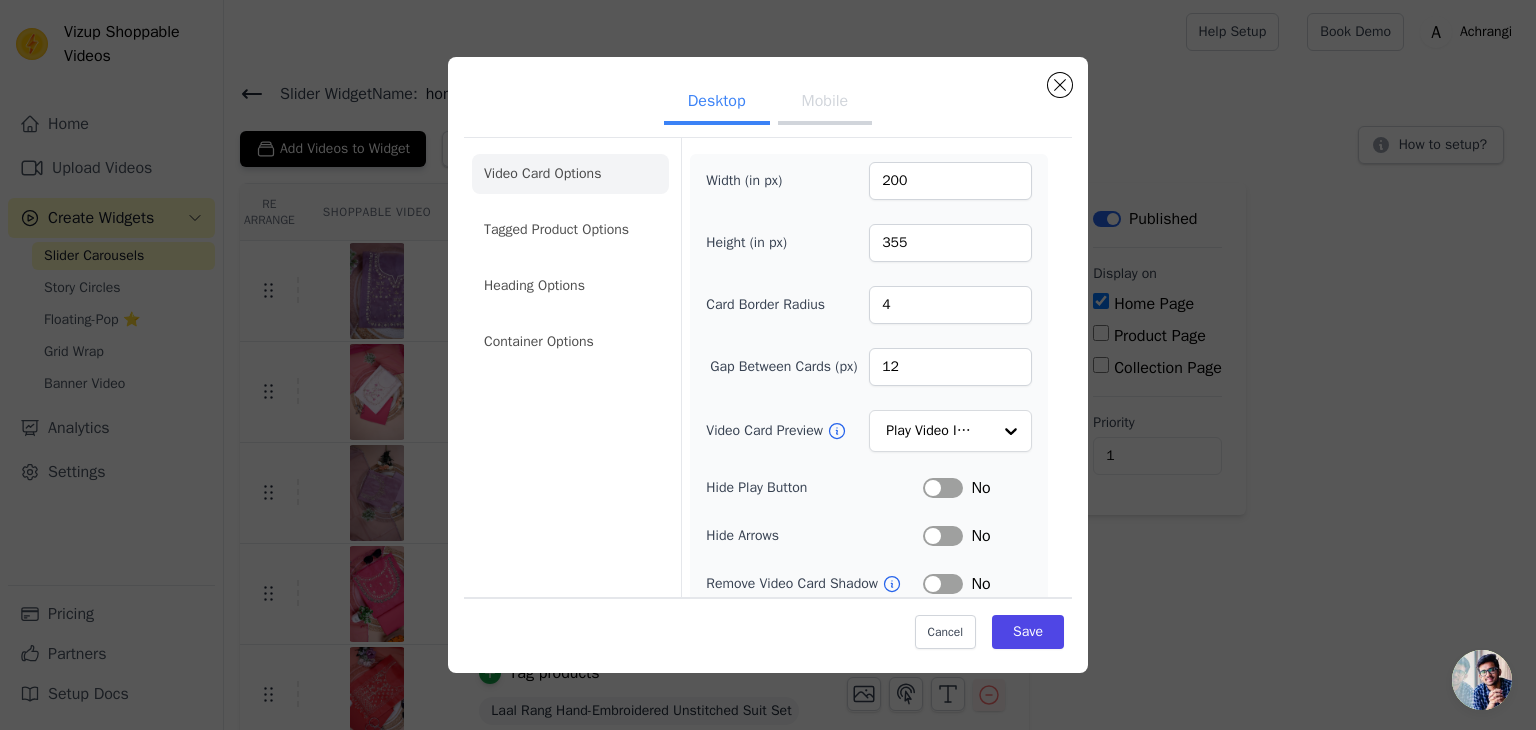 click on "Mobile" at bounding box center [825, 103] 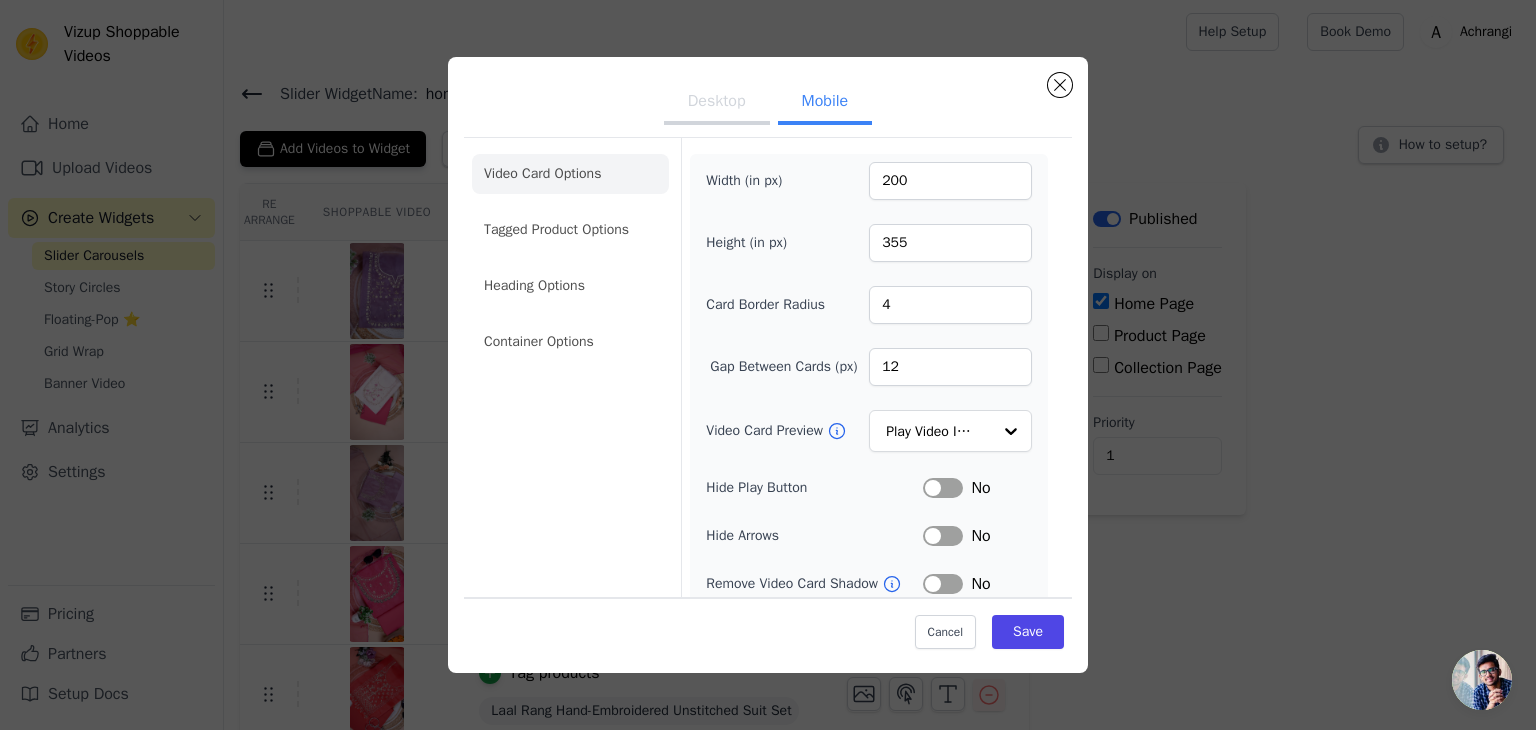 click on "Desktop" at bounding box center [717, 103] 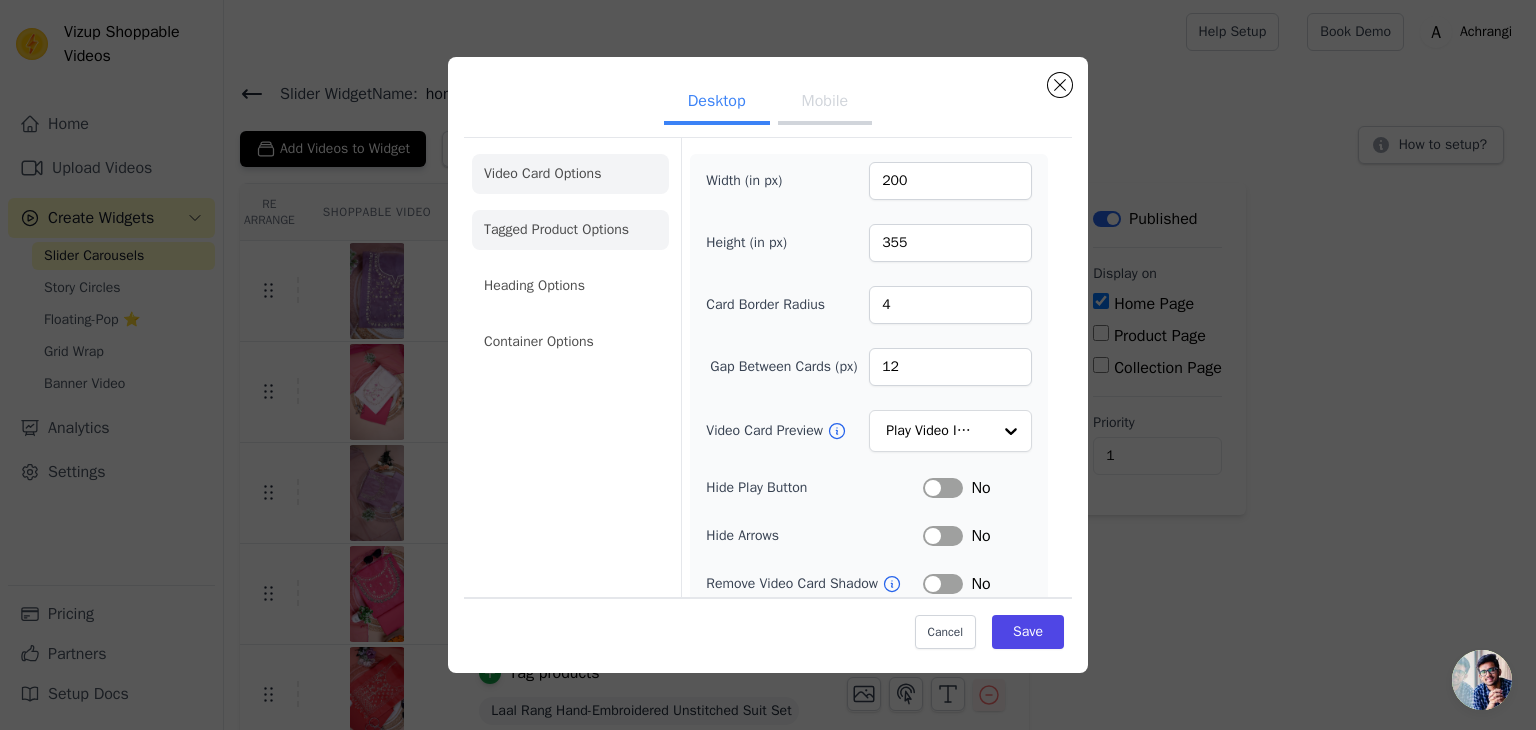 click on "Tagged Product Options" 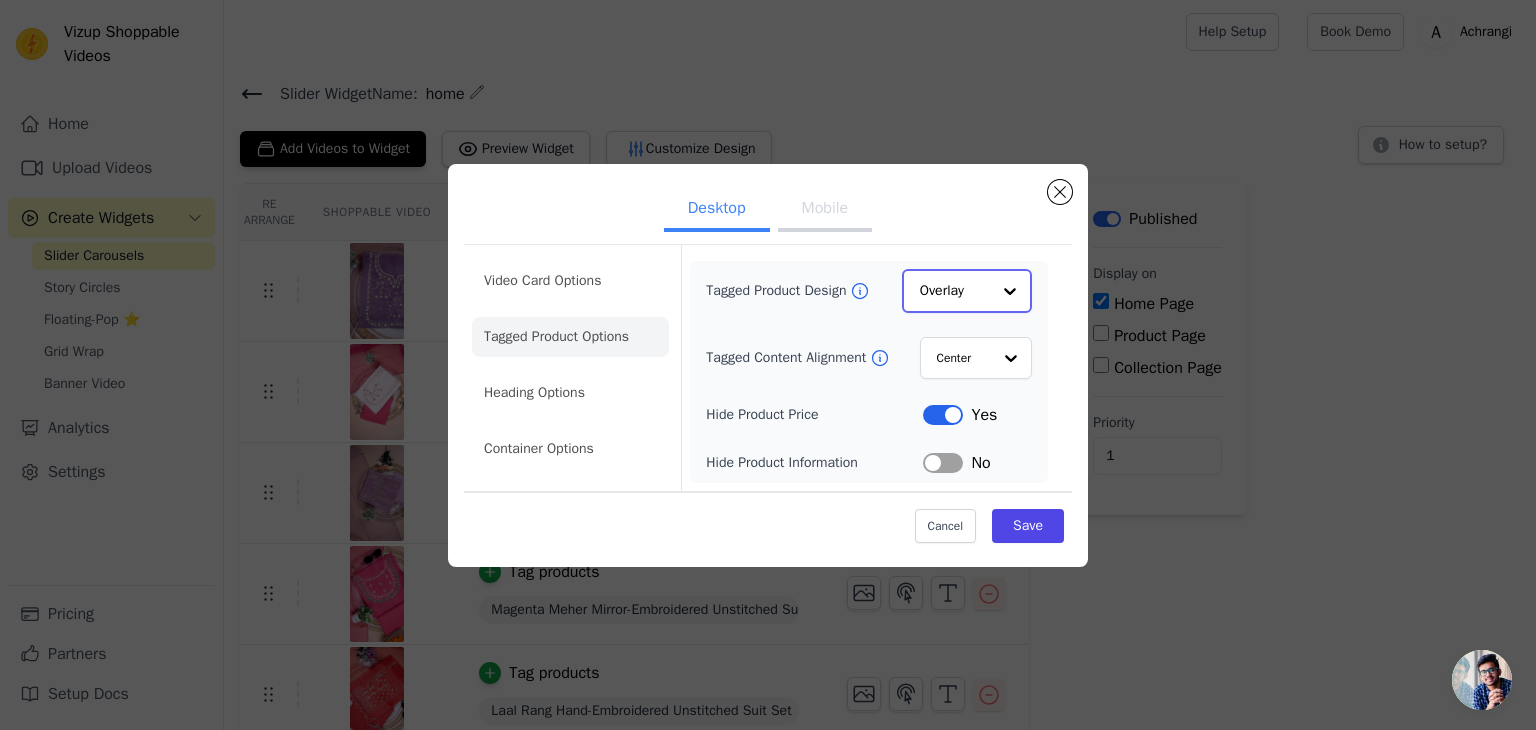click on "Tagged Product Design" 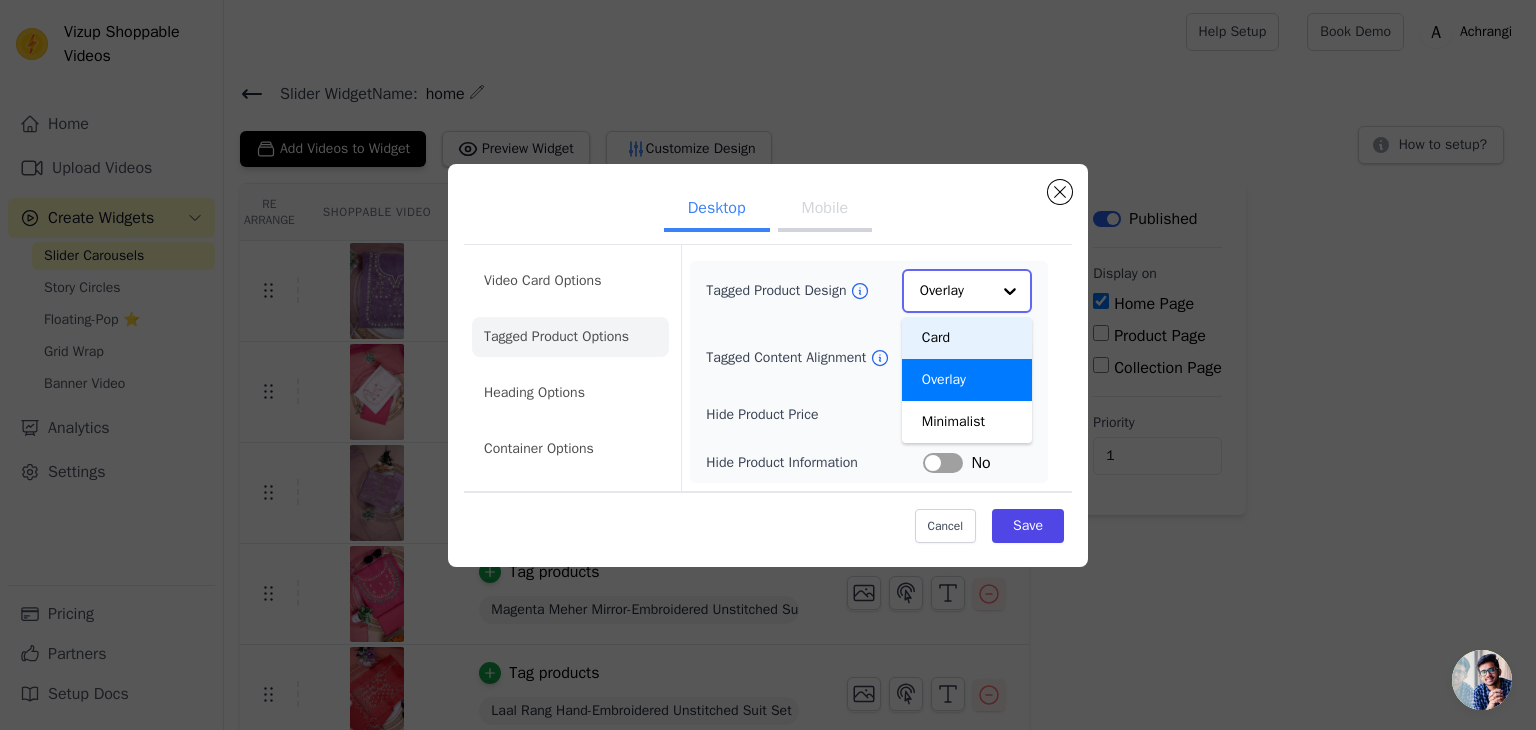 click on "Card" at bounding box center [967, 338] 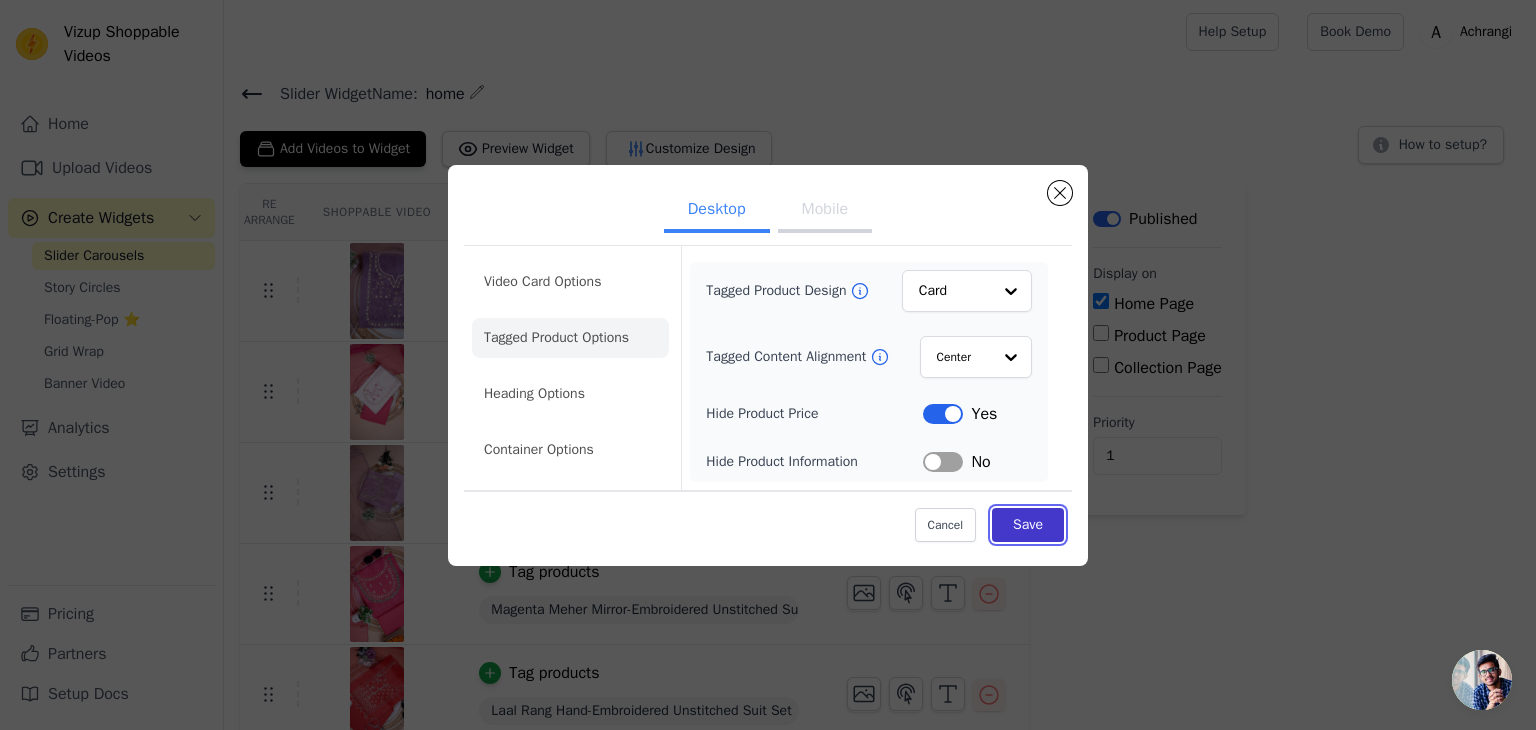 click on "Save" at bounding box center [1028, 525] 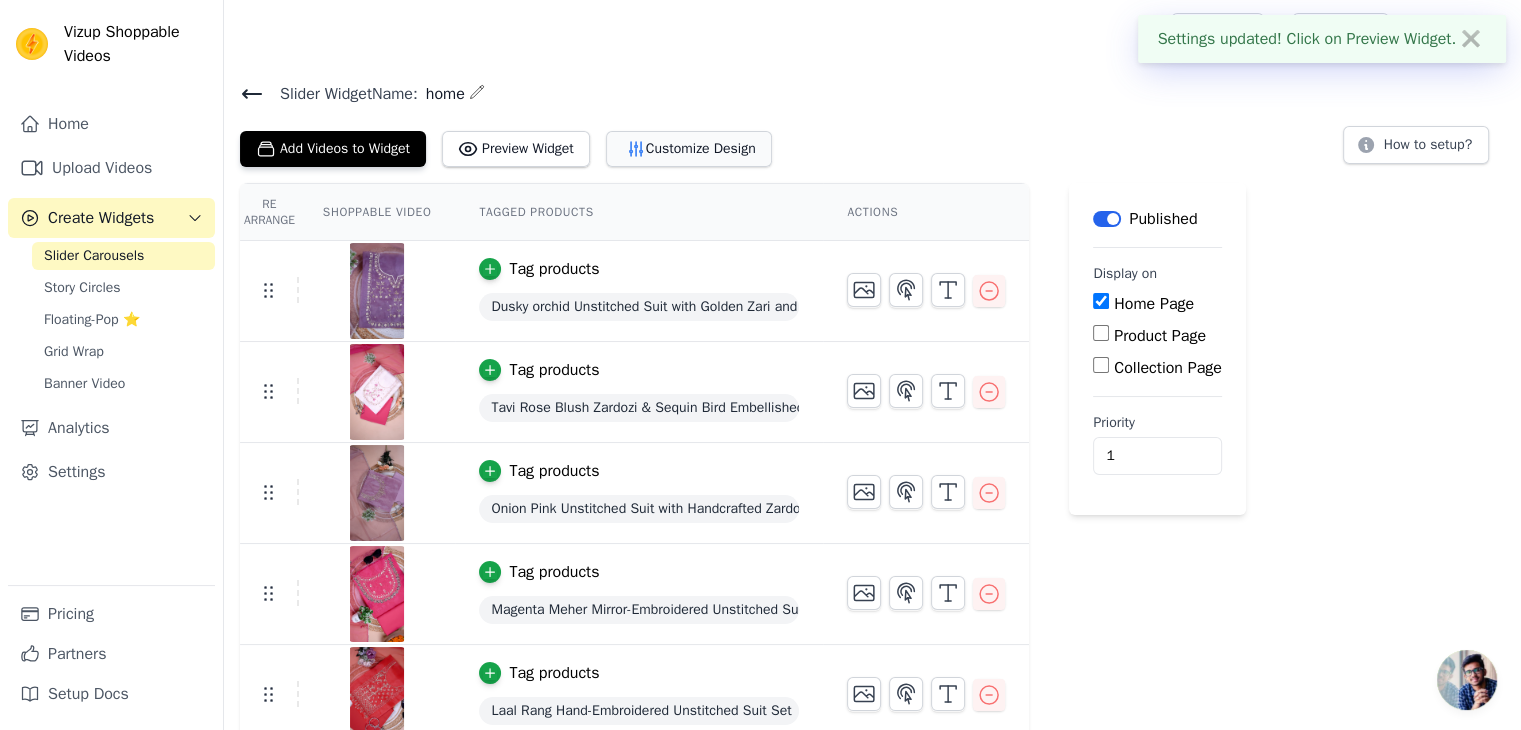 click on "Customize Design" at bounding box center [689, 149] 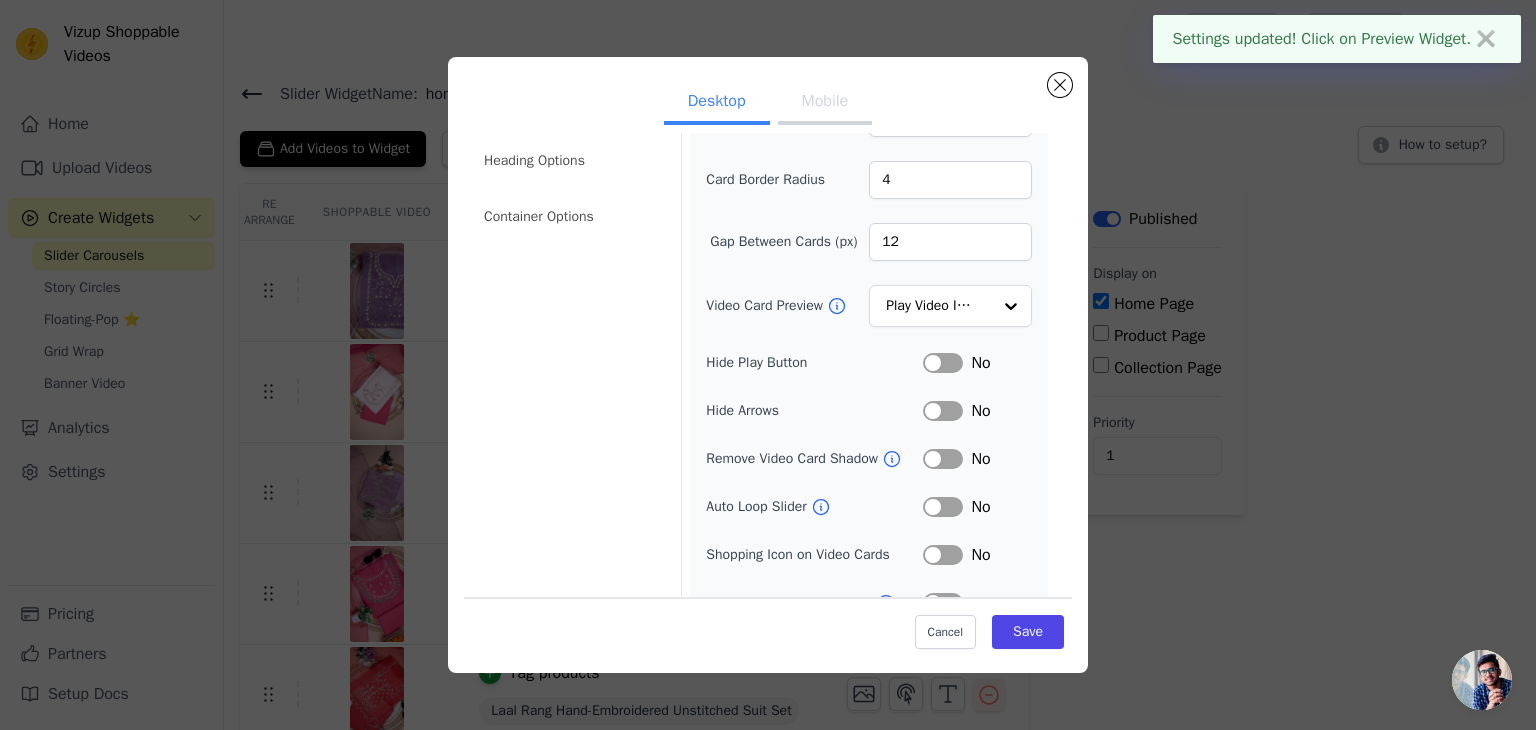 scroll, scrollTop: 156, scrollLeft: 0, axis: vertical 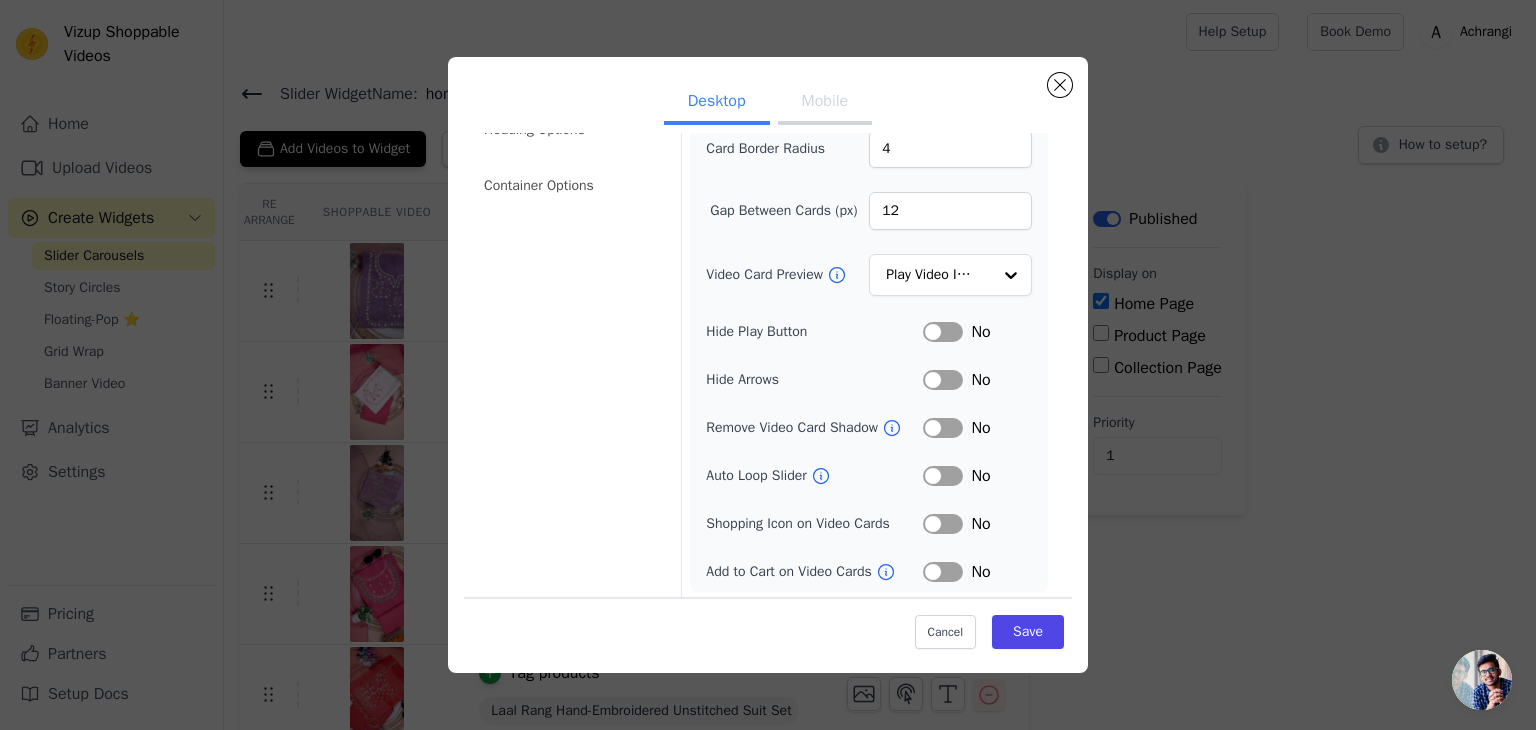 click on "Label" at bounding box center [943, 572] 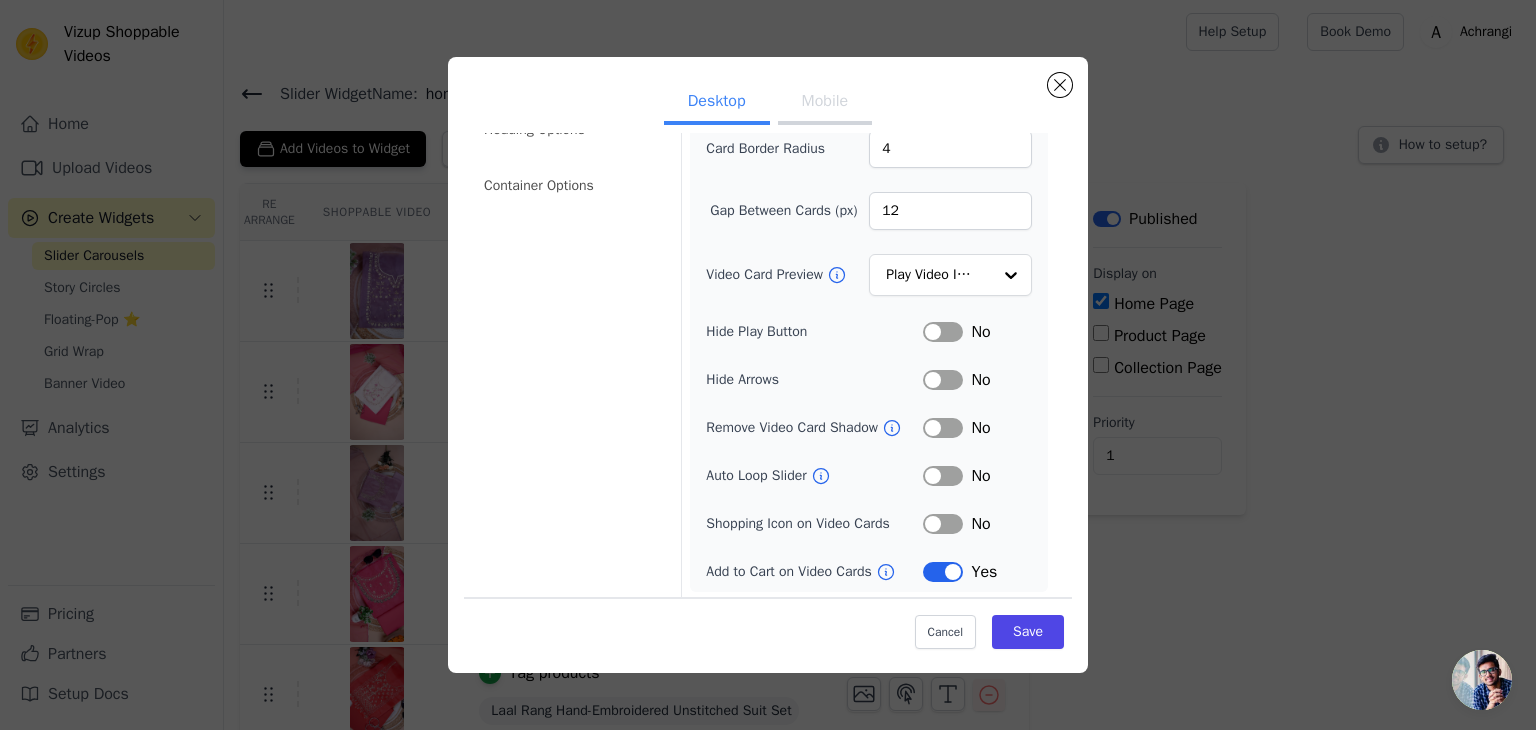 click on "Label" at bounding box center [943, 476] 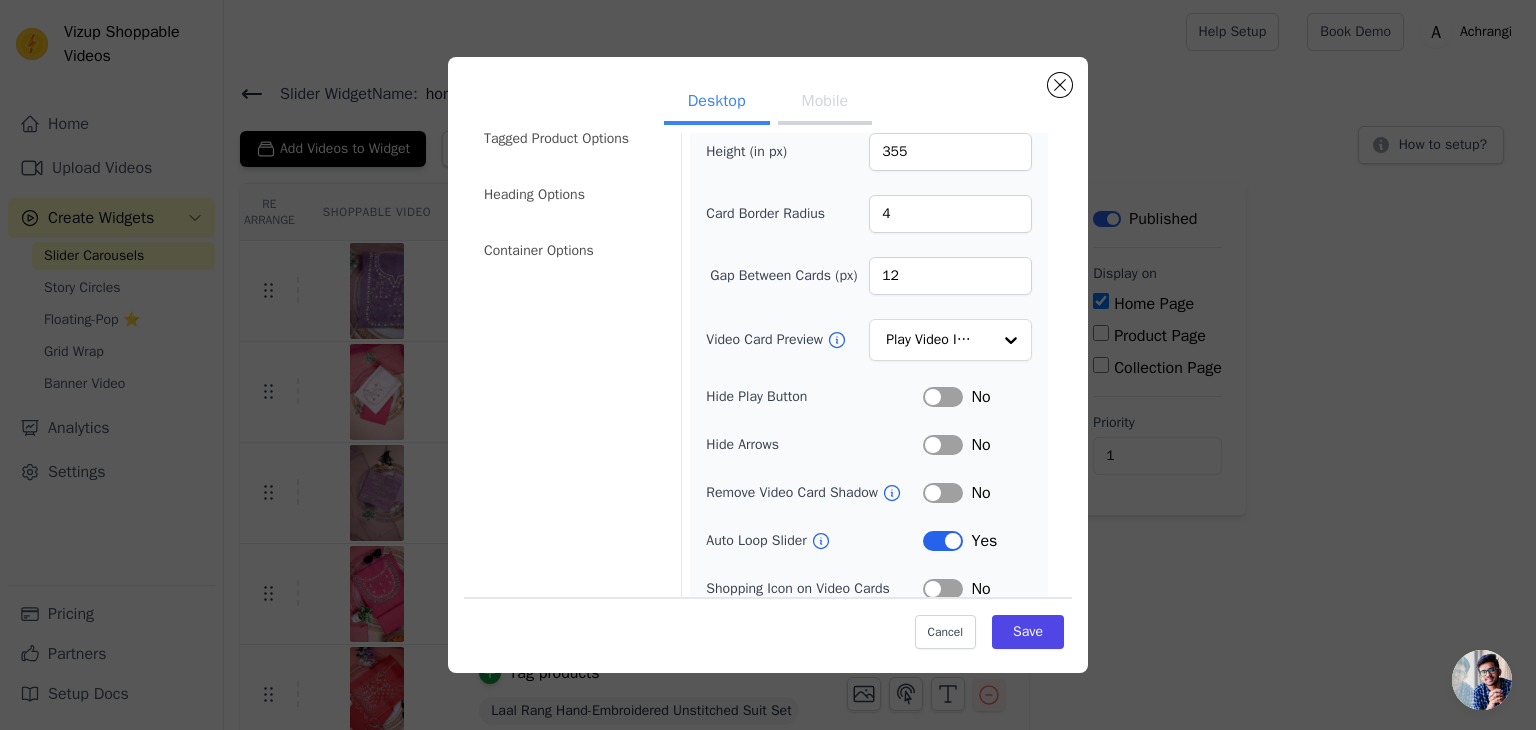 scroll, scrollTop: 56, scrollLeft: 0, axis: vertical 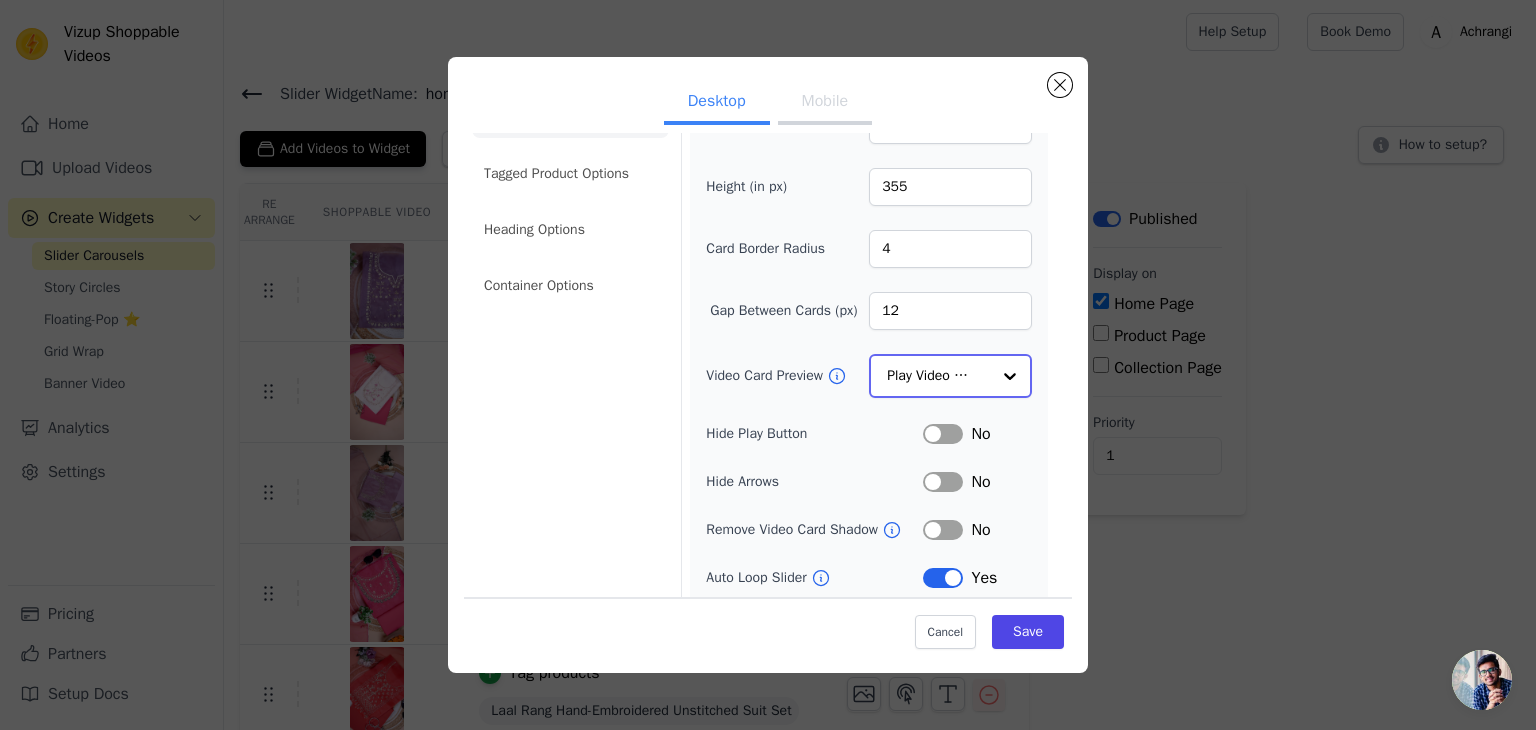 click on "Video Card Preview" 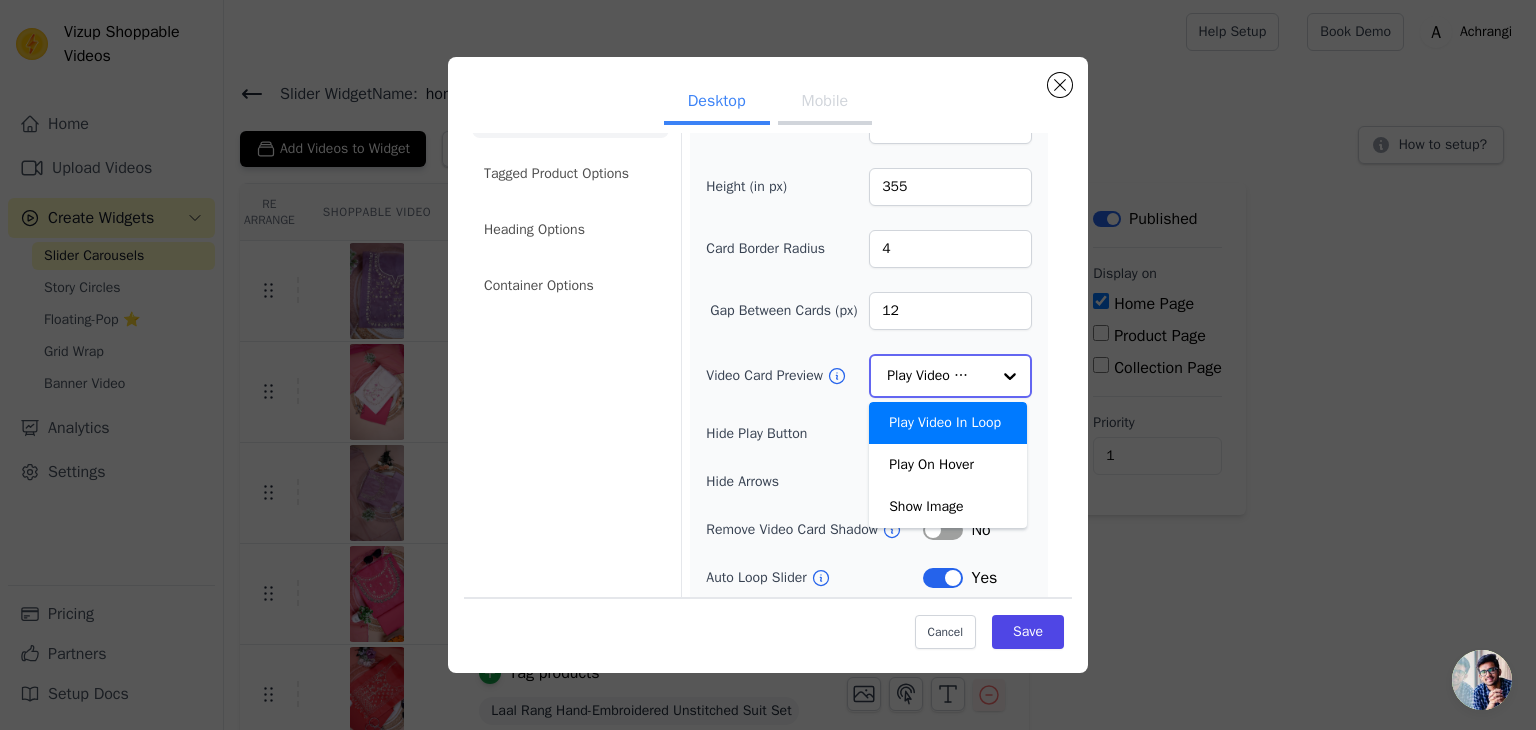 click on "Video Card Preview" 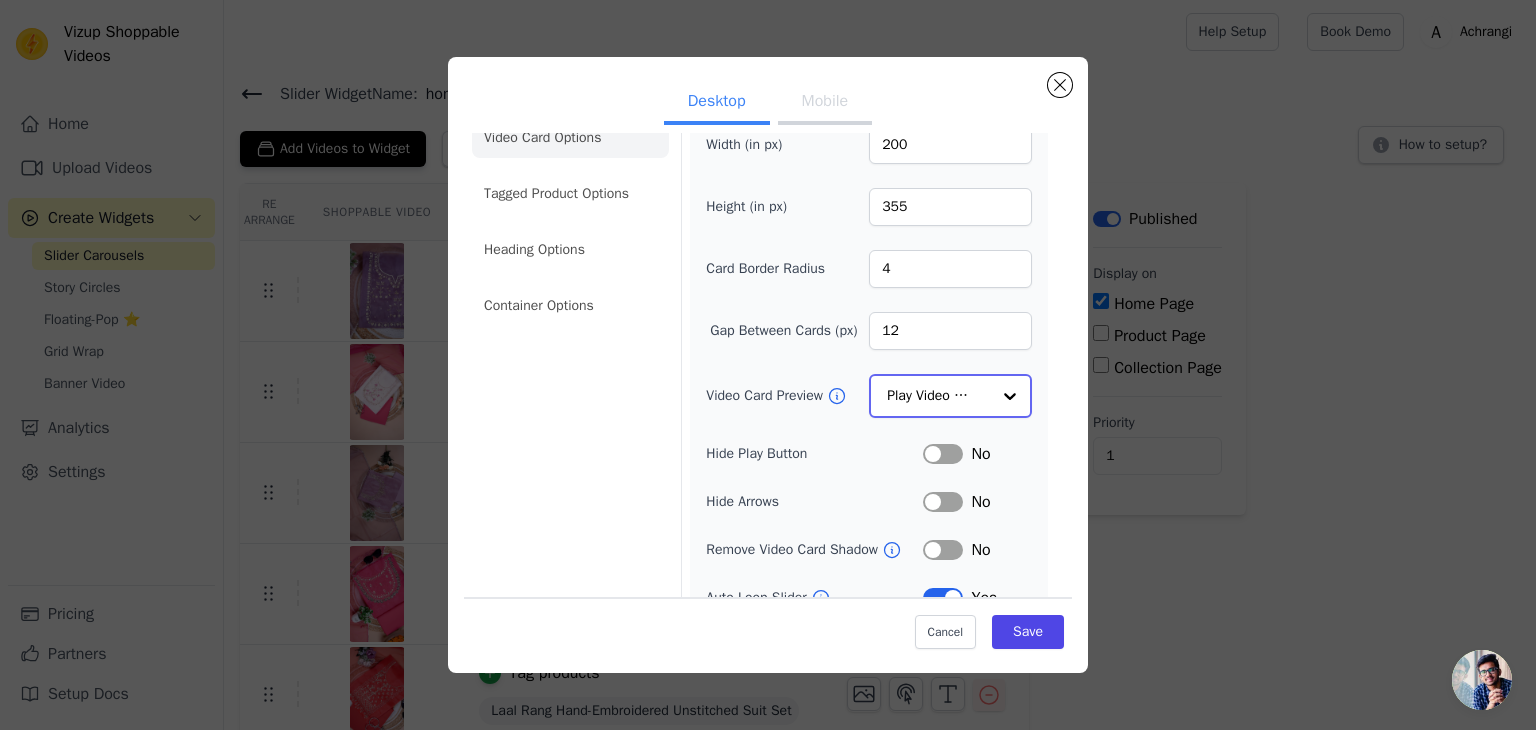 scroll, scrollTop: 0, scrollLeft: 0, axis: both 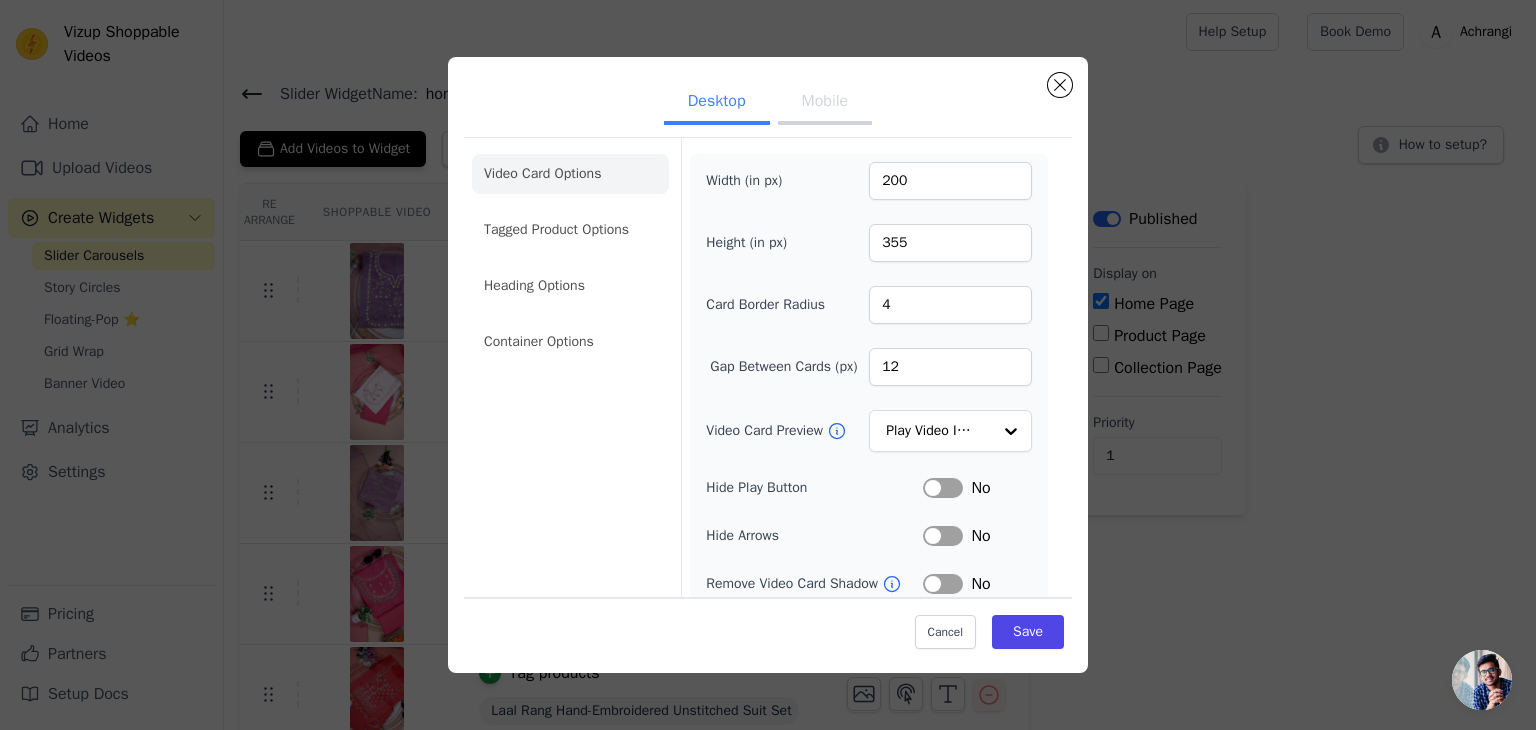 click on "Tagged Product Options" 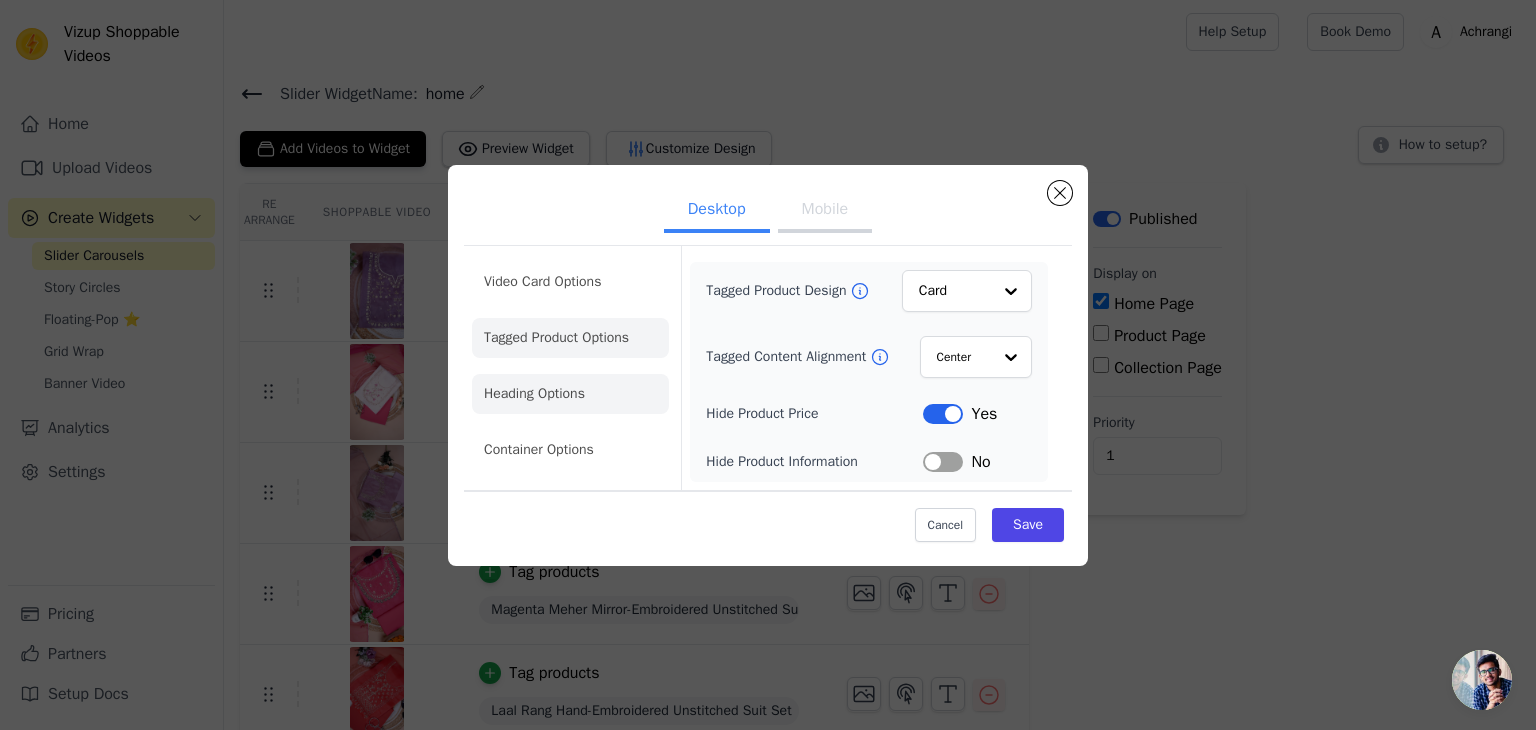 click on "Heading Options" 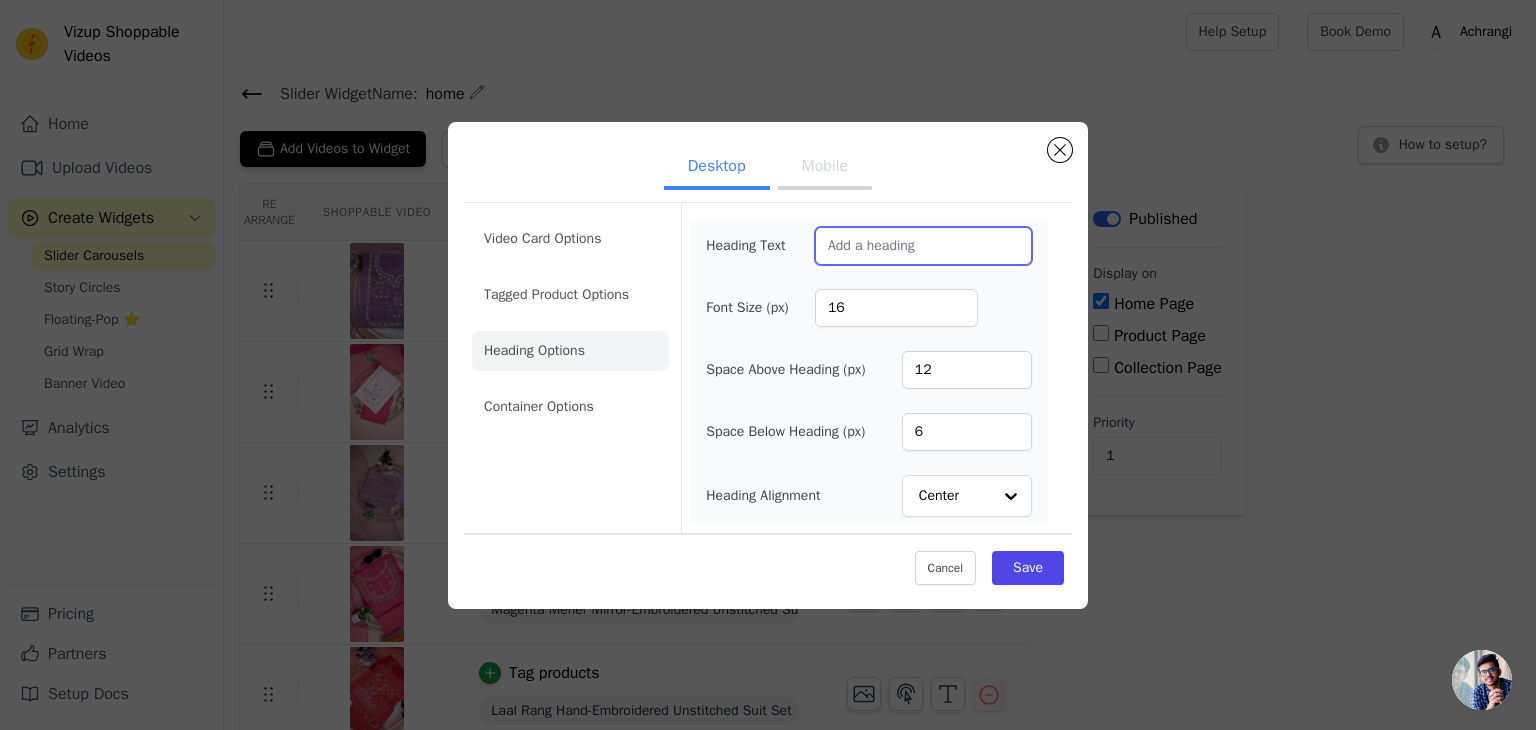 click on "Heading Text" at bounding box center [923, 246] 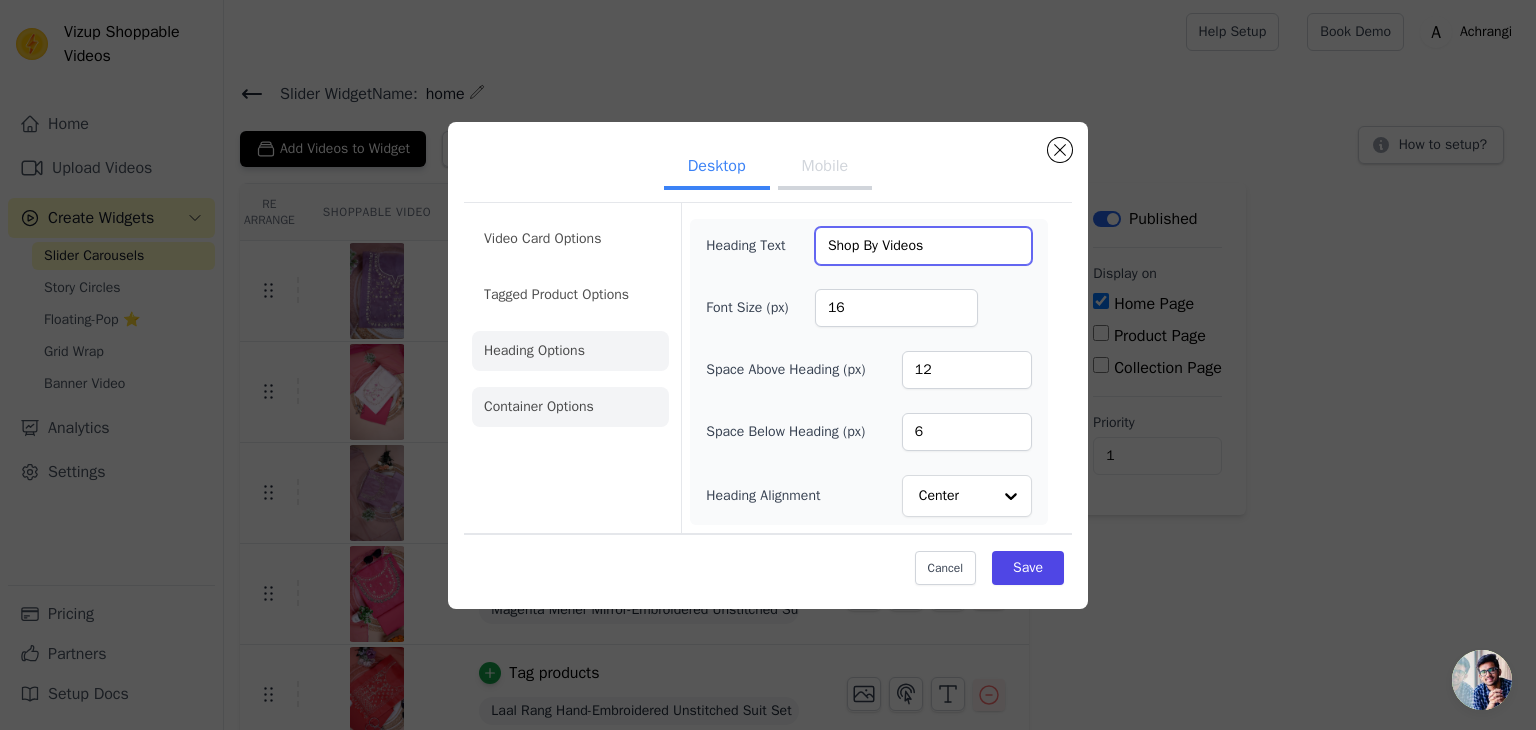 type on "Shop By Videos" 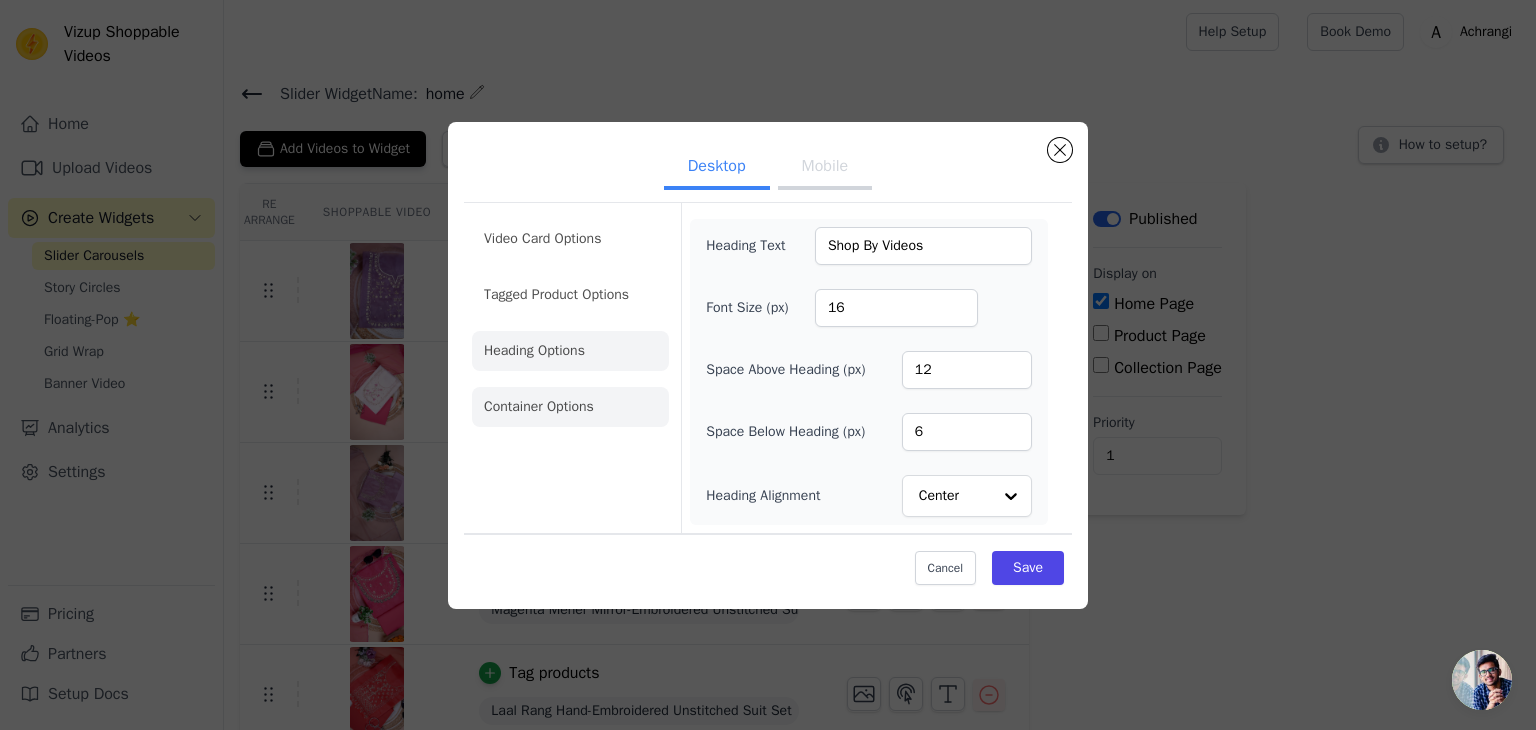 click on "Container Options" 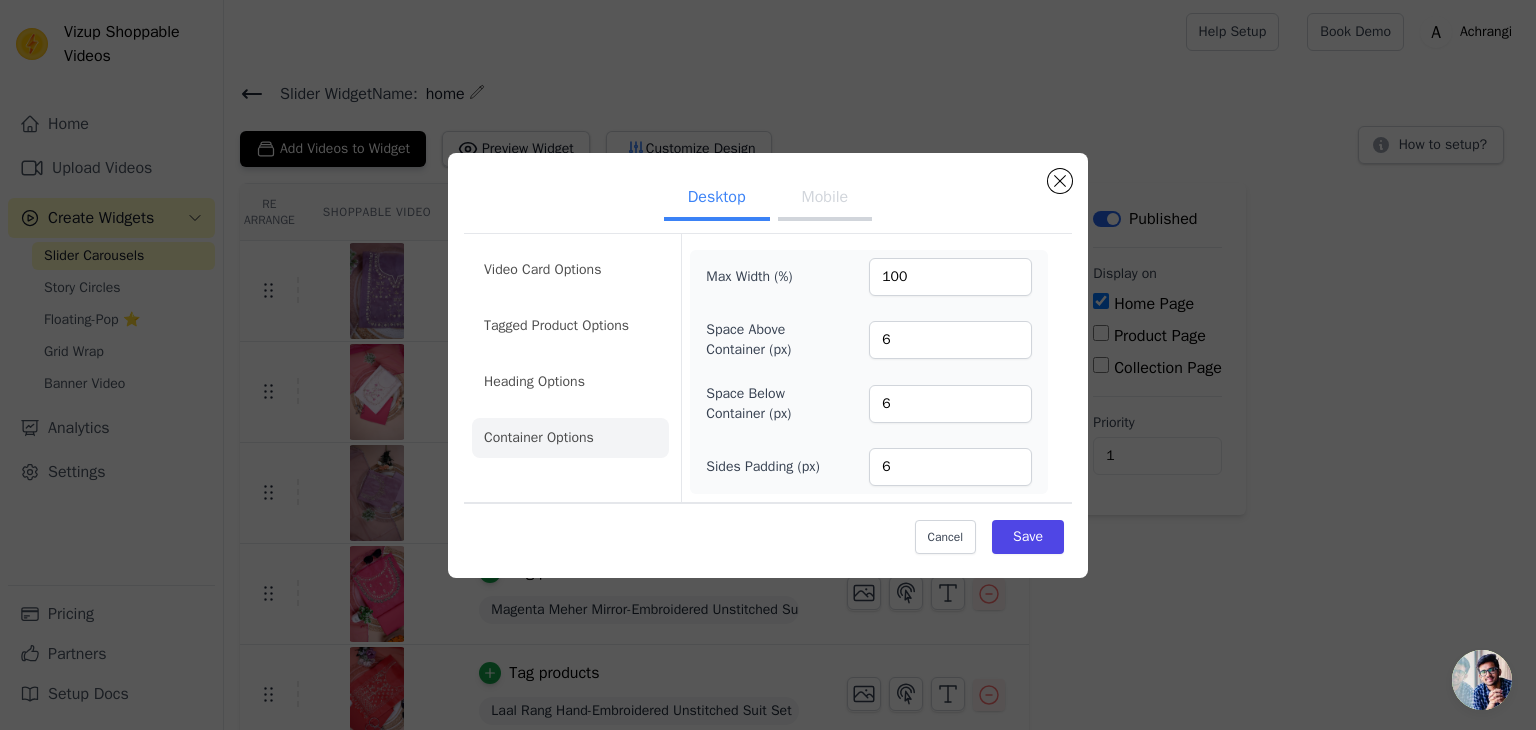 click on "Mobile" at bounding box center (825, 199) 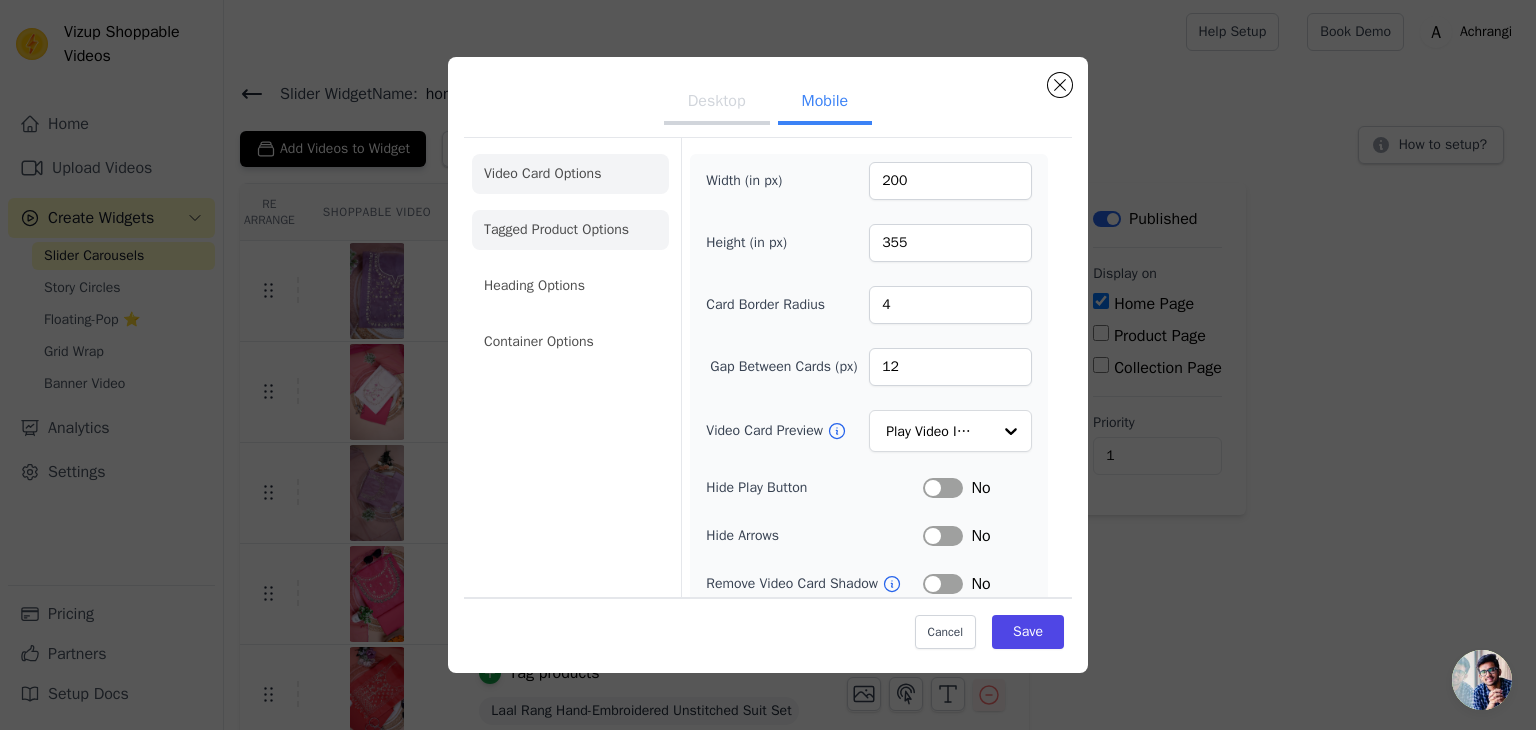 click on "Tagged Product Options" 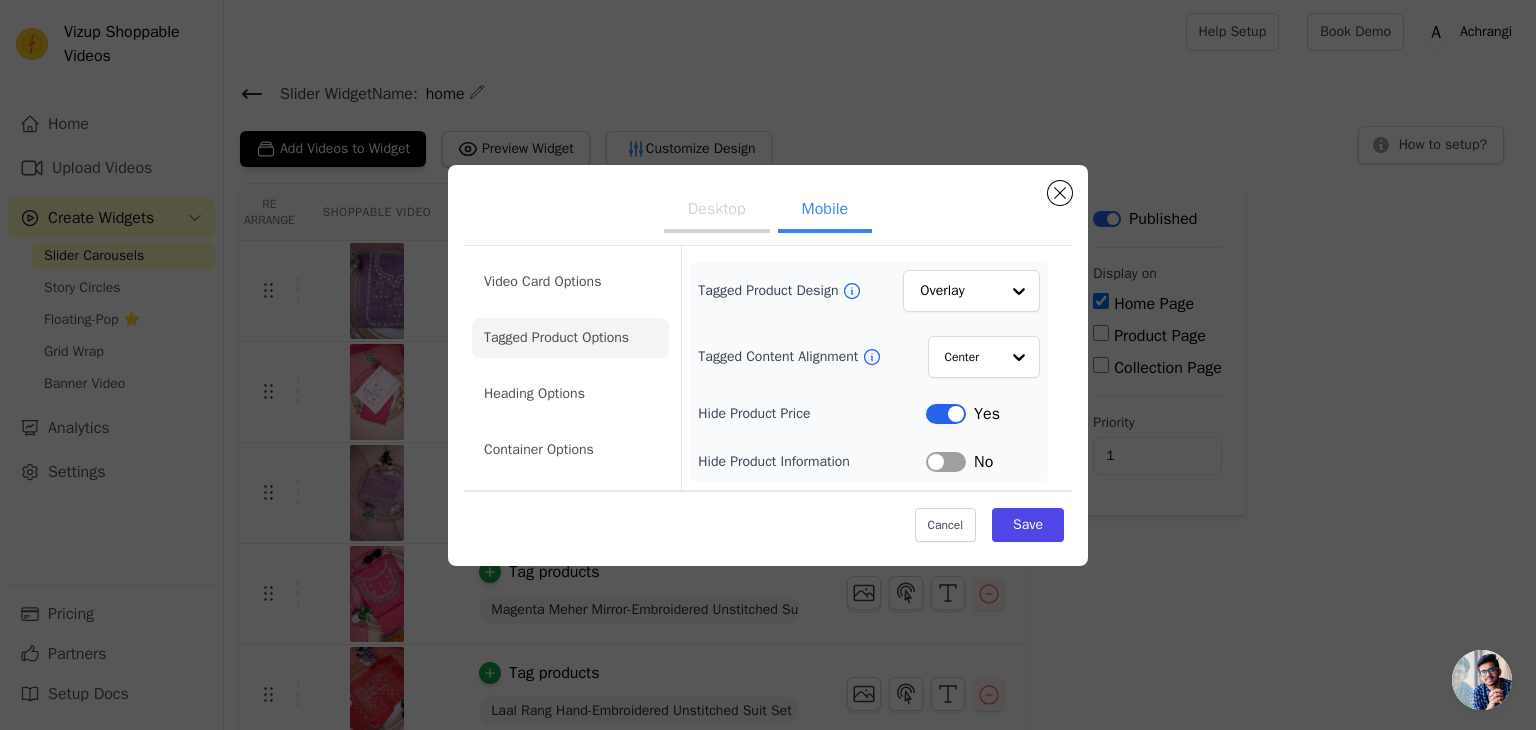click on "Video Card Options Tagged Product Options Heading Options Container Options" at bounding box center [570, 366] 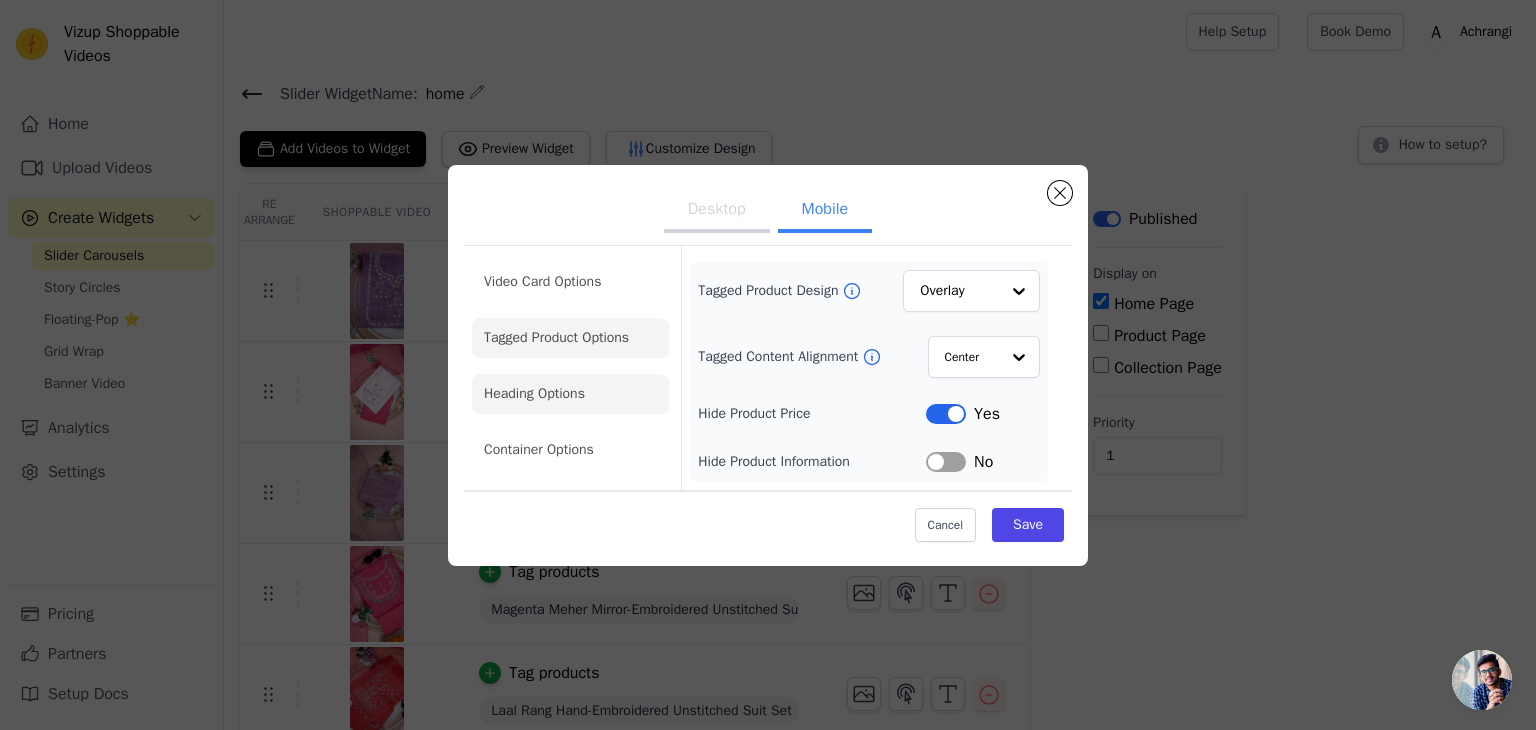 click on "Heading Options" 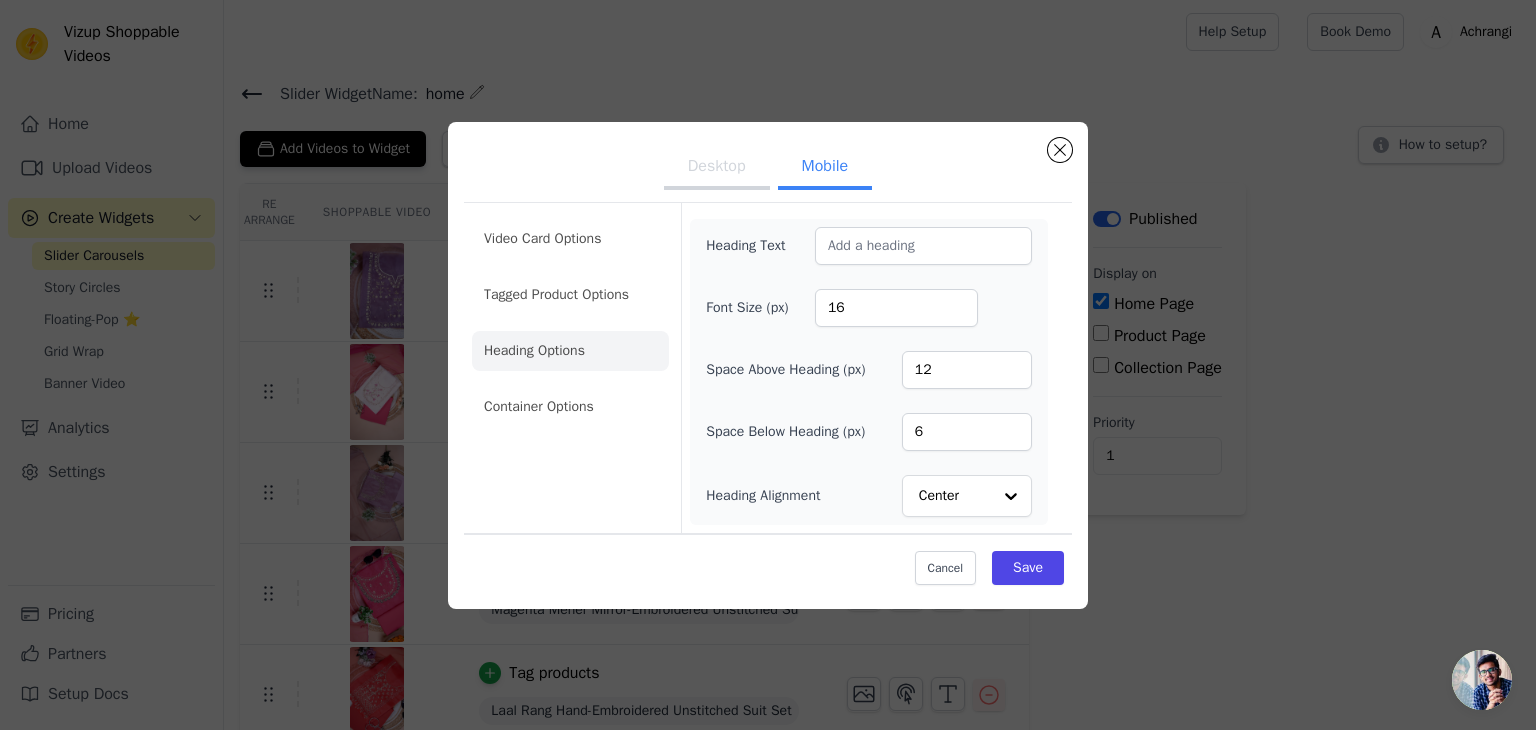 click on "Heading Text     Font Size (px)   16   Space Above Heading (px)   12   Space Below Heading (px)   6   Heading Alignment         Center" at bounding box center (869, 372) 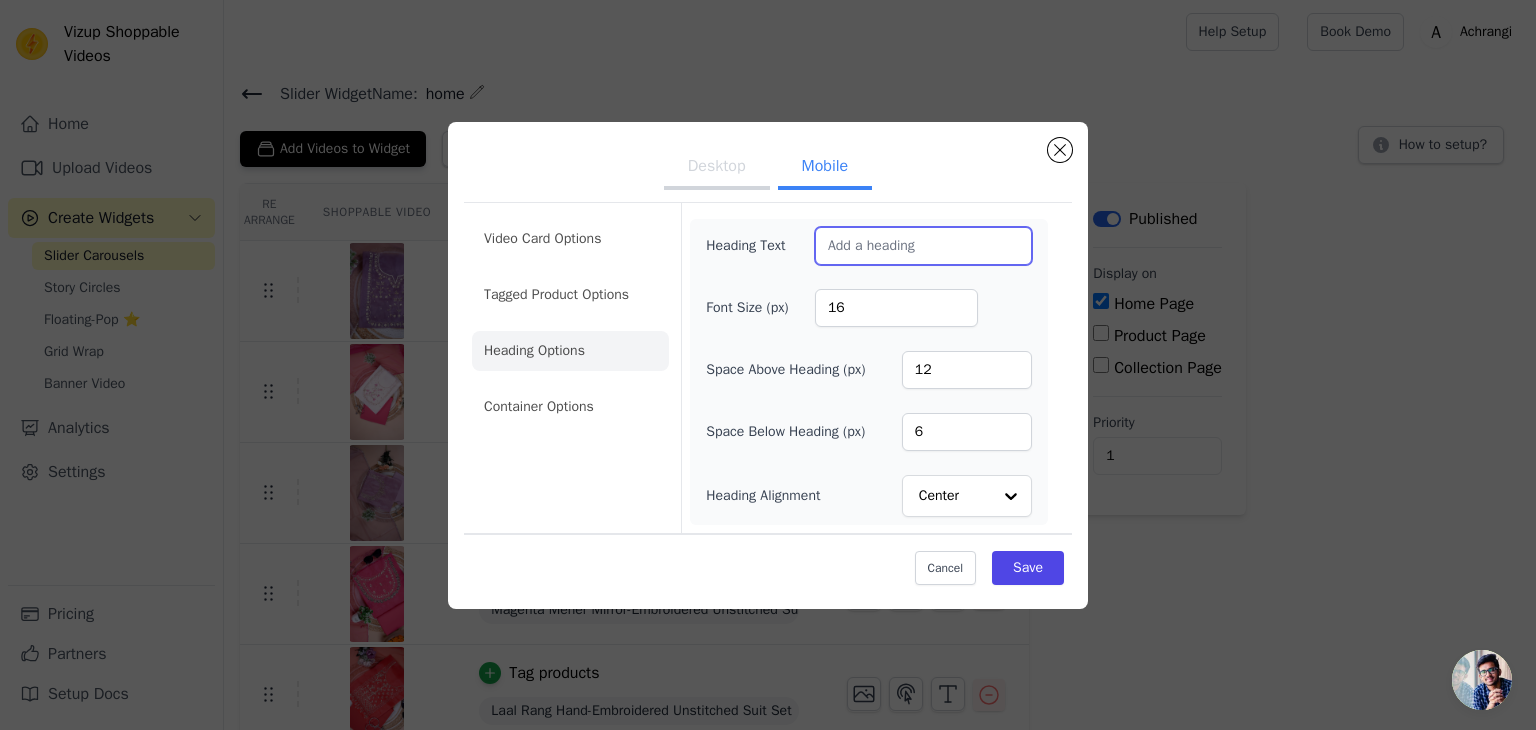 click on "Heading Text" at bounding box center (923, 246) 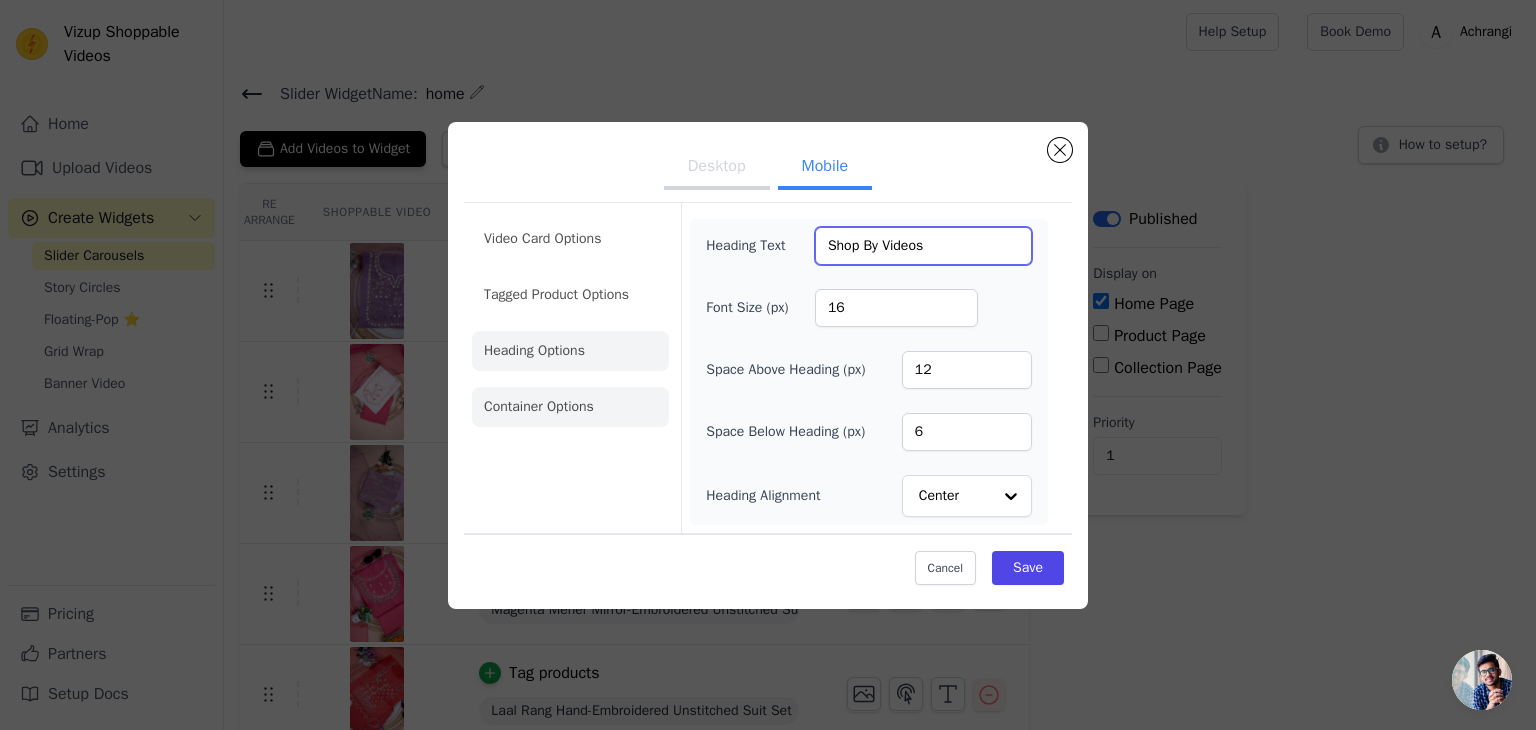 type on "Shop By Videos" 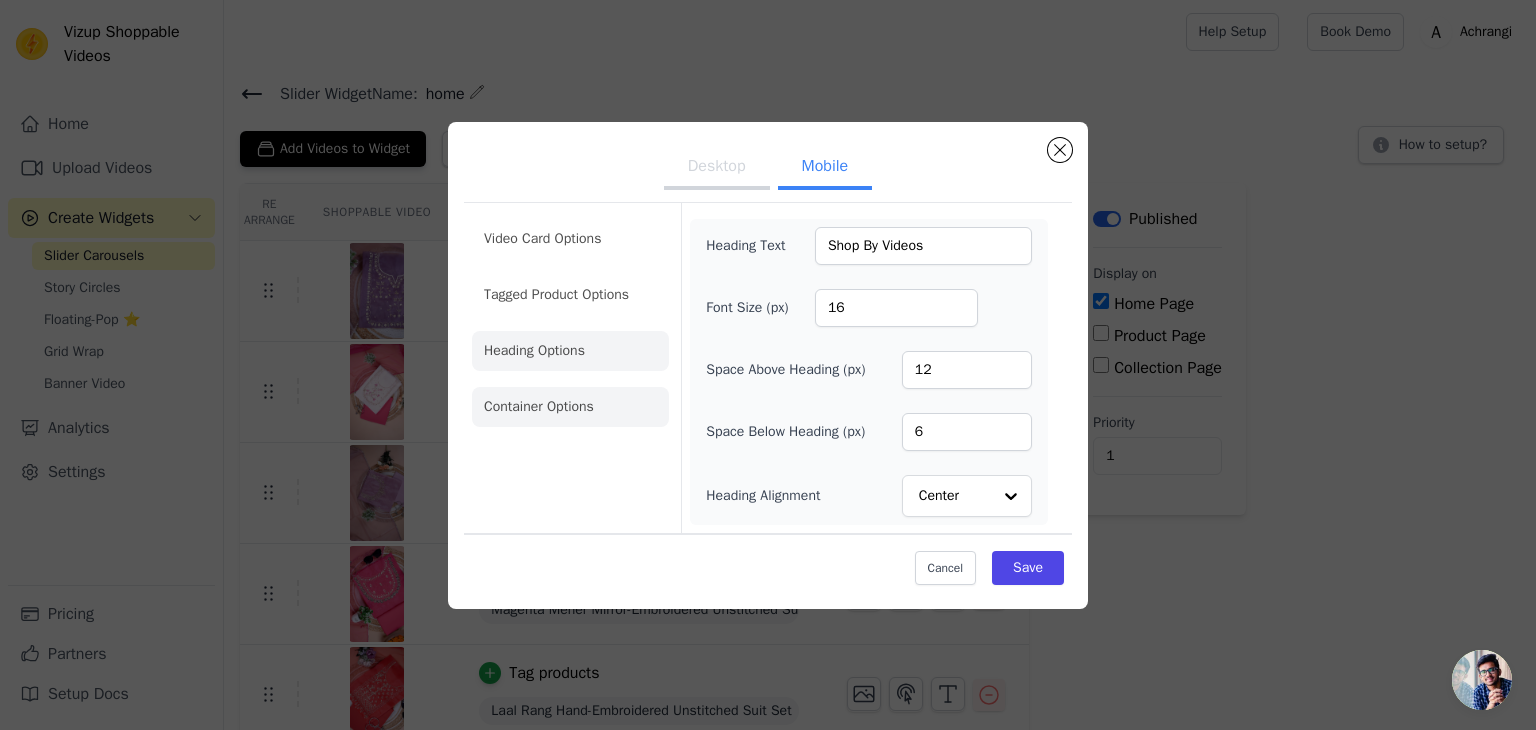 click on "Container Options" 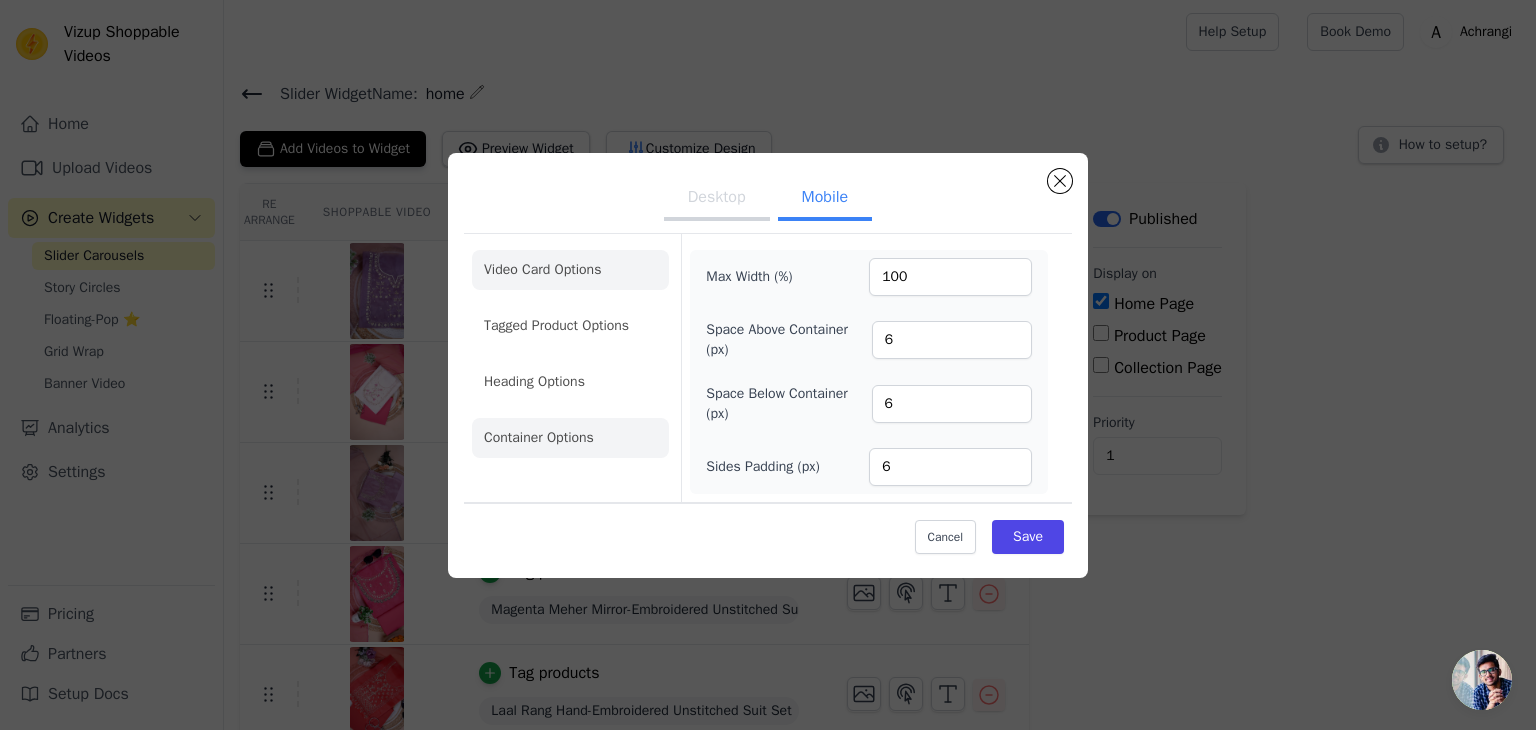 click on "Video Card Options" 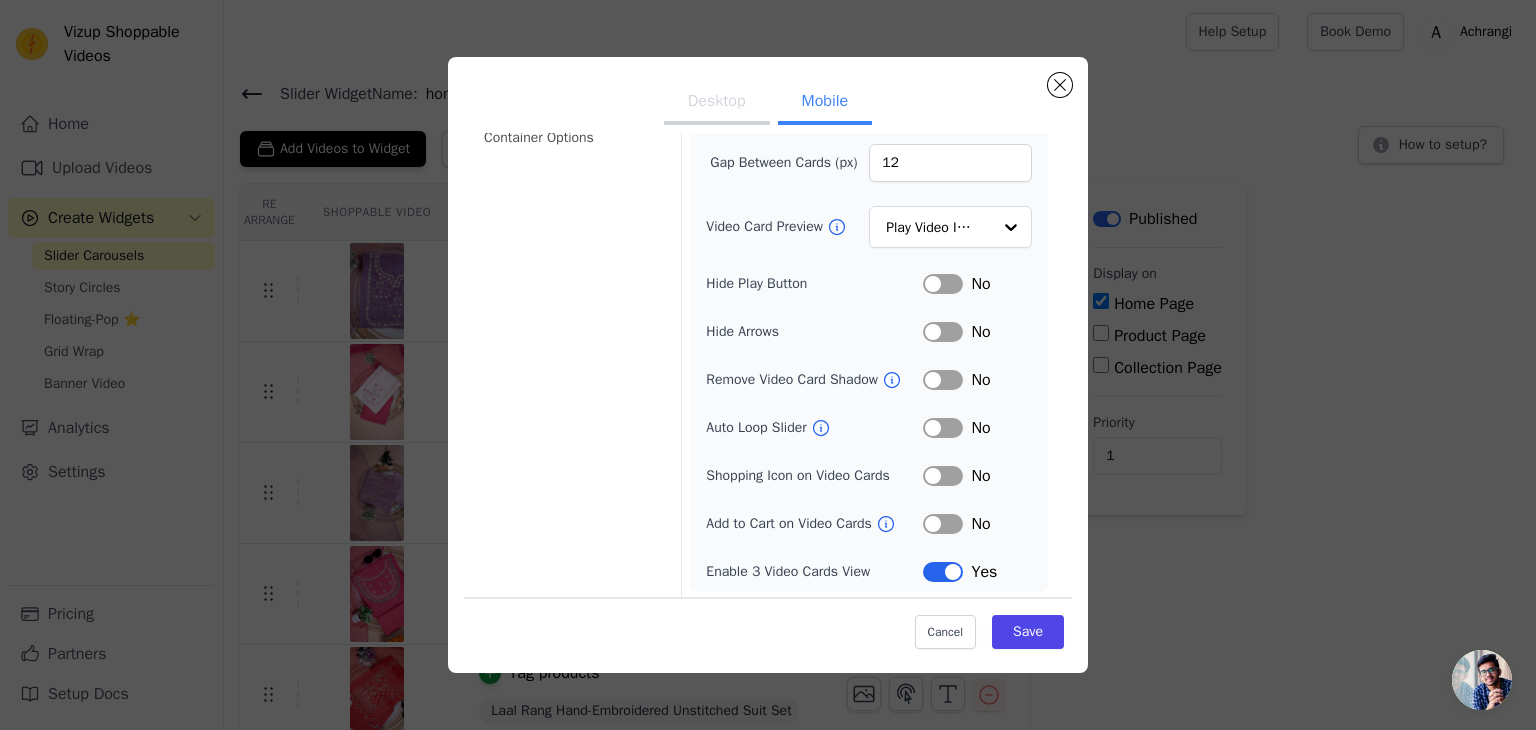 scroll, scrollTop: 204, scrollLeft: 0, axis: vertical 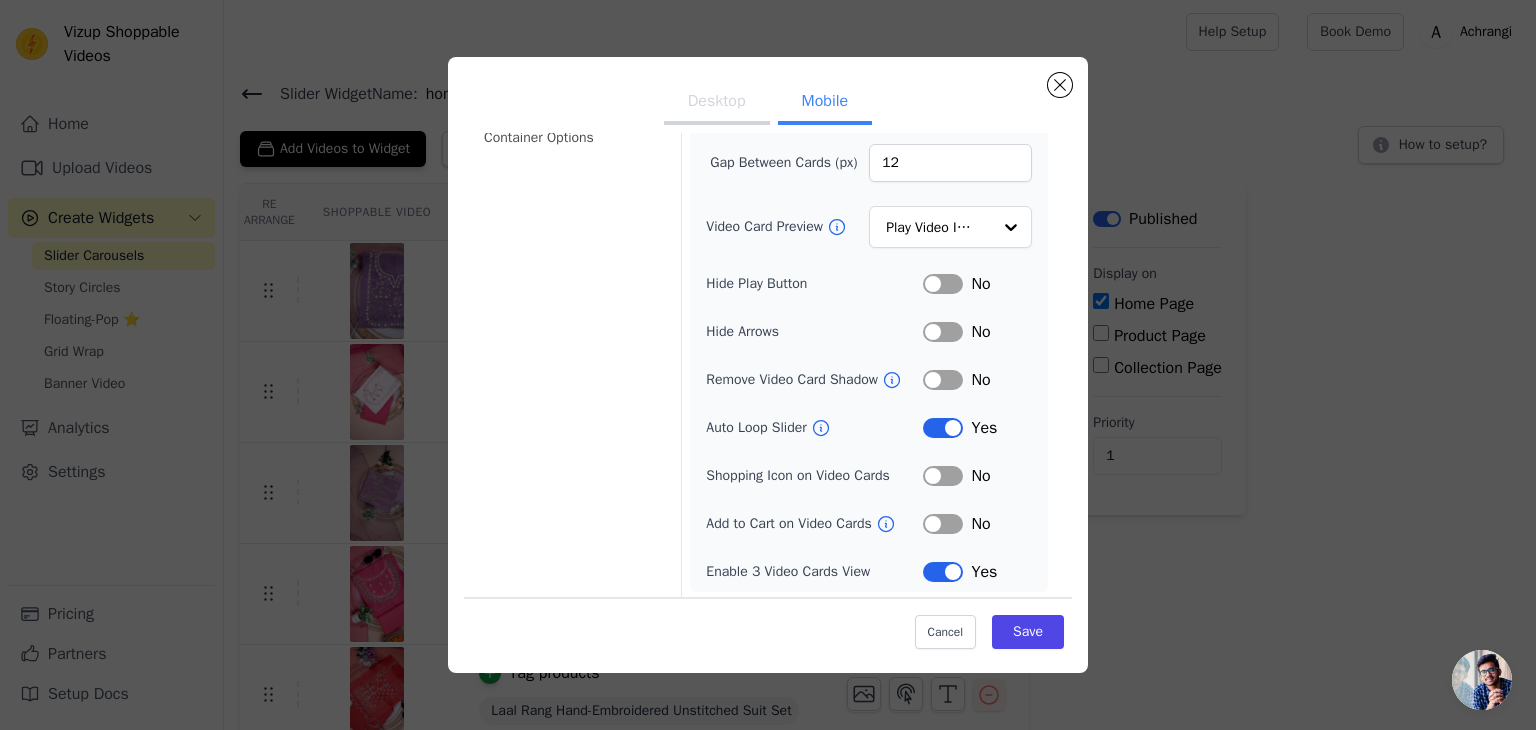 click on "Label" at bounding box center [943, 524] 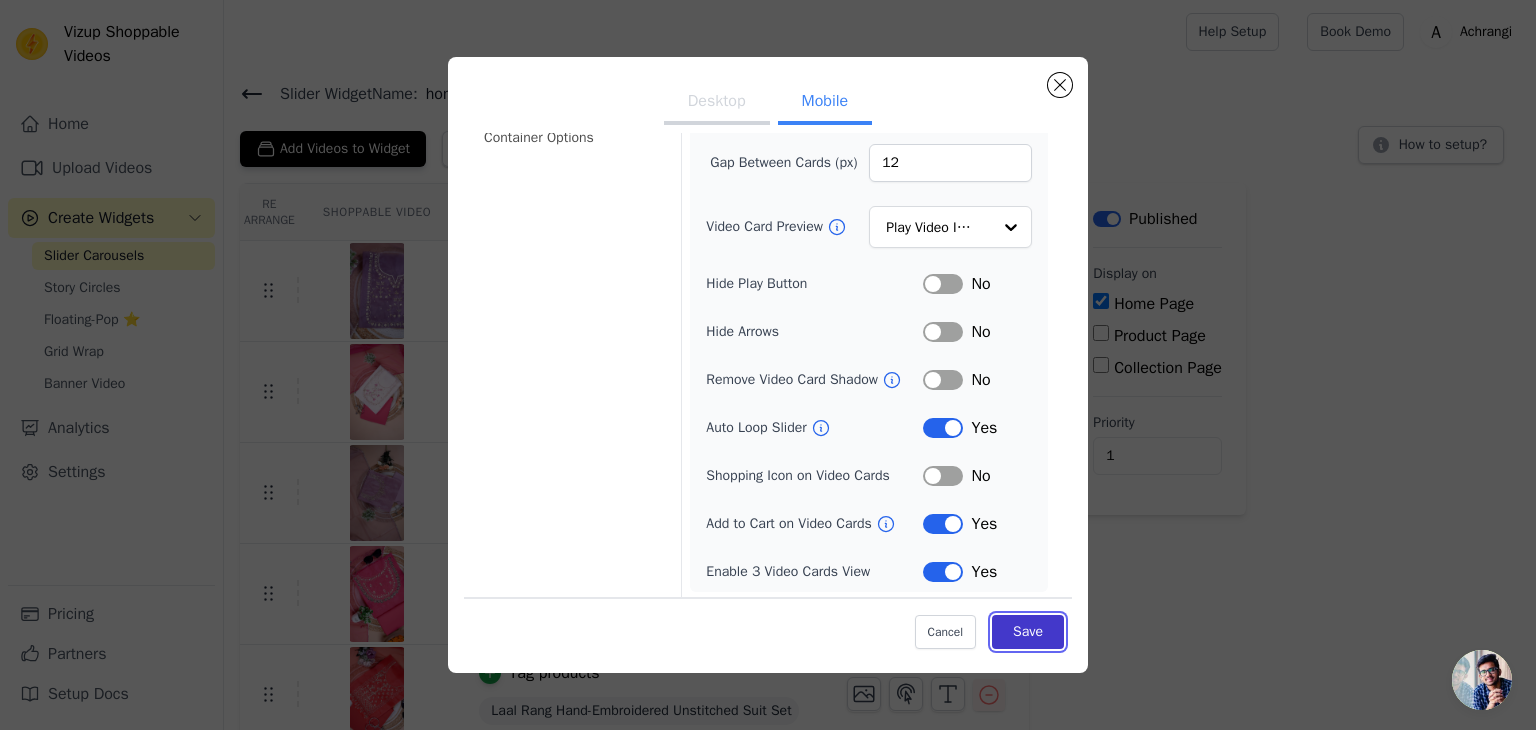 click on "Save" at bounding box center [1028, 632] 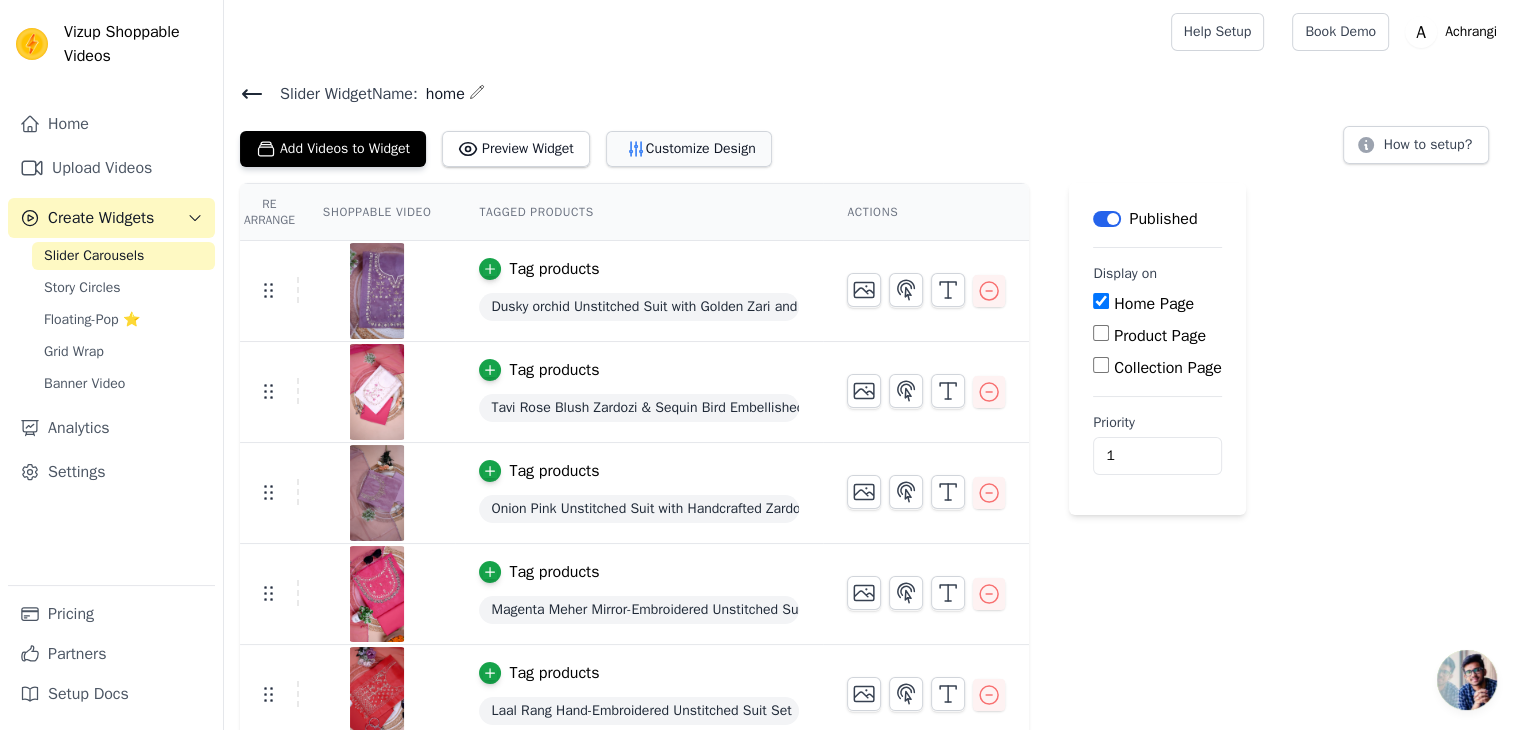 click on "Customize Design" at bounding box center [689, 149] 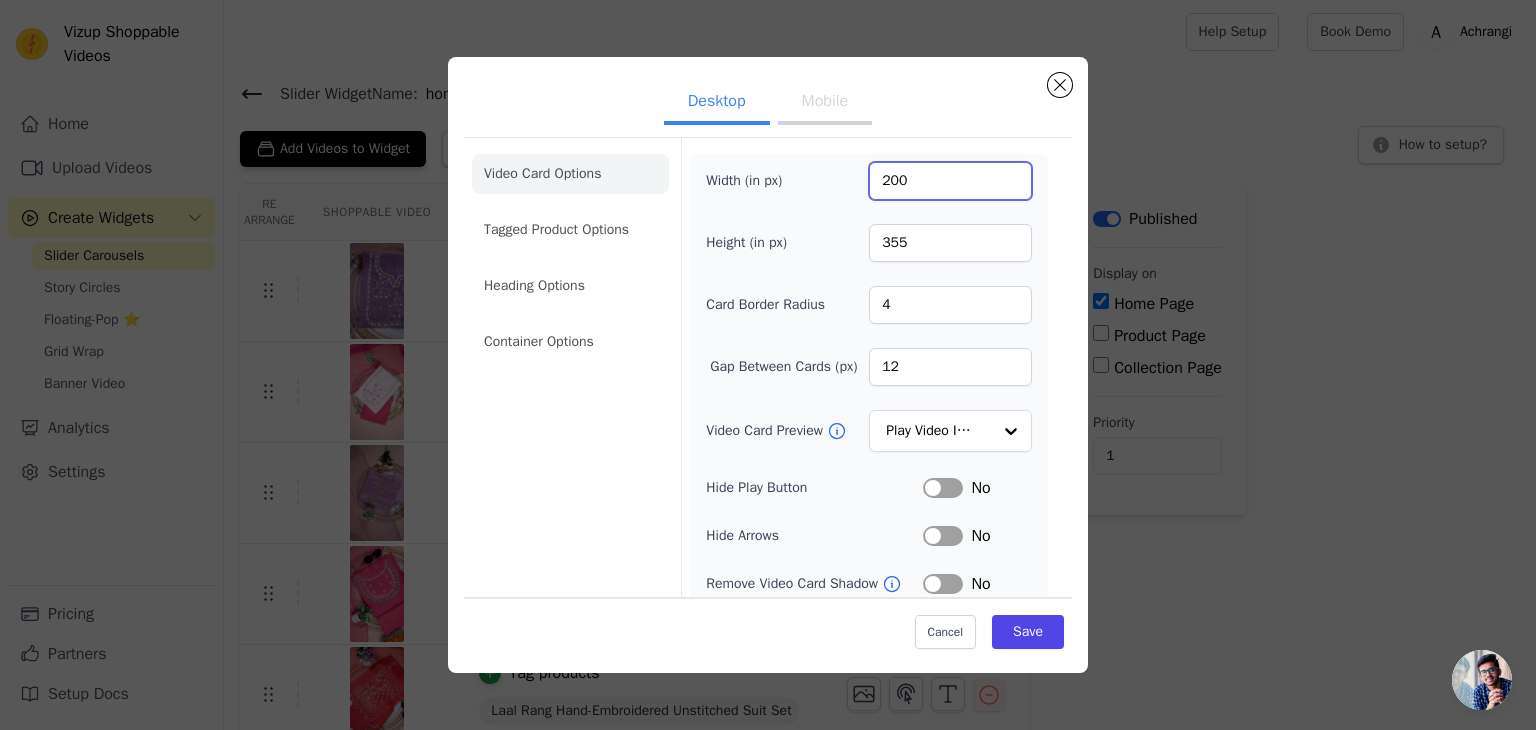 click on "200" at bounding box center [950, 181] 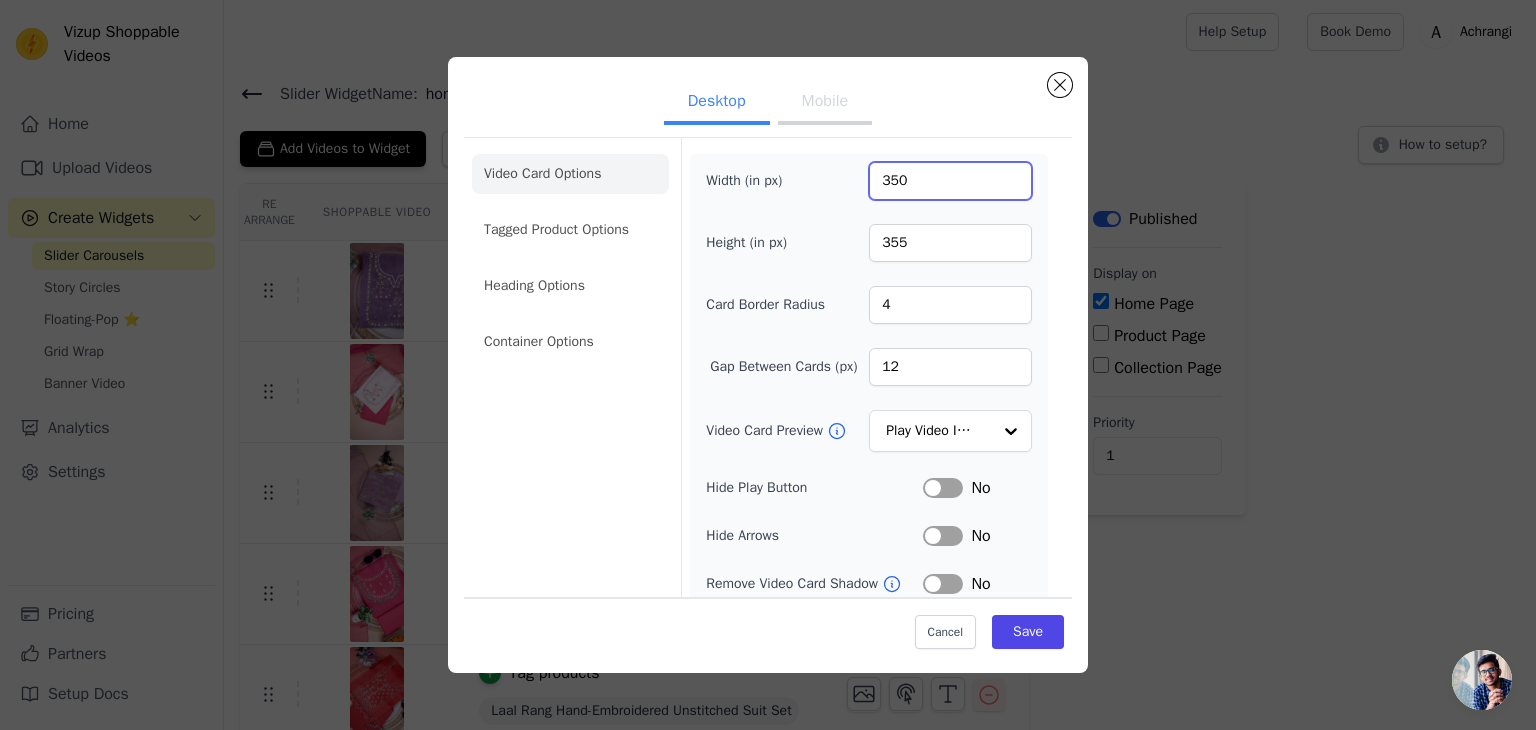 type on "350" 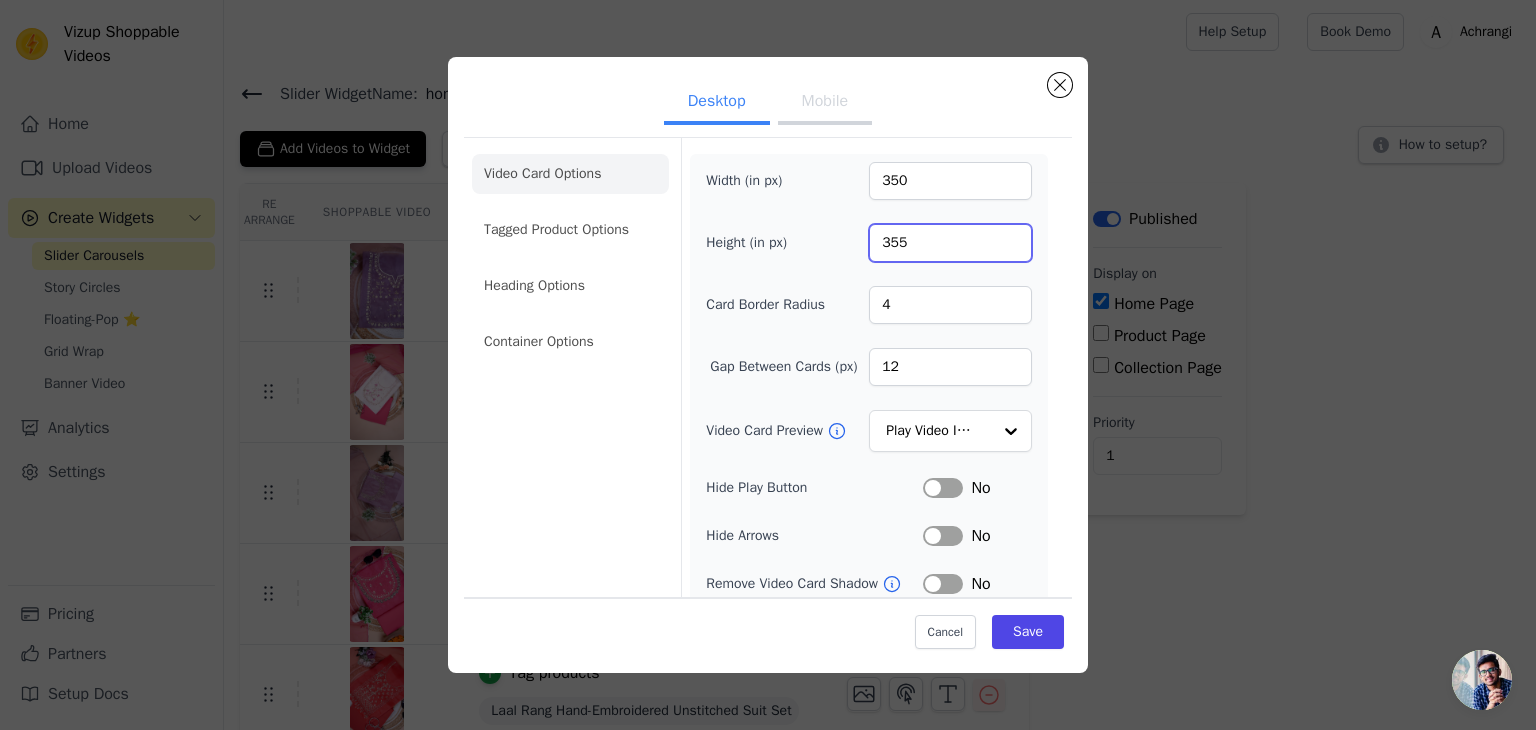 click on "355" at bounding box center (950, 243) 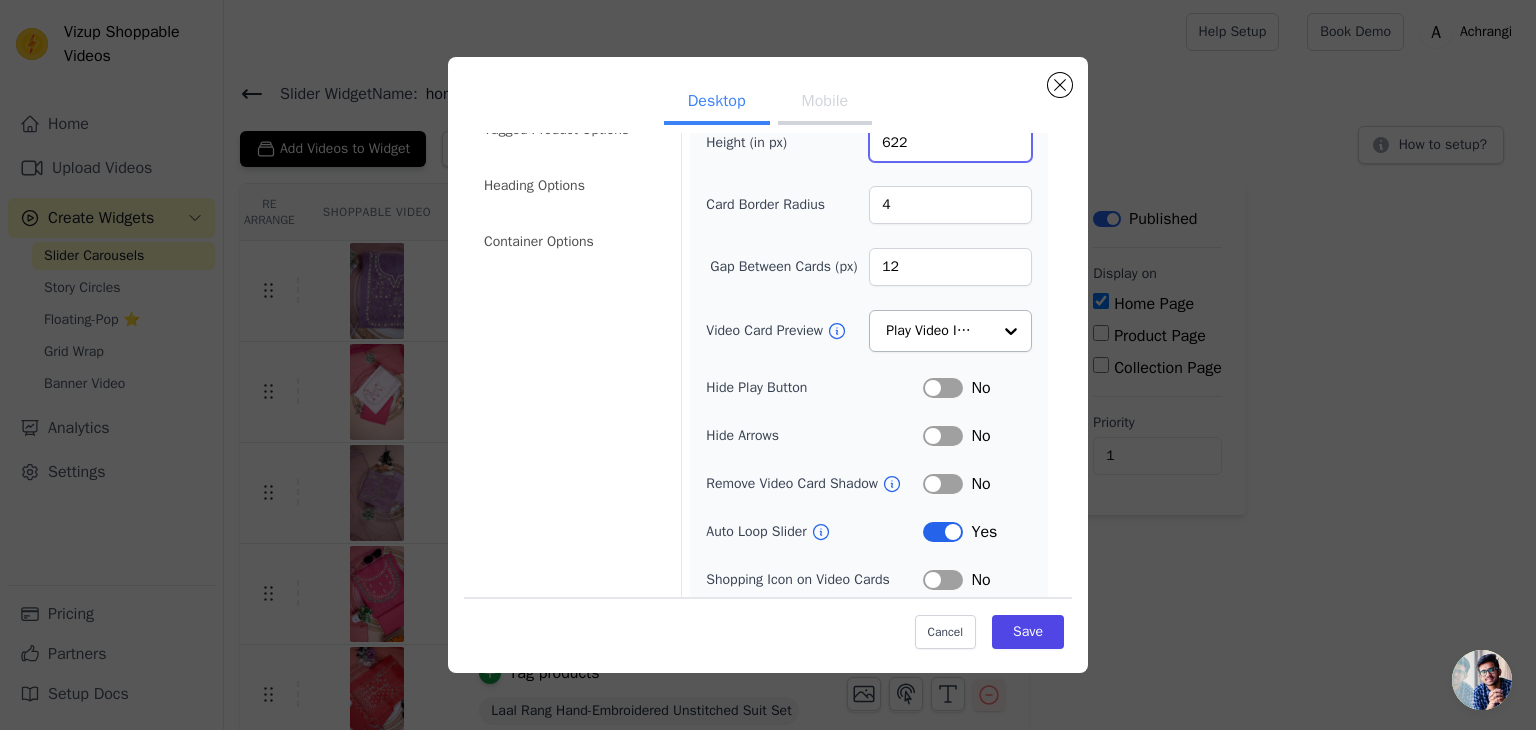scroll, scrollTop: 156, scrollLeft: 0, axis: vertical 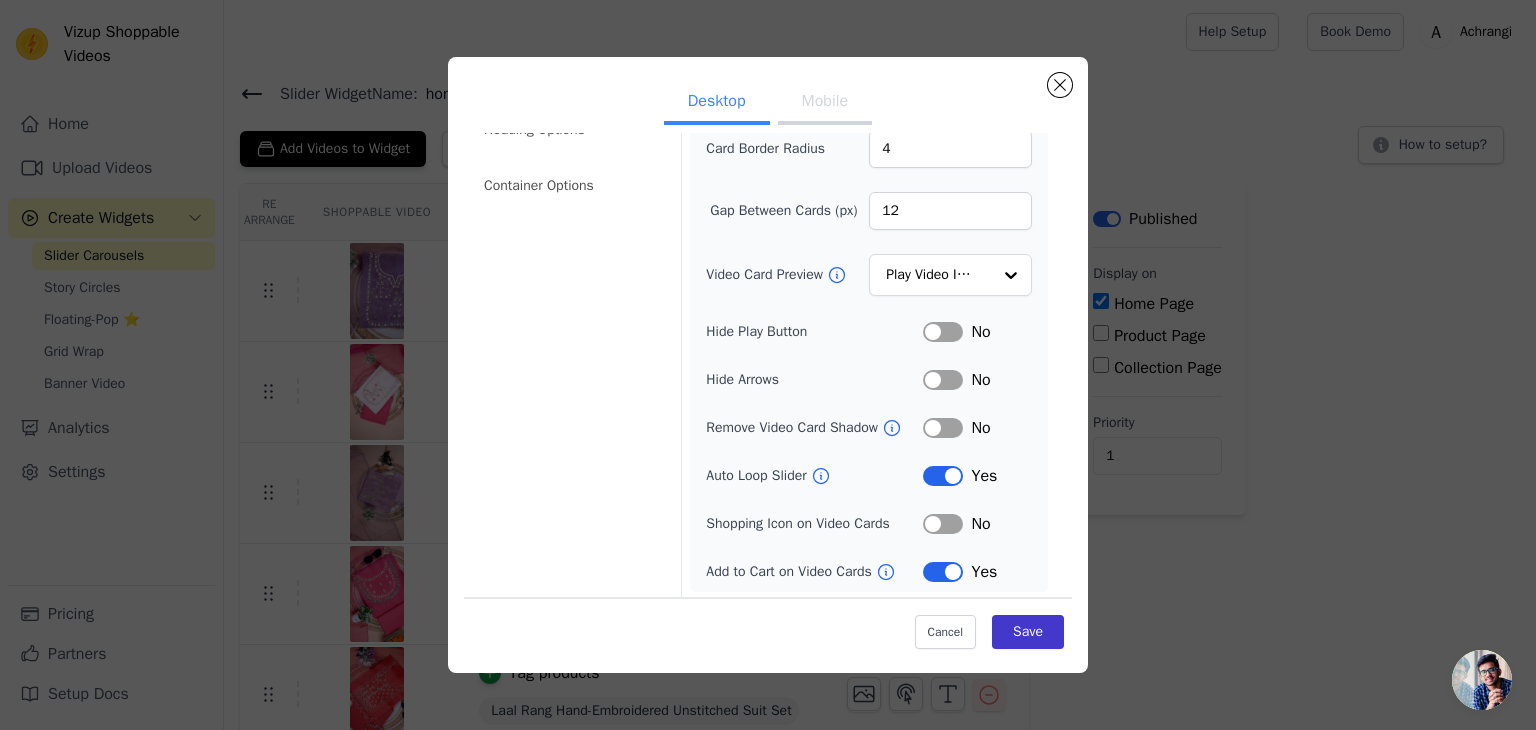 type on "622" 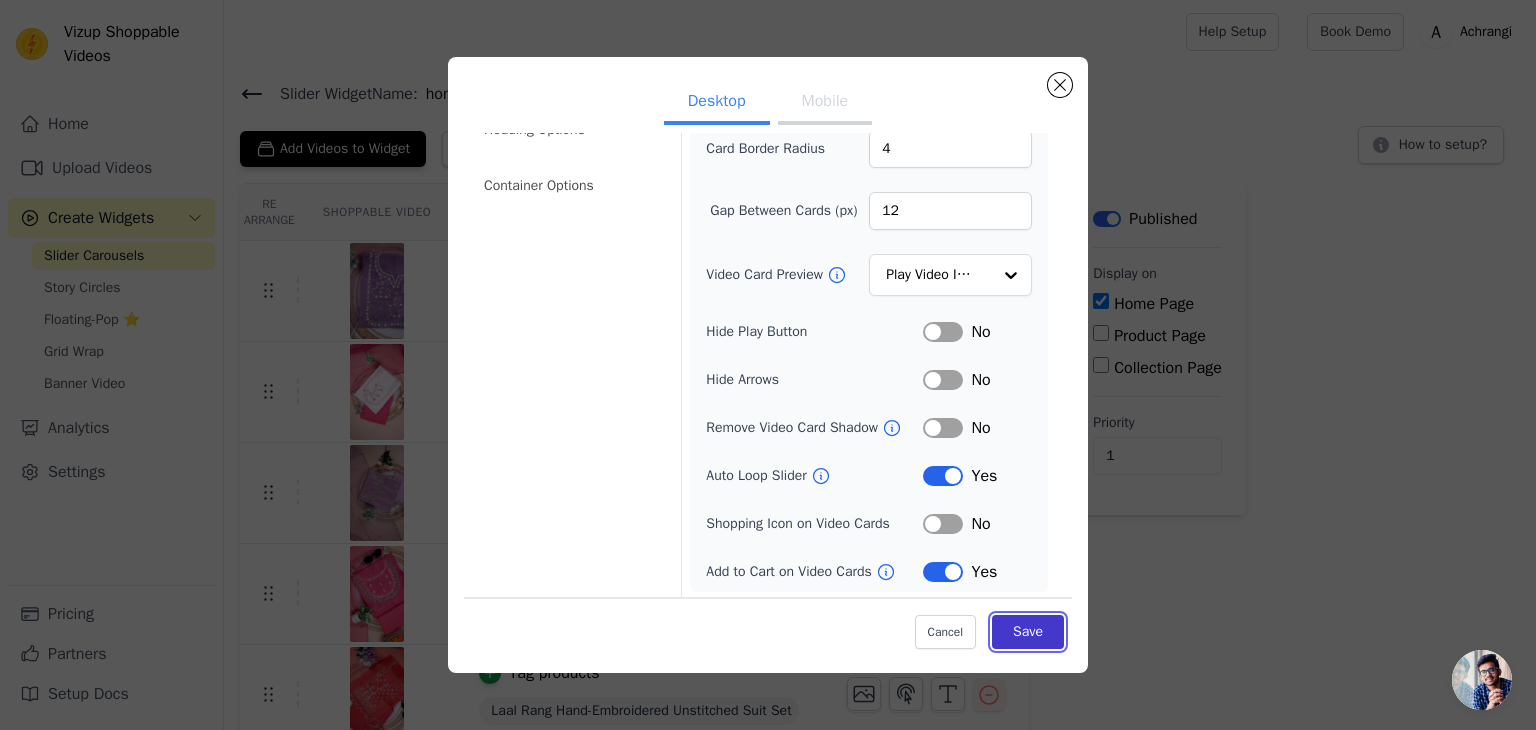 click on "Save" at bounding box center [1028, 632] 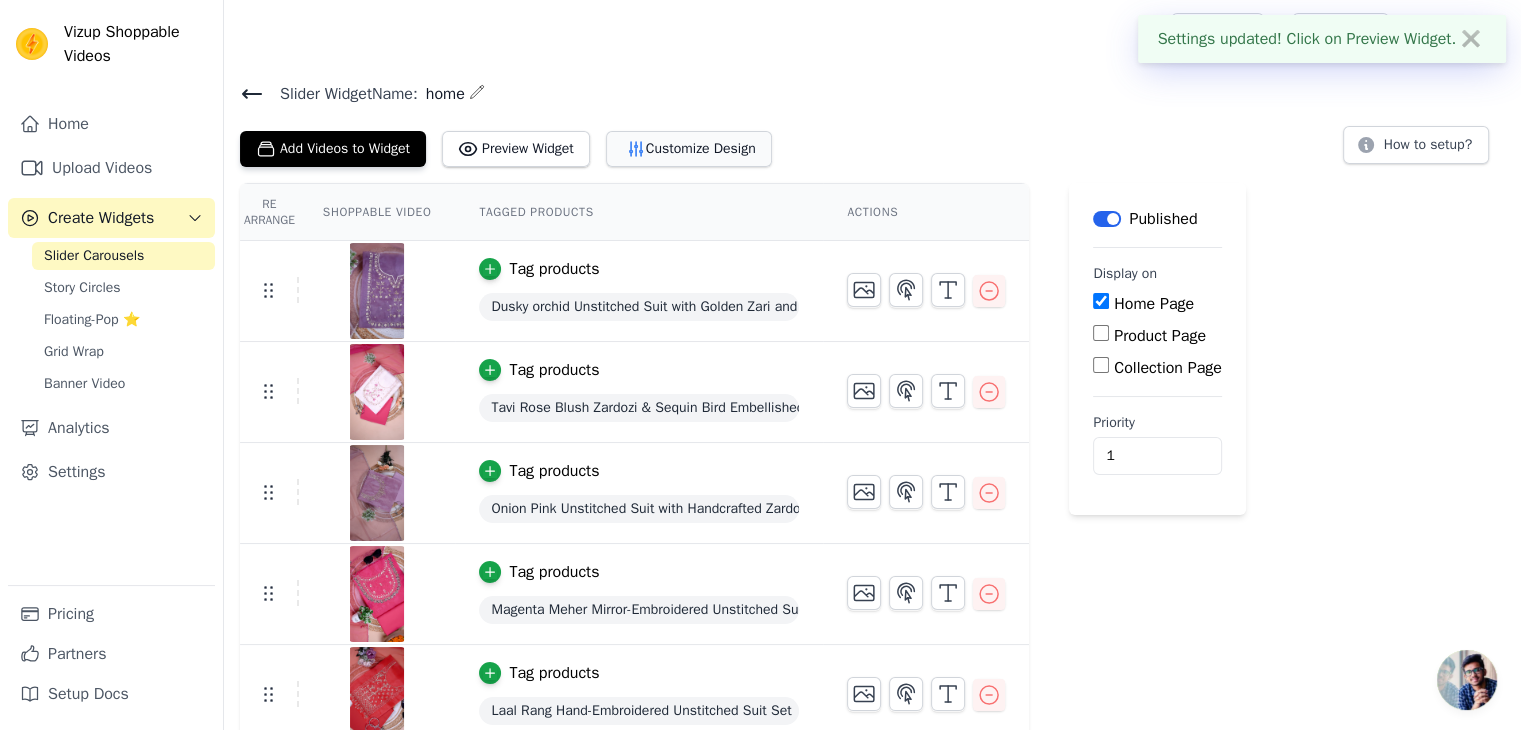 click on "Customize Design" at bounding box center (689, 149) 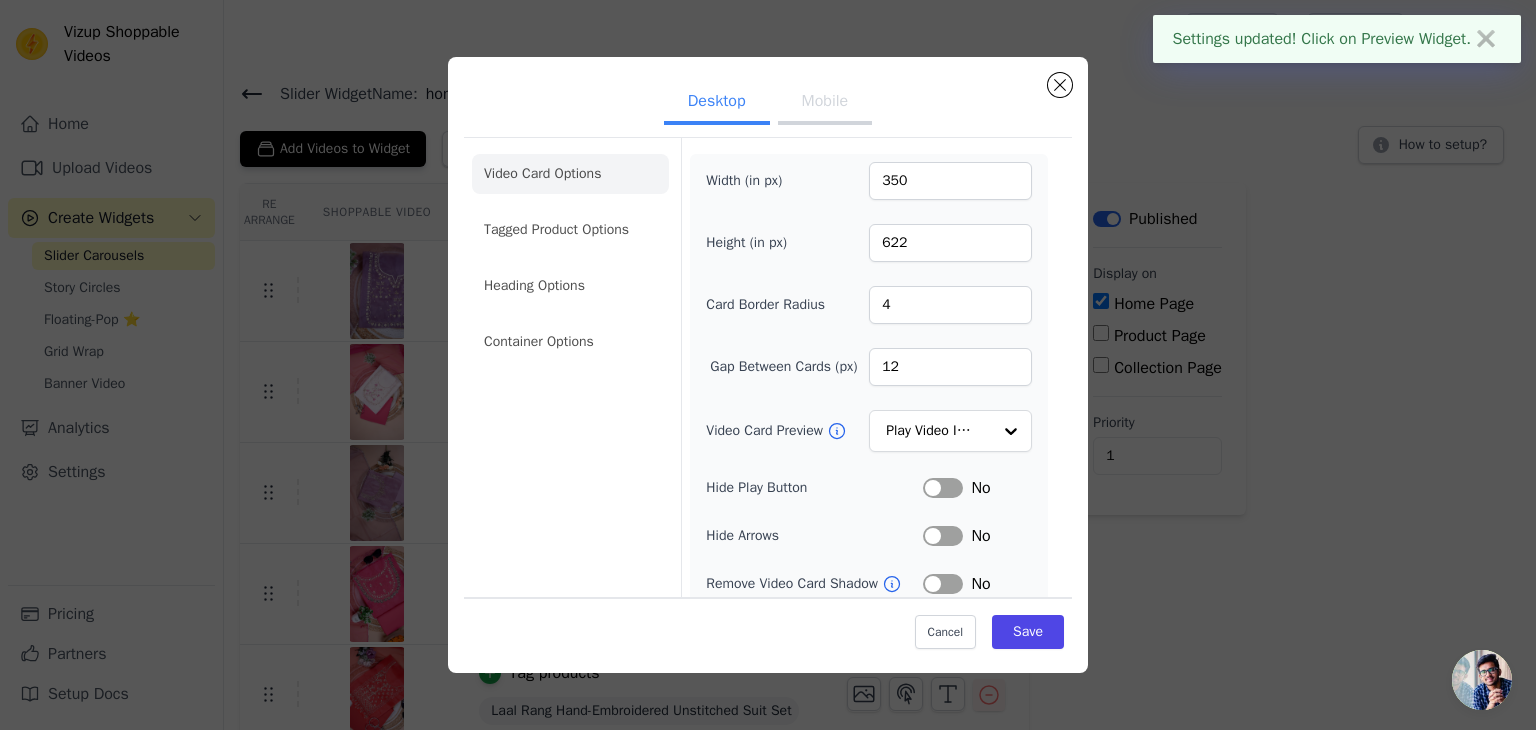 click on "Mobile" at bounding box center (825, 103) 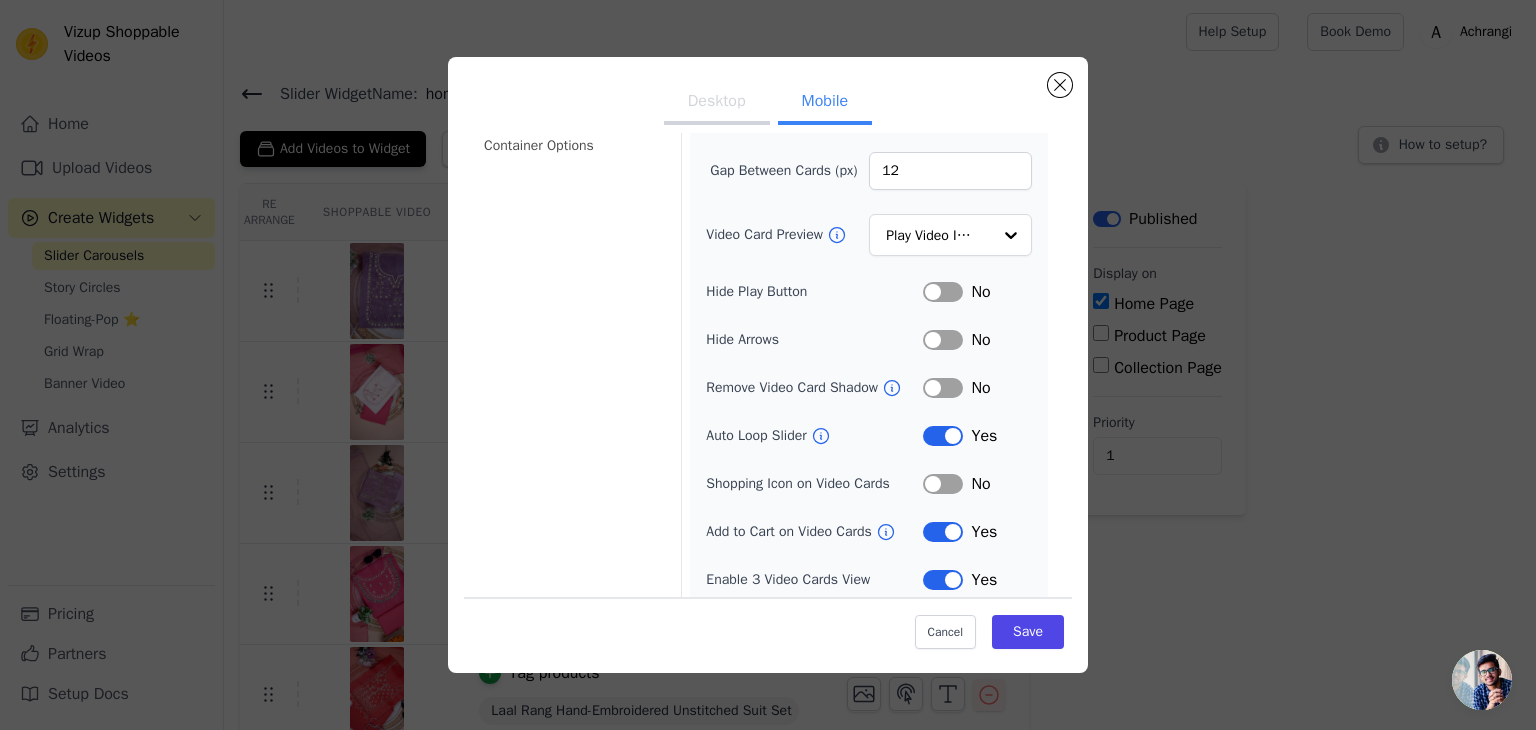 scroll, scrollTop: 204, scrollLeft: 0, axis: vertical 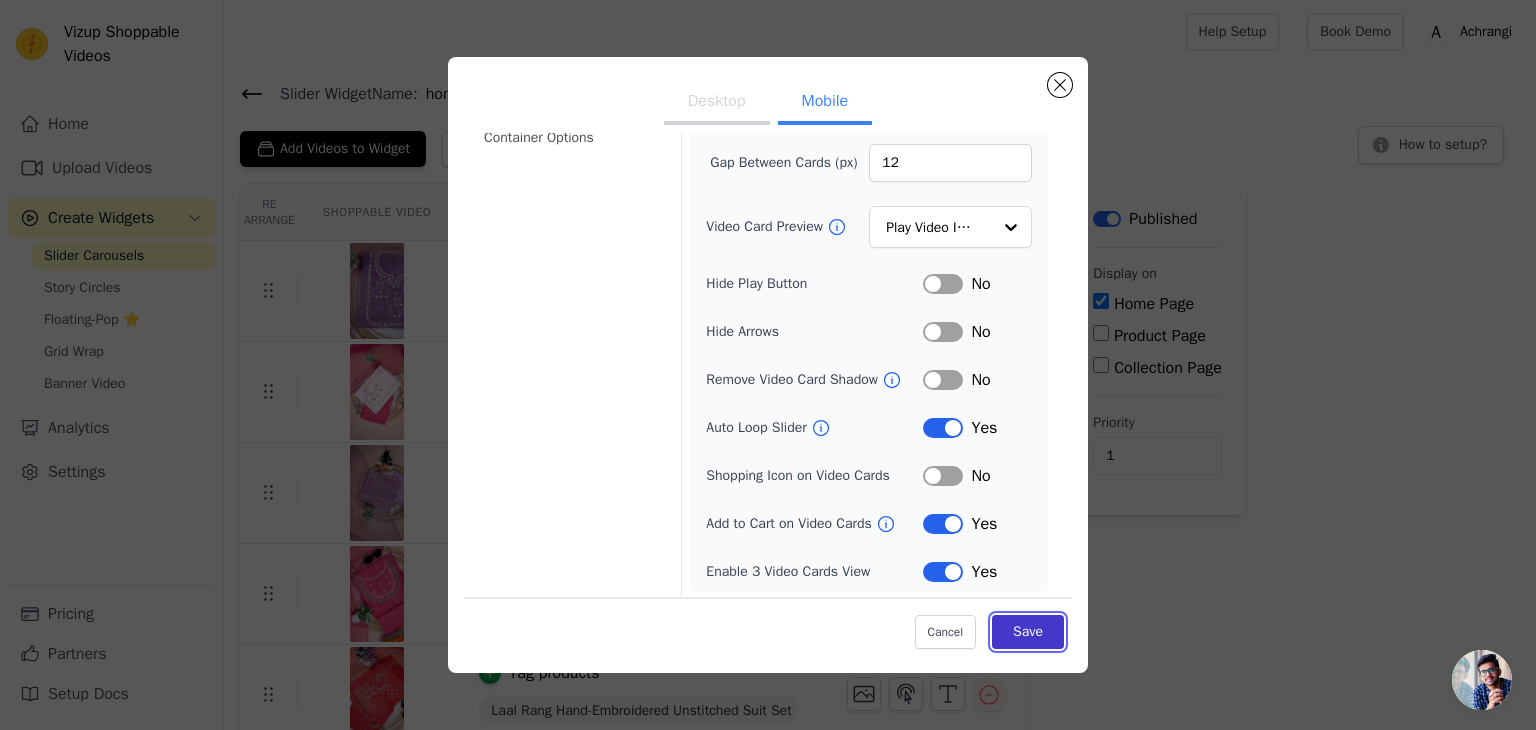 click on "Save" at bounding box center [1028, 632] 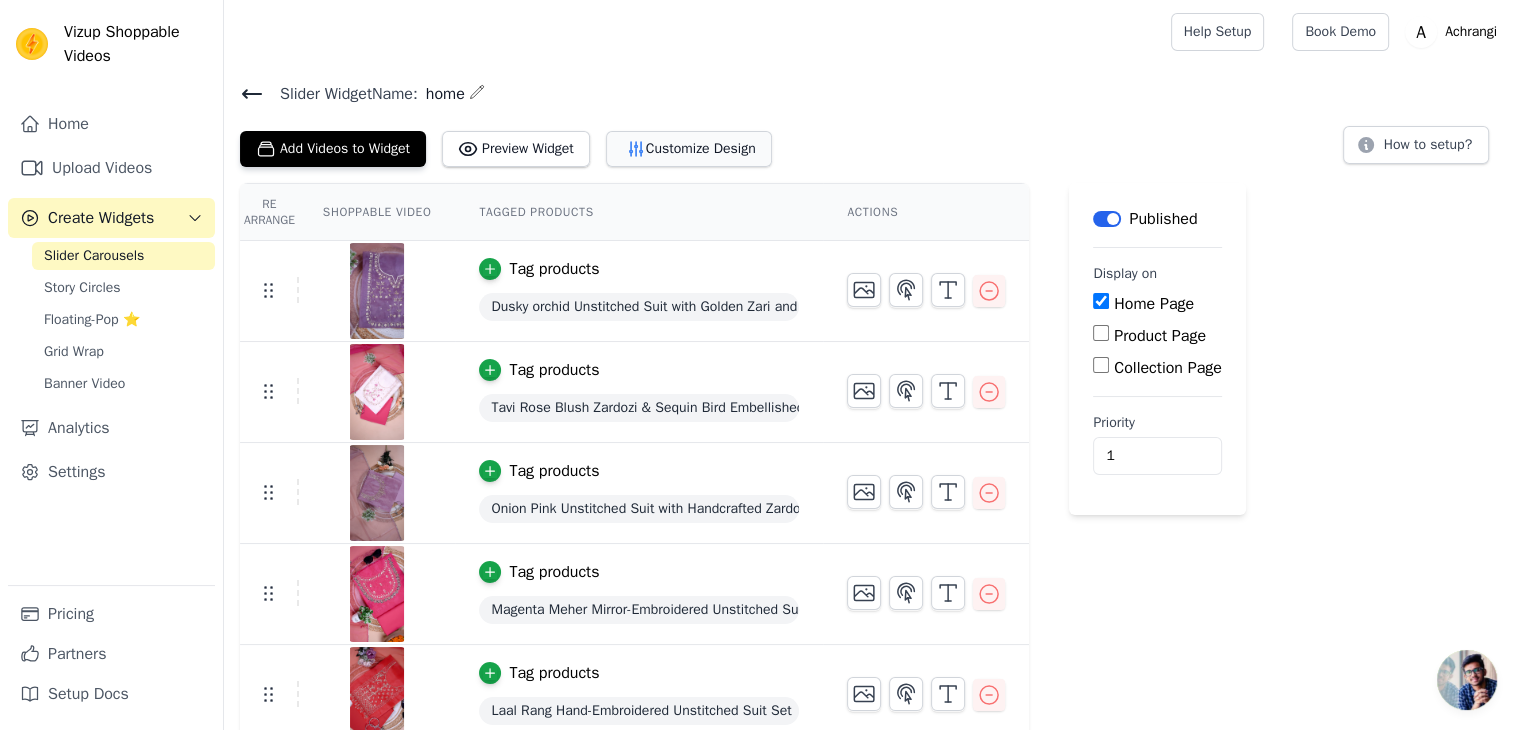 click on "Customize Design" at bounding box center [689, 149] 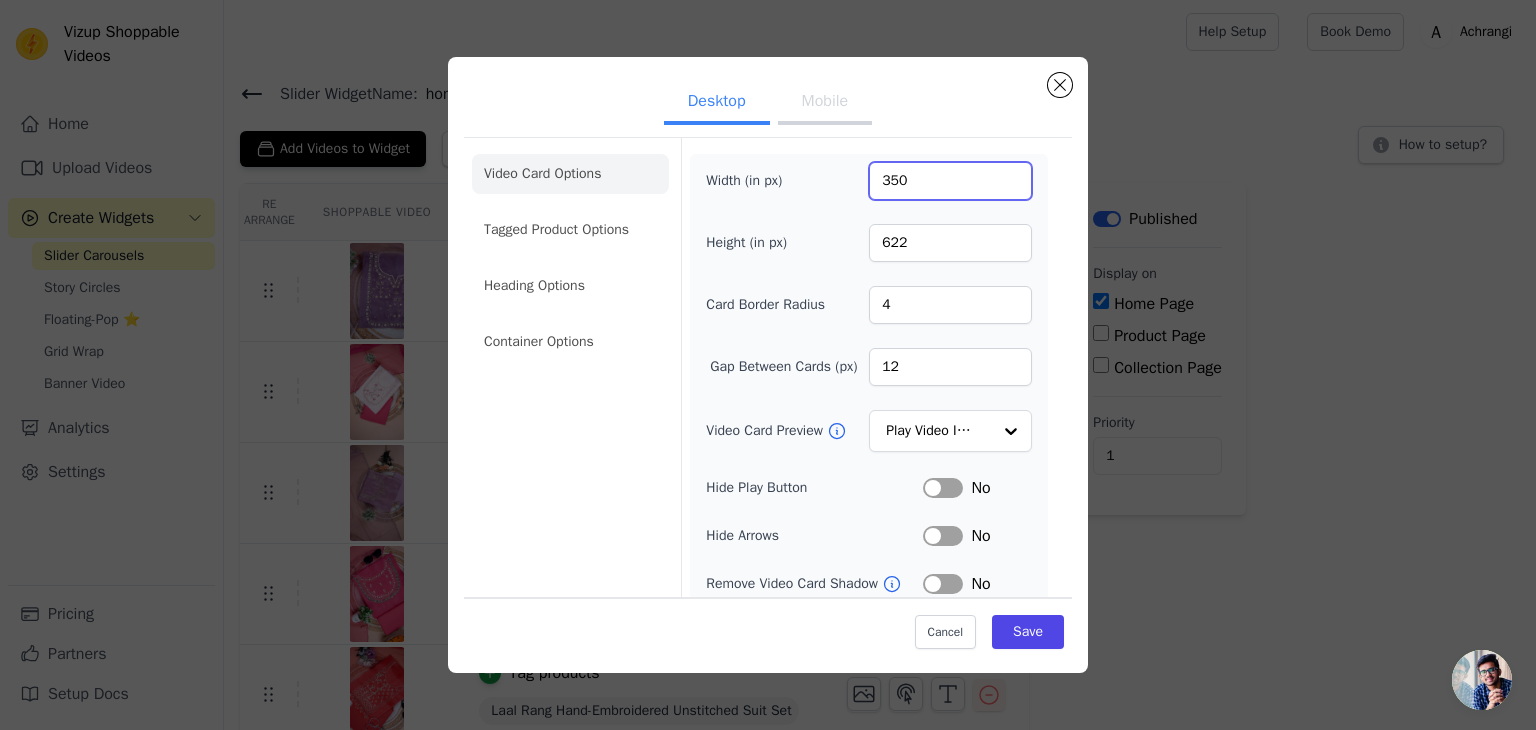 drag, startPoint x: 876, startPoint y: 184, endPoint x: 828, endPoint y: 184, distance: 48 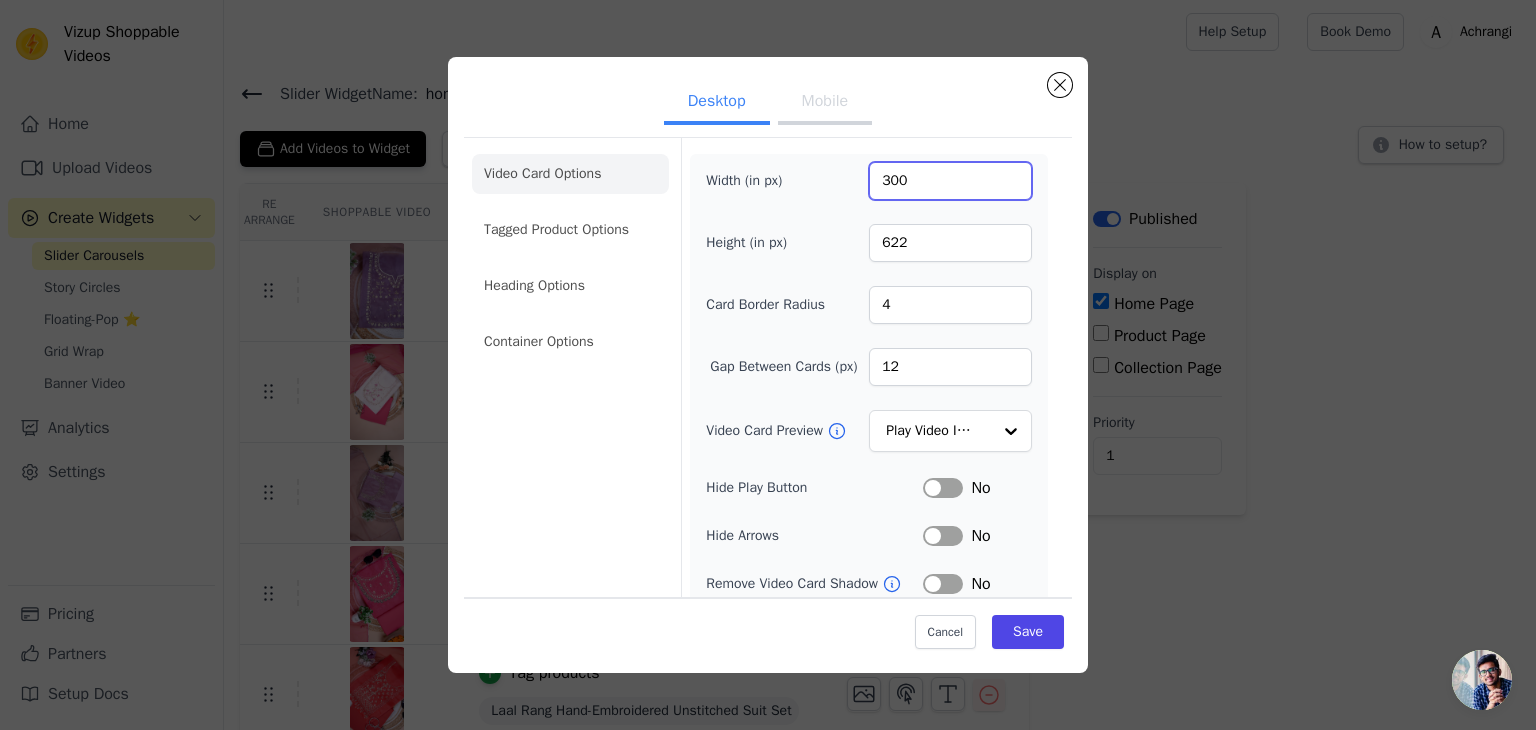type on "300" 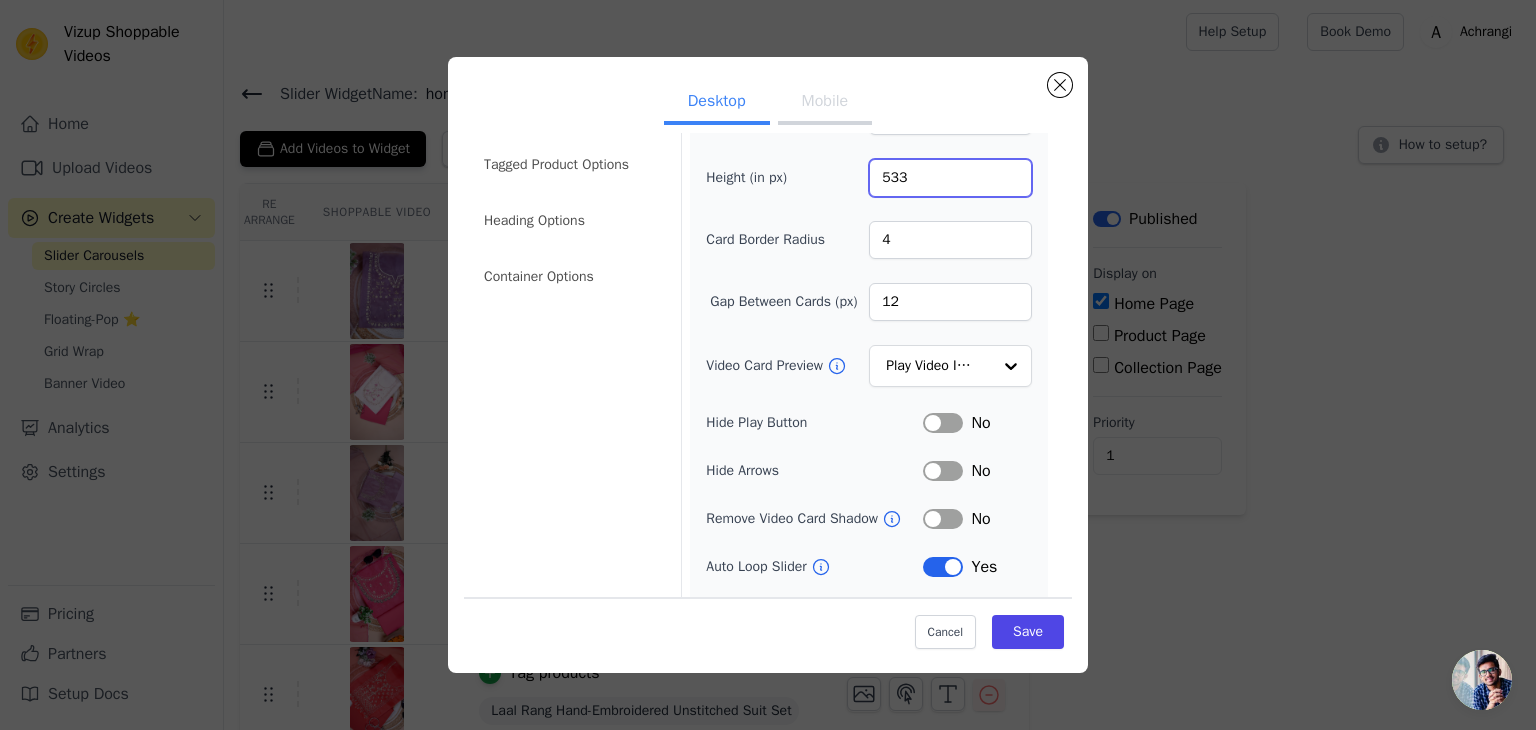 scroll, scrollTop: 100, scrollLeft: 0, axis: vertical 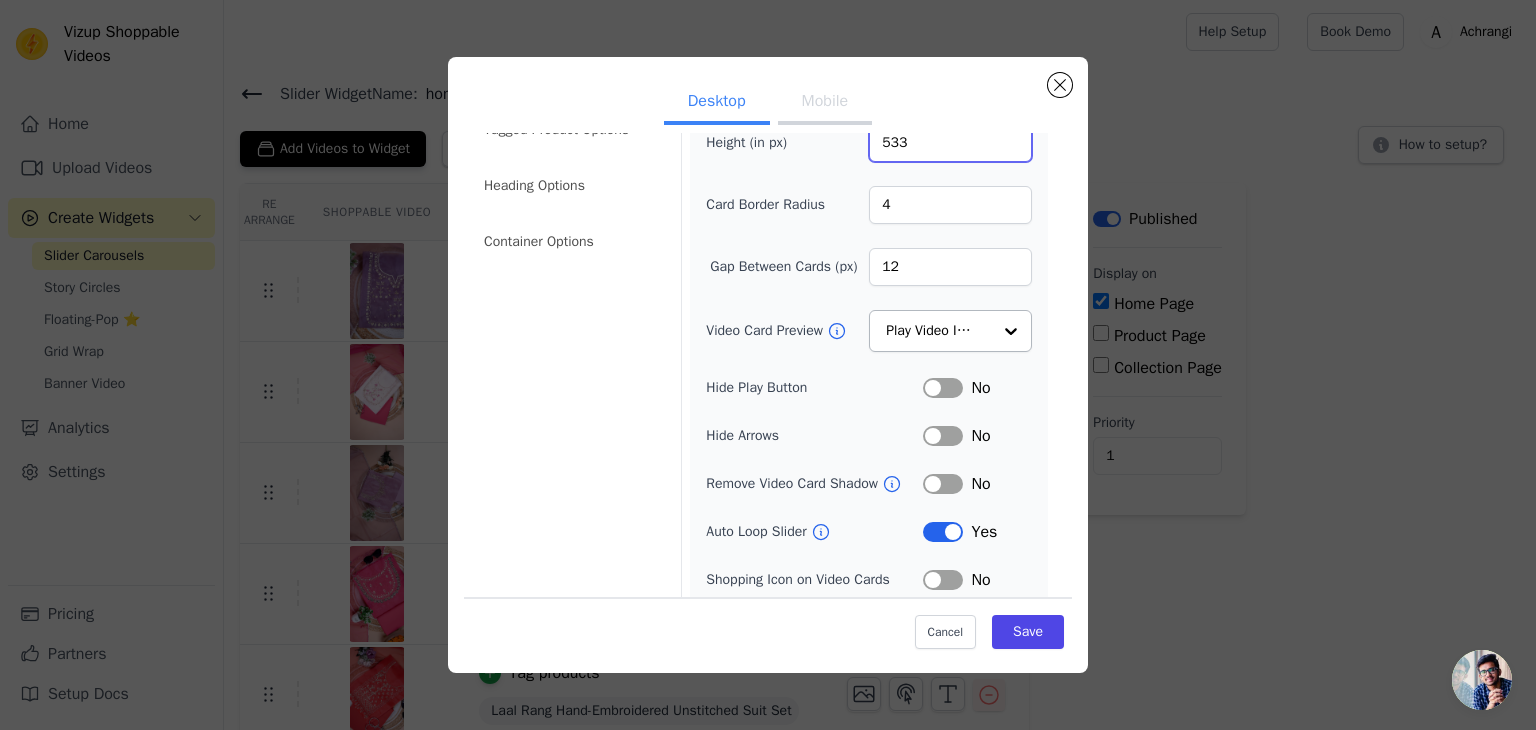 type on "533" 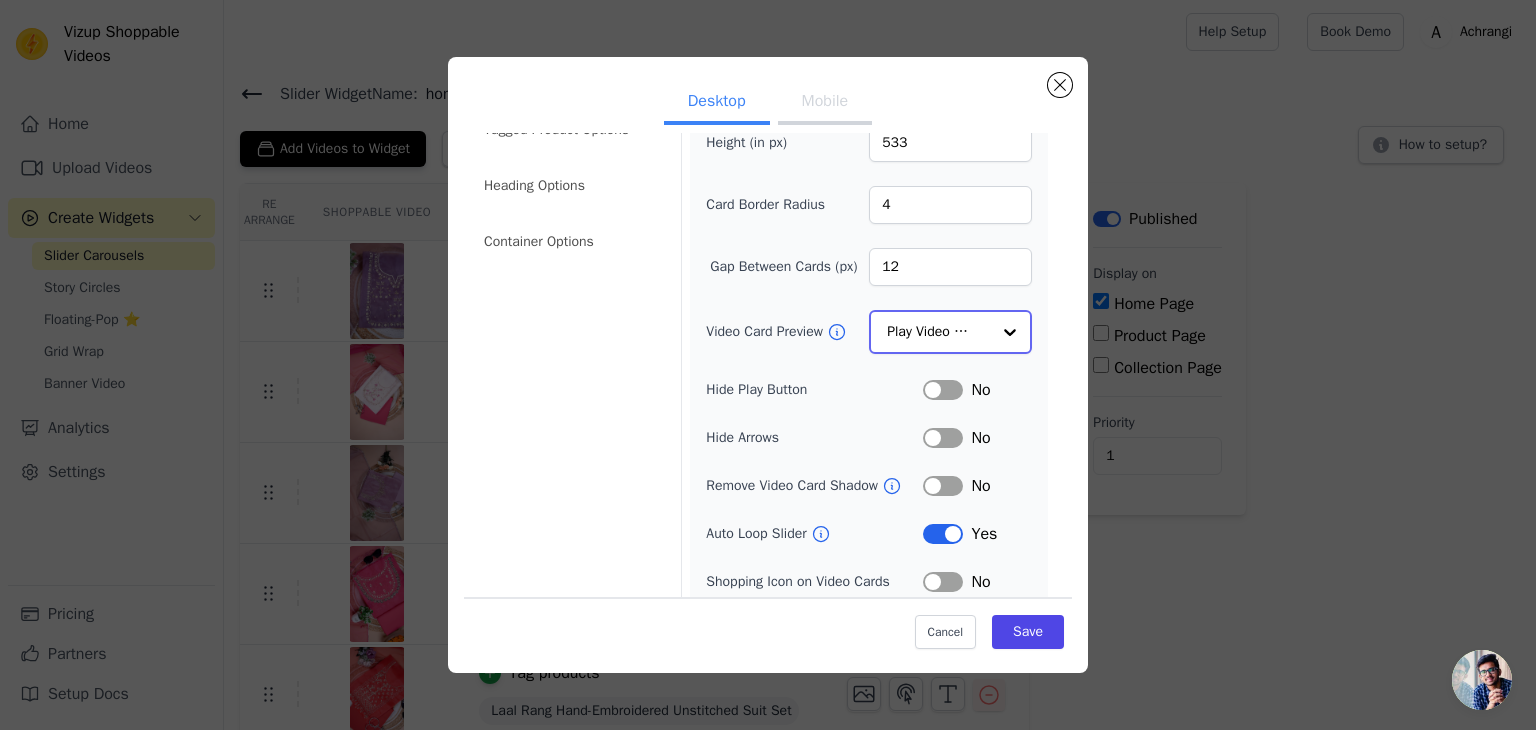 click on "Video Card Preview" 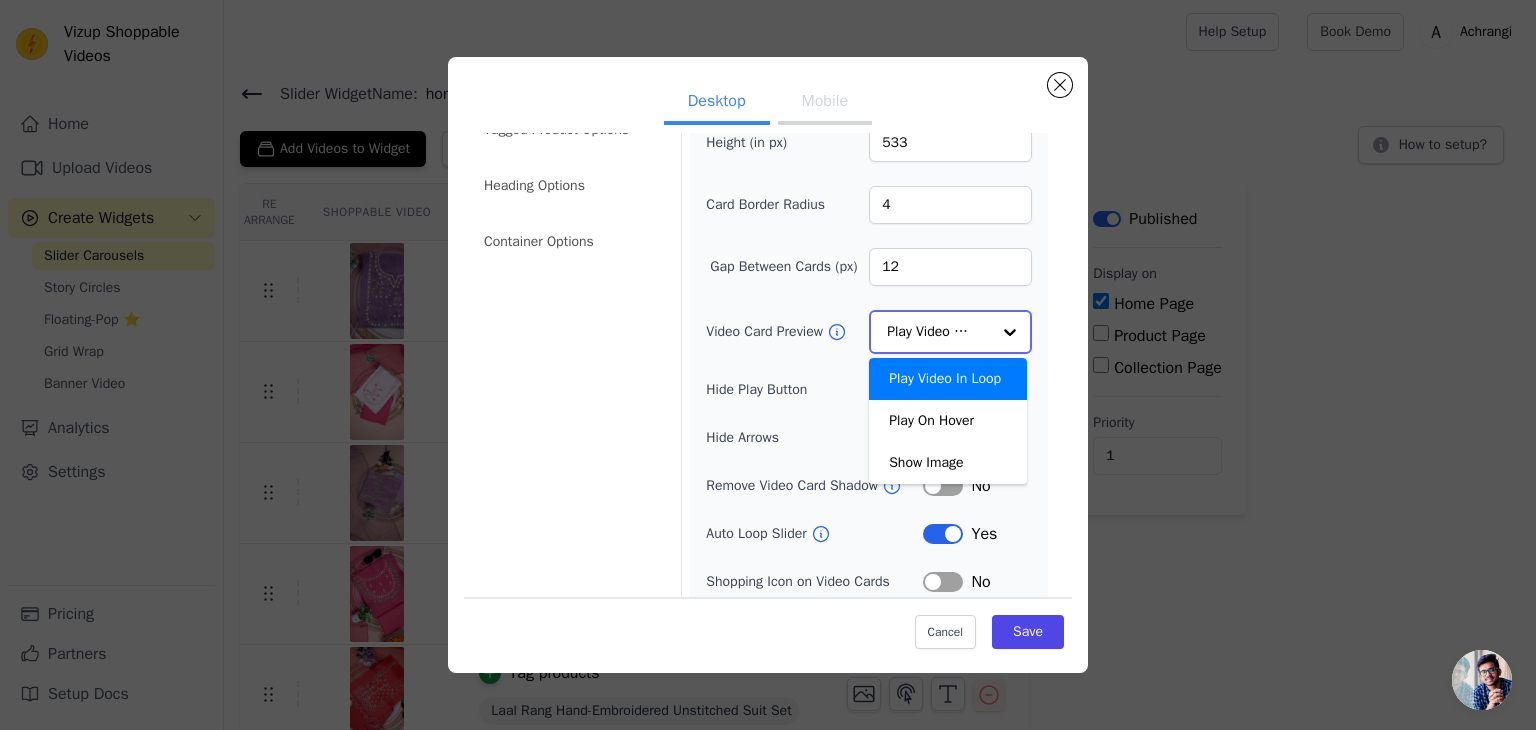 click on "Video Card Preview" 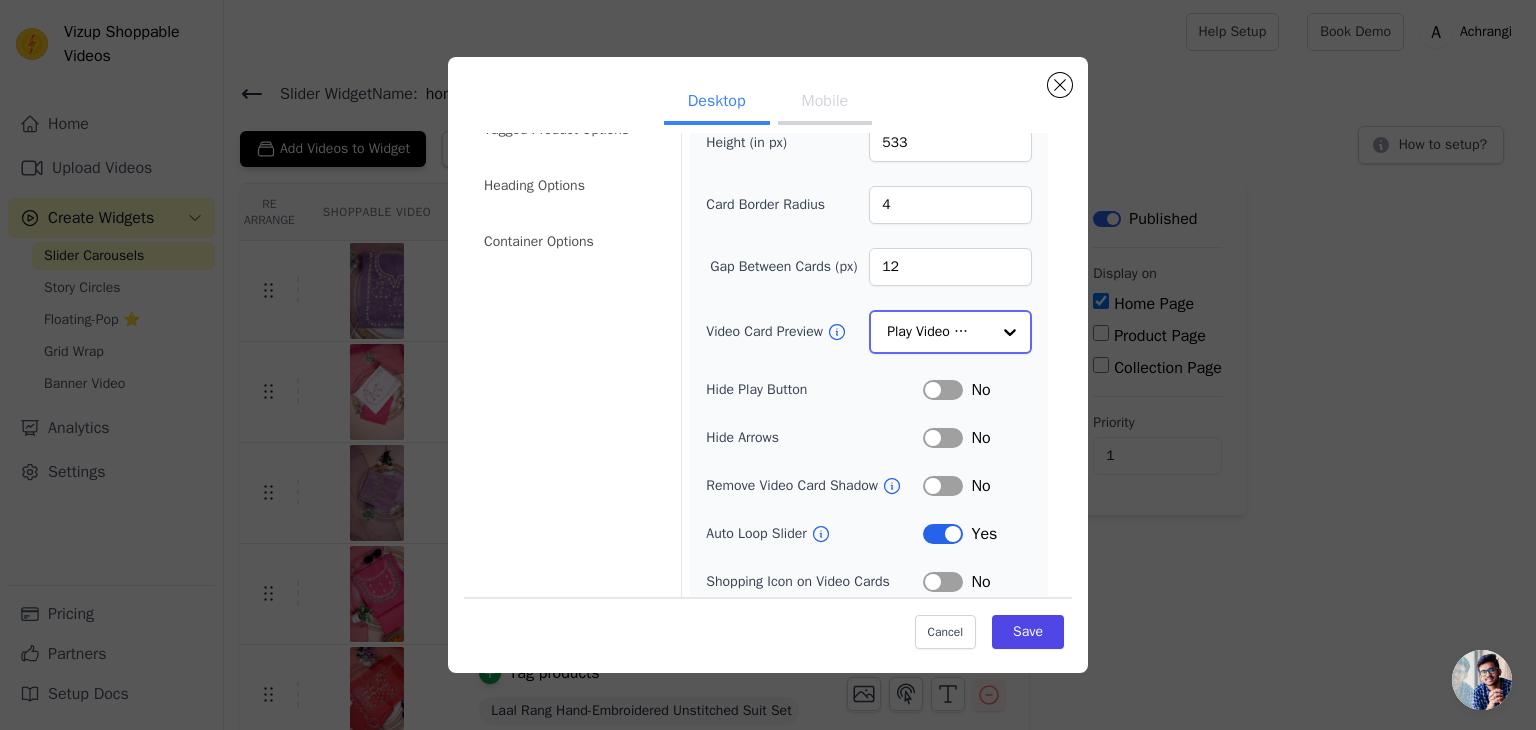 scroll, scrollTop: 157, scrollLeft: 0, axis: vertical 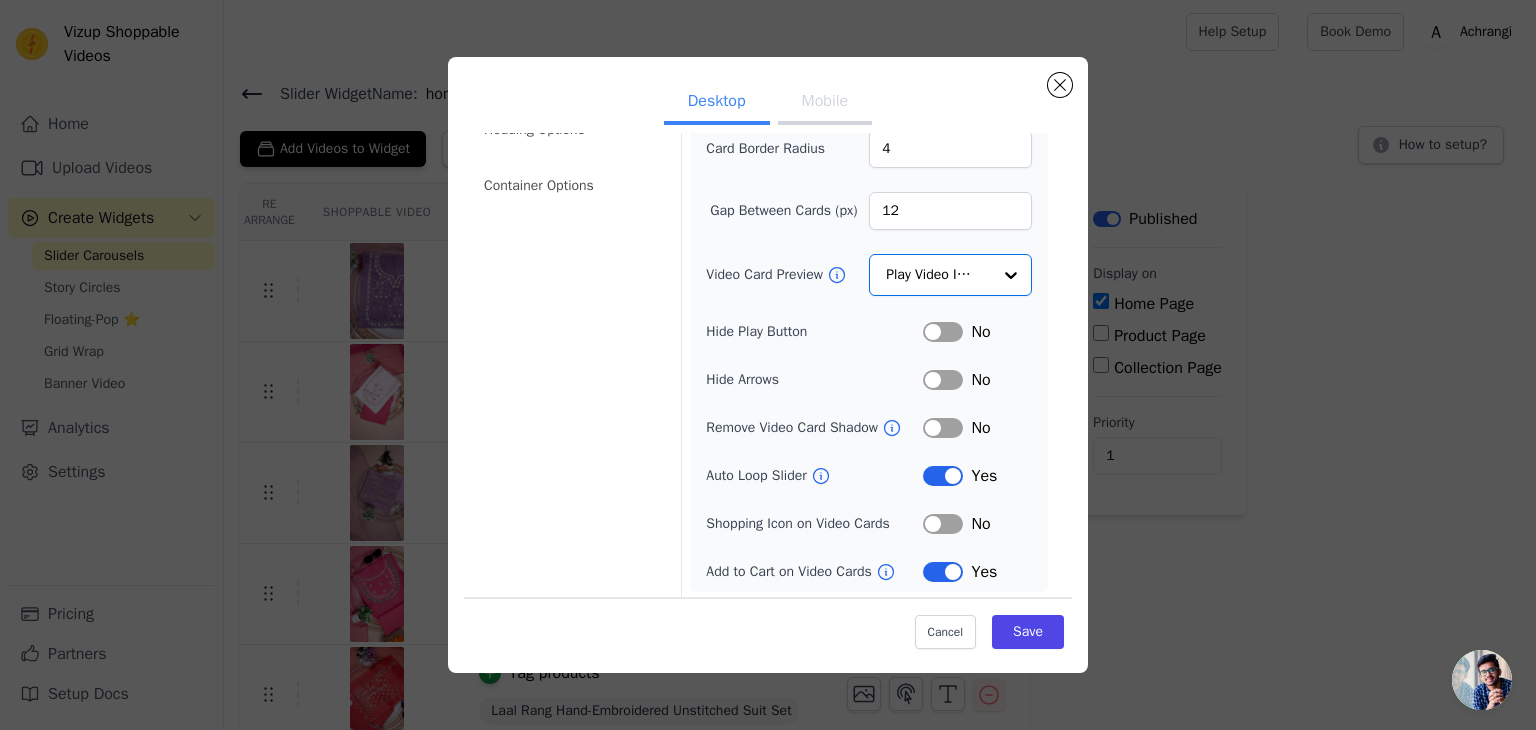 click on "Label" at bounding box center (943, 524) 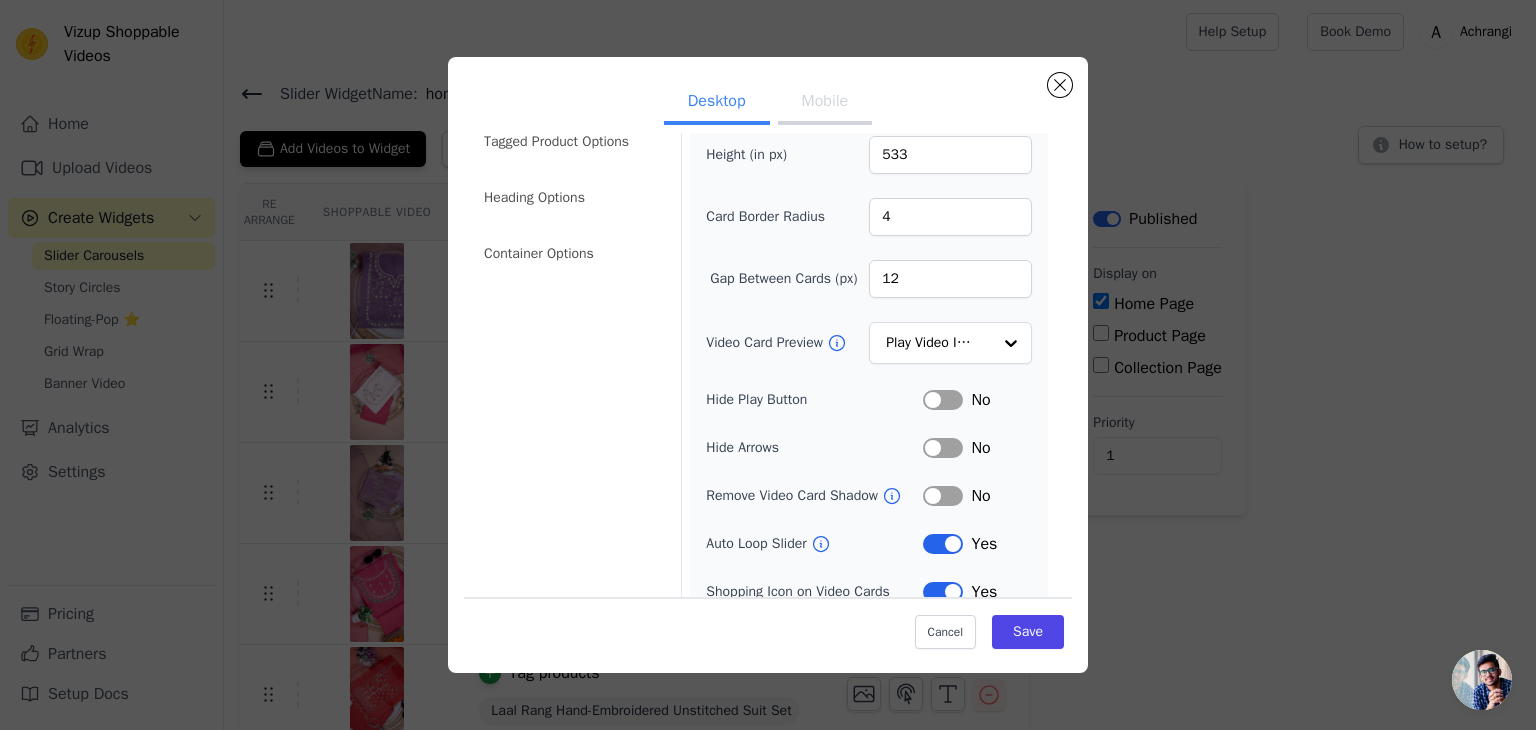 scroll, scrollTop: 0, scrollLeft: 0, axis: both 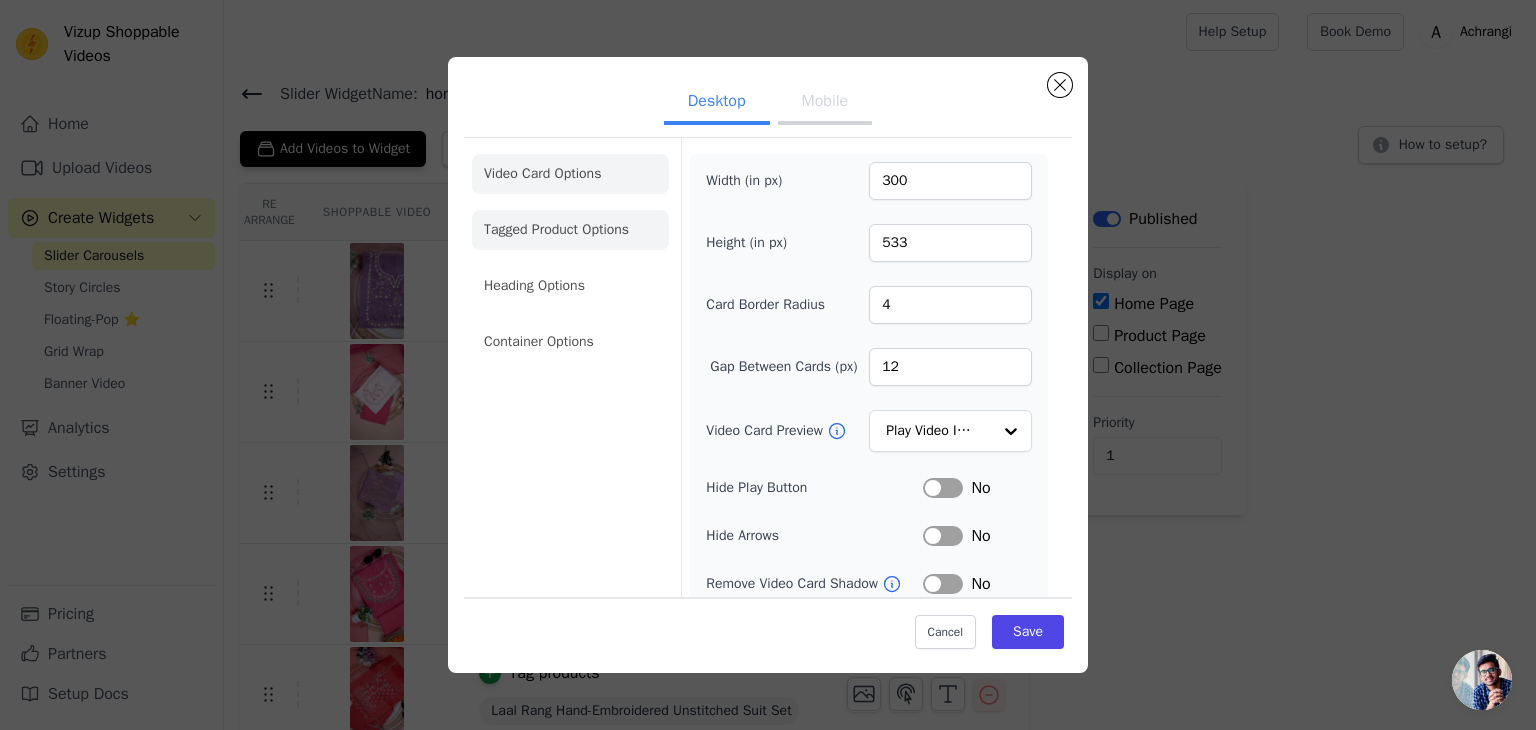 click on "Tagged Product Options" 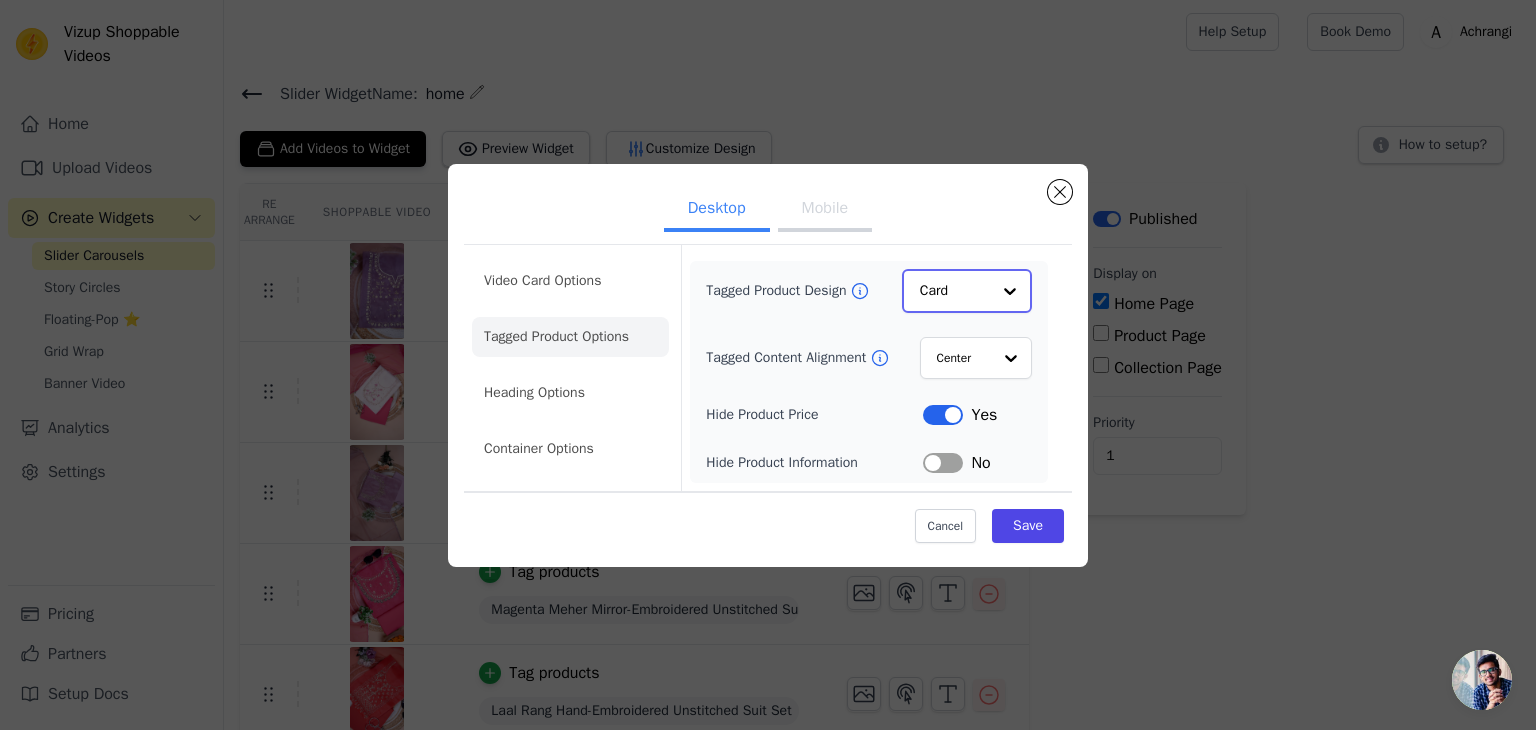 click on "Tagged Product Design" 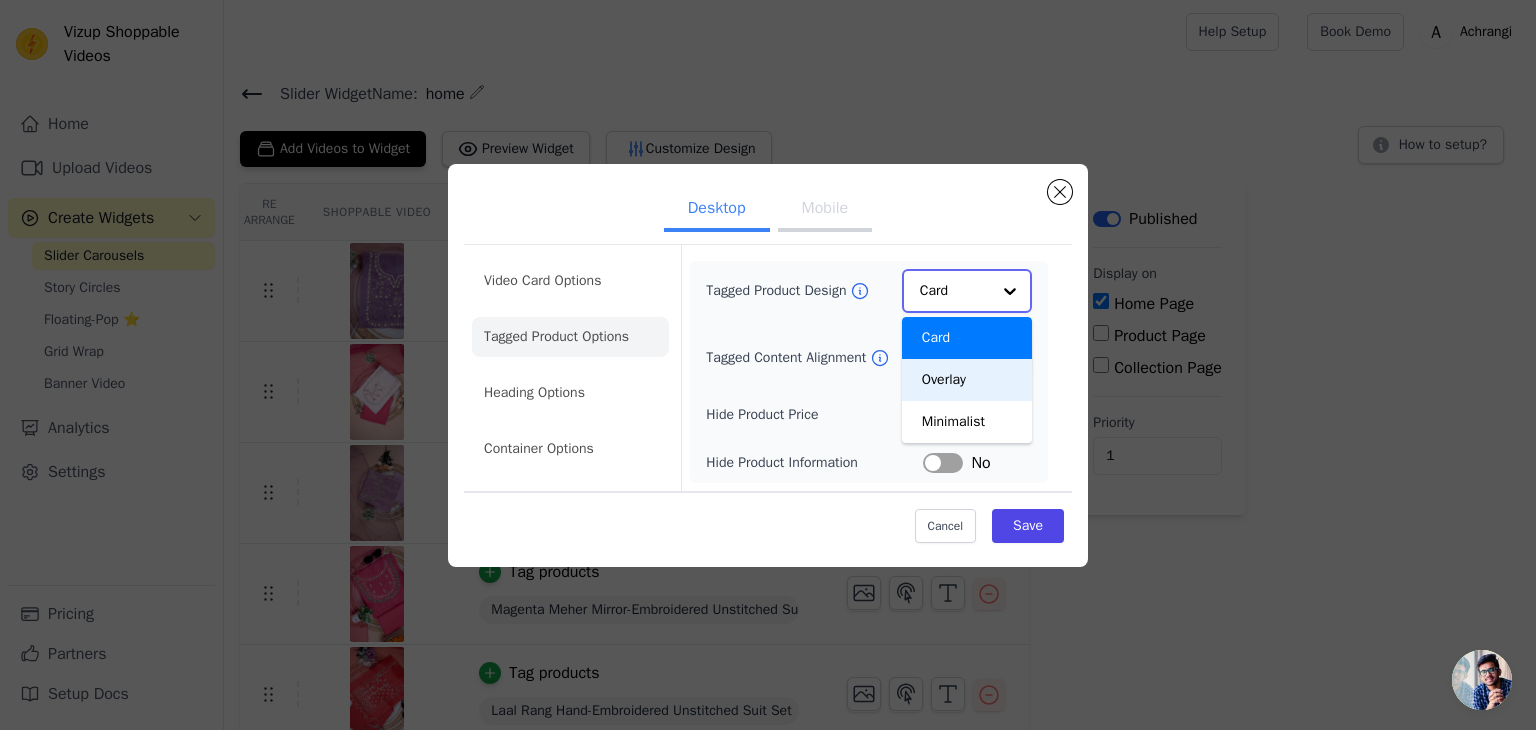 click on "Overlay" at bounding box center (967, 380) 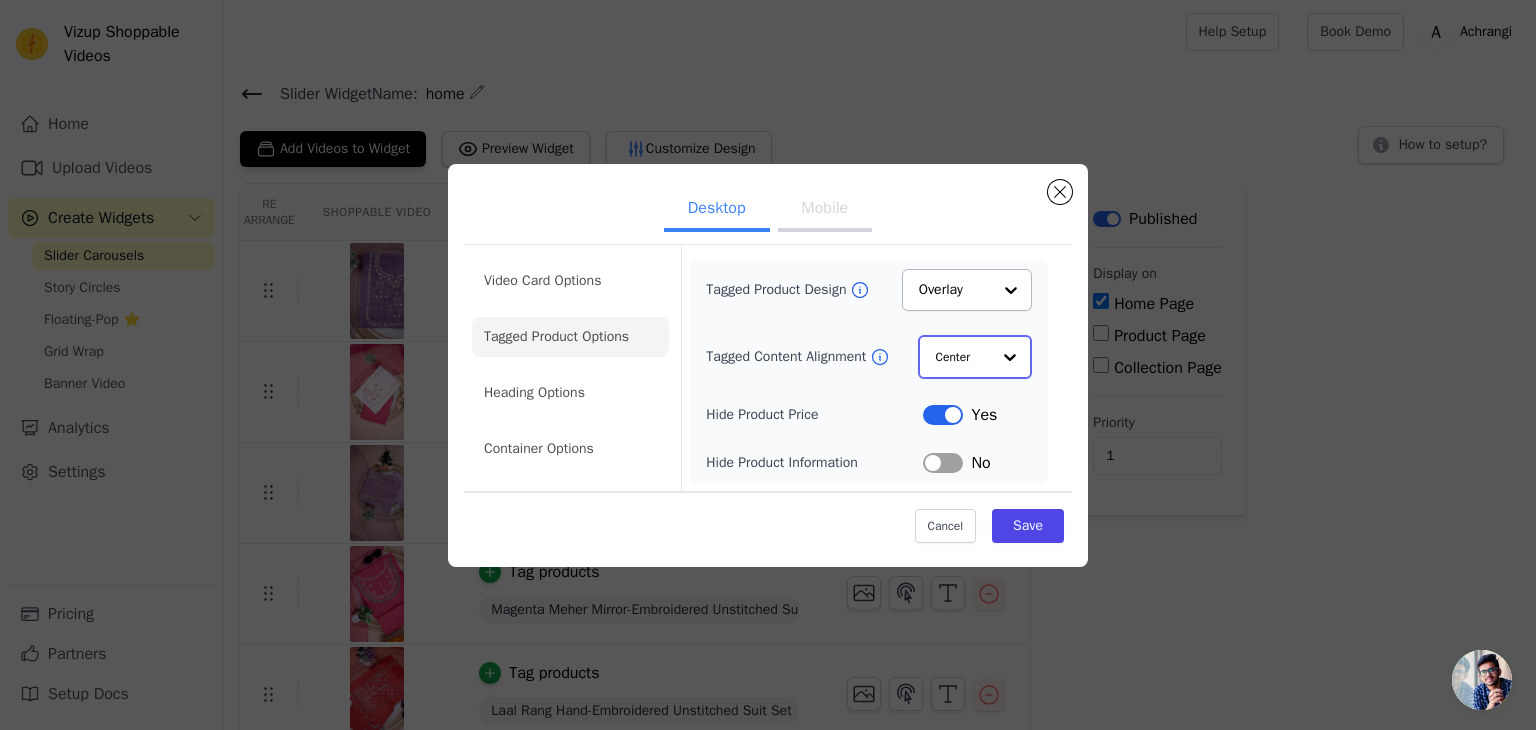 click on "Tagged Content Alignment" 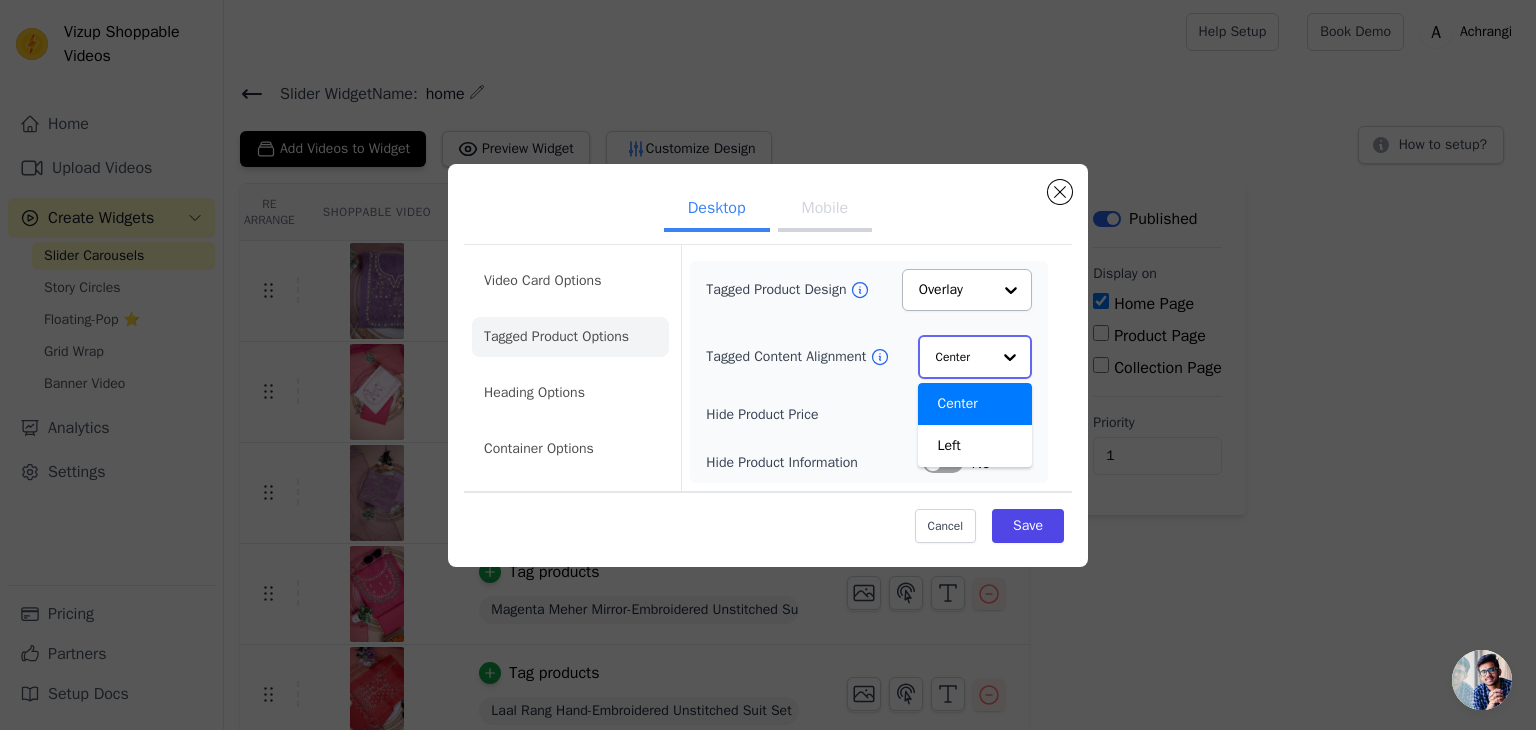 click on "Tagged Content Alignment" 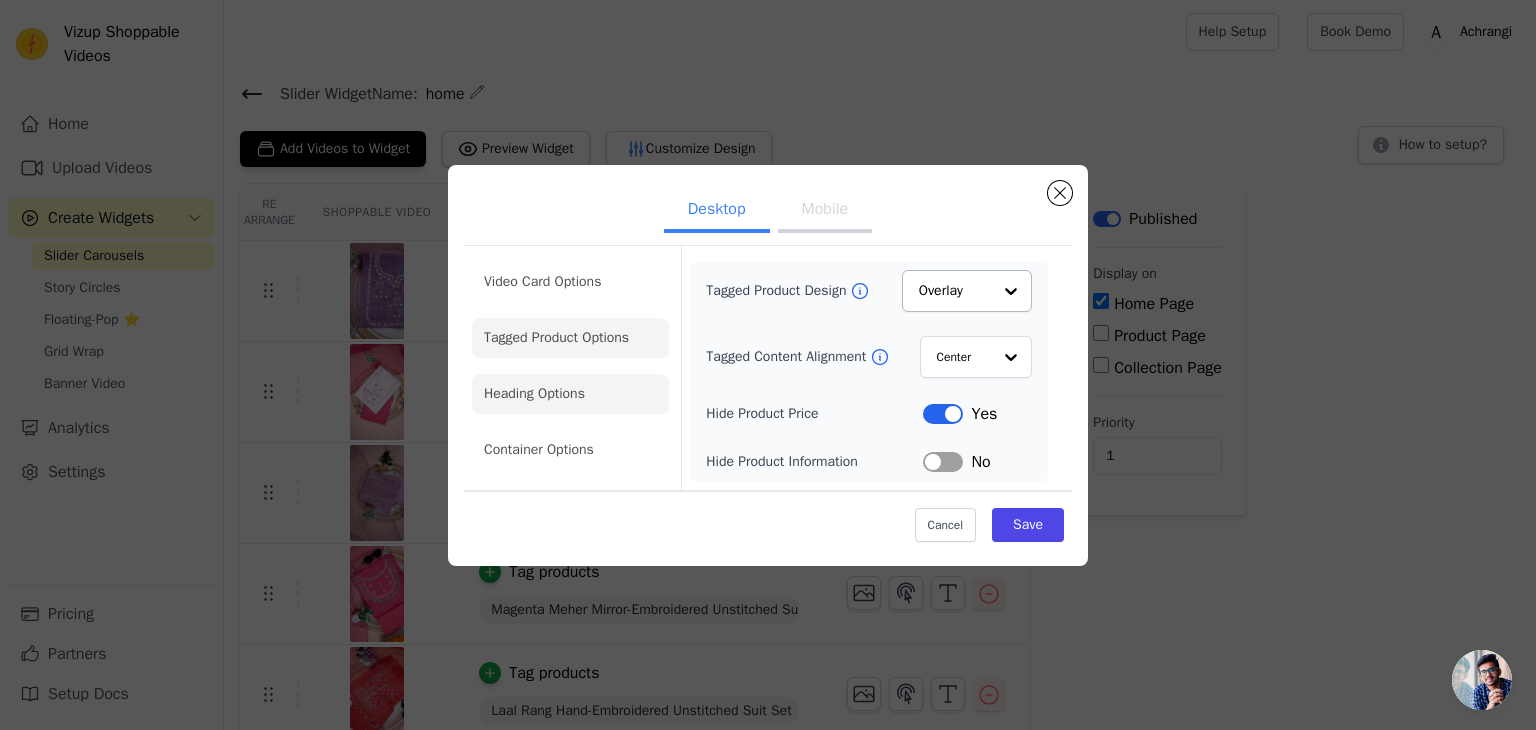 click on "Heading Options" 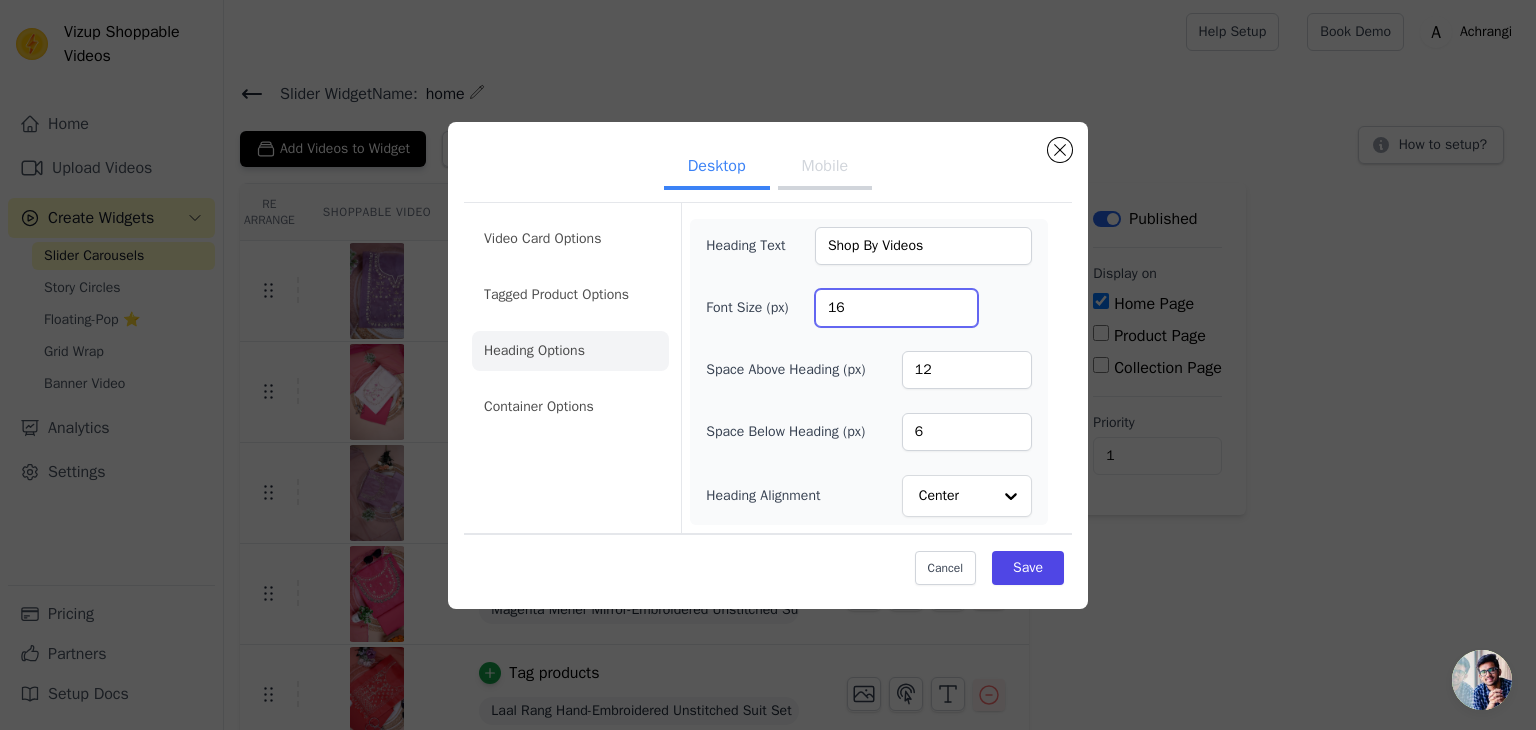 click on "Font Size (px)   16" at bounding box center [869, 308] 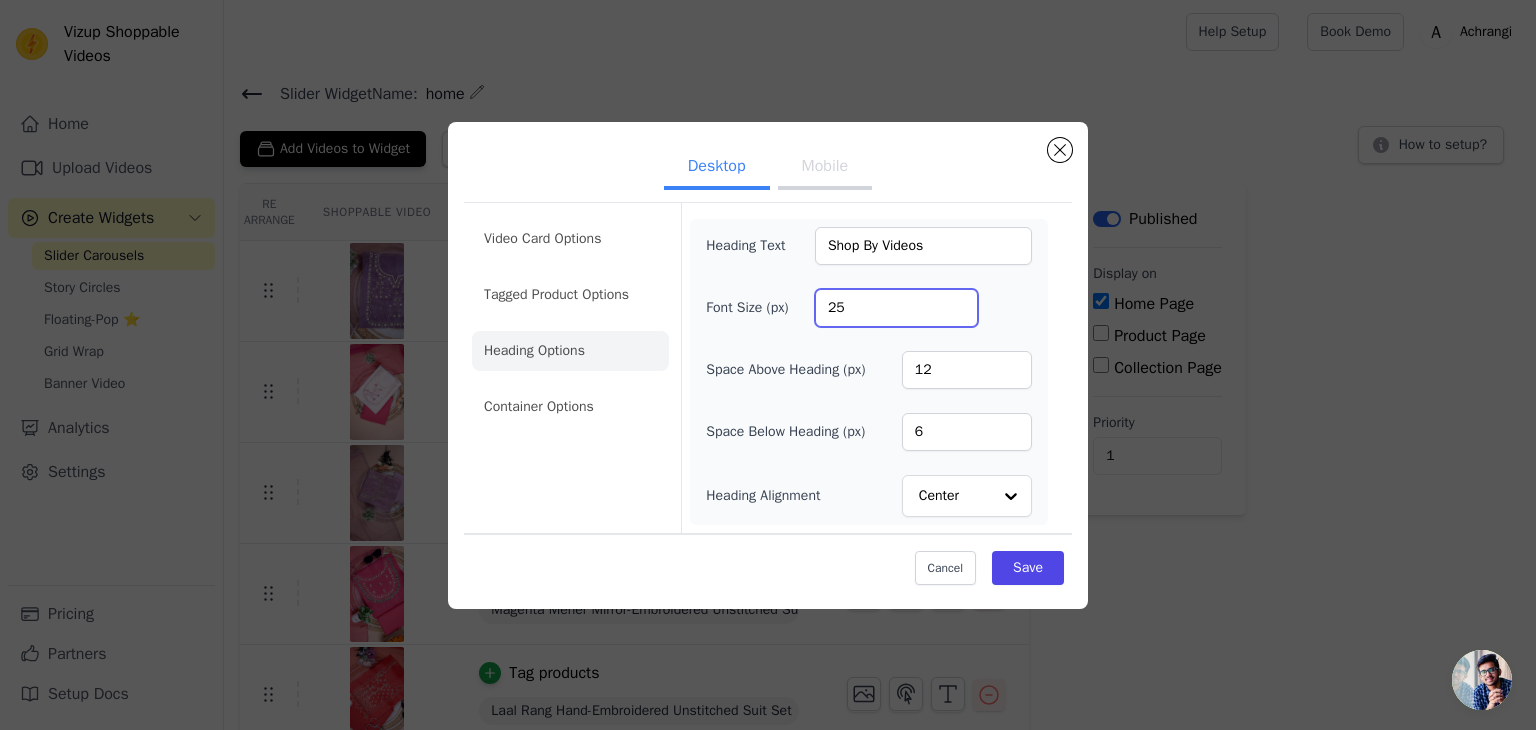 type on "25" 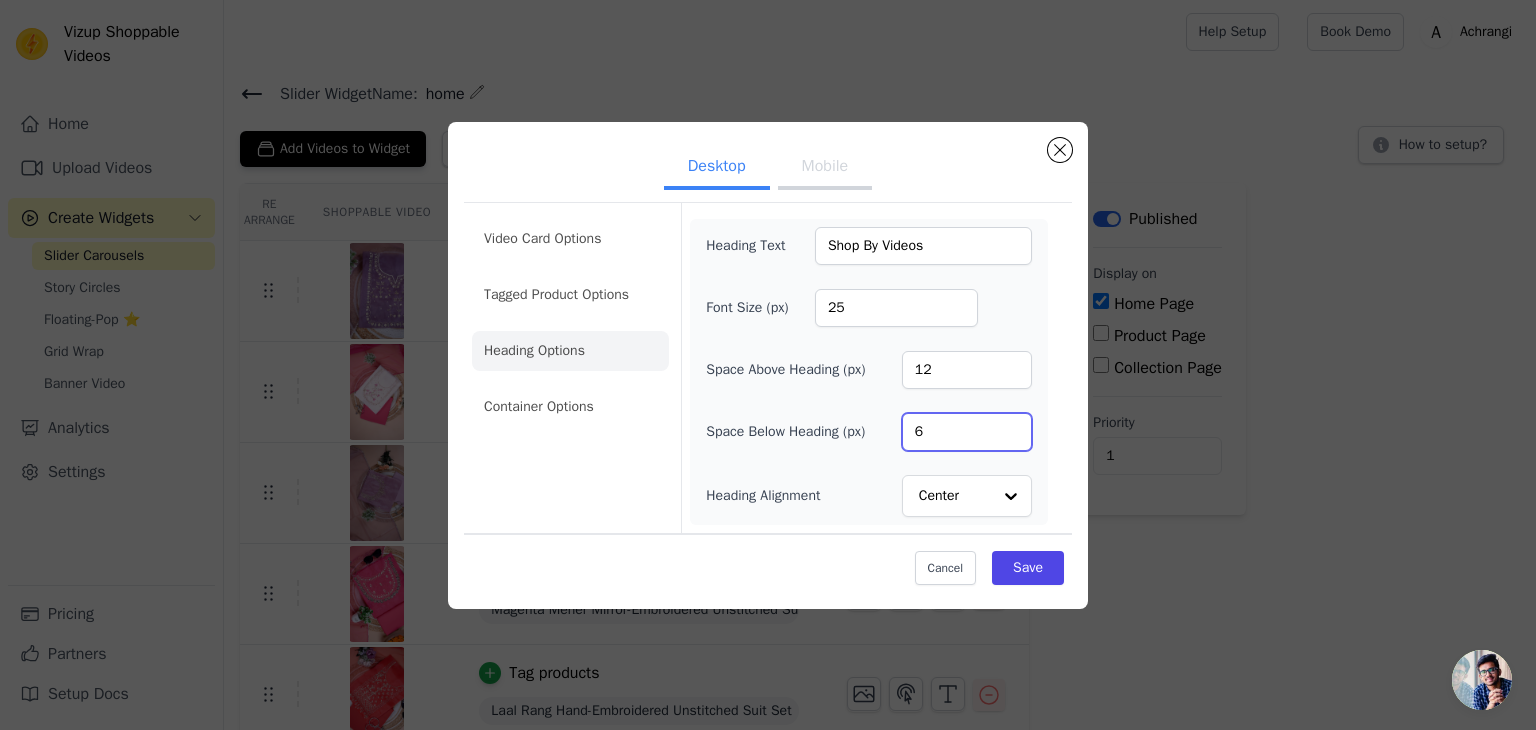 drag, startPoint x: 934, startPoint y: 426, endPoint x: 831, endPoint y: 427, distance: 103.00485 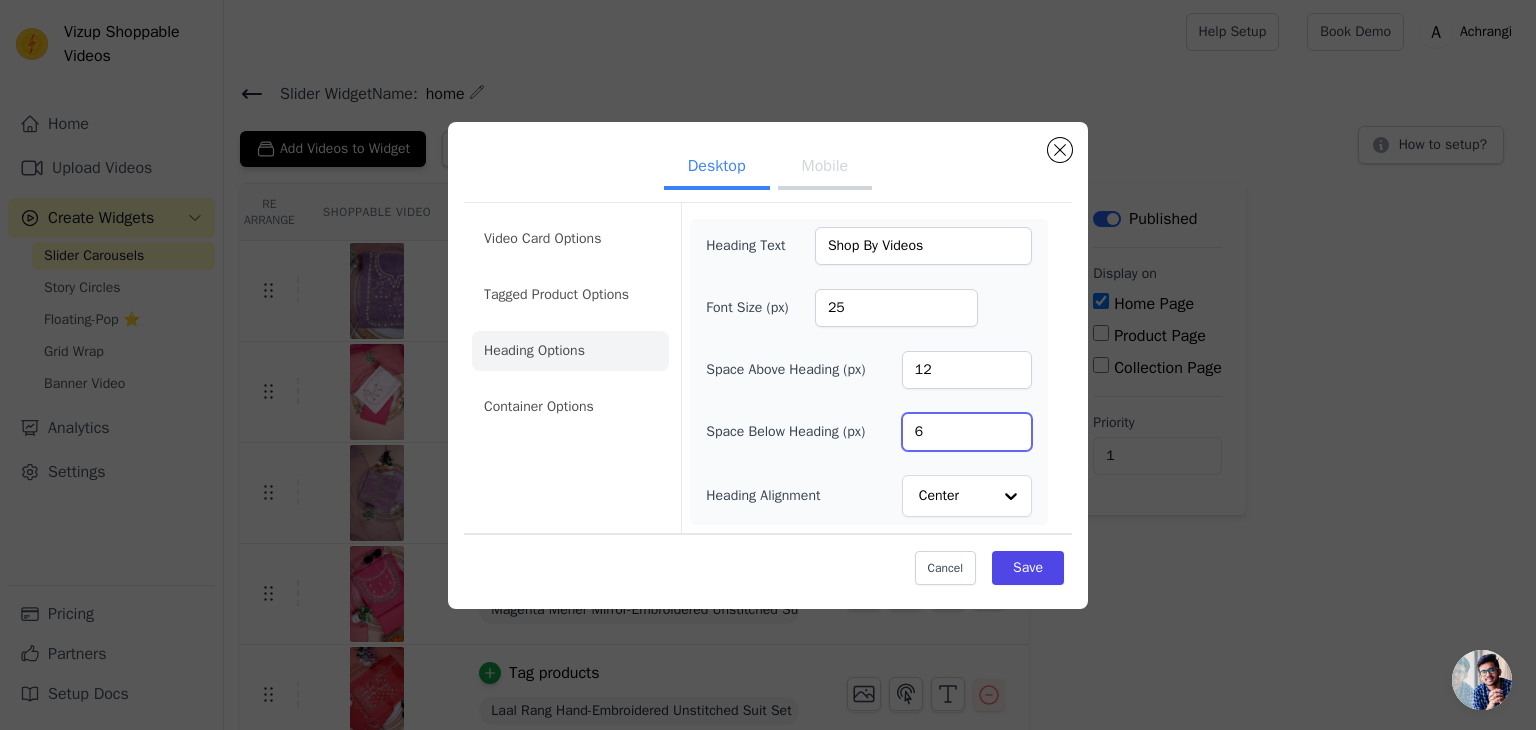 click on "Space Below Heading (px)   6" at bounding box center [869, 432] 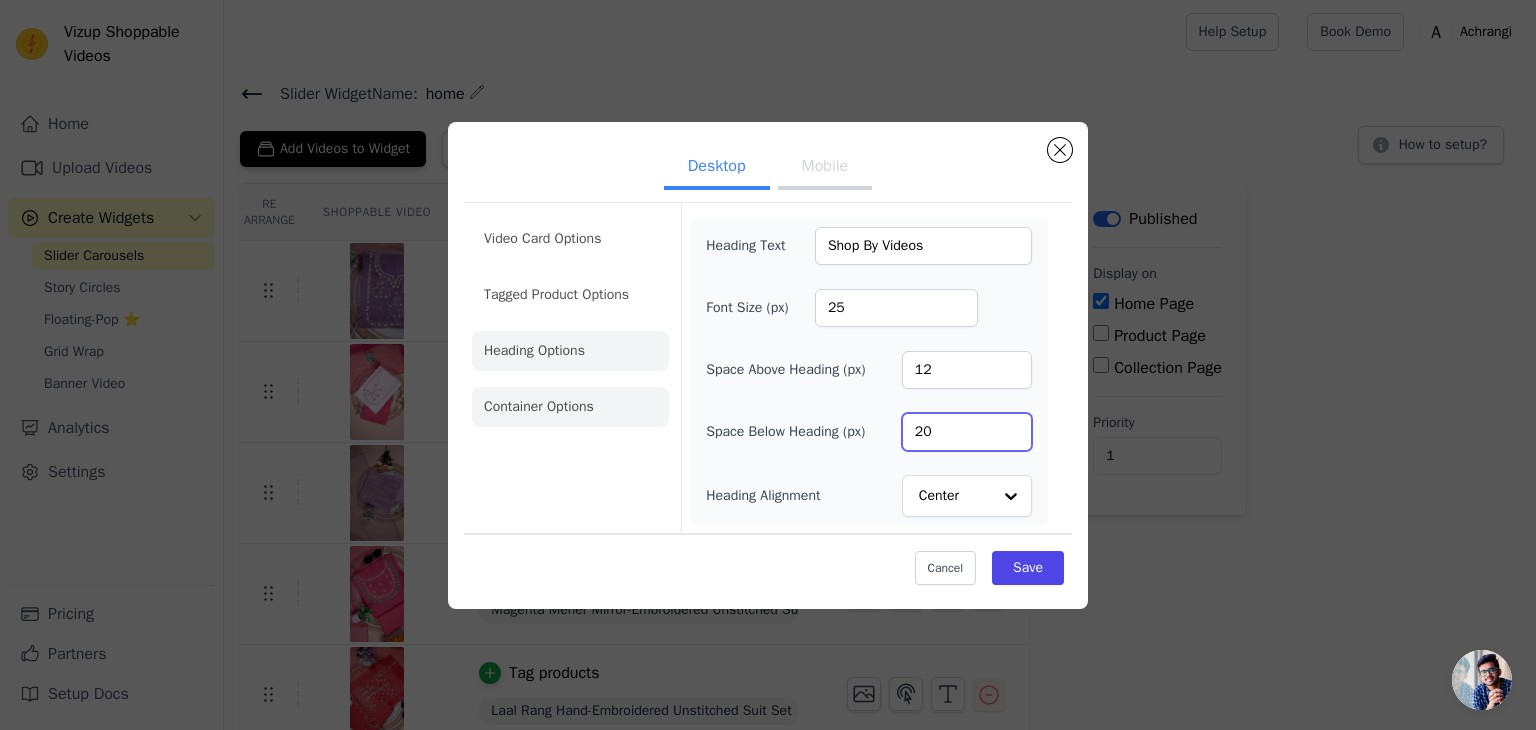 type on "20" 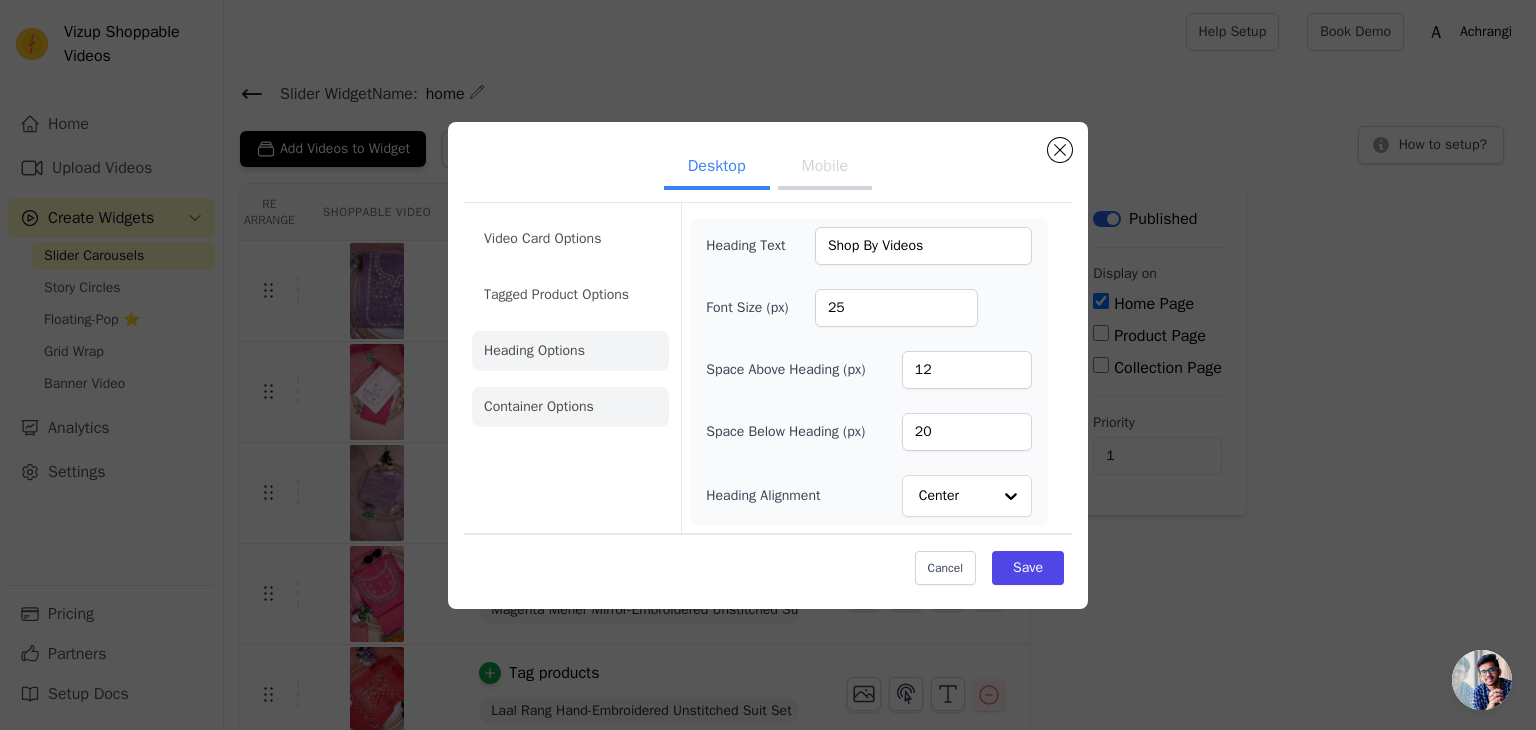 click on "Container Options" 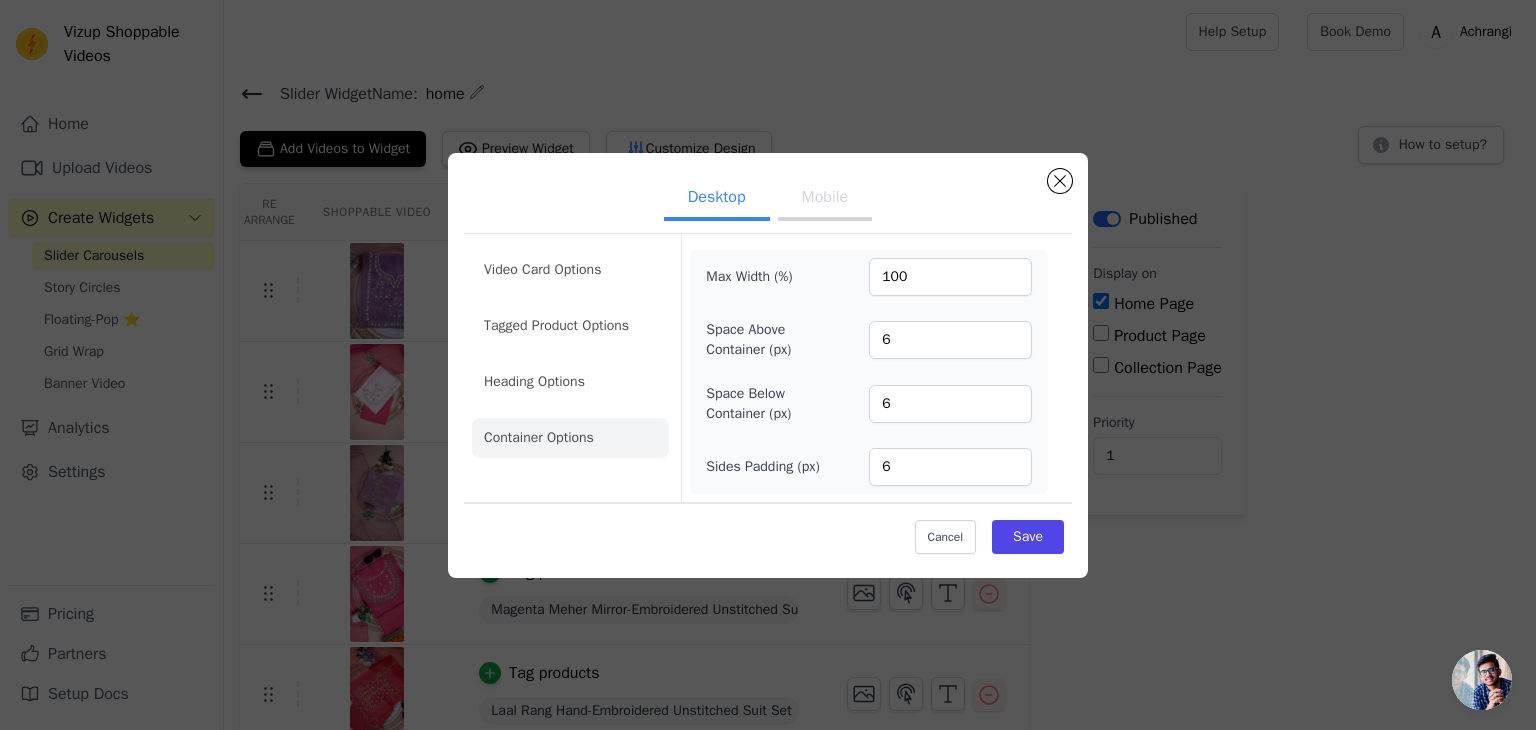 click on "Mobile" at bounding box center (825, 199) 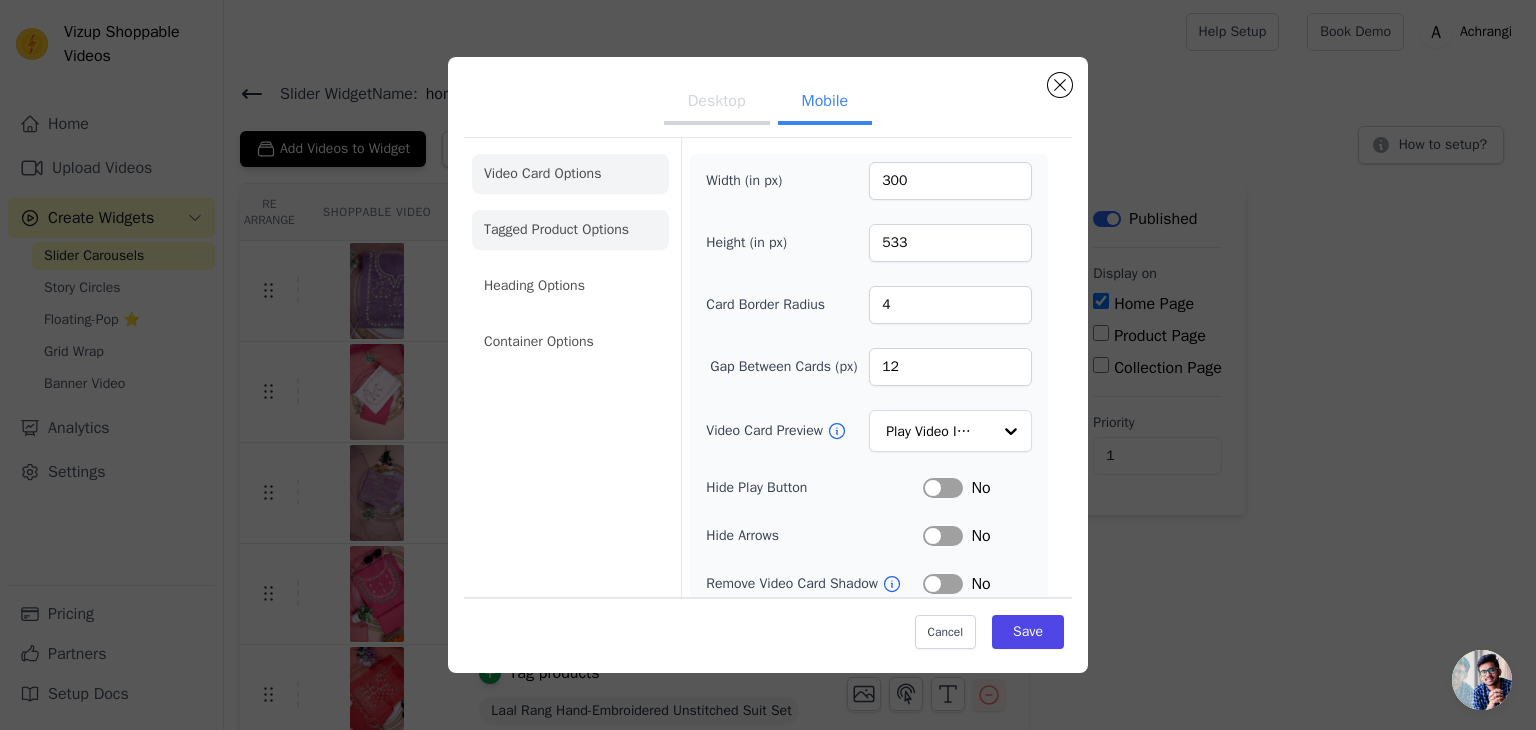 click on "Tagged Product Options" 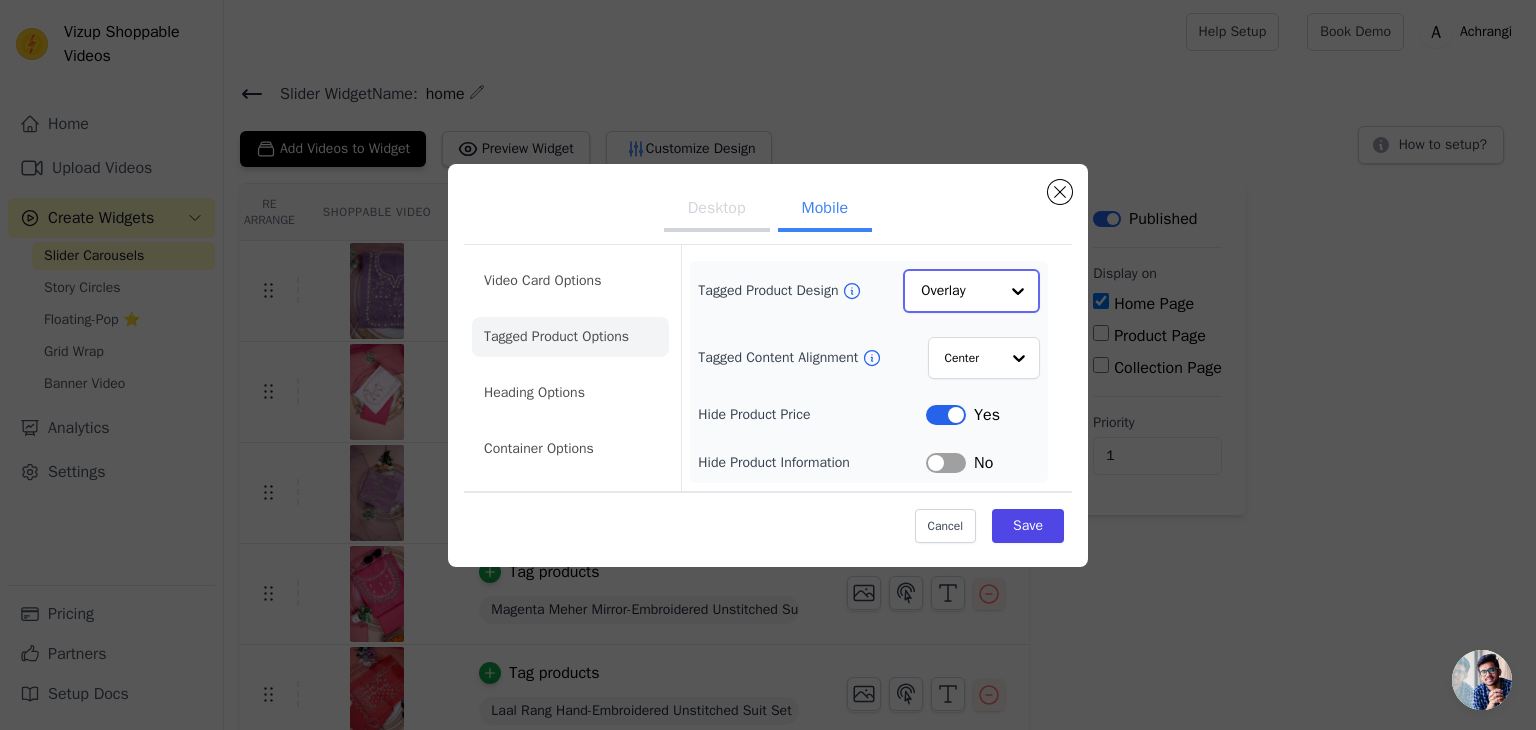 click on "Tagged Product Design" 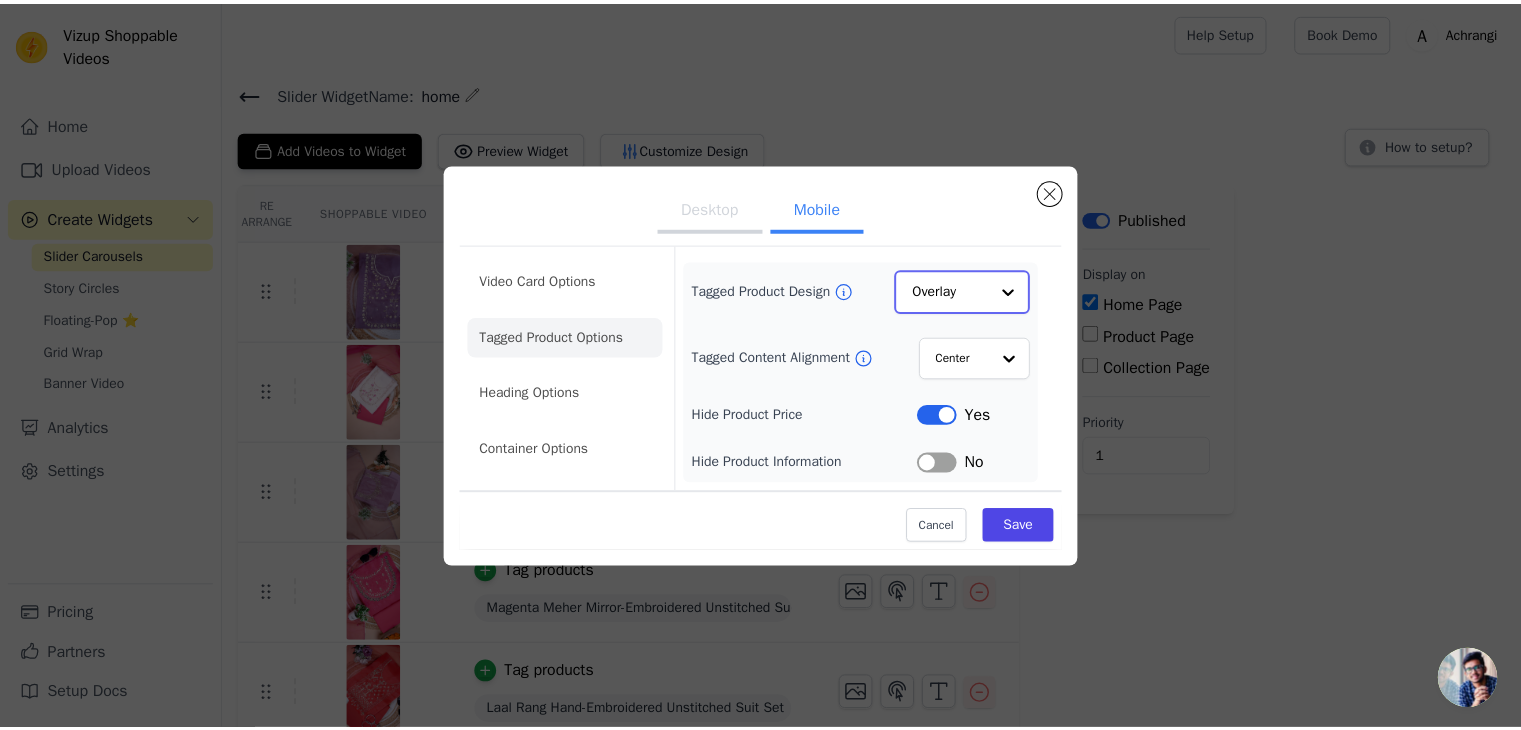 scroll, scrollTop: 0, scrollLeft: 0, axis: both 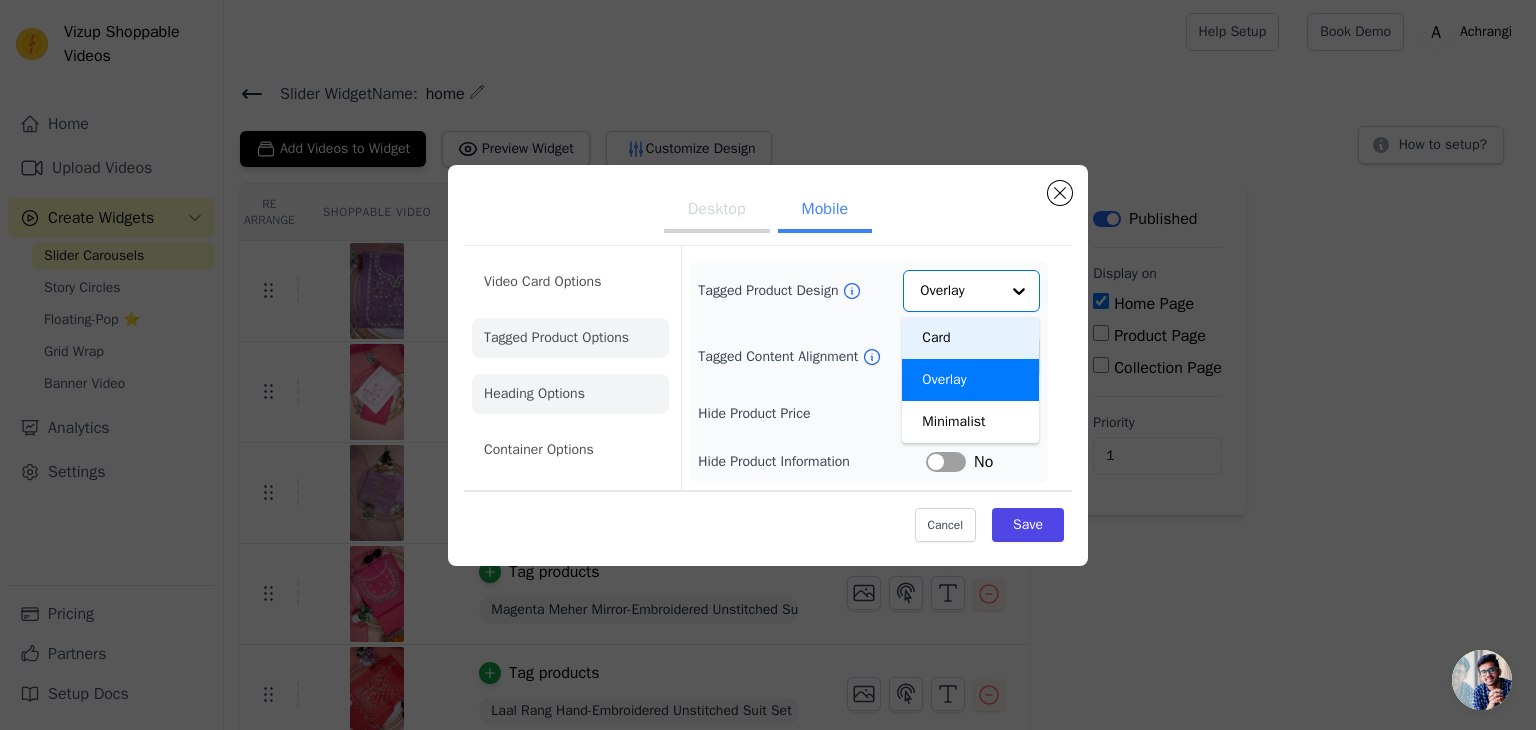 click on "Heading Options" 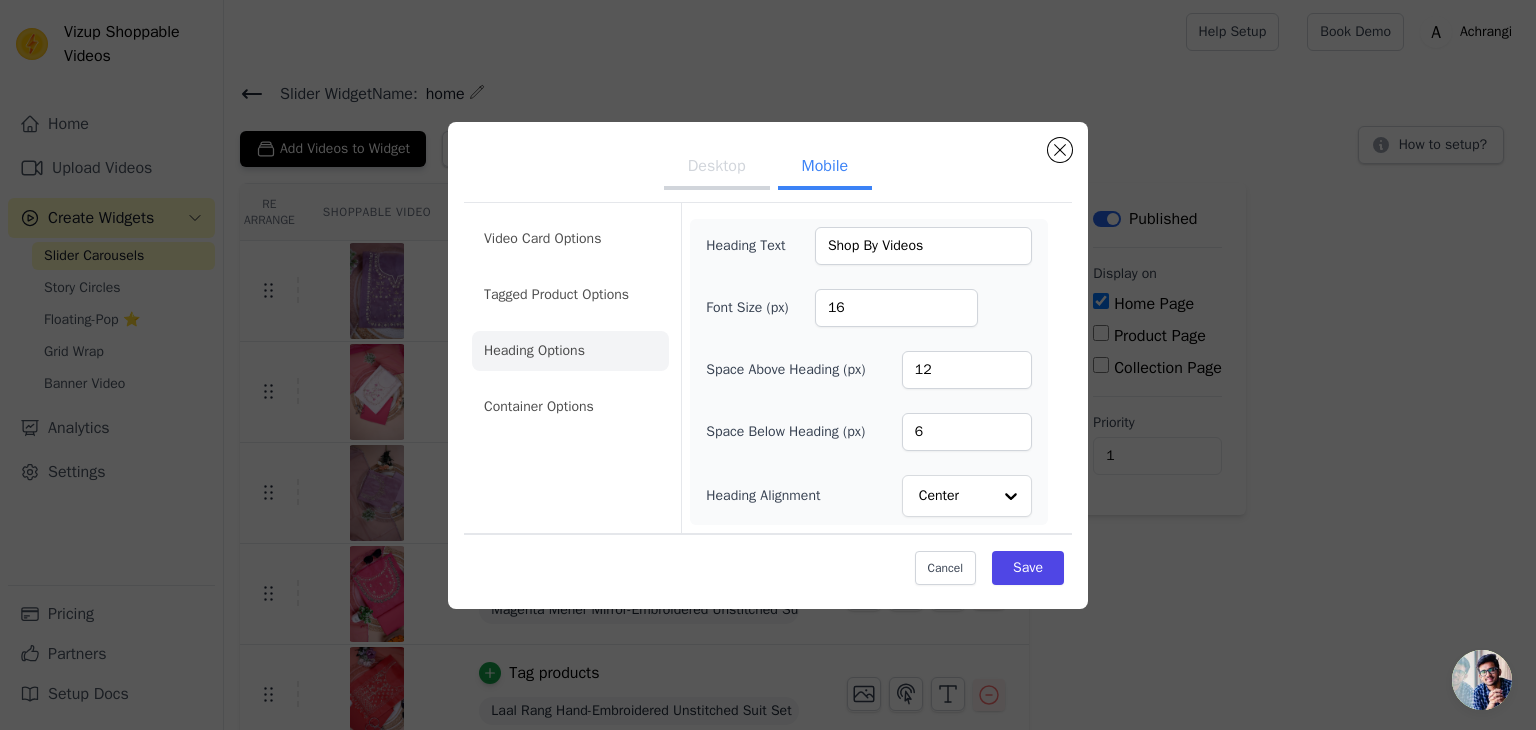 click on "Container Options" 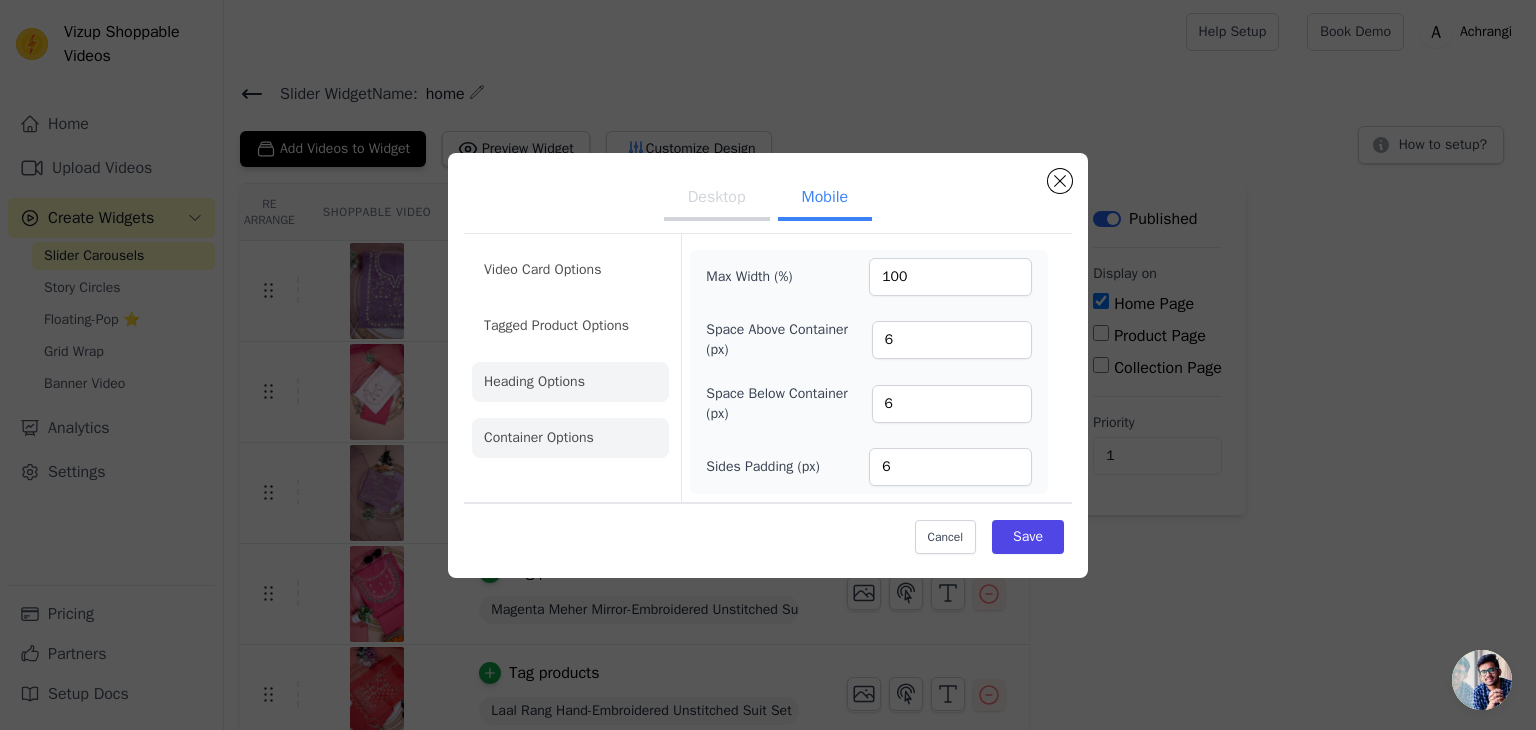click on "Heading Options" 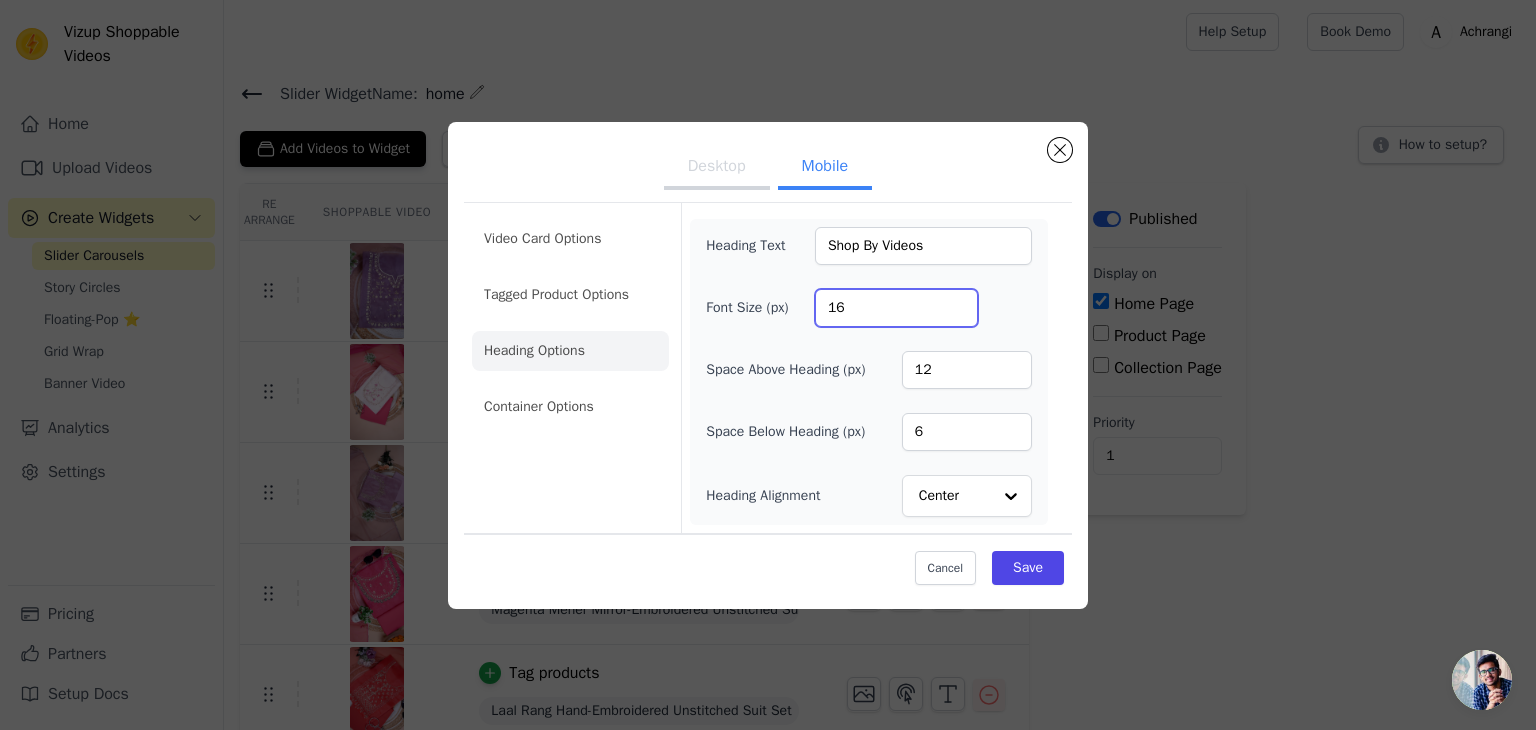 drag, startPoint x: 871, startPoint y: 303, endPoint x: 732, endPoint y: 297, distance: 139.12944 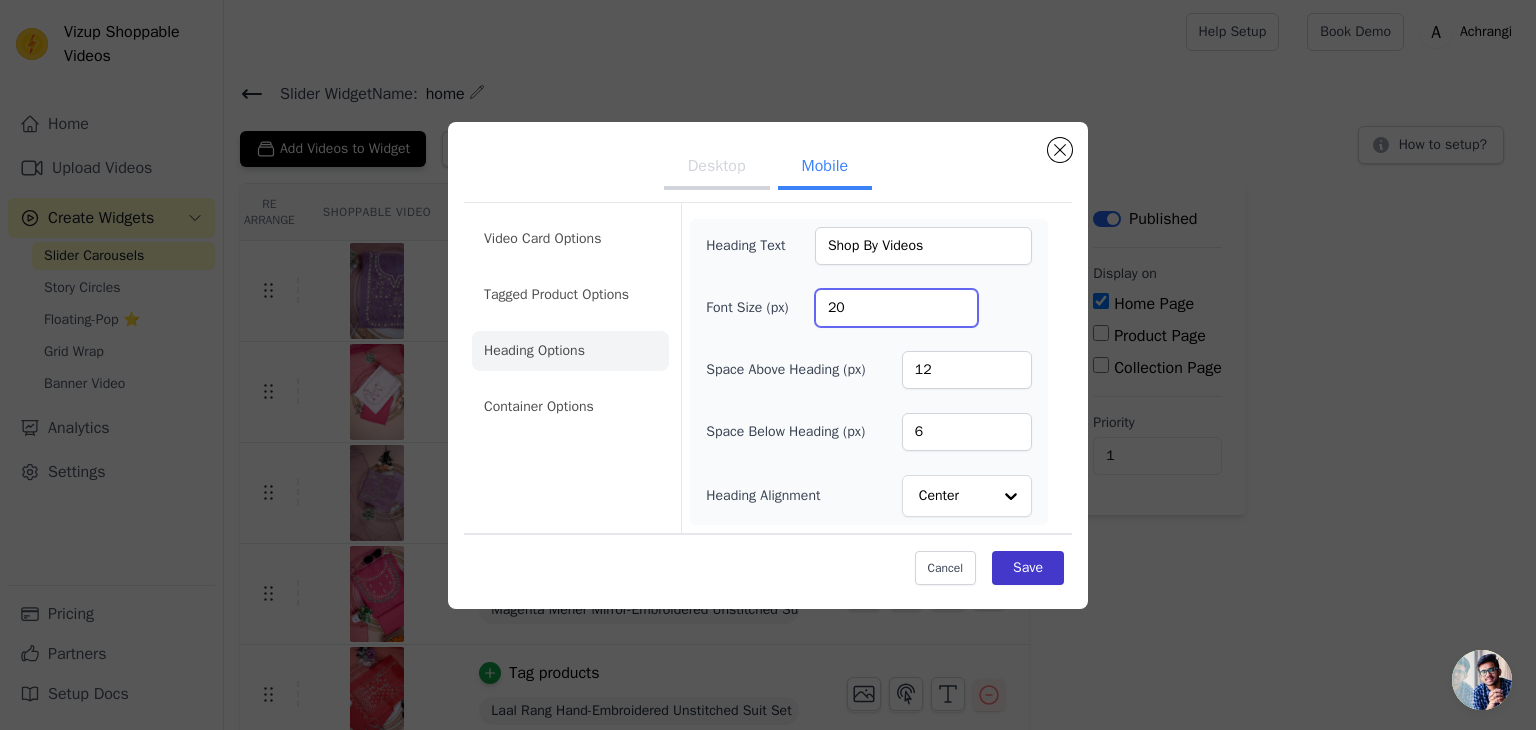 type on "20" 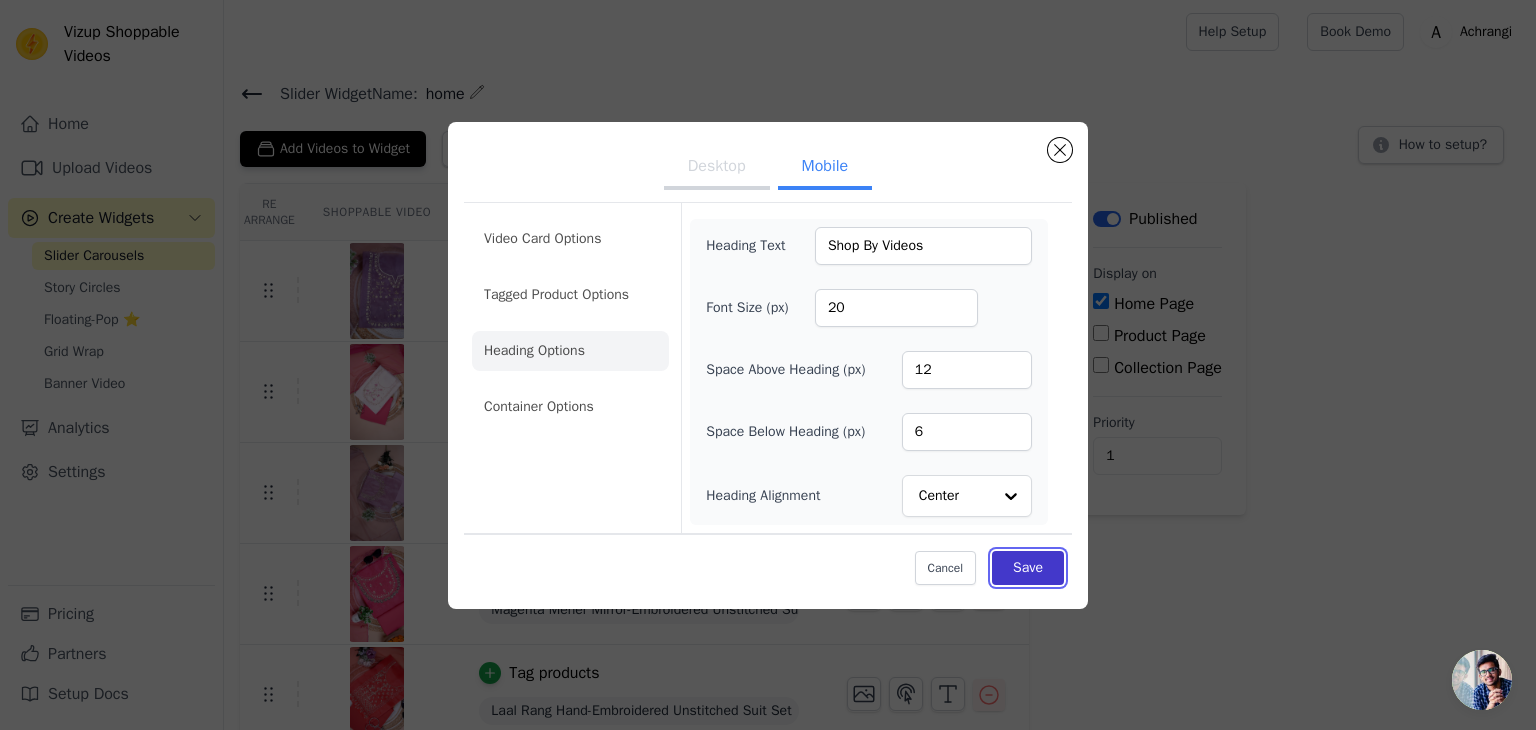 click on "Save" at bounding box center (1028, 568) 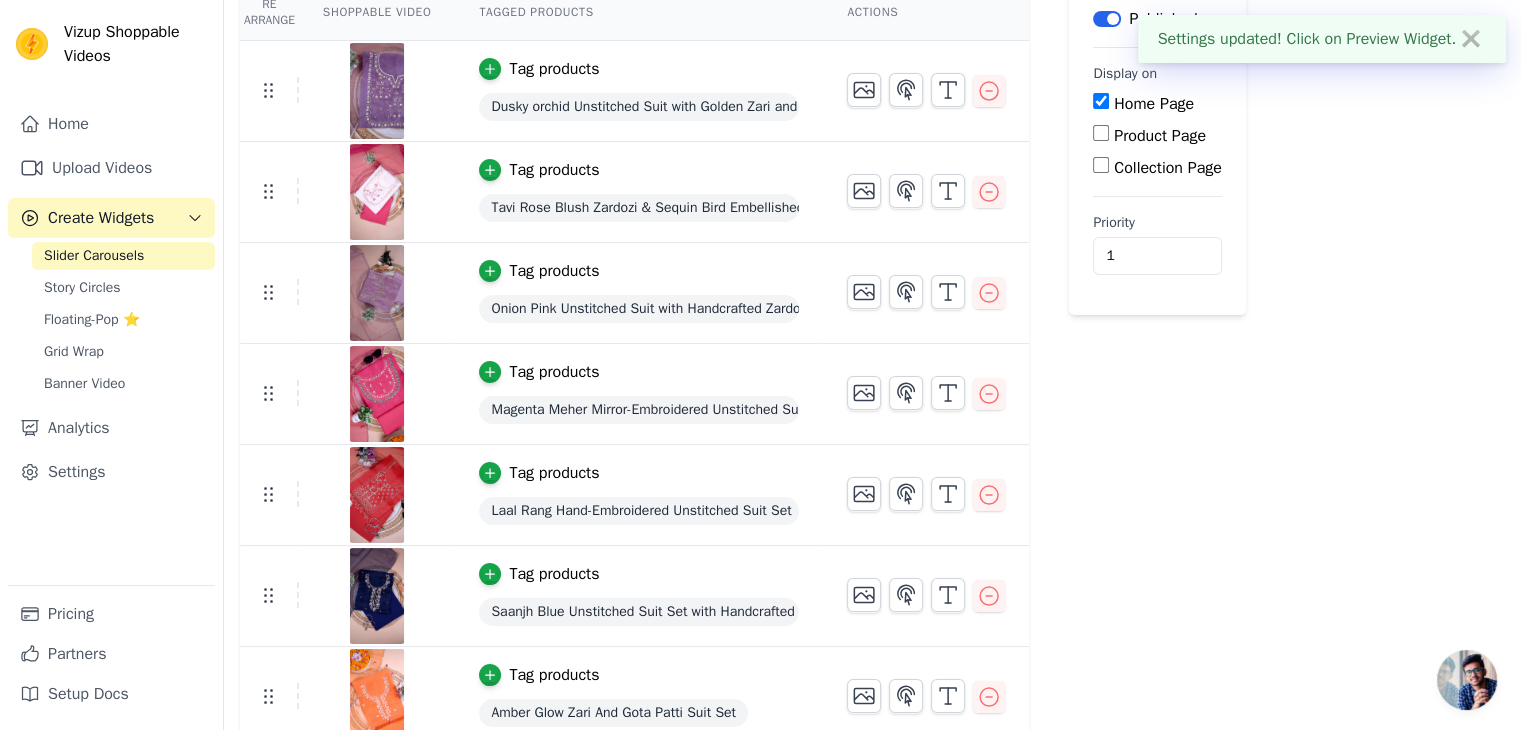 scroll, scrollTop: 0, scrollLeft: 0, axis: both 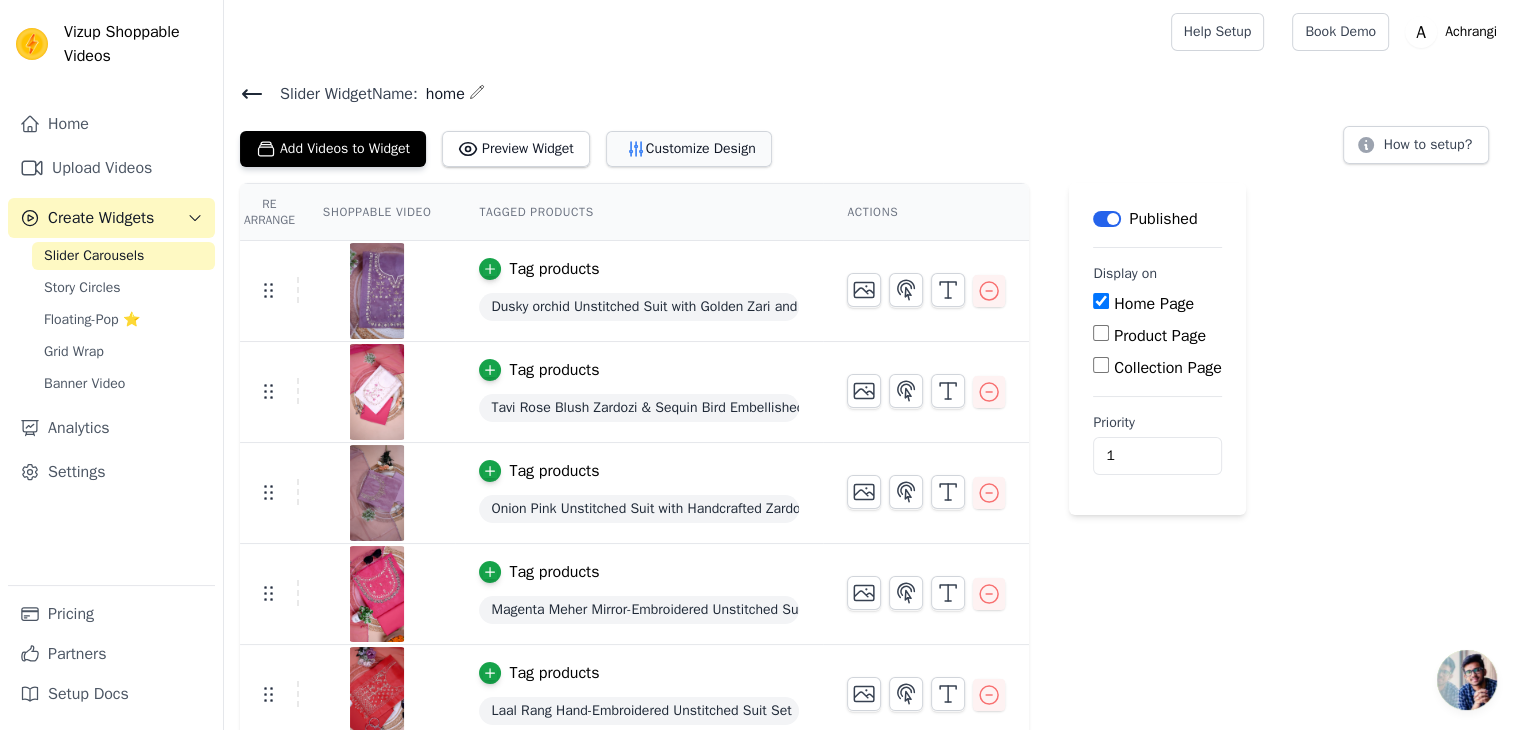 click 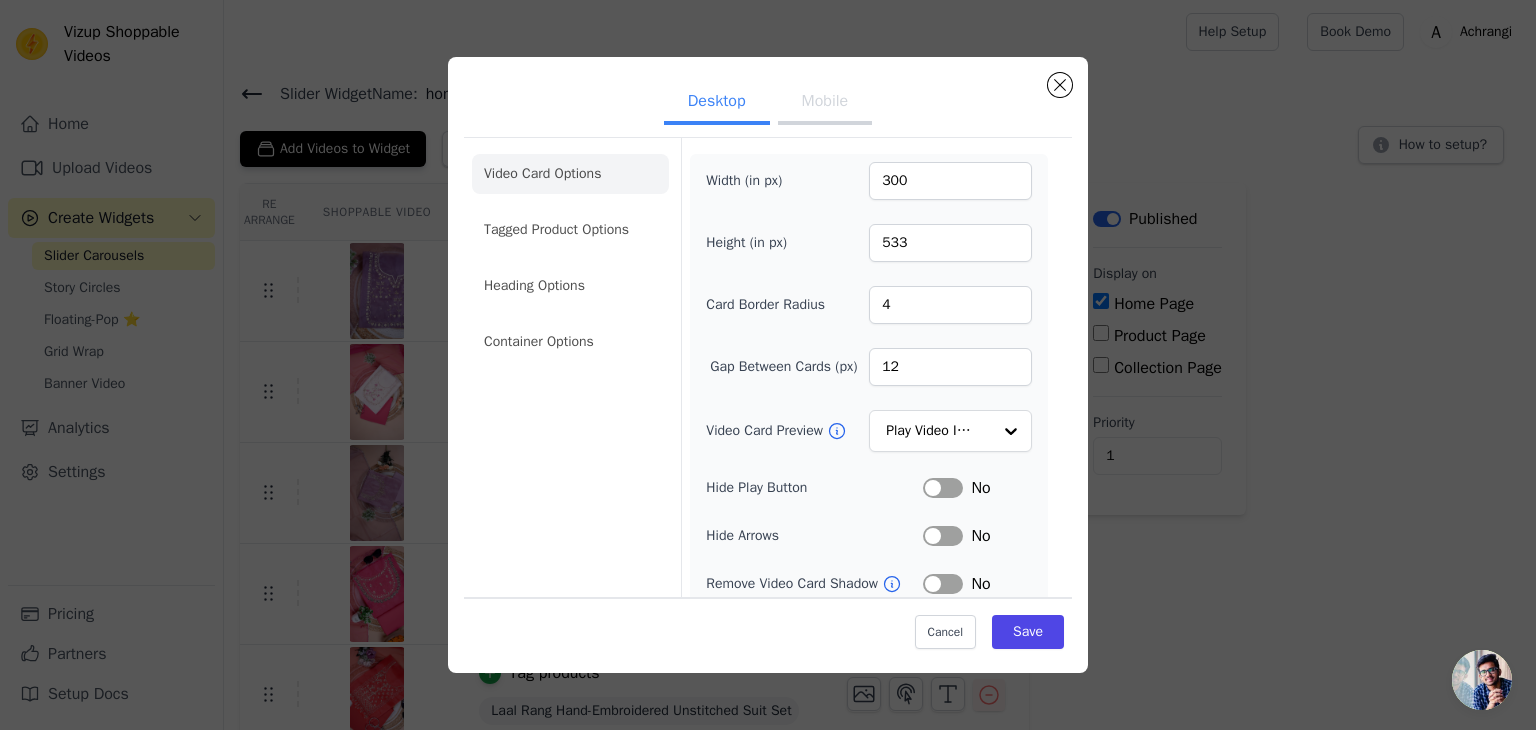 click on "Mobile" at bounding box center [825, 103] 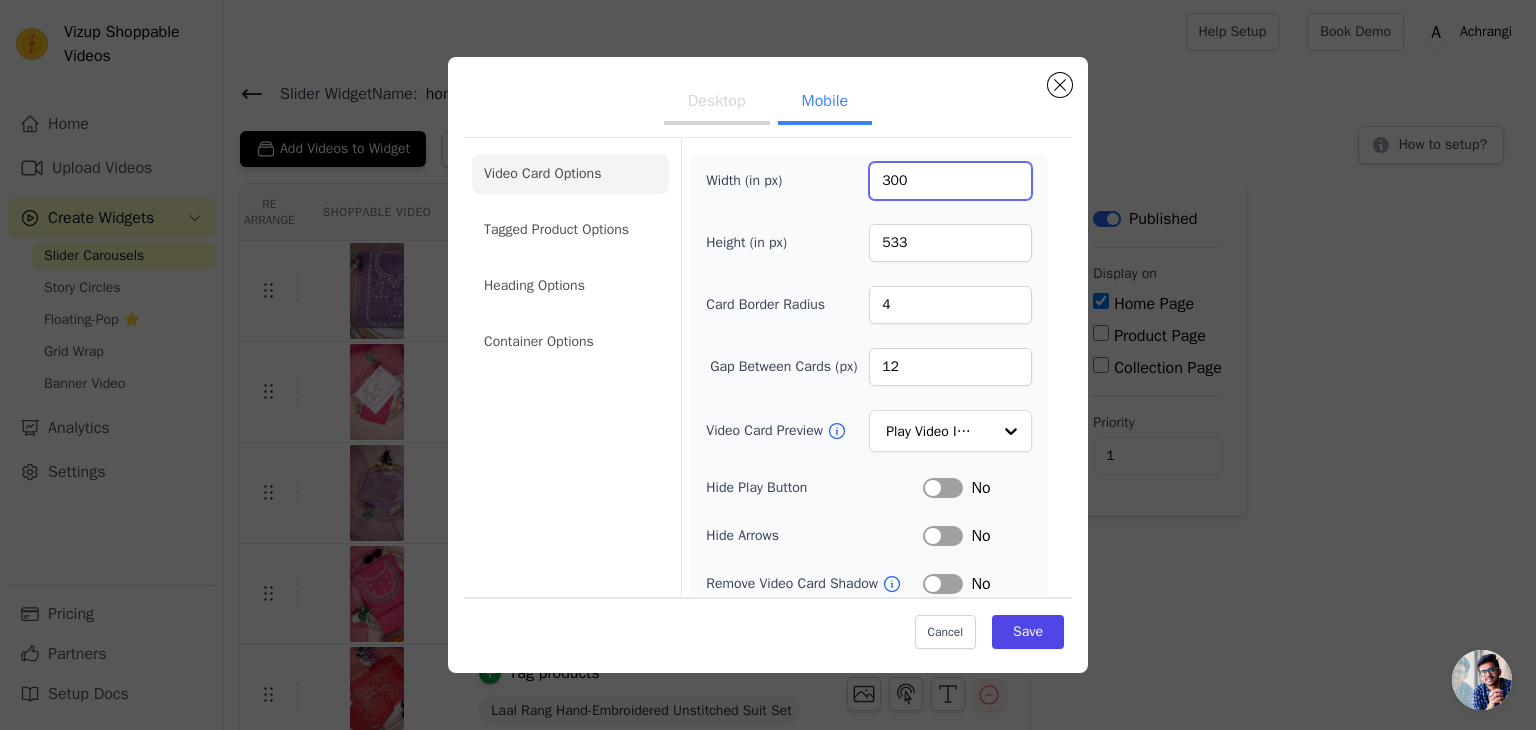 drag, startPoint x: 915, startPoint y: 184, endPoint x: 821, endPoint y: 182, distance: 94.02127 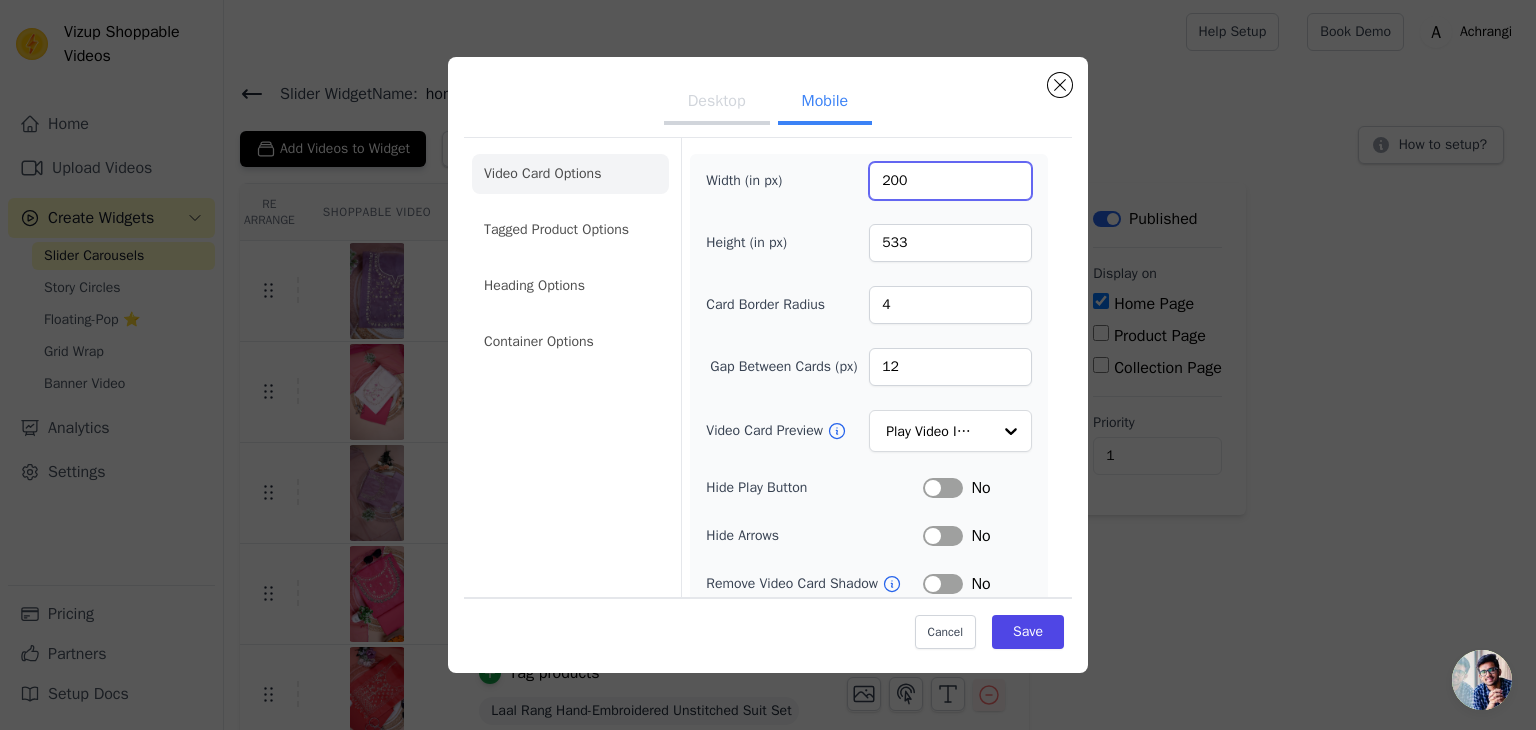 type on "200" 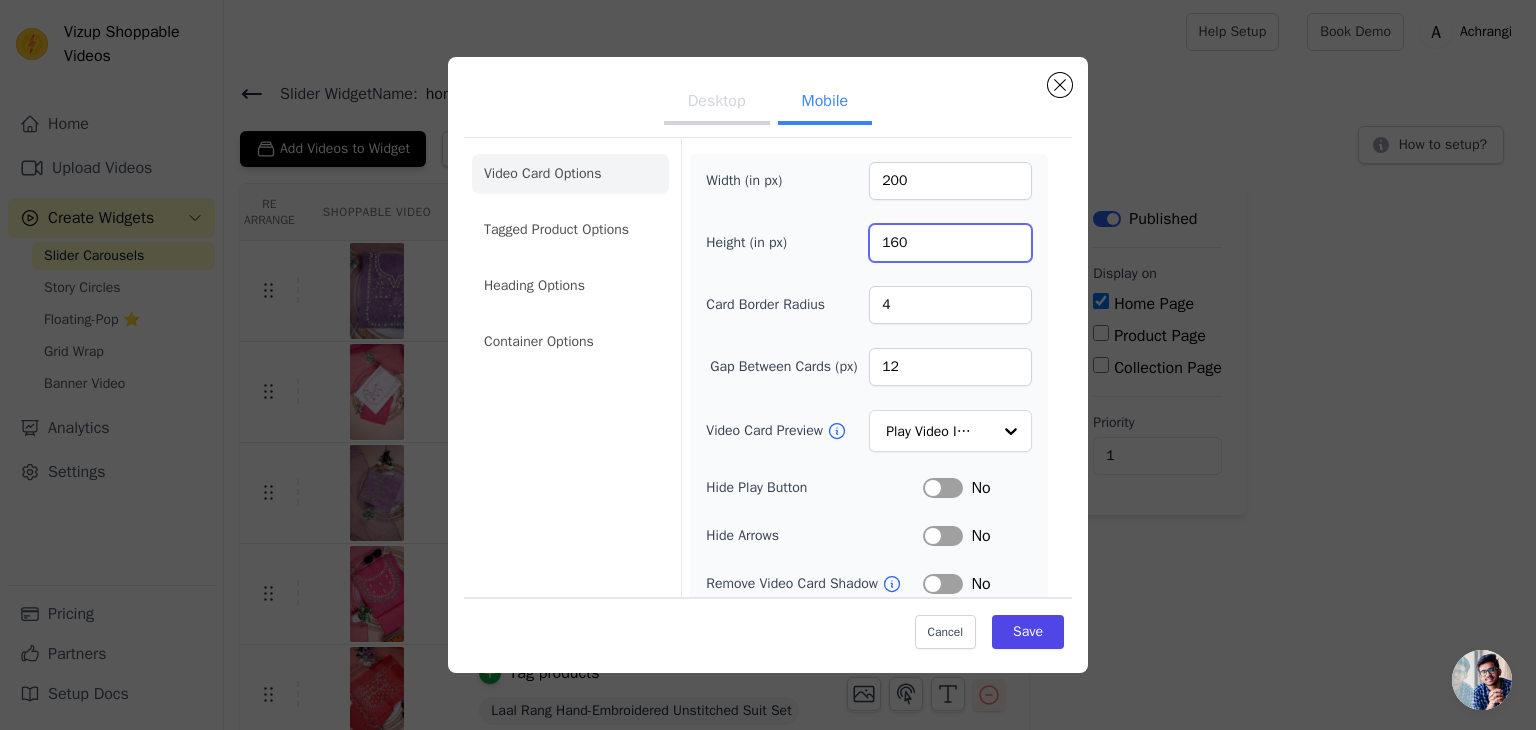 type on "160" 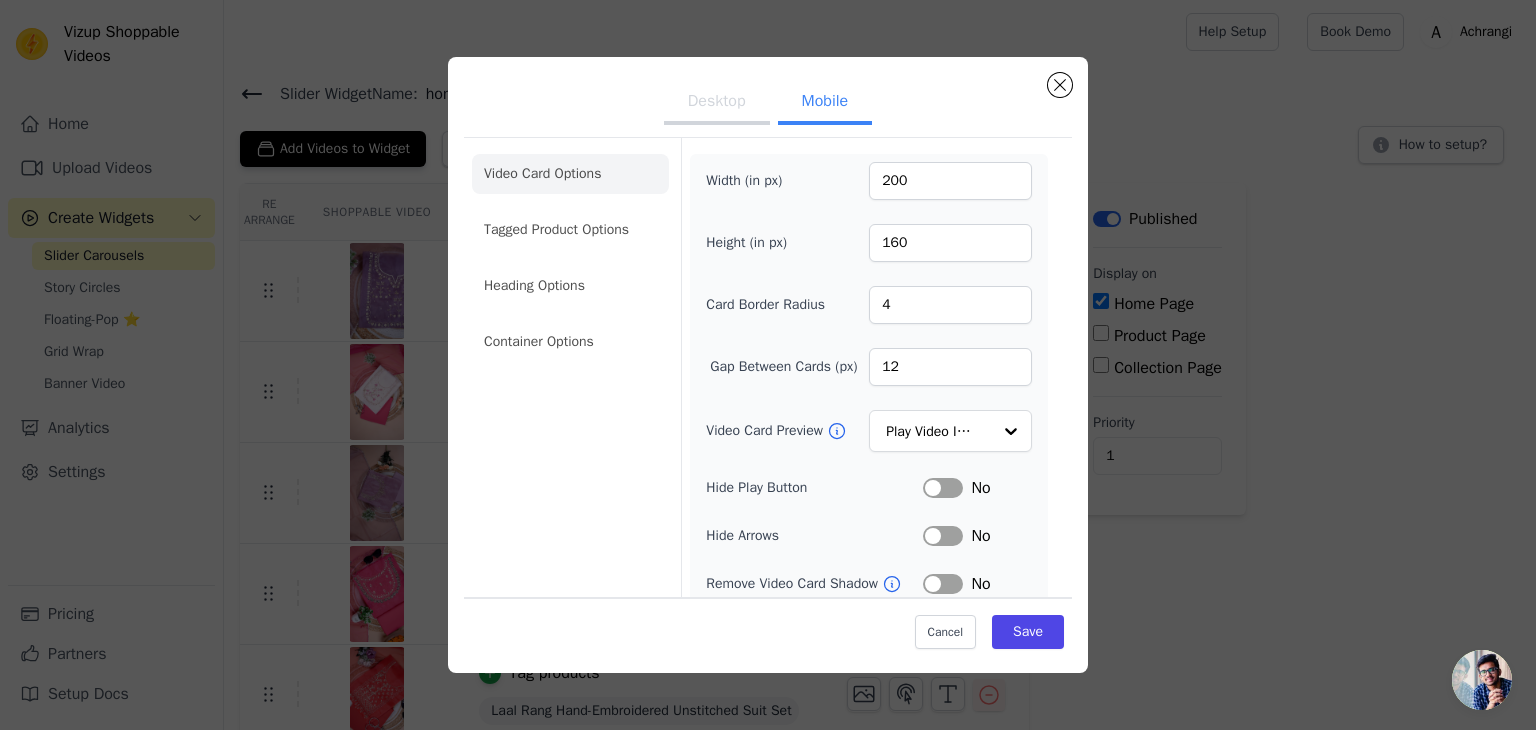 click on "Video Card Options Tagged Product Options Heading Options Container Options   Width (in px)   200   Height (in px)   160   Card Border Radius   4   Gap Between Cards (px)   12   Video Card Preview           Play Video In Loop               Hide Play Button   Label     No   Hide Arrows   Label     No   Remove Video Card Shadow     Label     No   Auto Loop Slider     Label     Yes   Shopping Icon on Video Cards   Label     No   Add to Cart on Video Cards     Label     Yes   Enable 3 Video Cards View   Label     Yes" at bounding box center (768, 470) 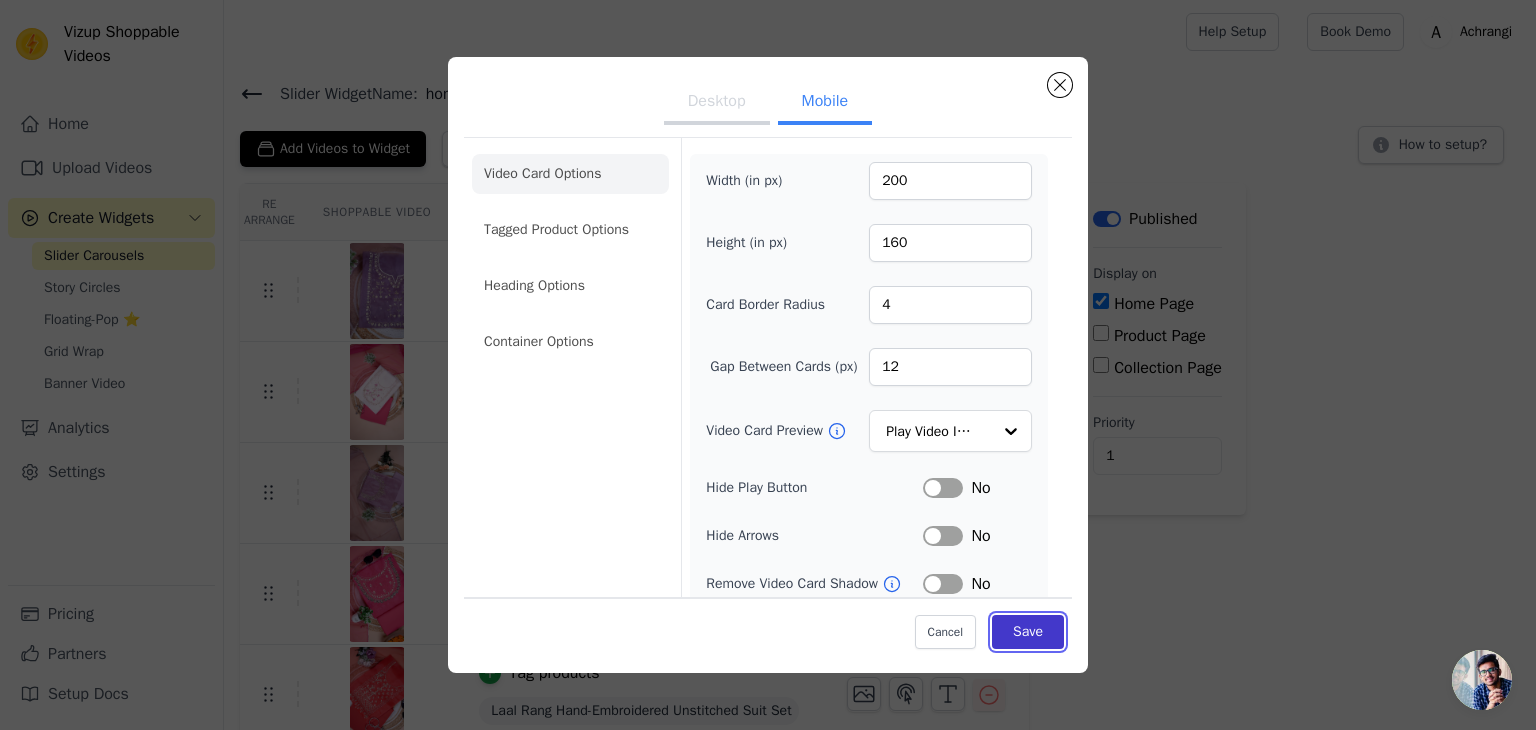 click on "Save" at bounding box center (1028, 632) 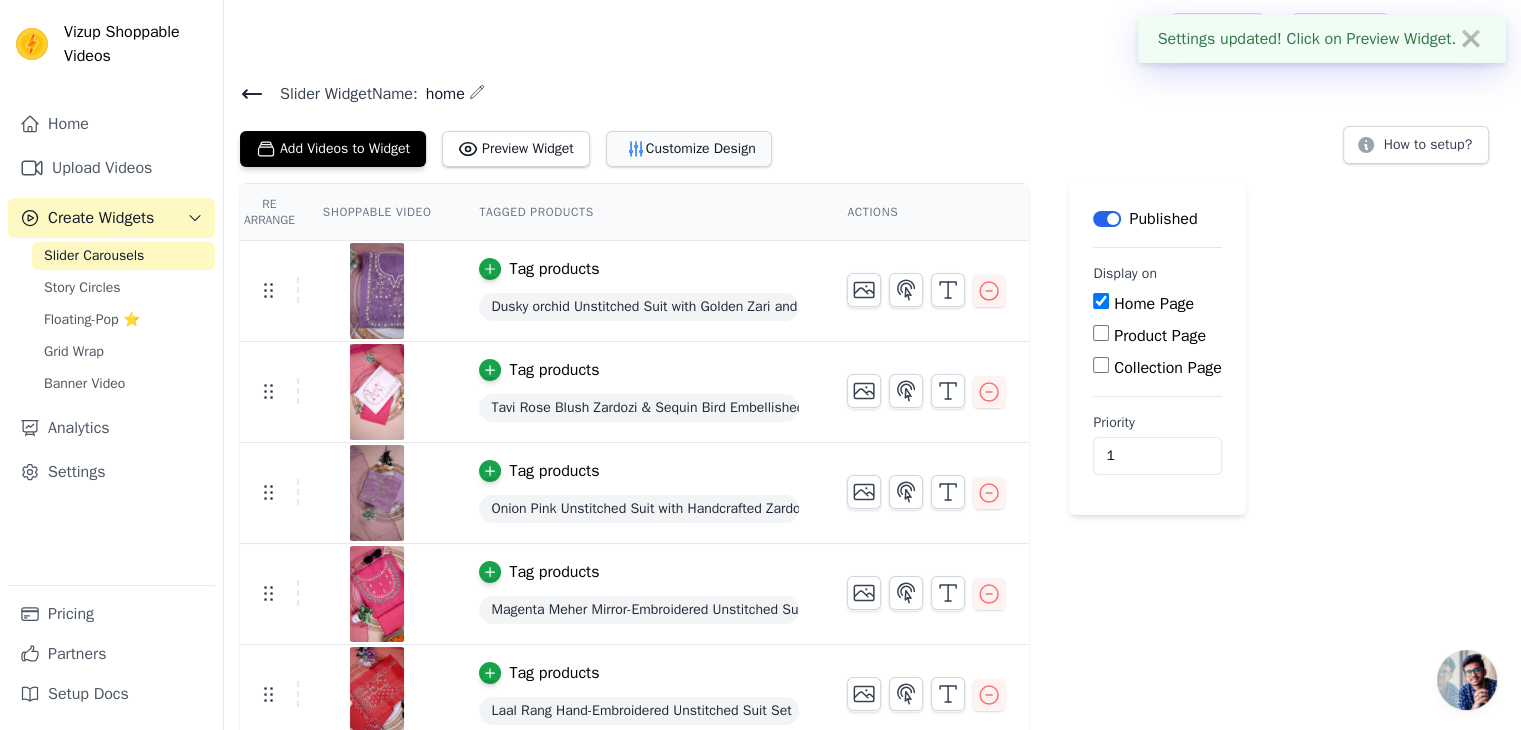 click on "Customize Design" at bounding box center (689, 149) 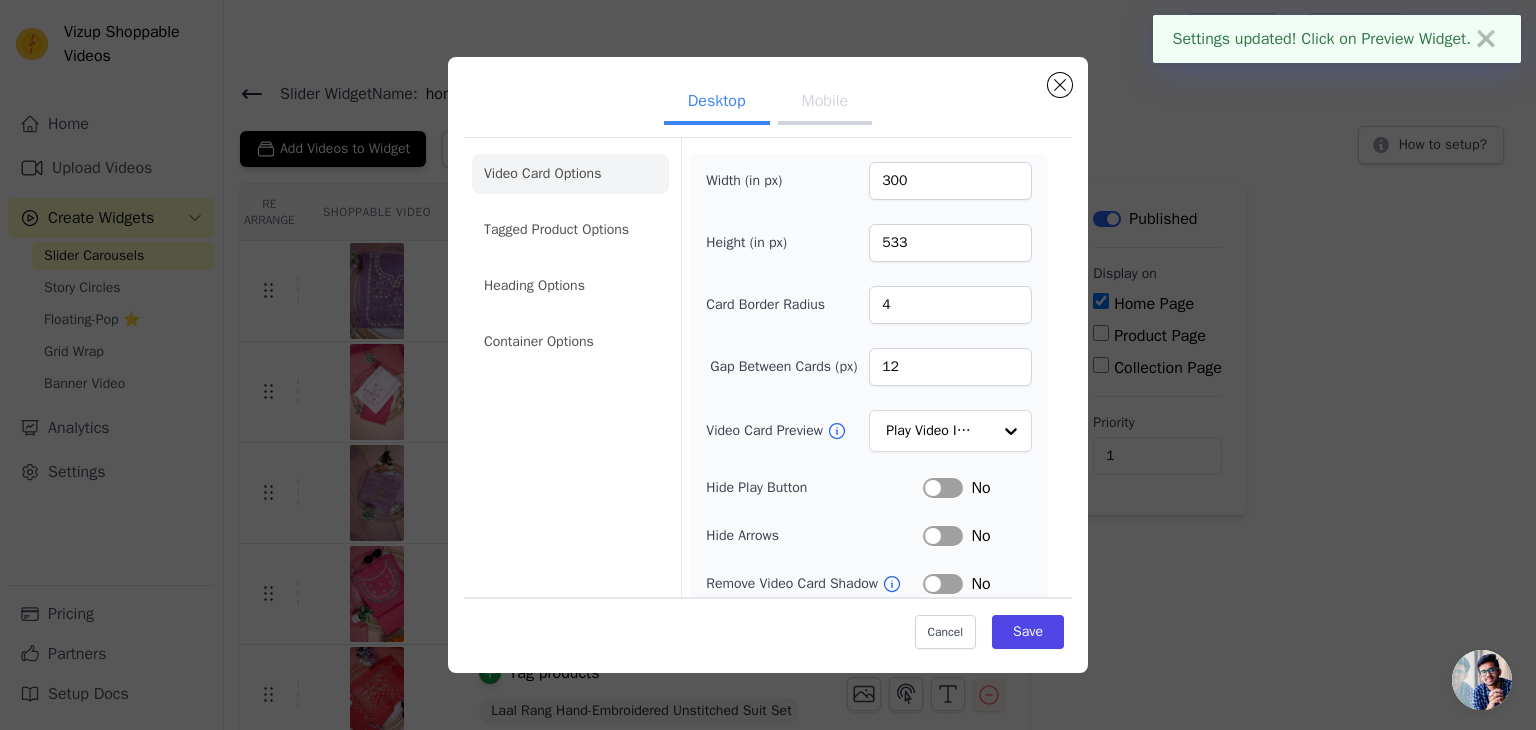 click on "Mobile" at bounding box center [825, 103] 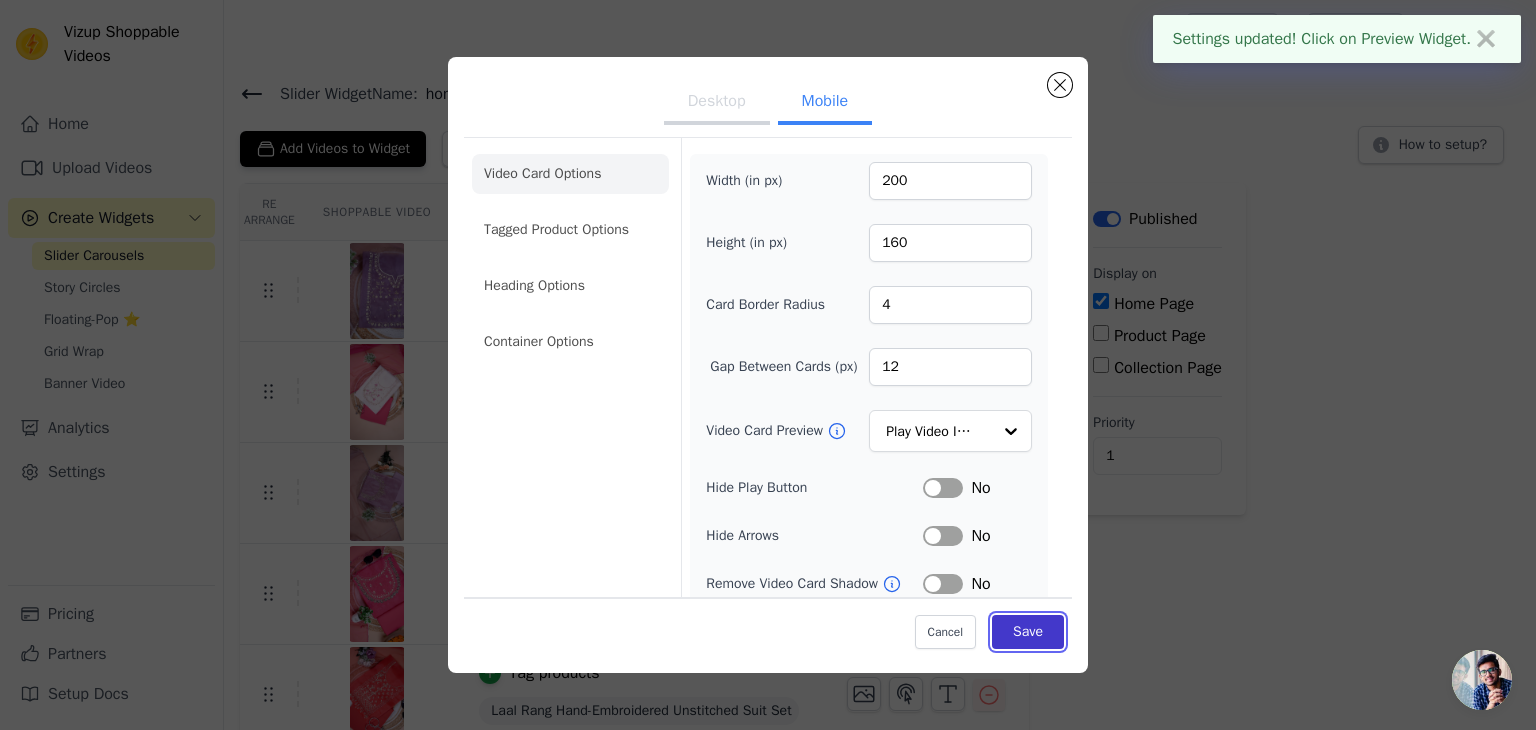 click on "Save" at bounding box center (1028, 632) 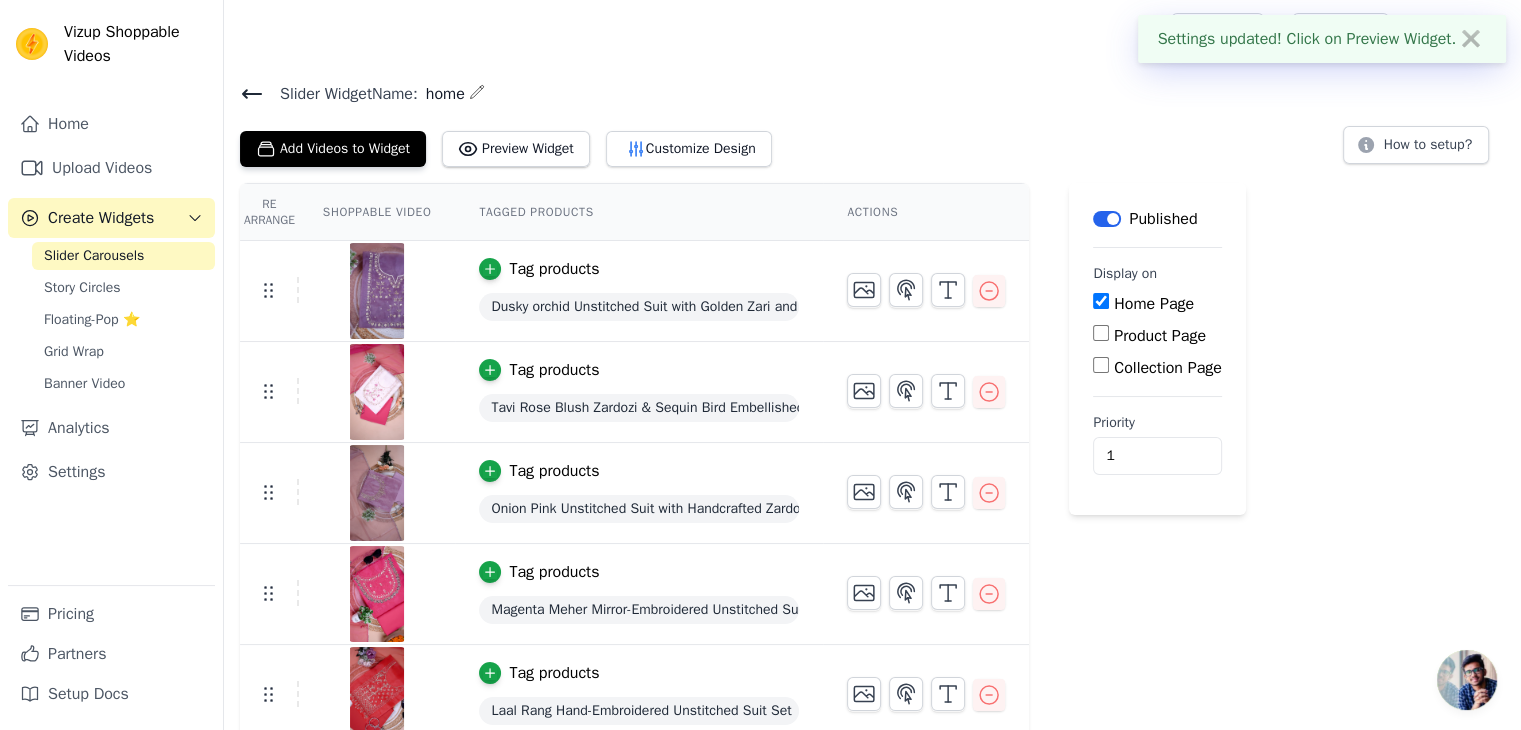click on "Label     Published     Display on     Home Page     Product Page       Collection Page       Priority   1" at bounding box center [1157, 666] 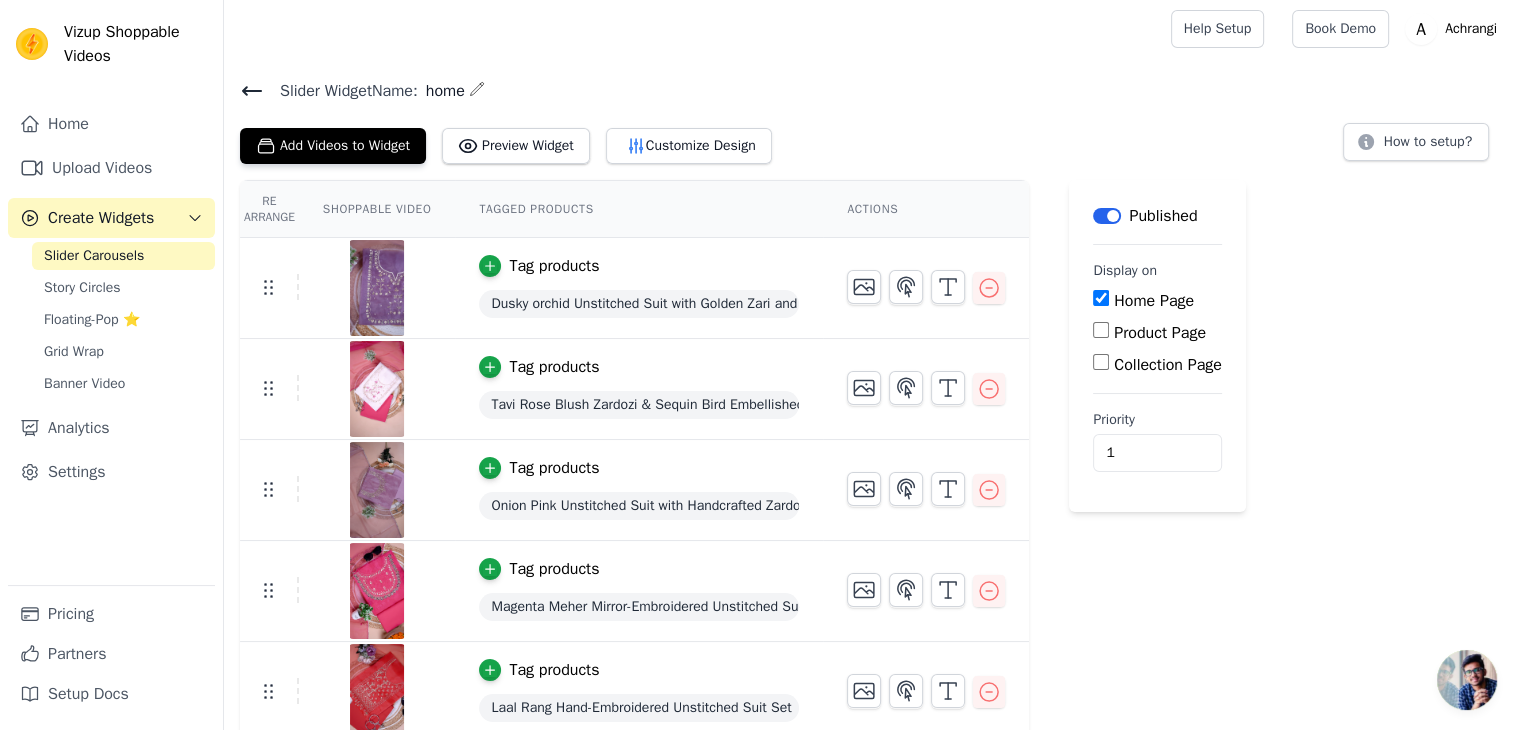 scroll, scrollTop: 0, scrollLeft: 0, axis: both 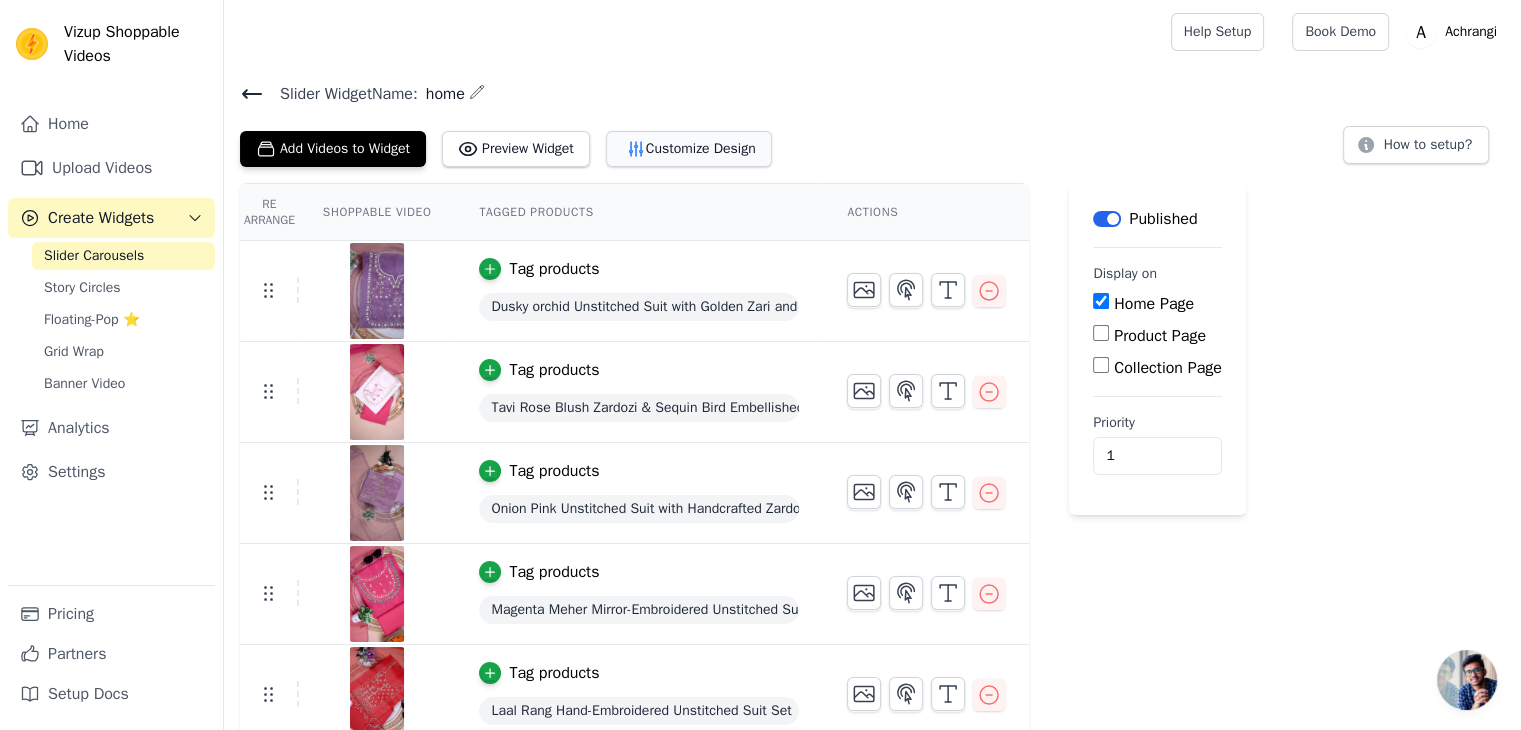 click on "Customize Design" at bounding box center [689, 149] 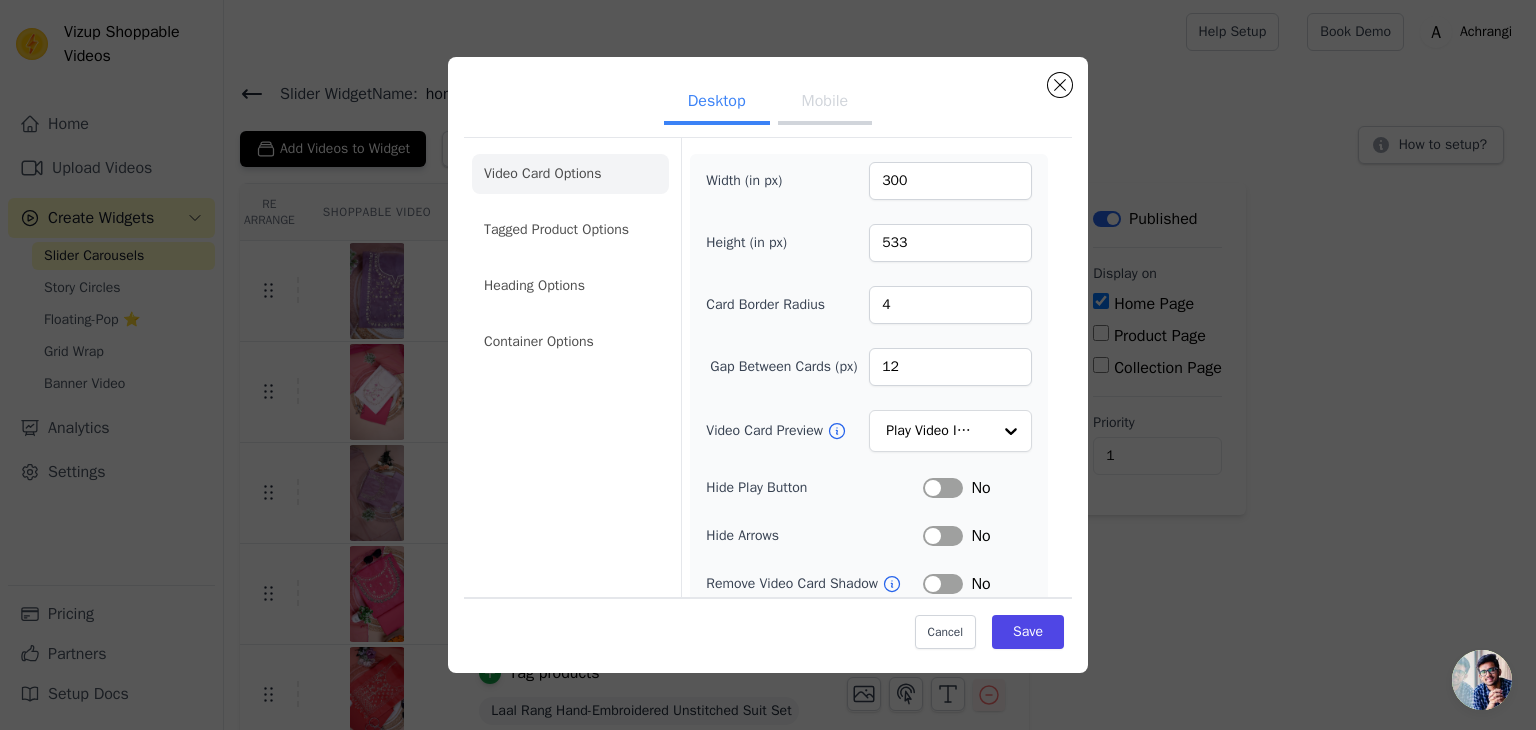 click on "Mobile" at bounding box center (825, 103) 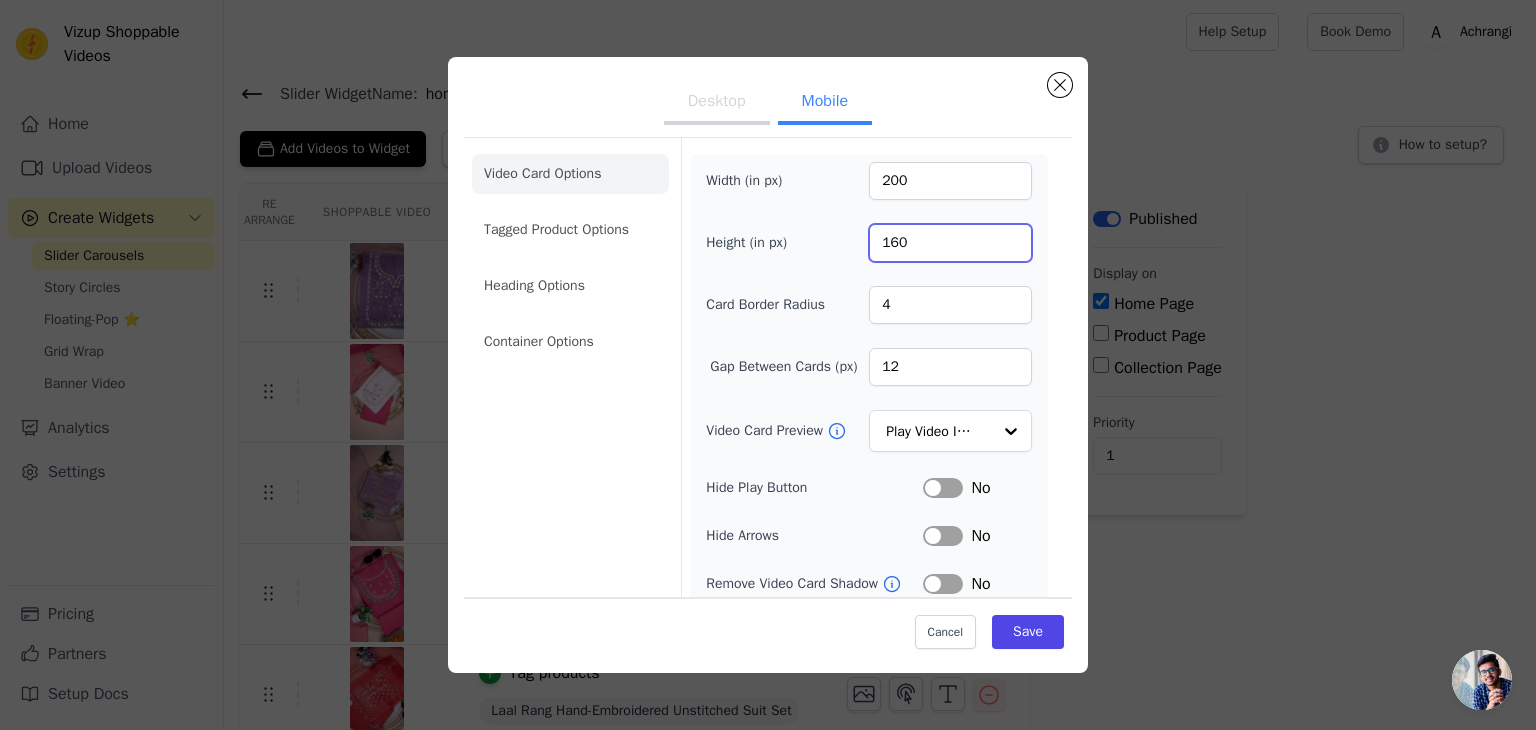 drag, startPoint x: 911, startPoint y: 239, endPoint x: 816, endPoint y: 242, distance: 95.047356 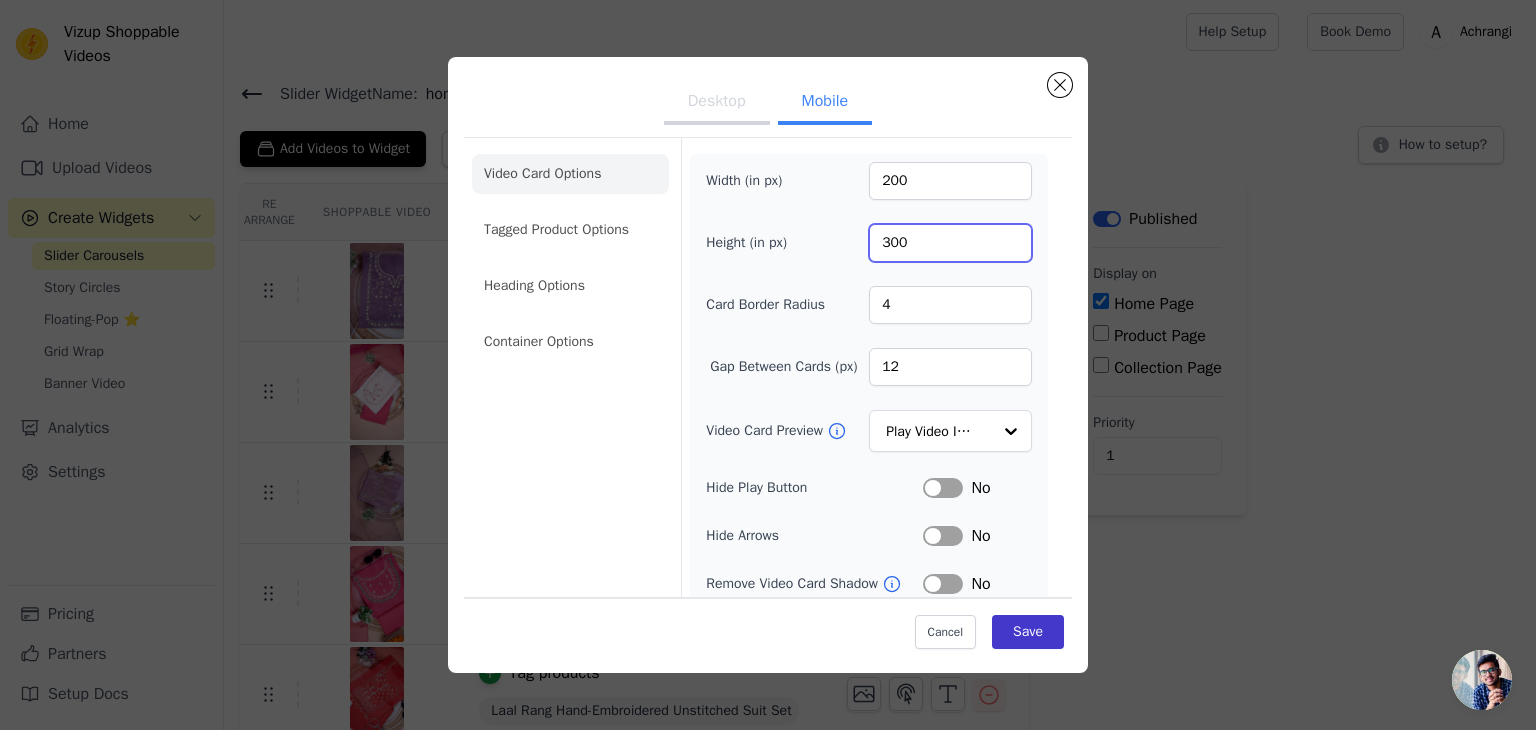type on "300" 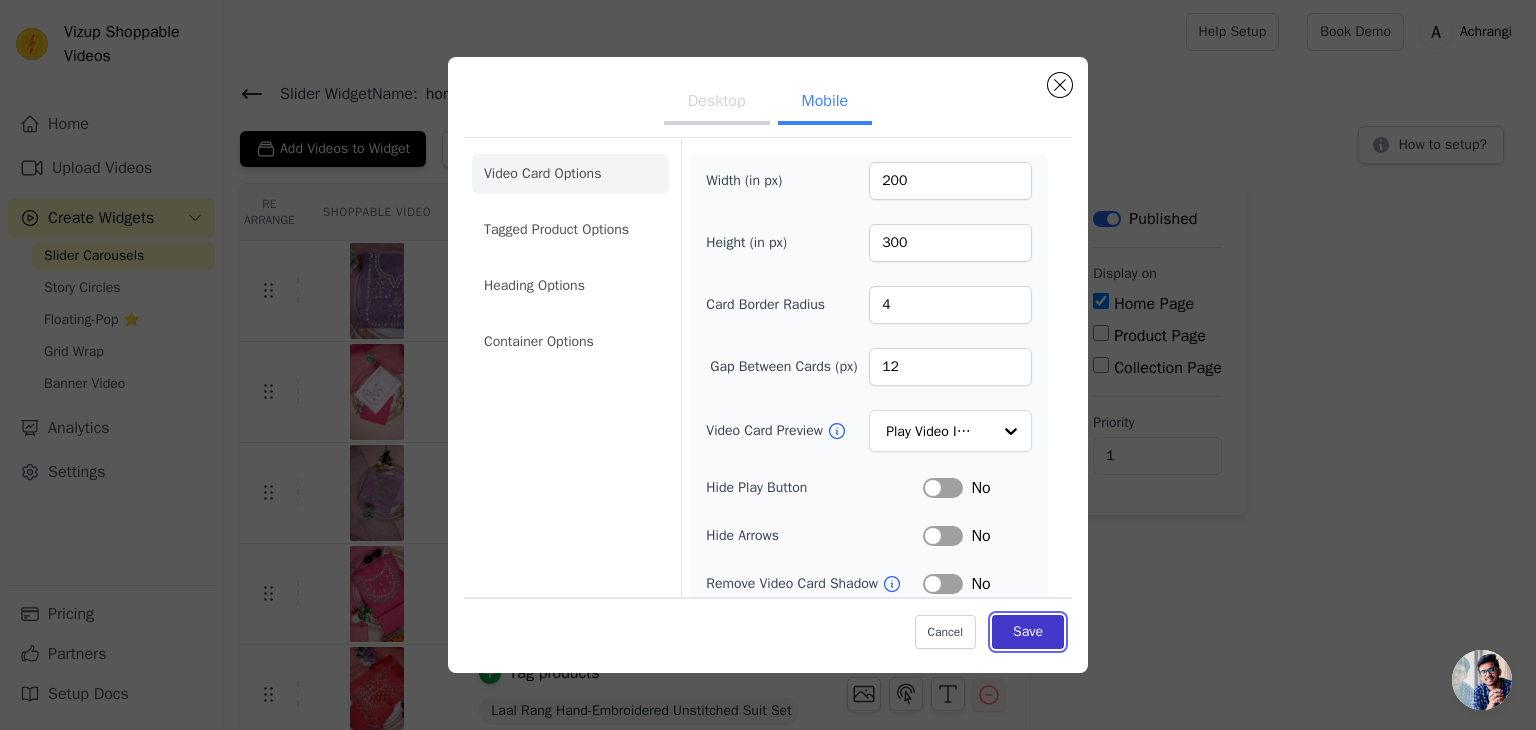 drag, startPoint x: 1015, startPoint y: 629, endPoint x: 1025, endPoint y: 613, distance: 18.867962 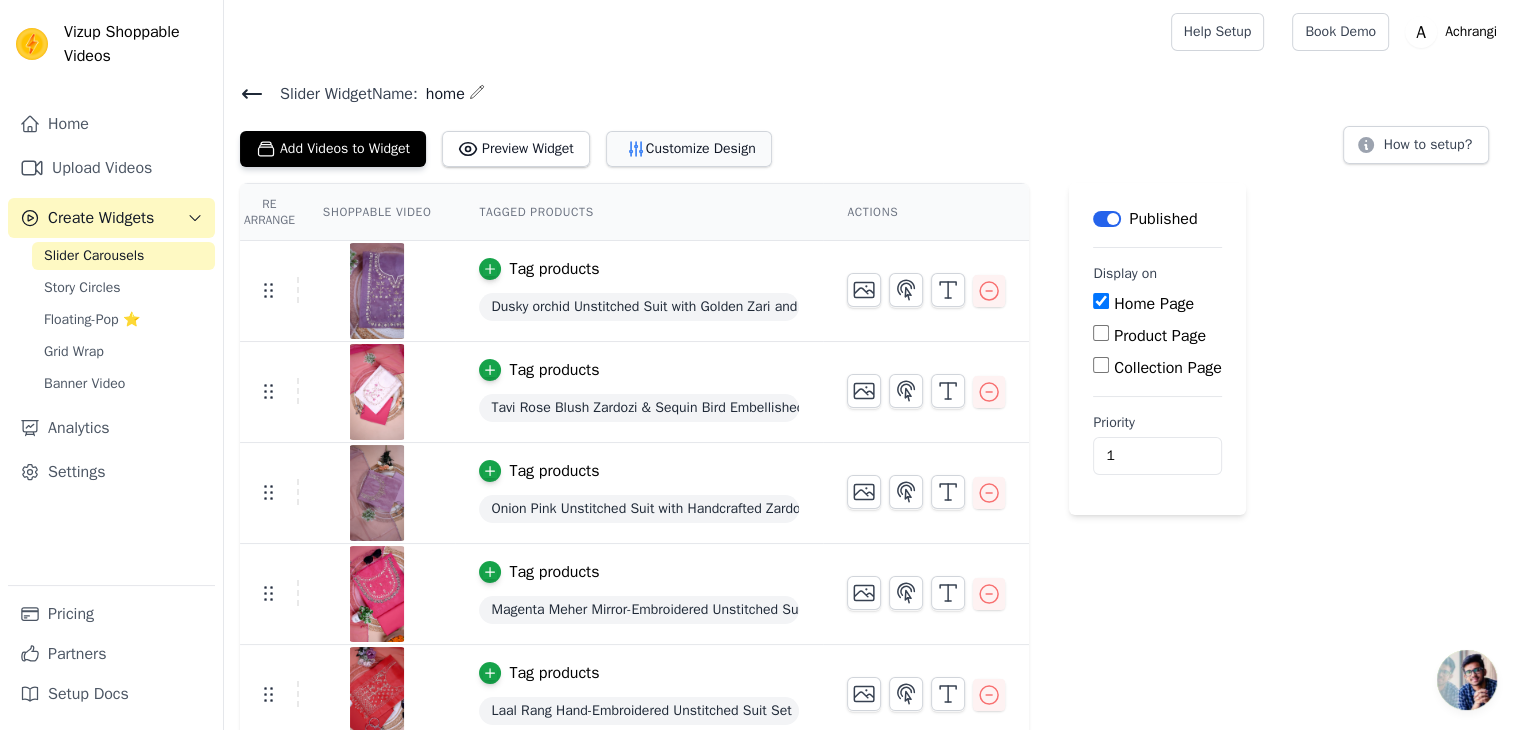click on "Customize Design" at bounding box center [689, 149] 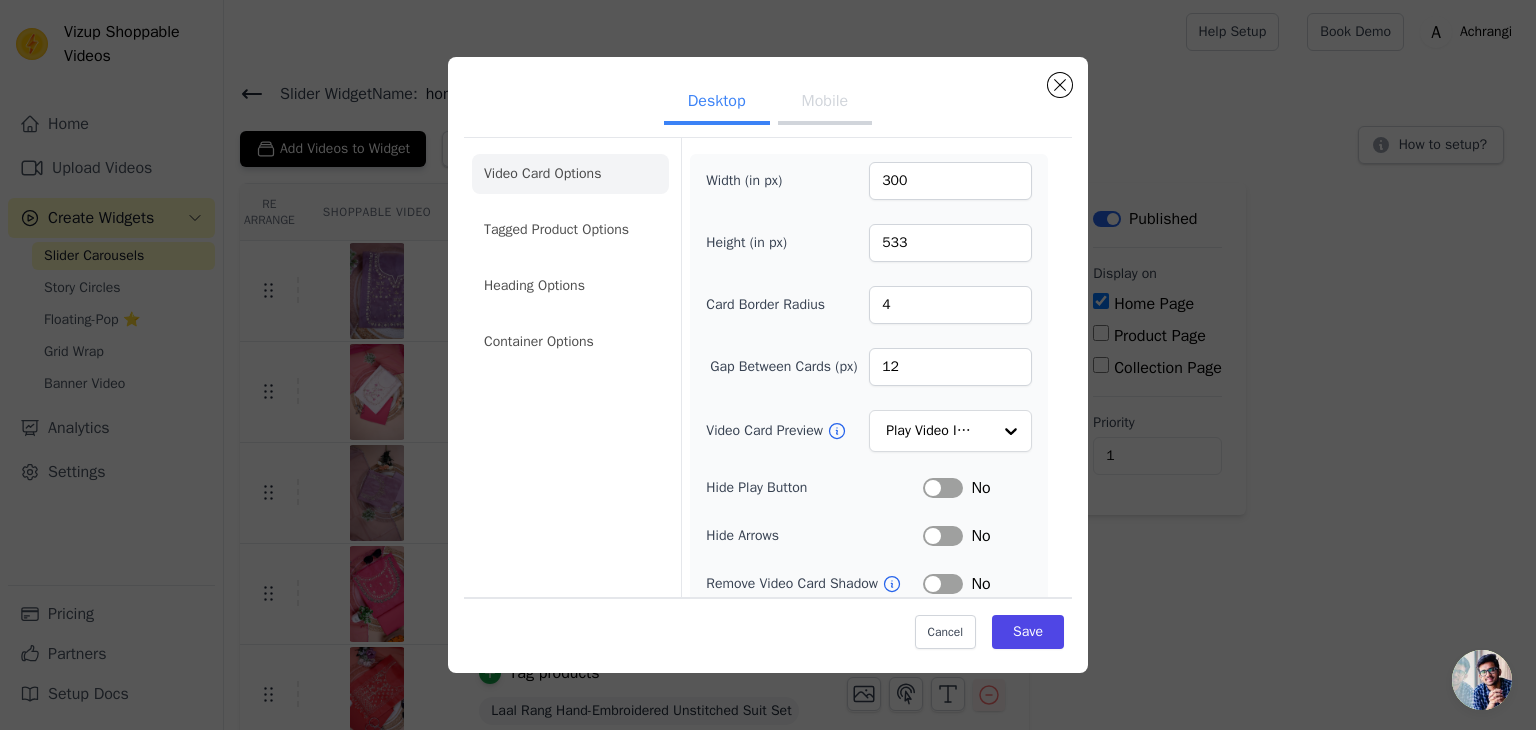 click on "Mobile" at bounding box center [825, 103] 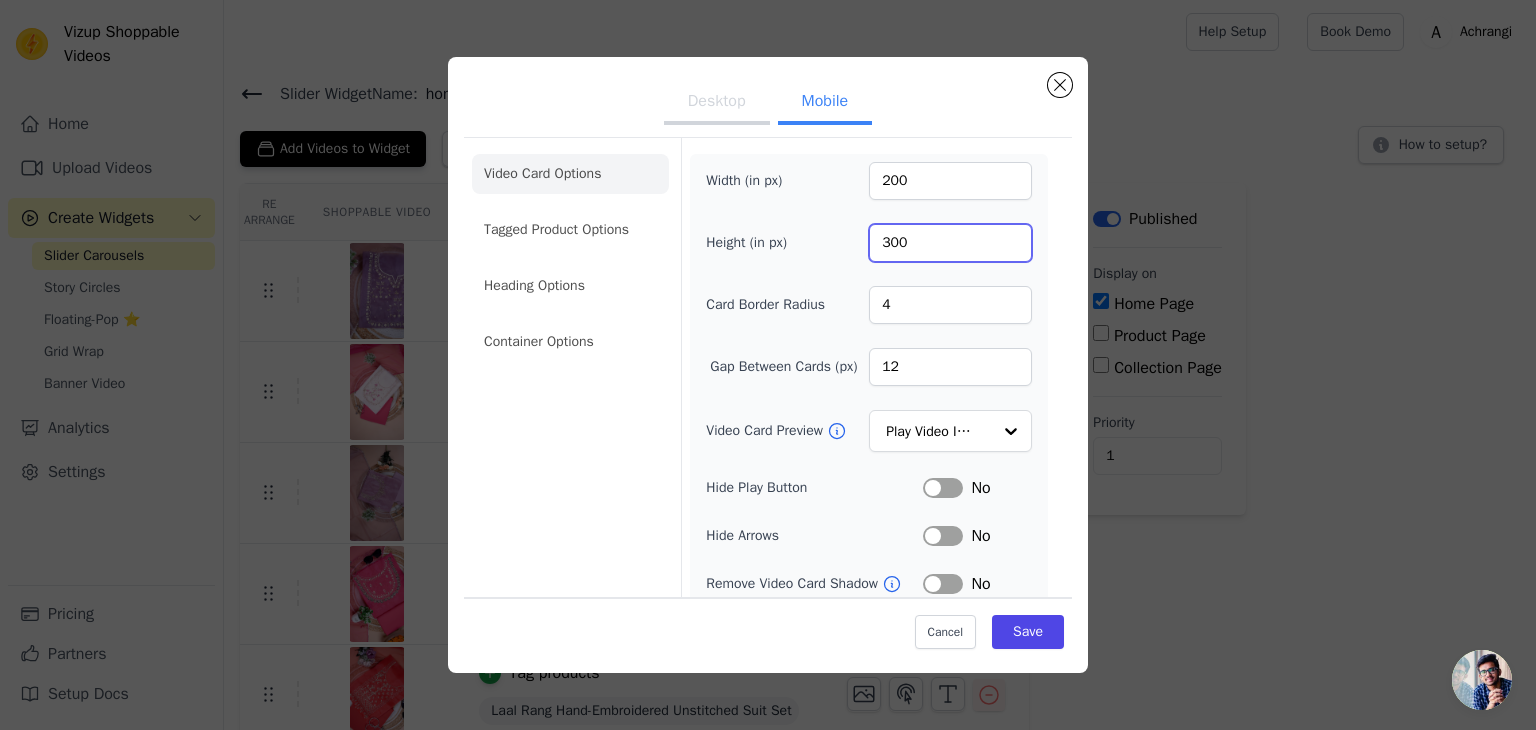 drag, startPoint x: 912, startPoint y: 238, endPoint x: 743, endPoint y: 233, distance: 169.07394 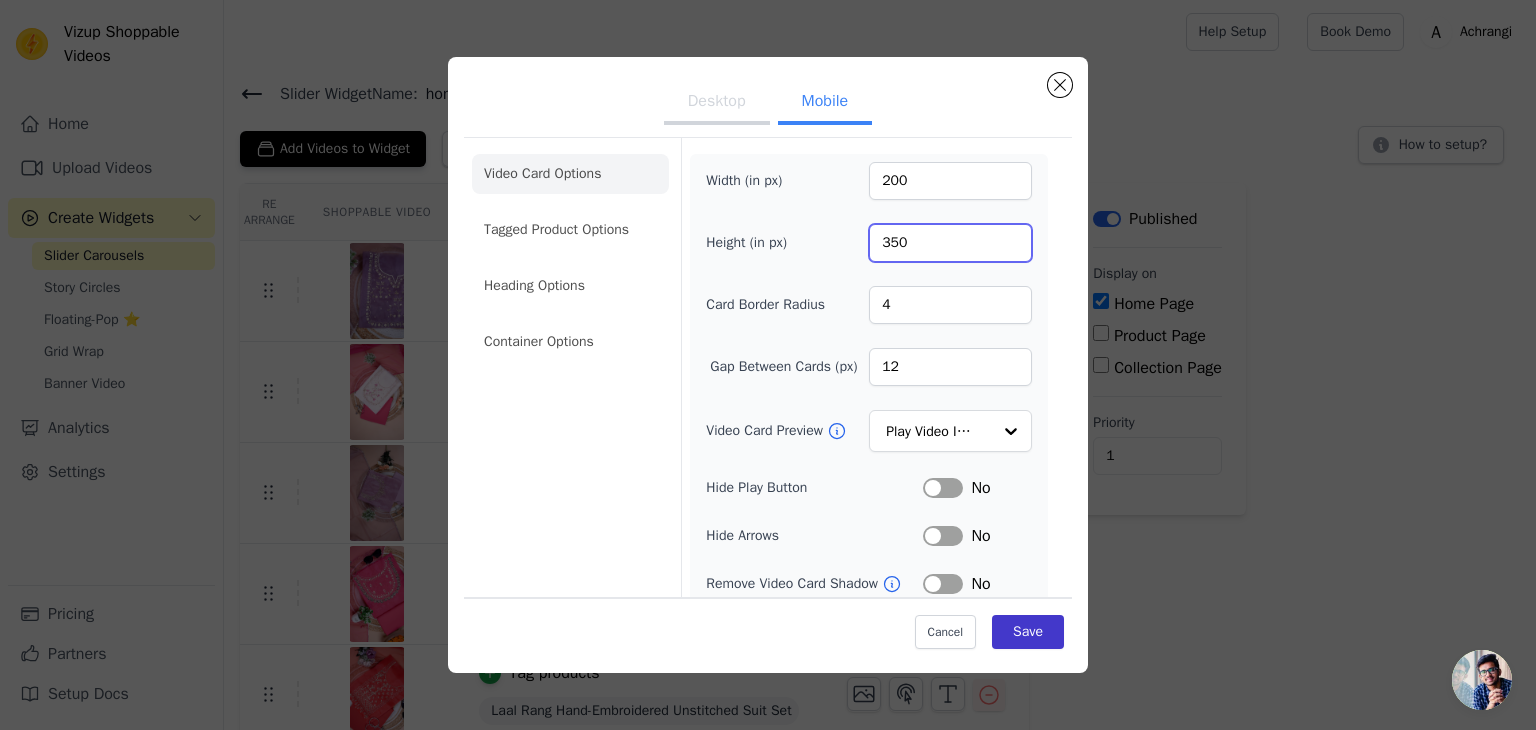 type on "350" 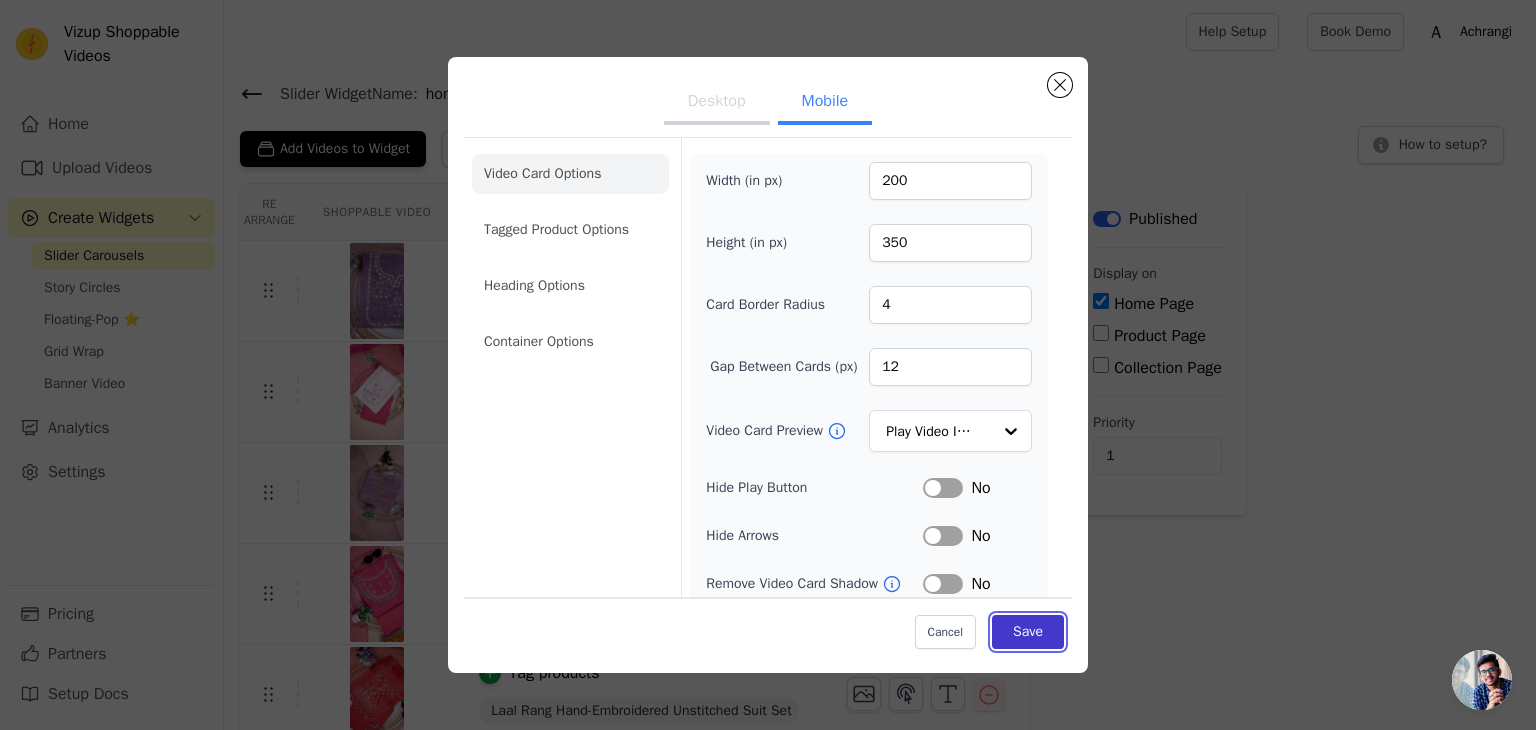 click on "Save" at bounding box center (1028, 632) 